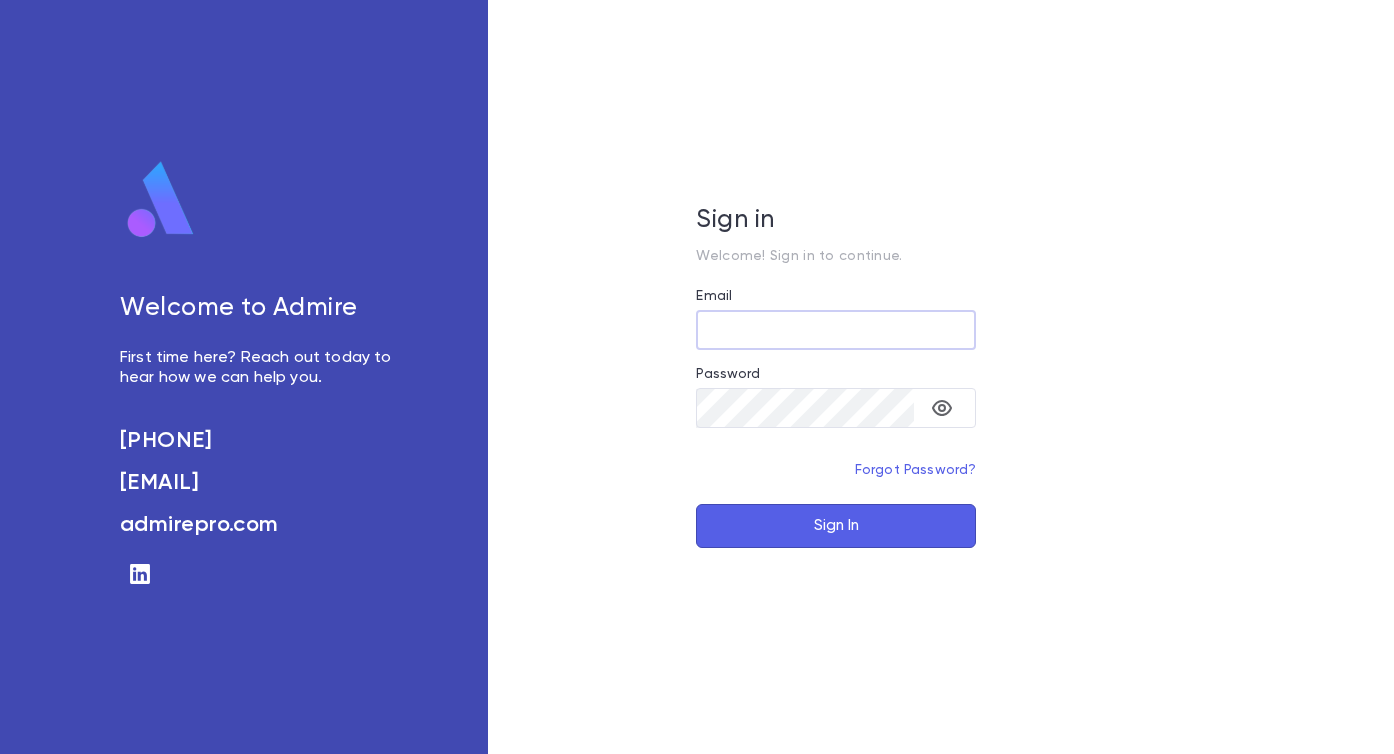 scroll, scrollTop: 0, scrollLeft: 0, axis: both 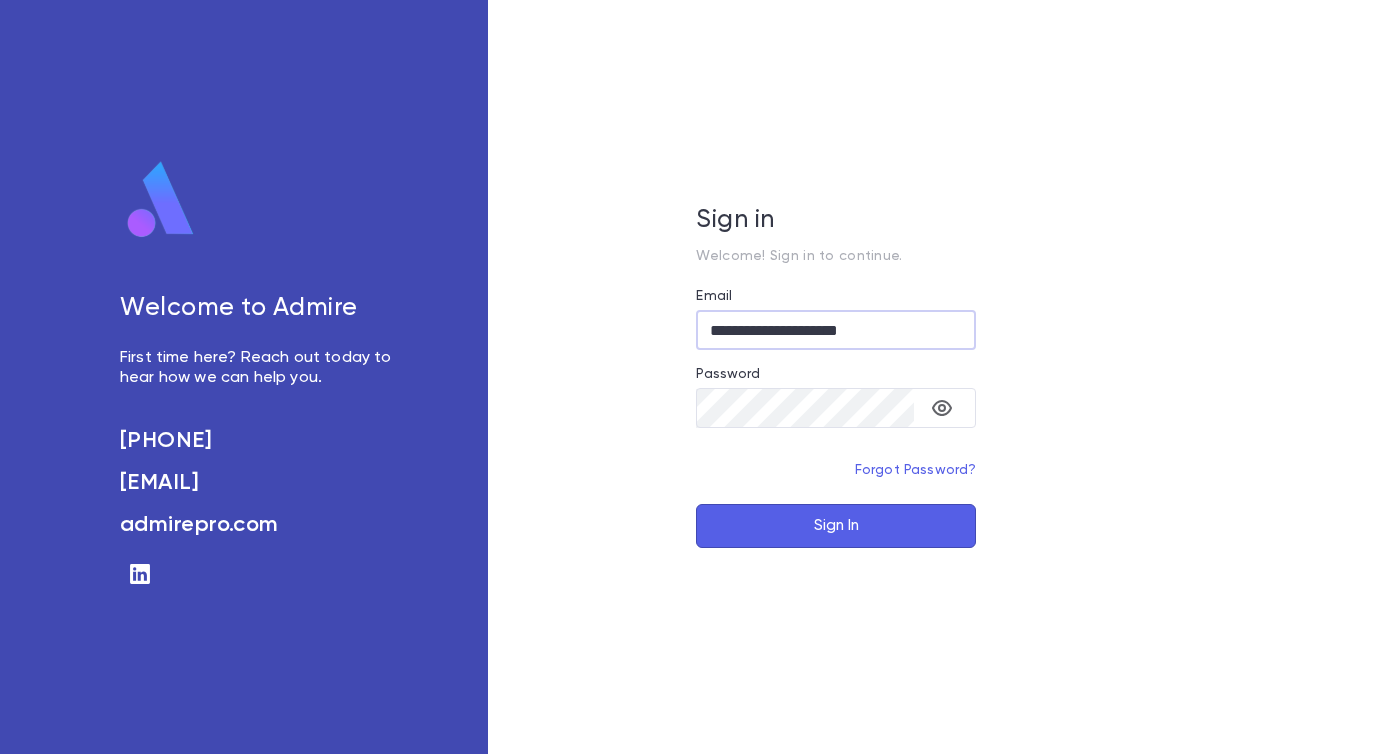 click on "Sign In" at bounding box center (836, 526) 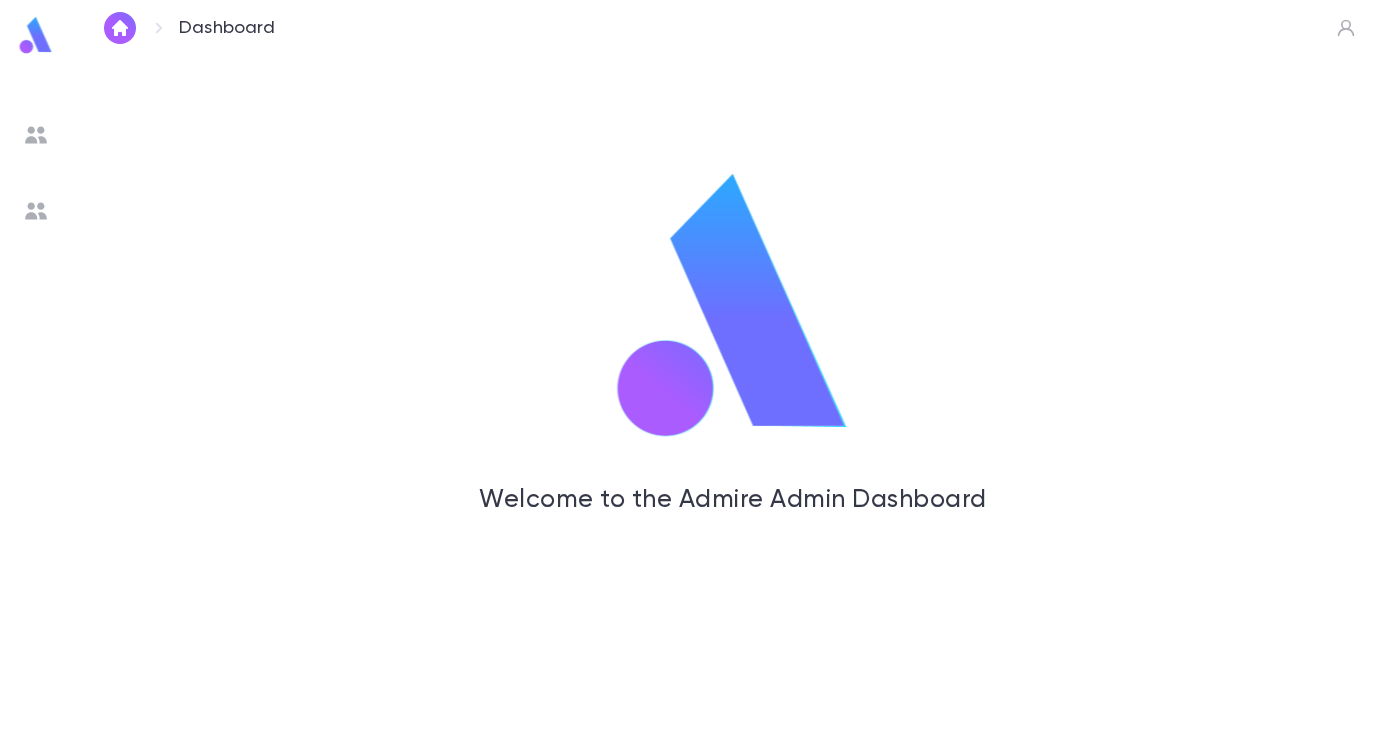 click at bounding box center (36, 135) 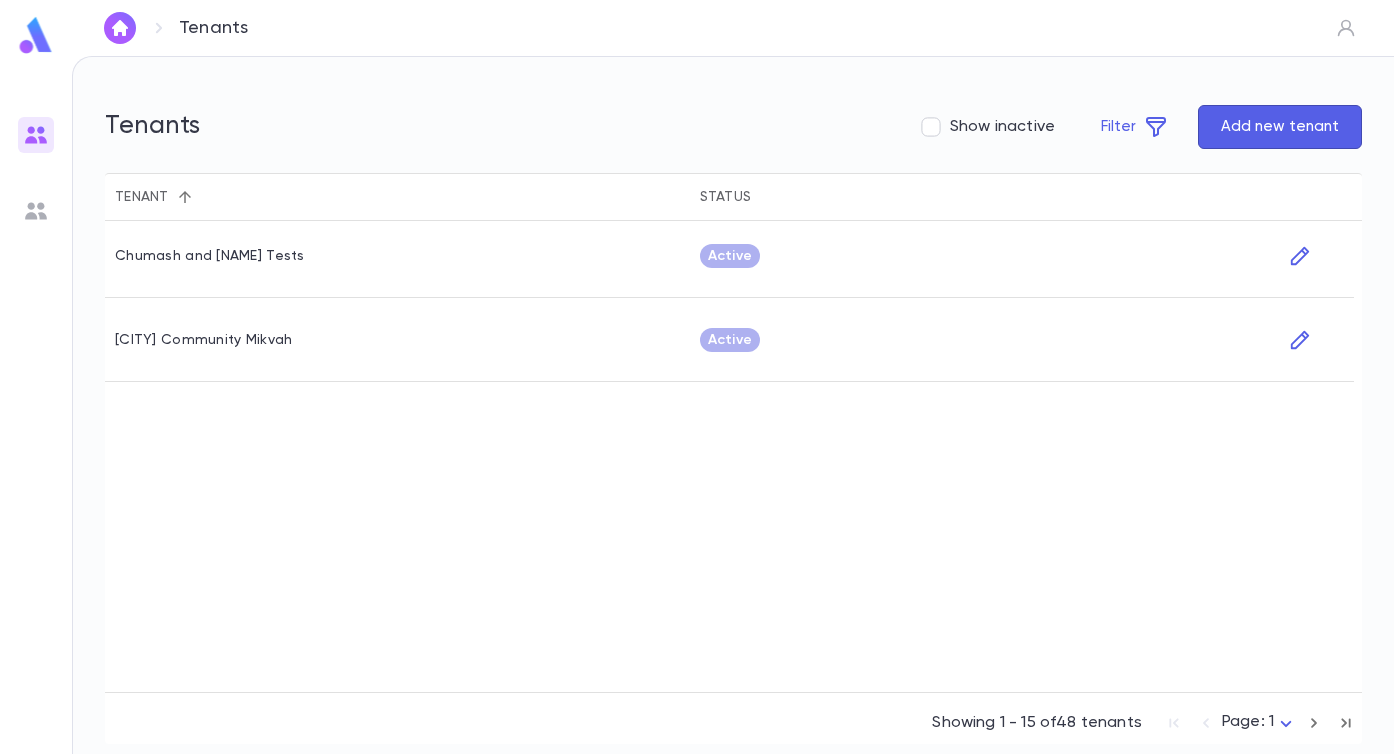 scroll, scrollTop: 789, scrollLeft: 0, axis: vertical 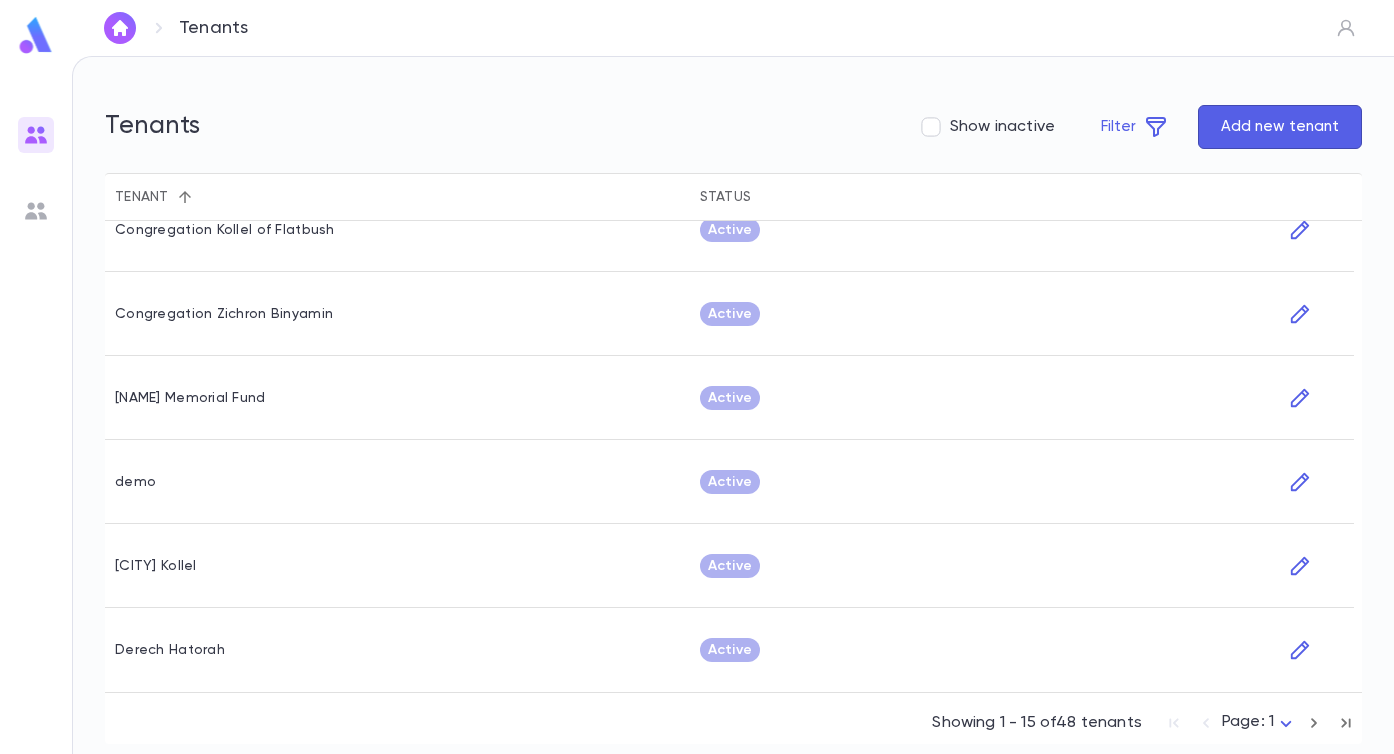 click at bounding box center [1174, 723] 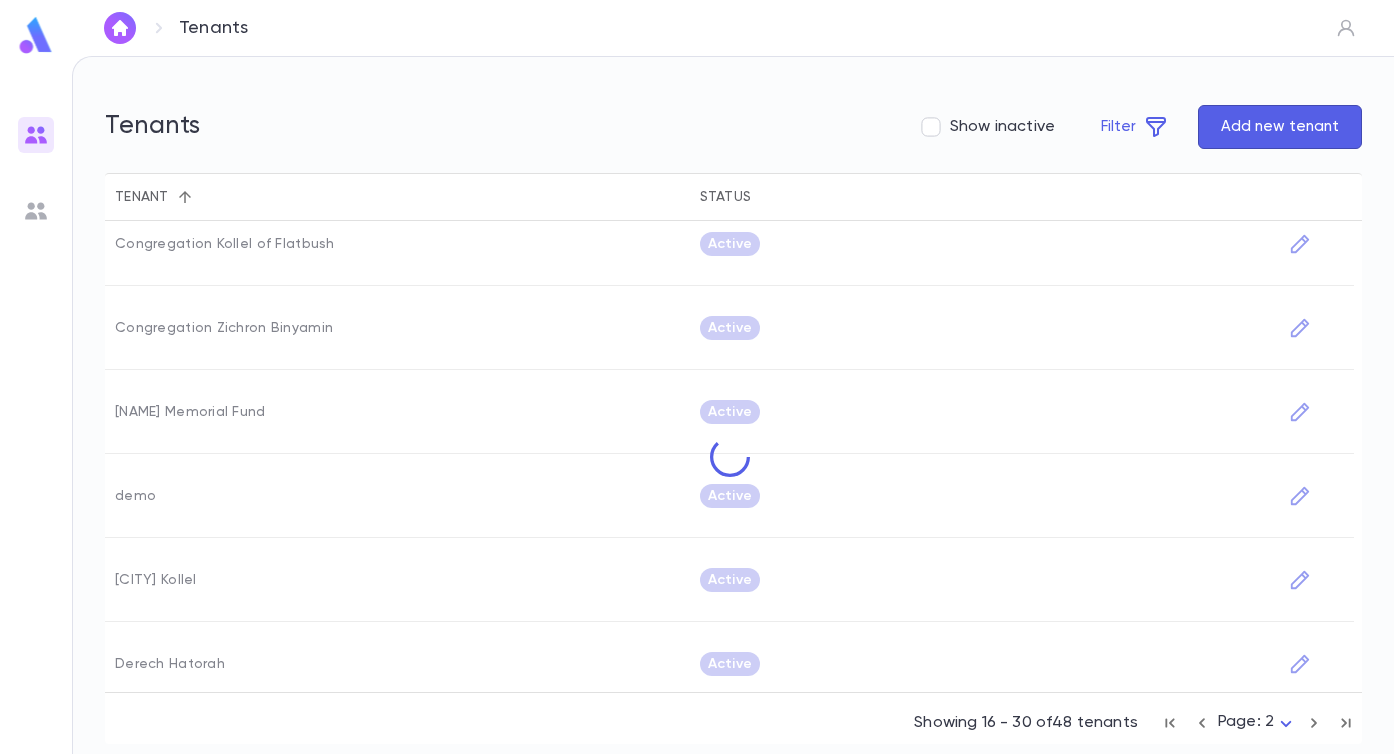 scroll, scrollTop: 789, scrollLeft: 0, axis: vertical 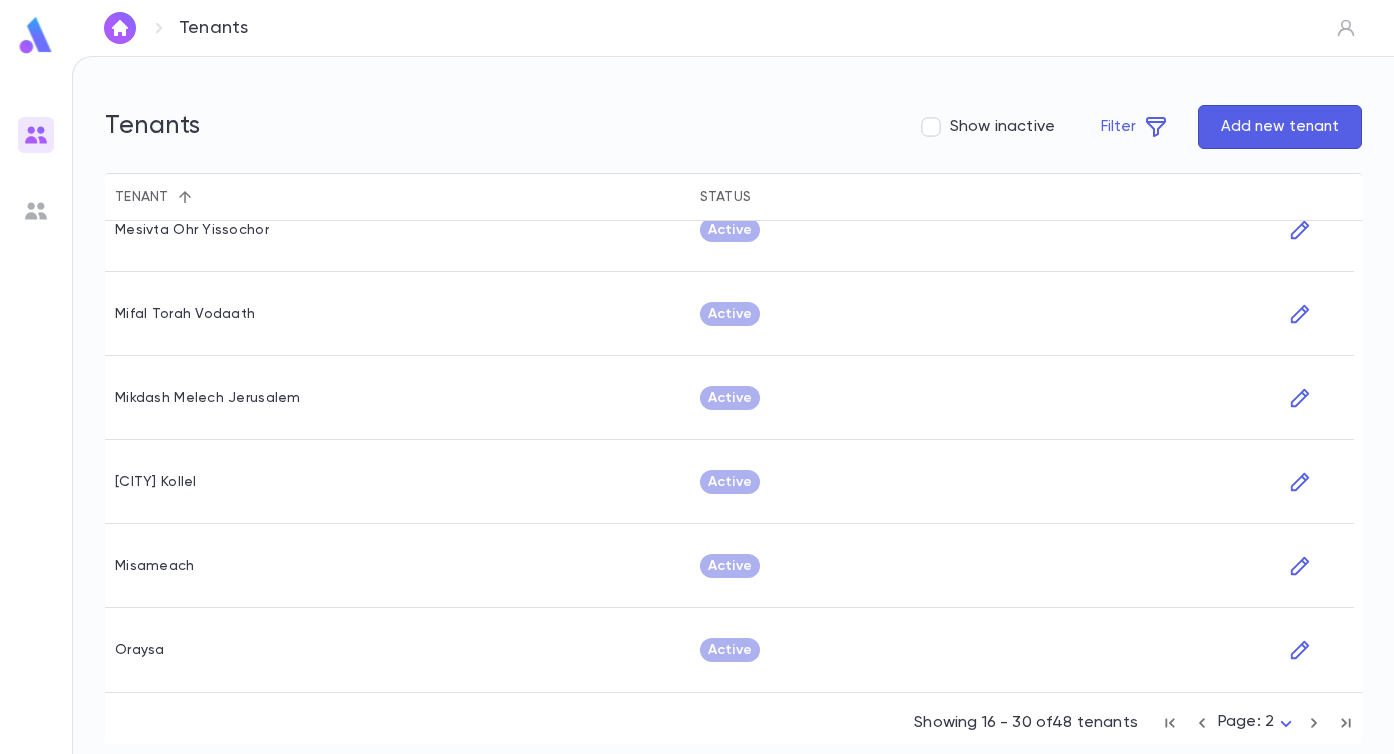 click at bounding box center (1170, 723) 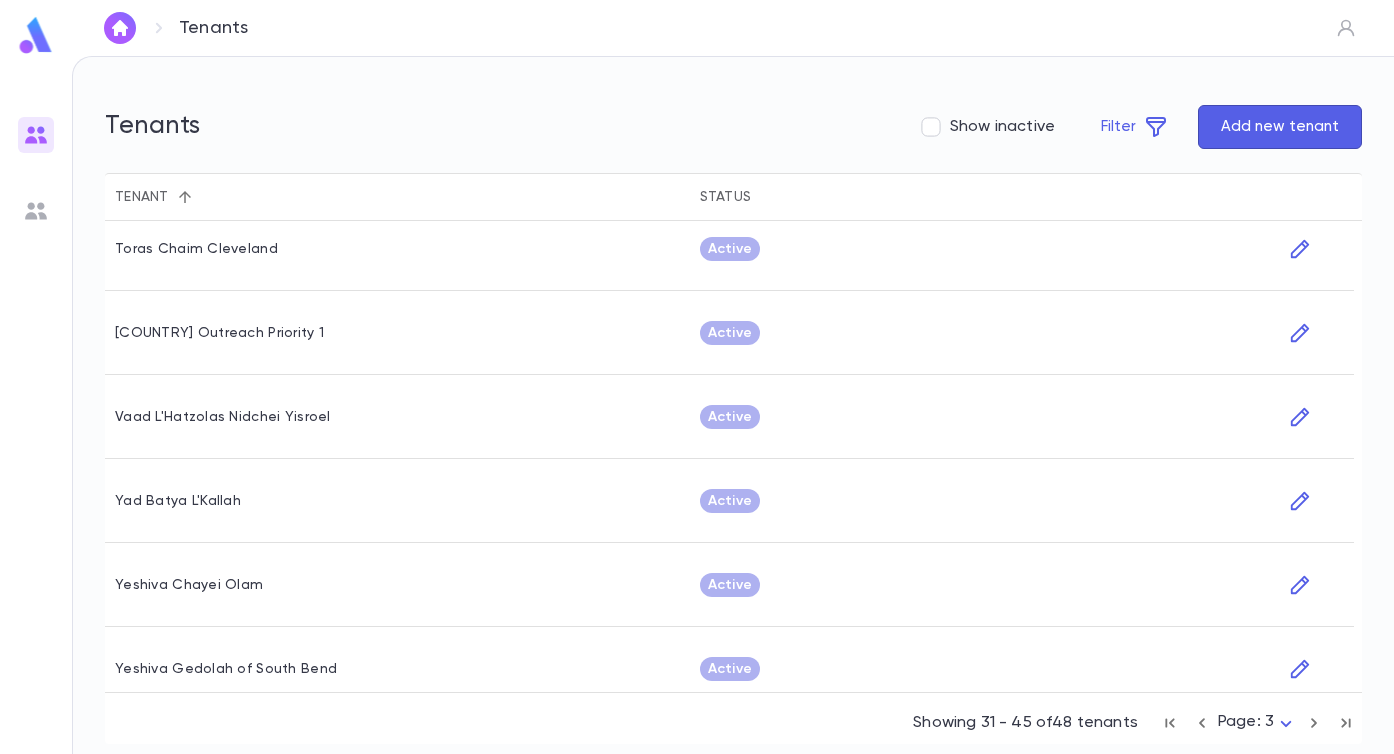 scroll, scrollTop: 789, scrollLeft: 0, axis: vertical 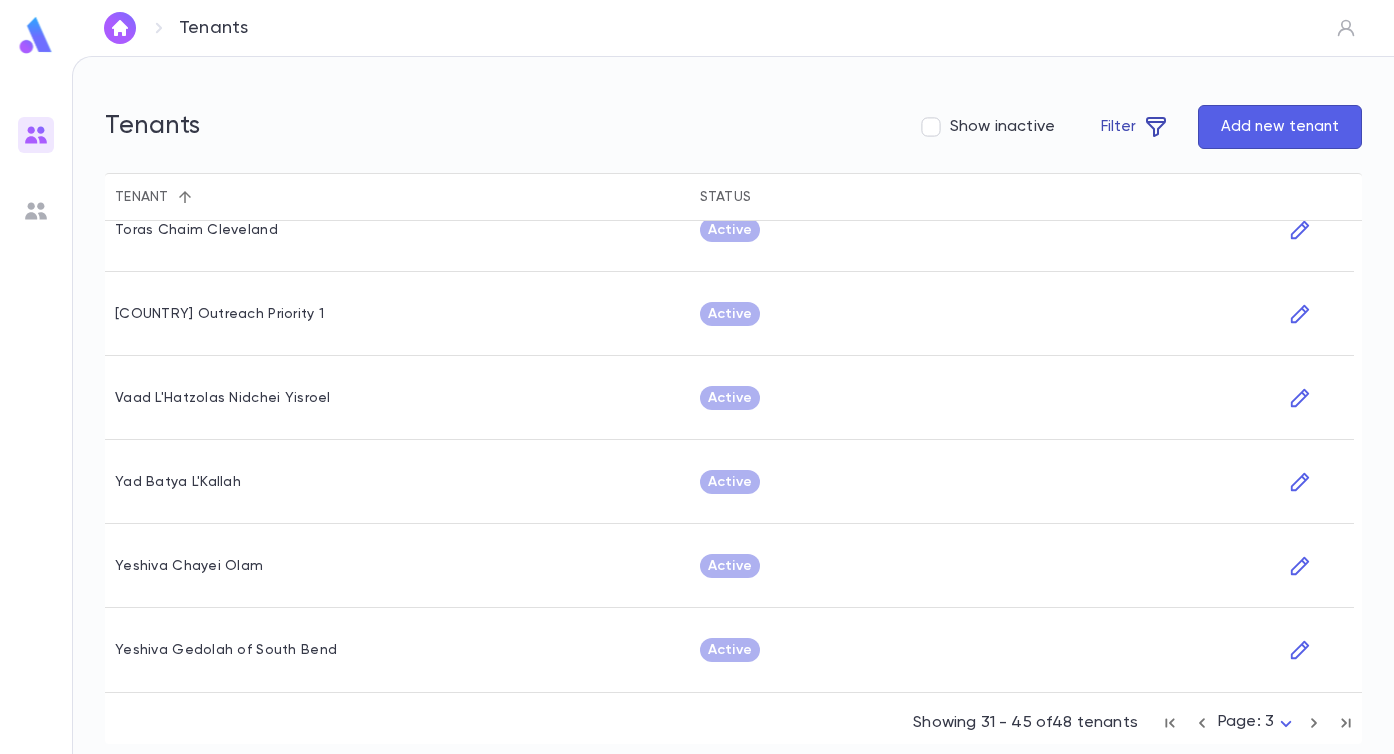 click on "Filter" at bounding box center [1134, 127] 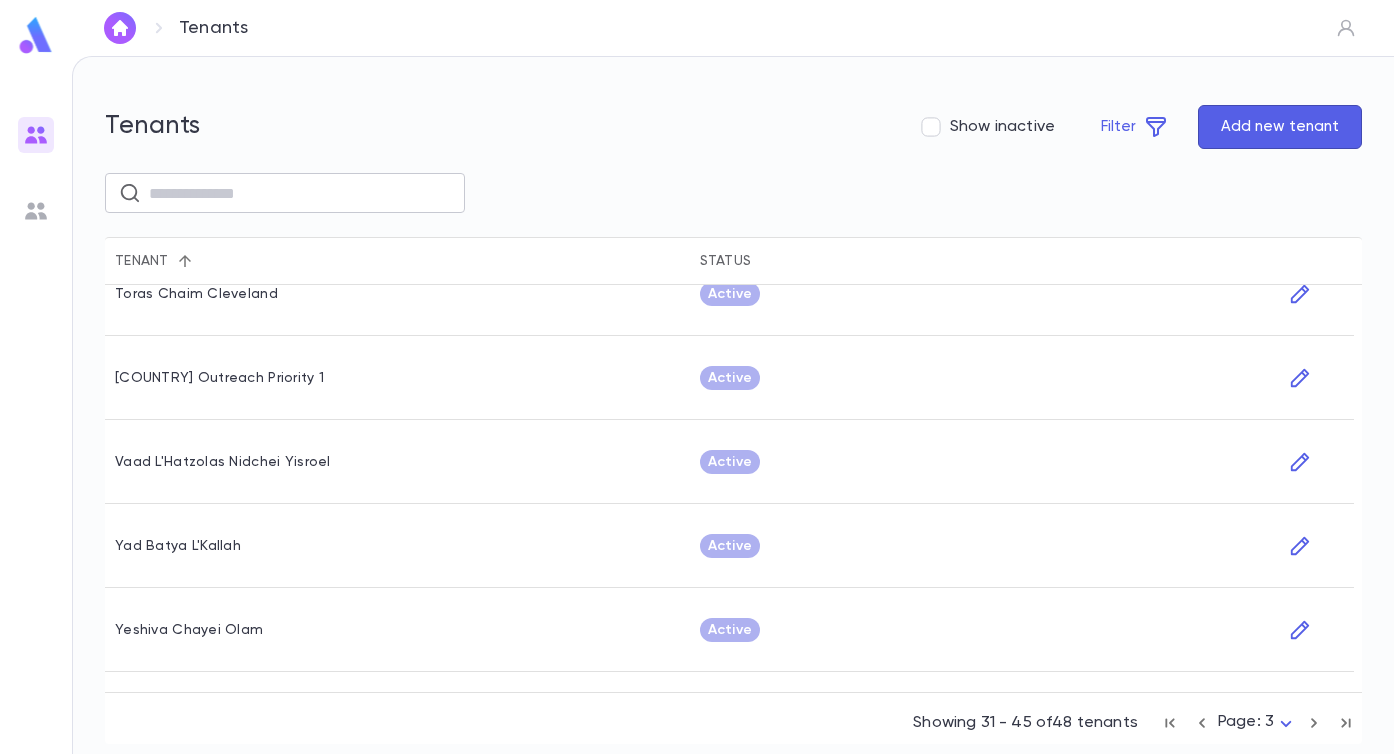 click at bounding box center (300, 193) 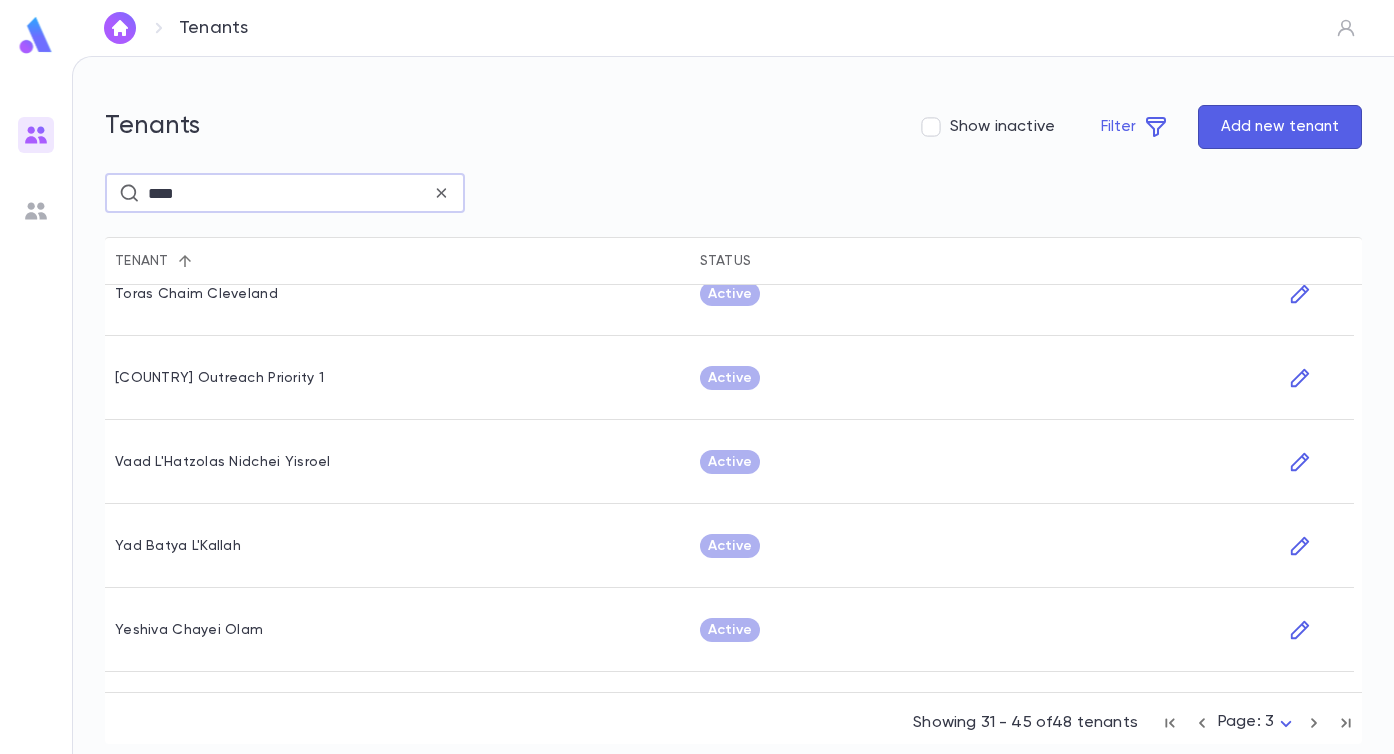 scroll, scrollTop: 0, scrollLeft: 0, axis: both 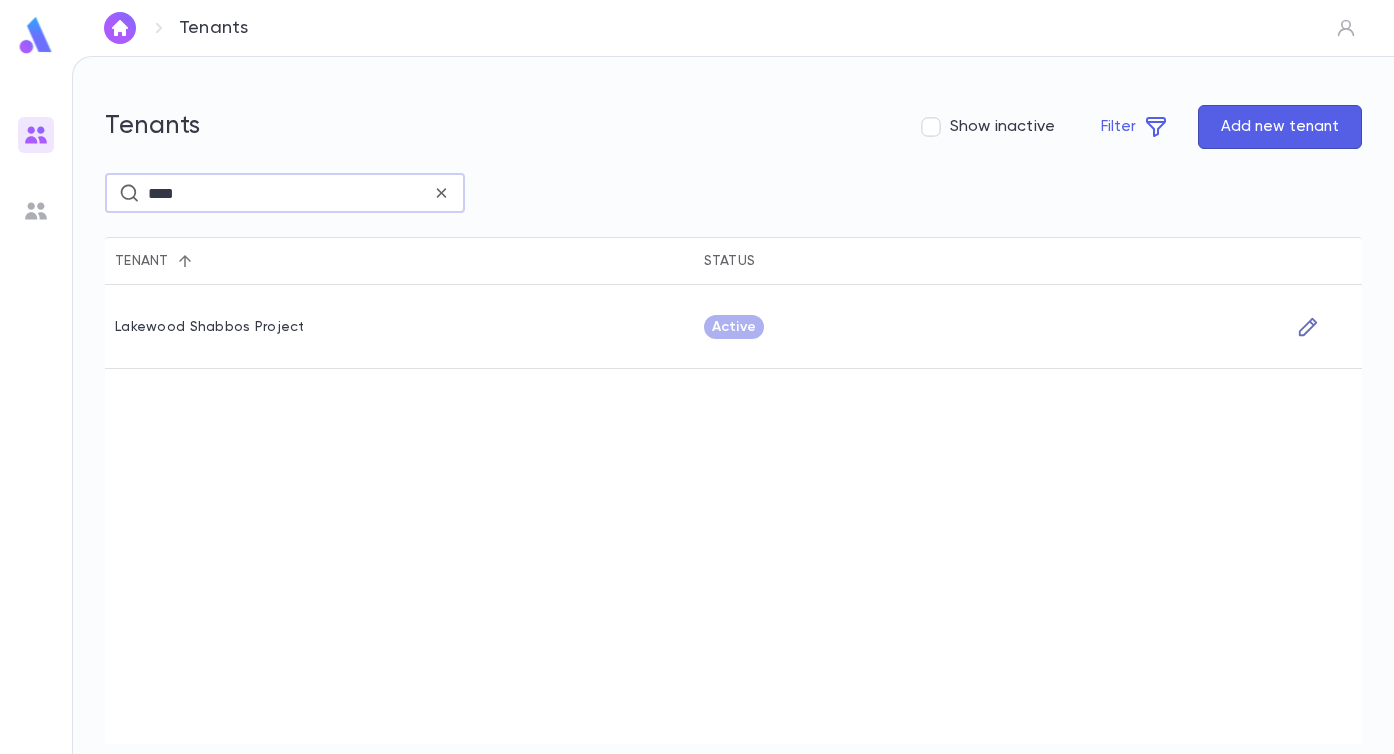 type on "****" 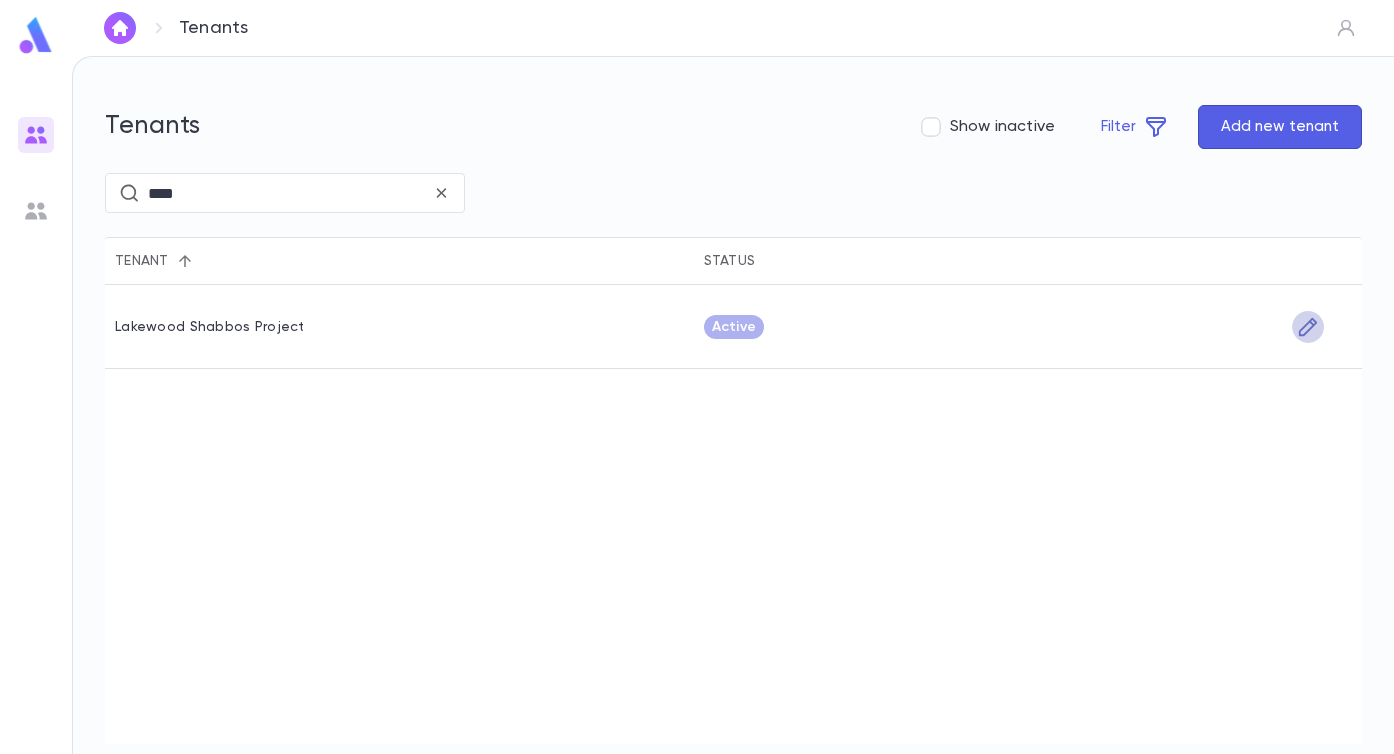 click at bounding box center (1308, 327) 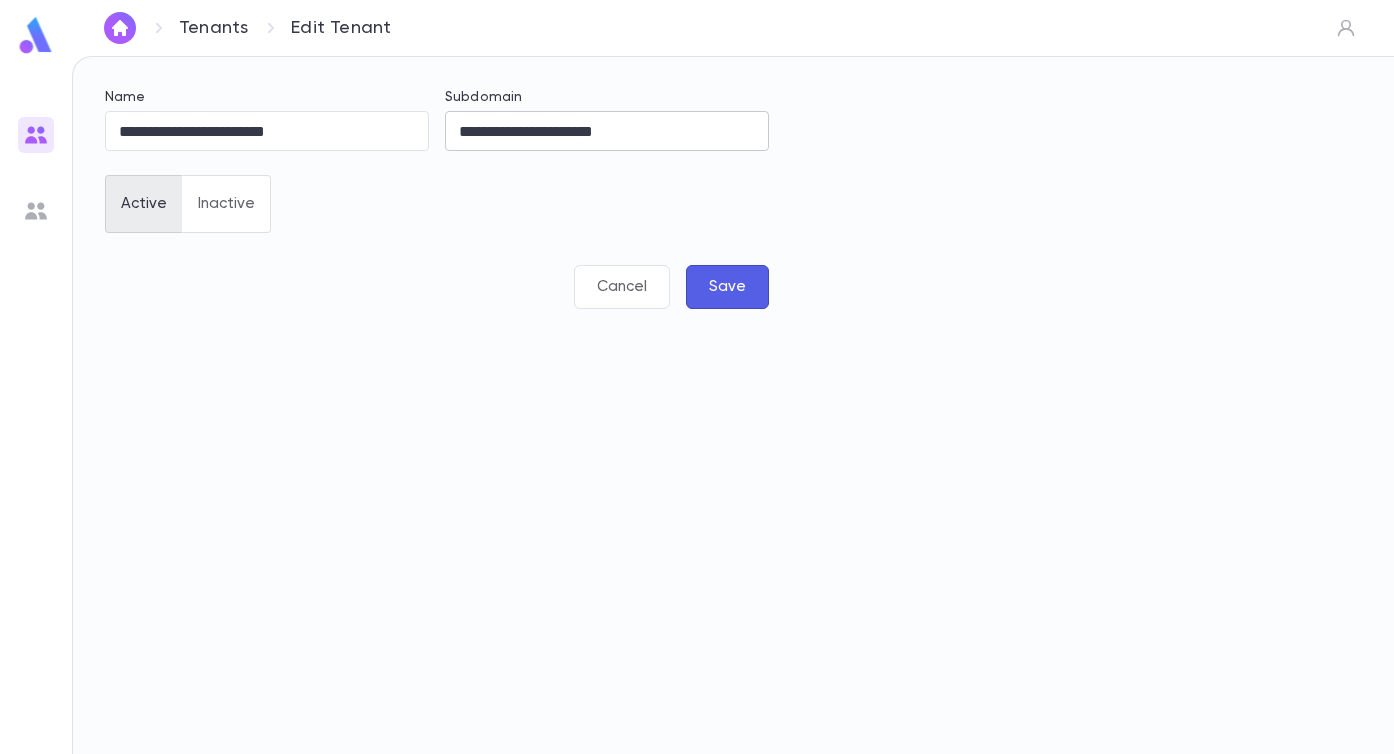 click on "**********" at bounding box center [607, 131] 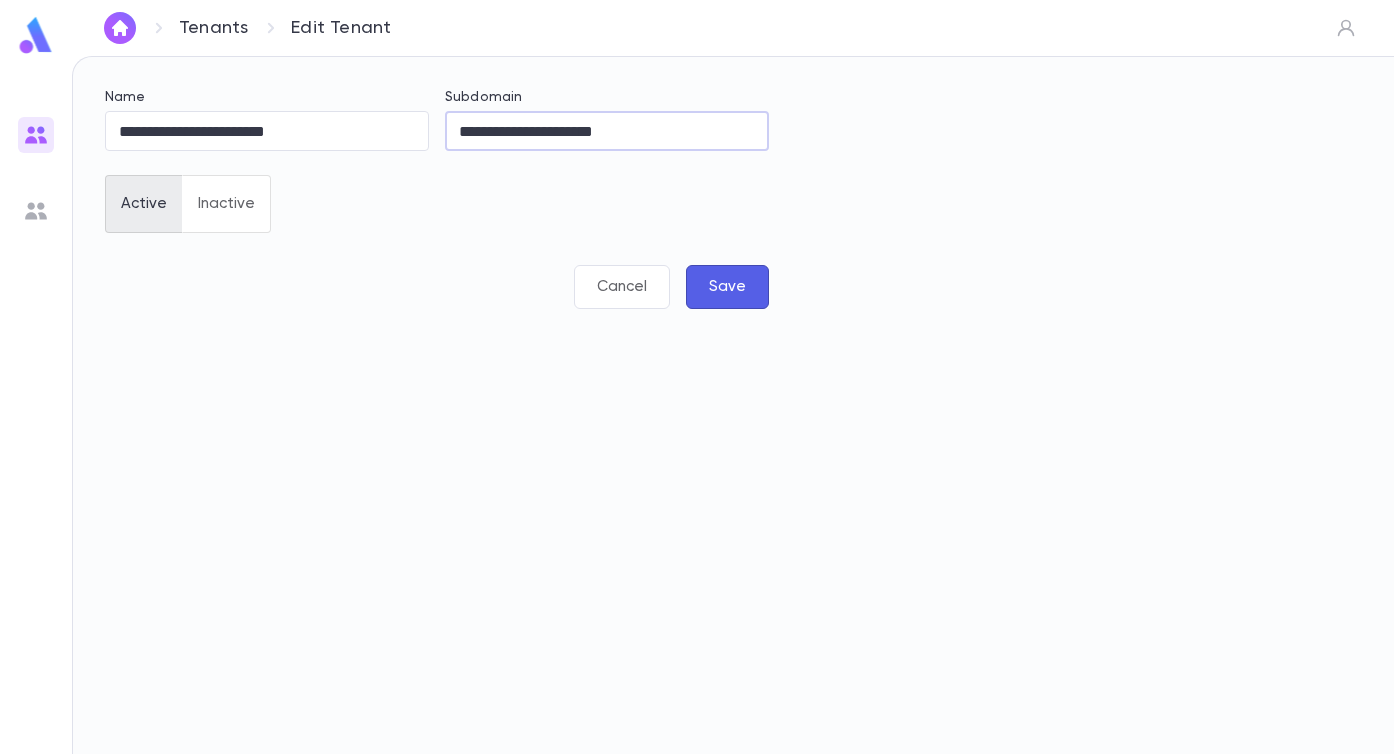click on "**********" at bounding box center [607, 131] 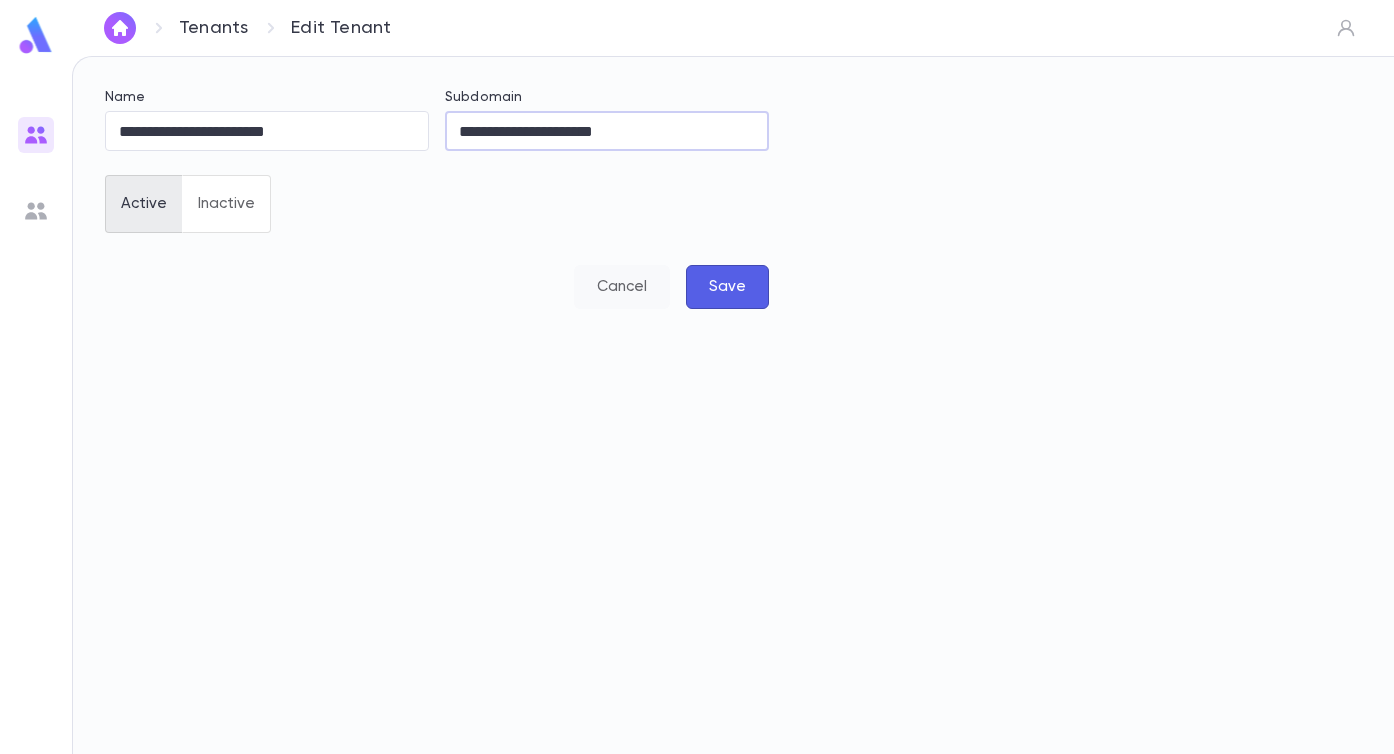 click on "Cancel" at bounding box center (622, 287) 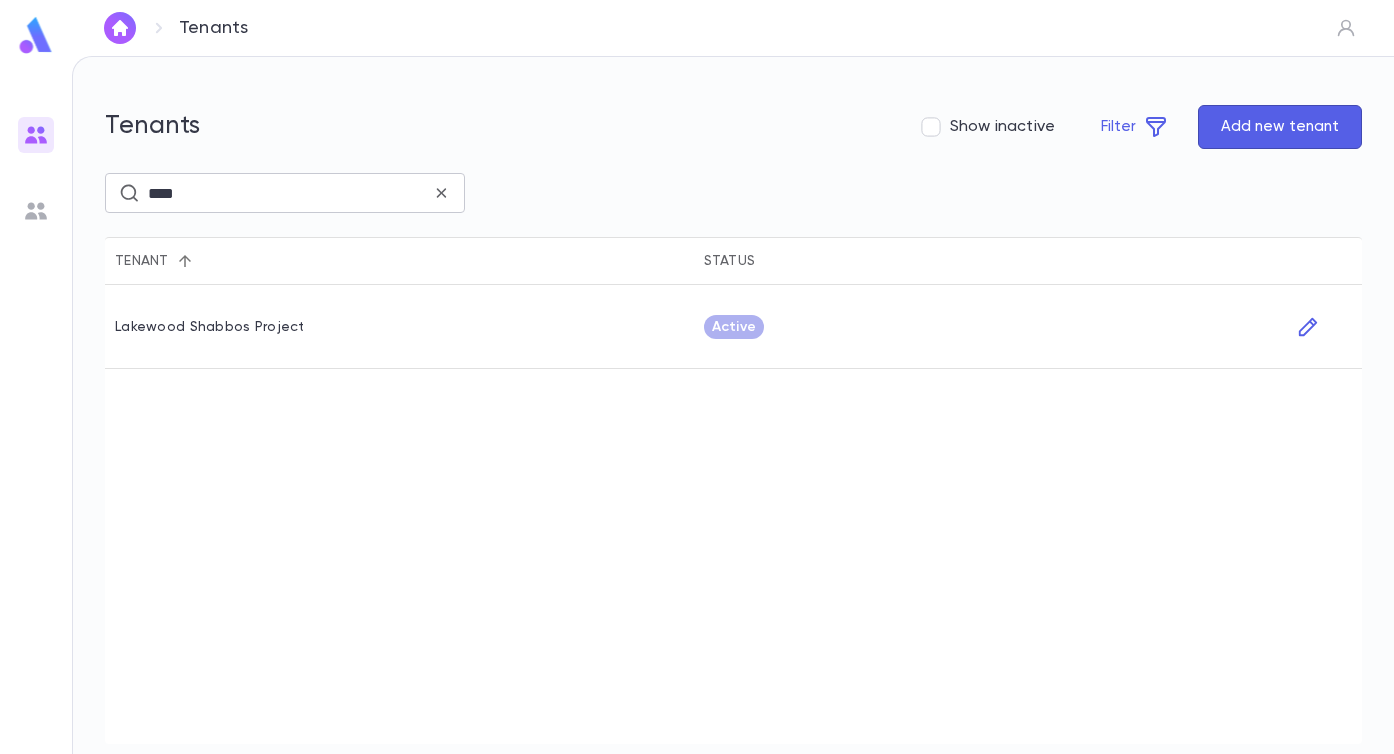 click at bounding box center [441, 193] 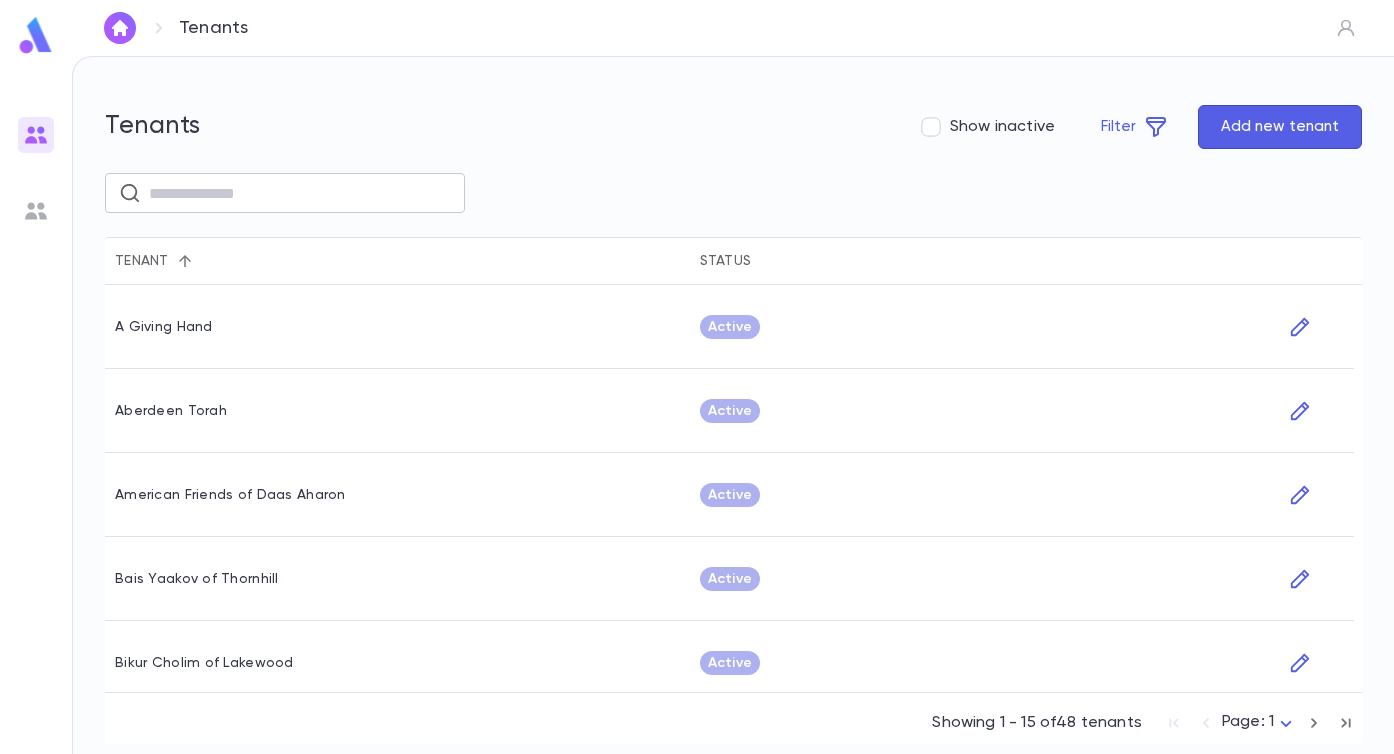 click at bounding box center [300, 193] 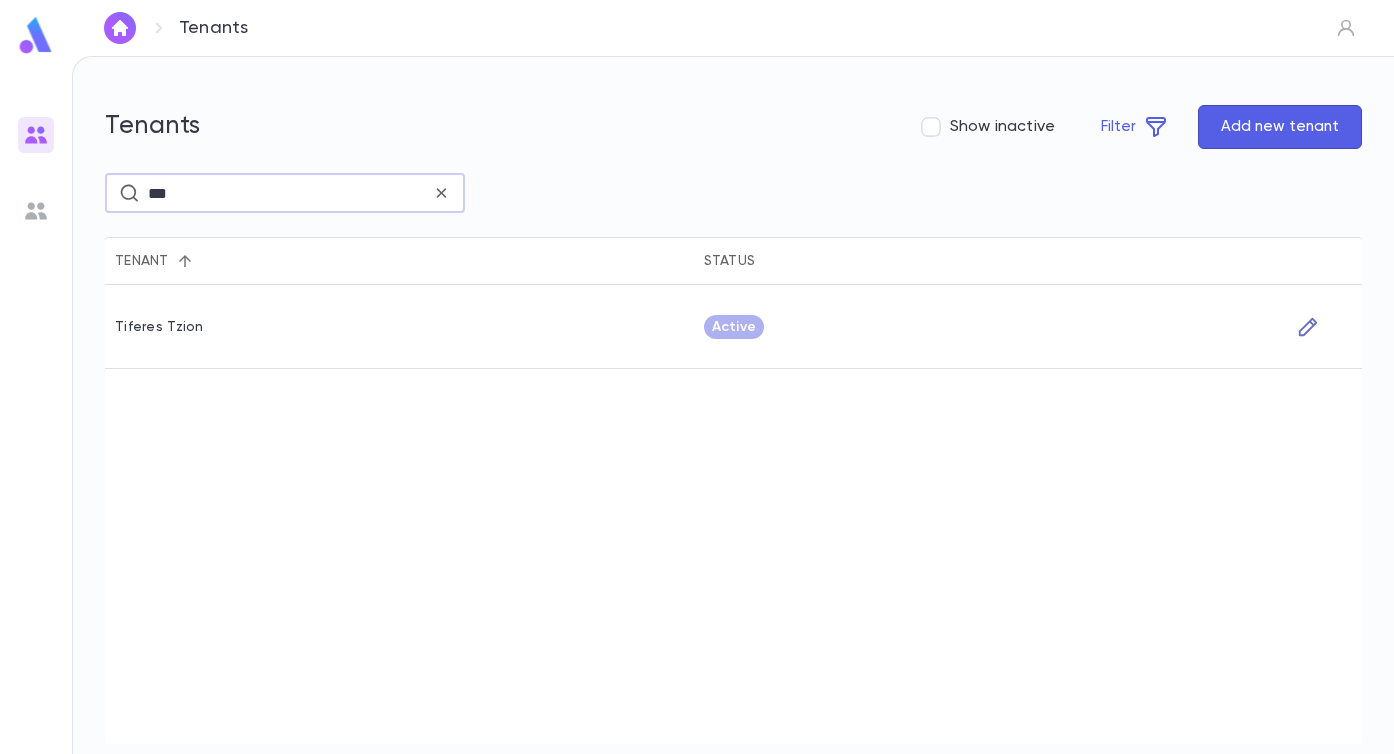 click at bounding box center [1308, 327] 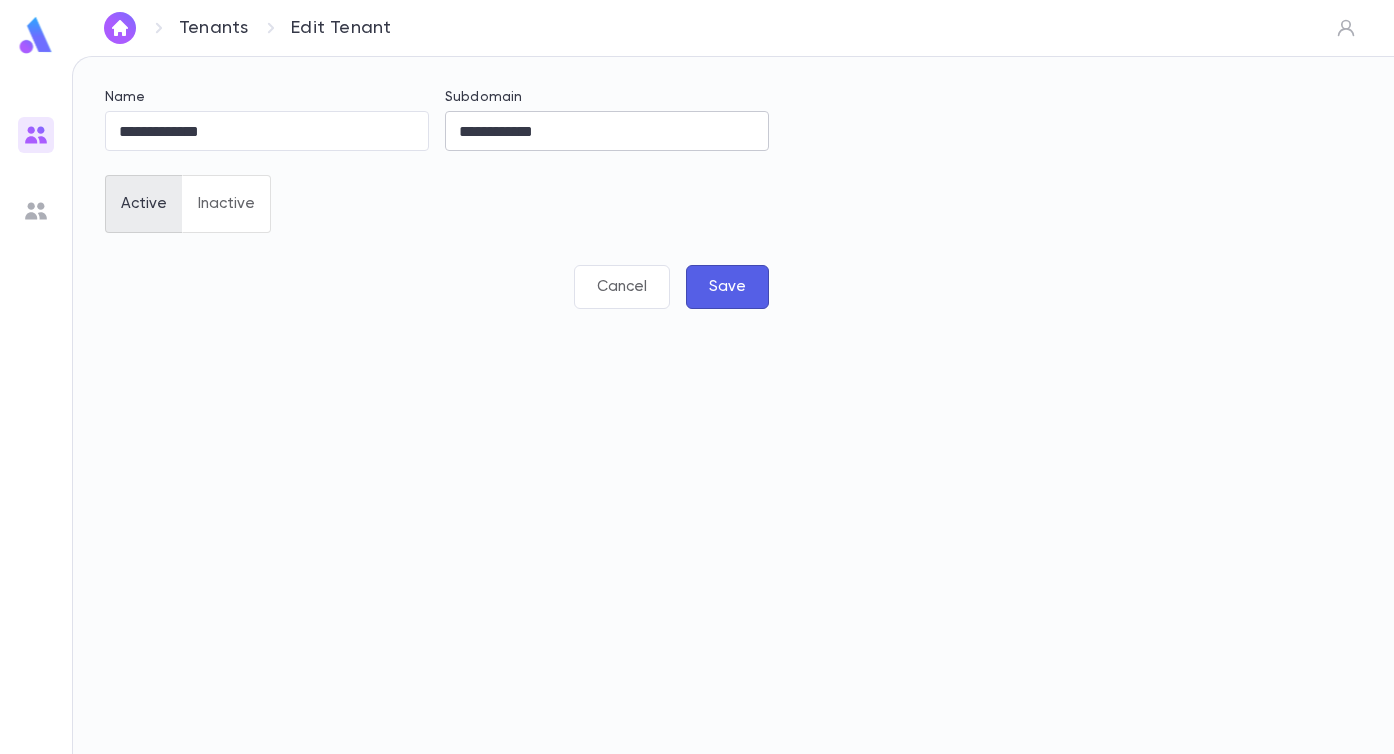 click on "**********" at bounding box center [607, 131] 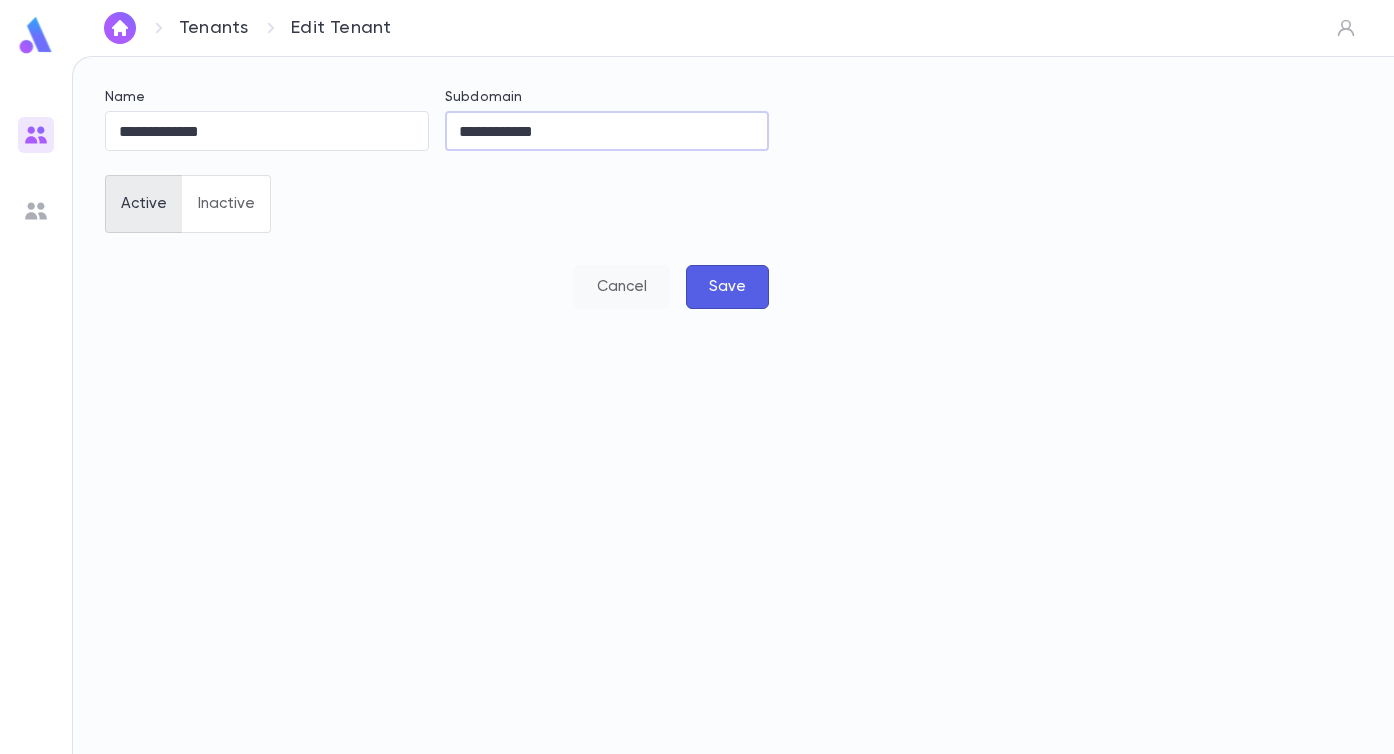 click on "Cancel" at bounding box center [622, 287] 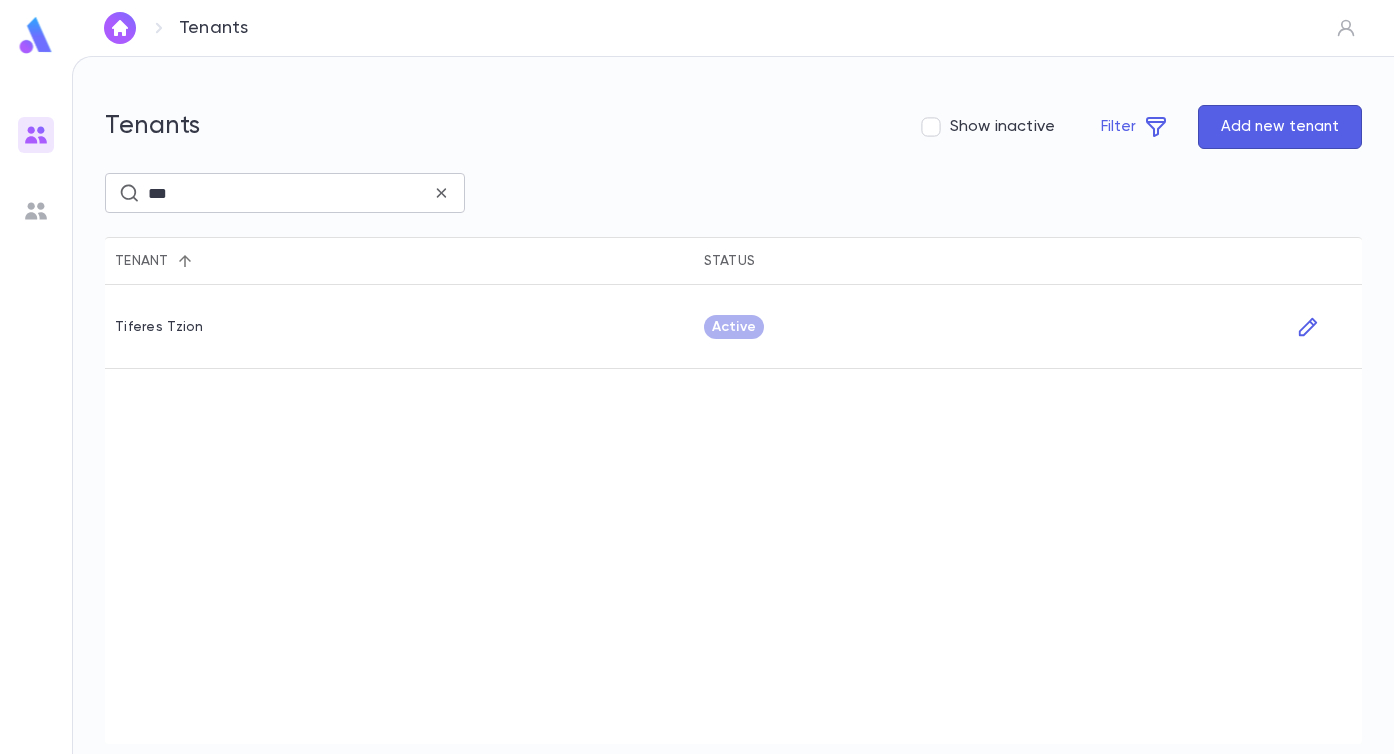 click at bounding box center (441, 193) 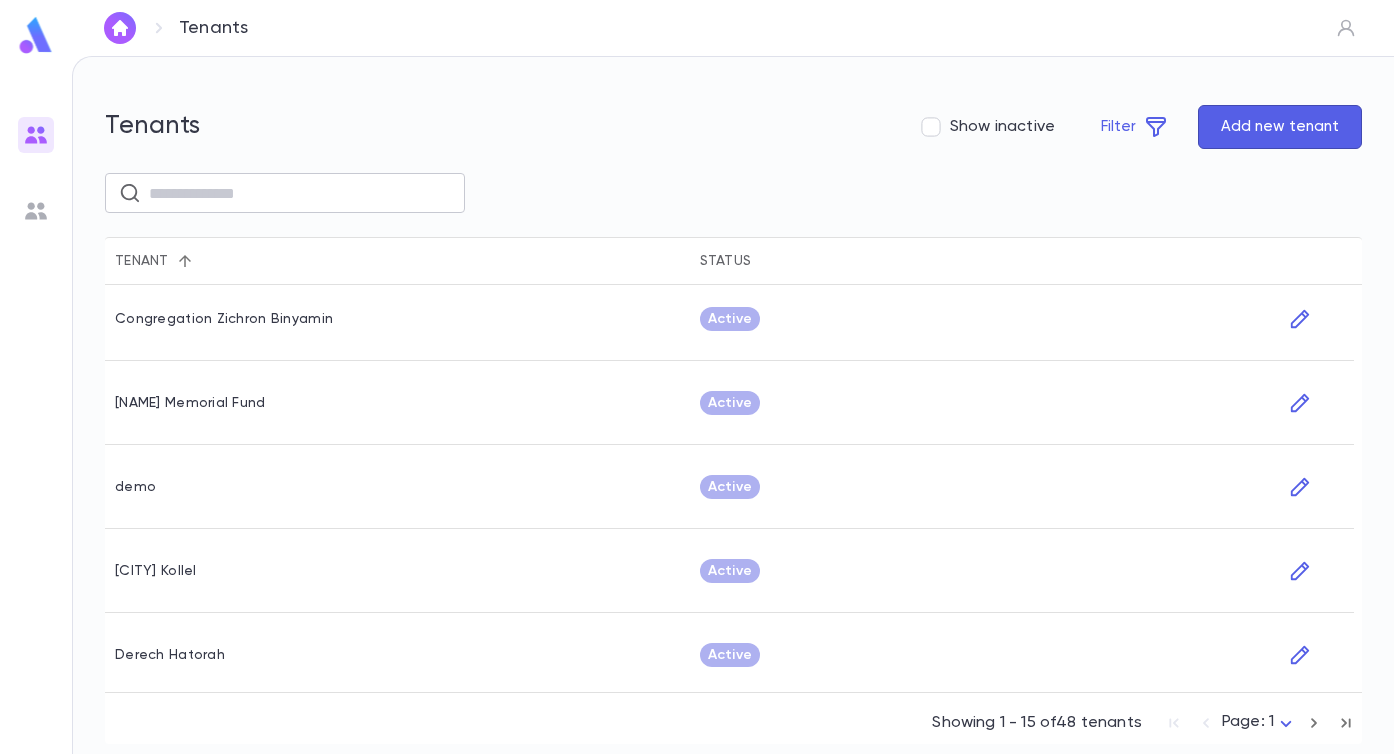 scroll, scrollTop: 853, scrollLeft: 0, axis: vertical 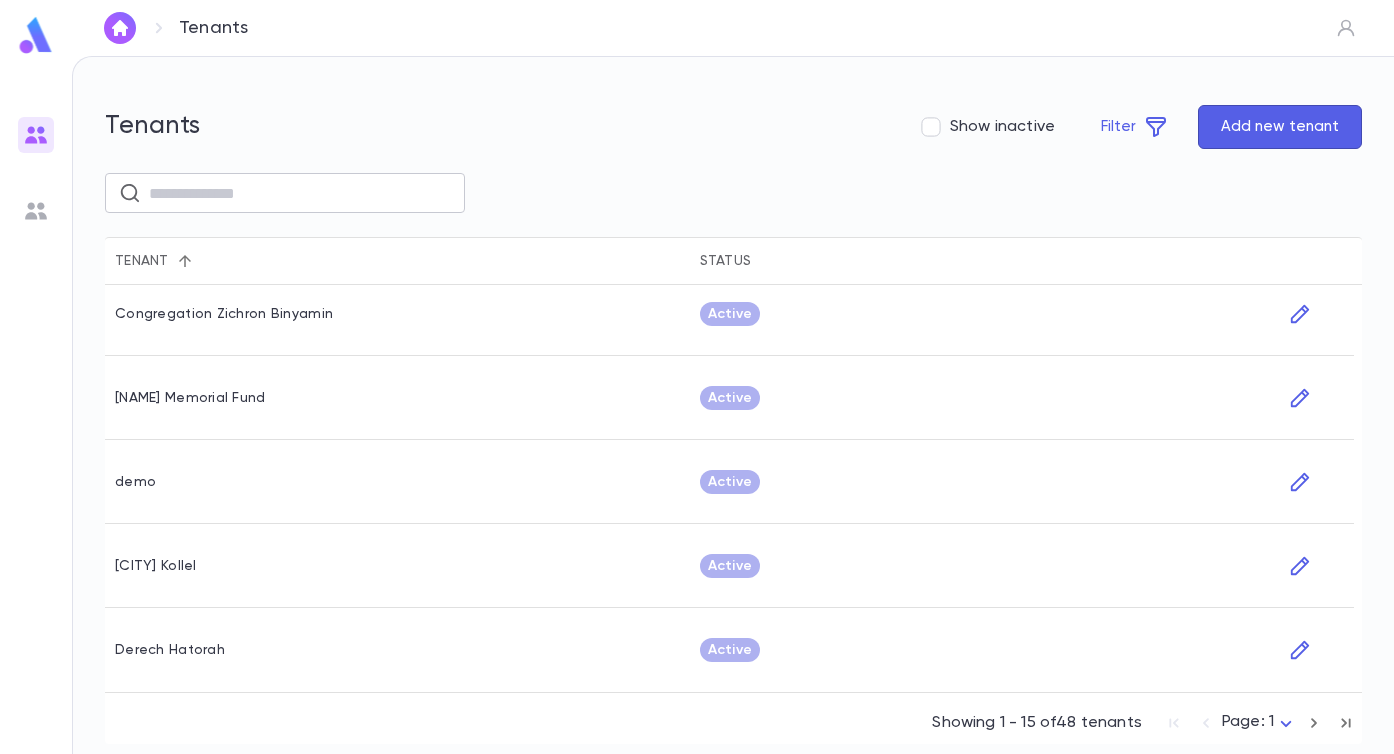 click at bounding box center (300, 193) 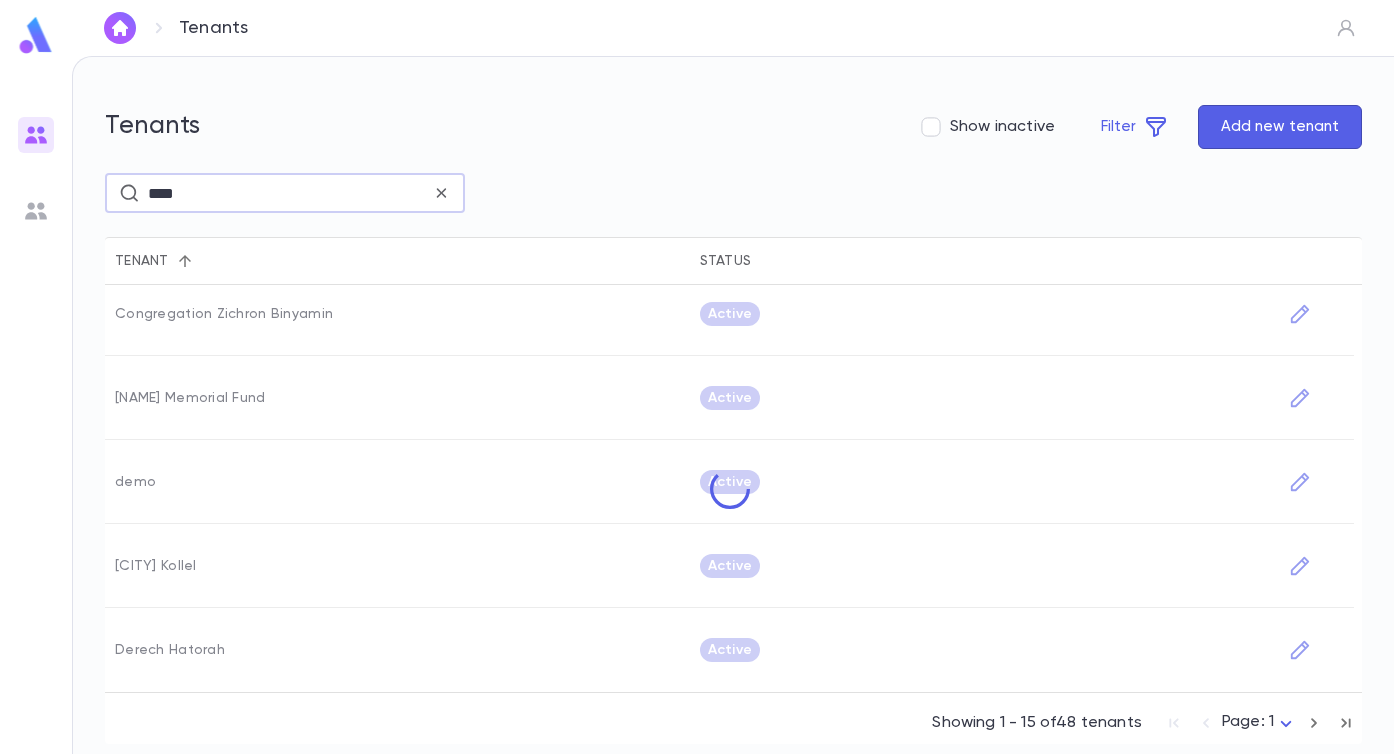scroll, scrollTop: 0, scrollLeft: 0, axis: both 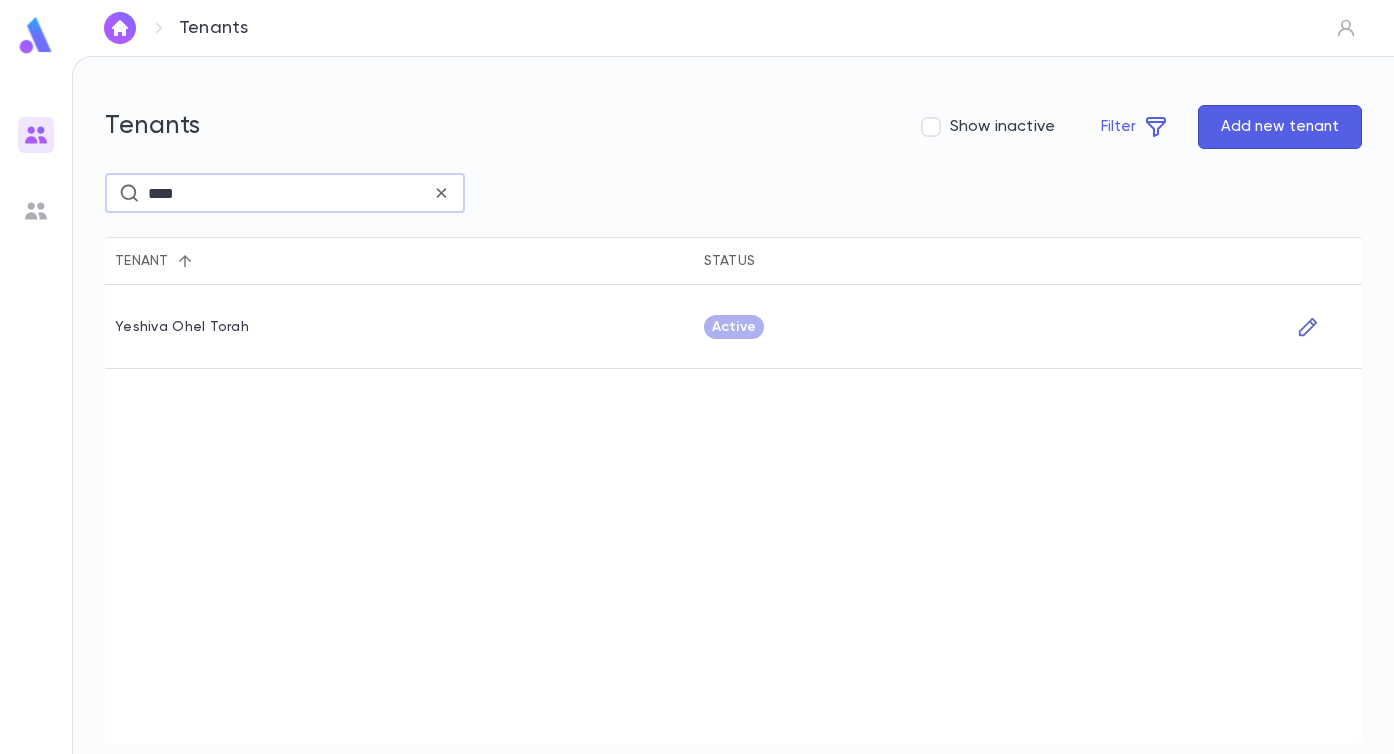 click at bounding box center (1308, 326) 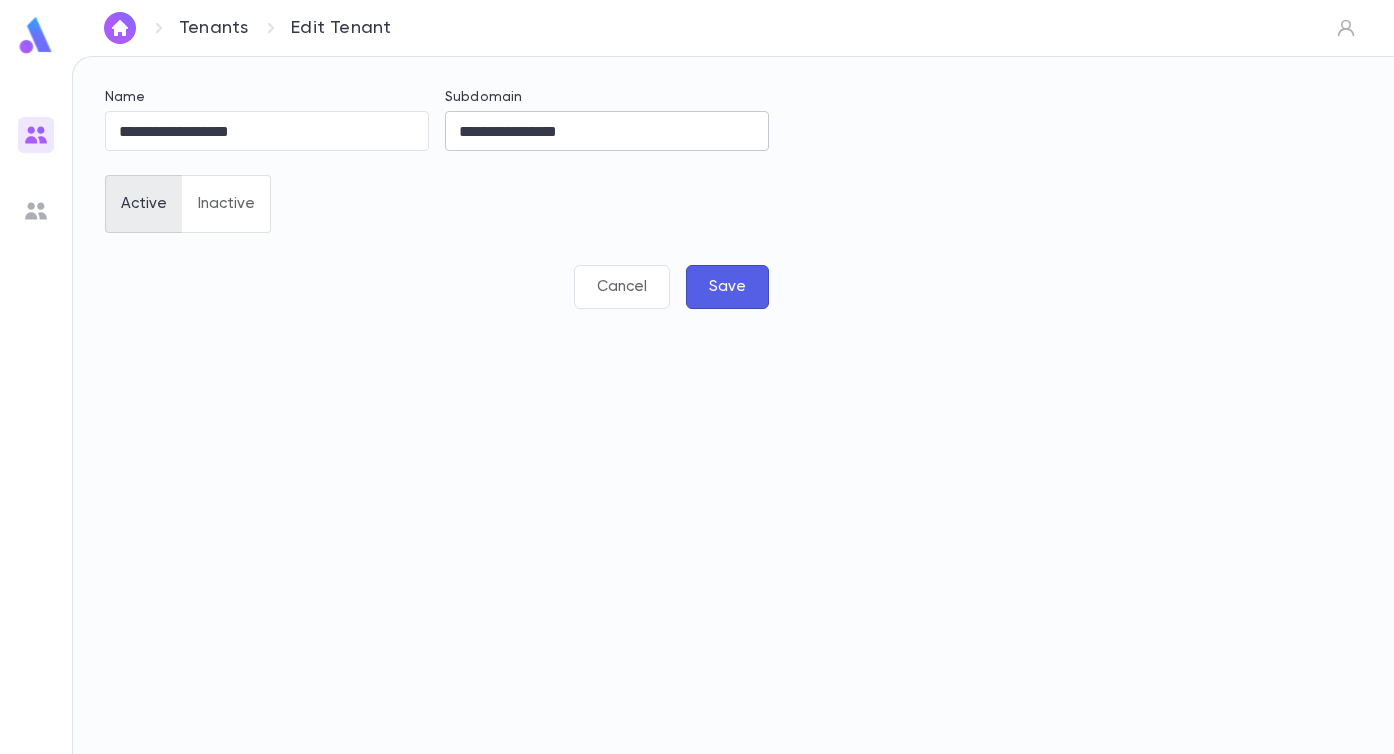 click on "**********" at bounding box center (607, 131) 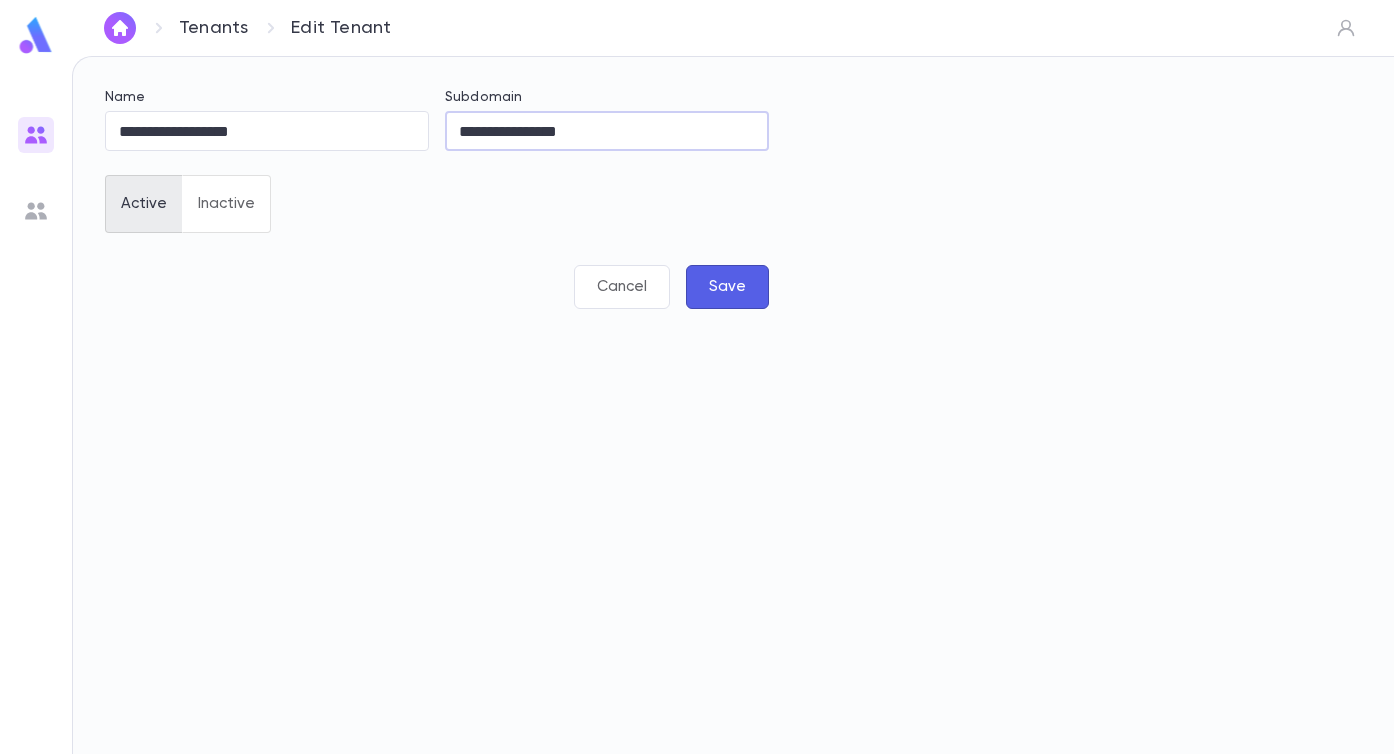 click on "**********" at bounding box center [607, 131] 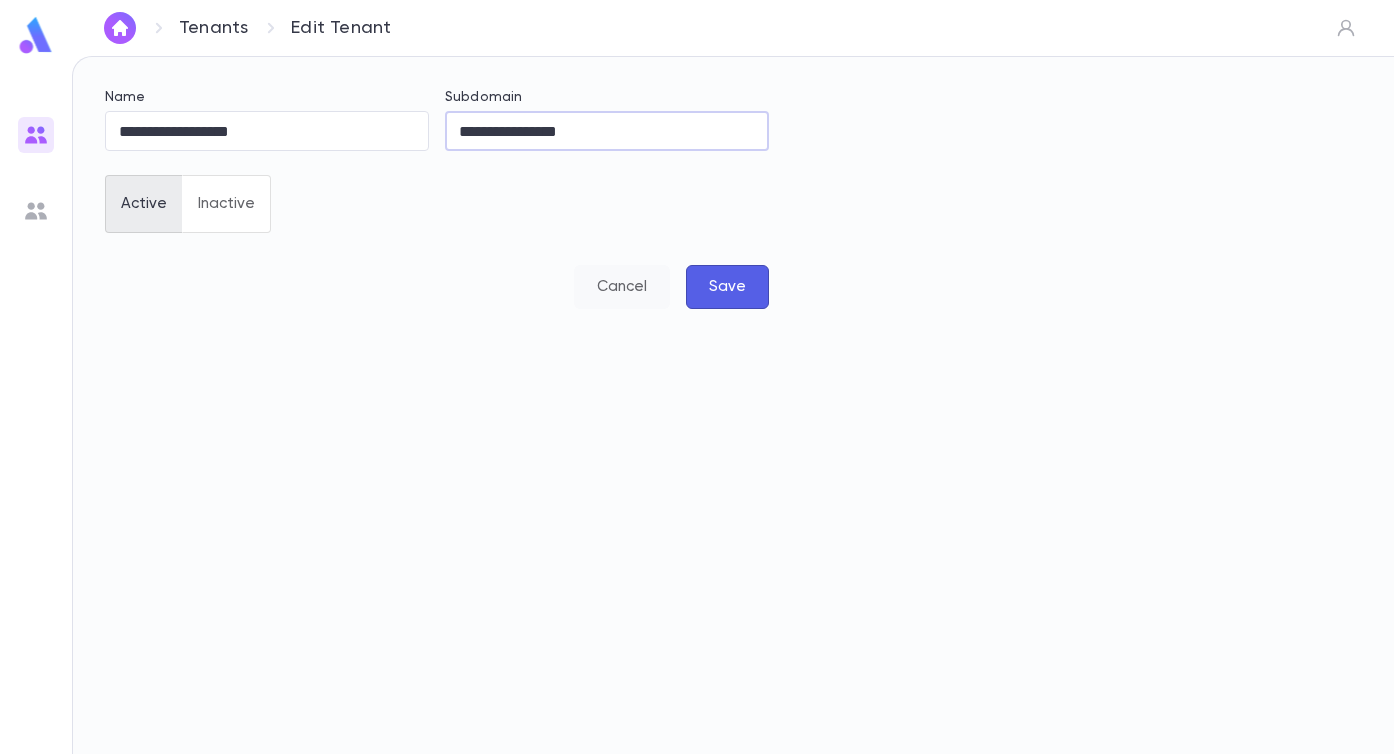 click on "Cancel" at bounding box center (622, 287) 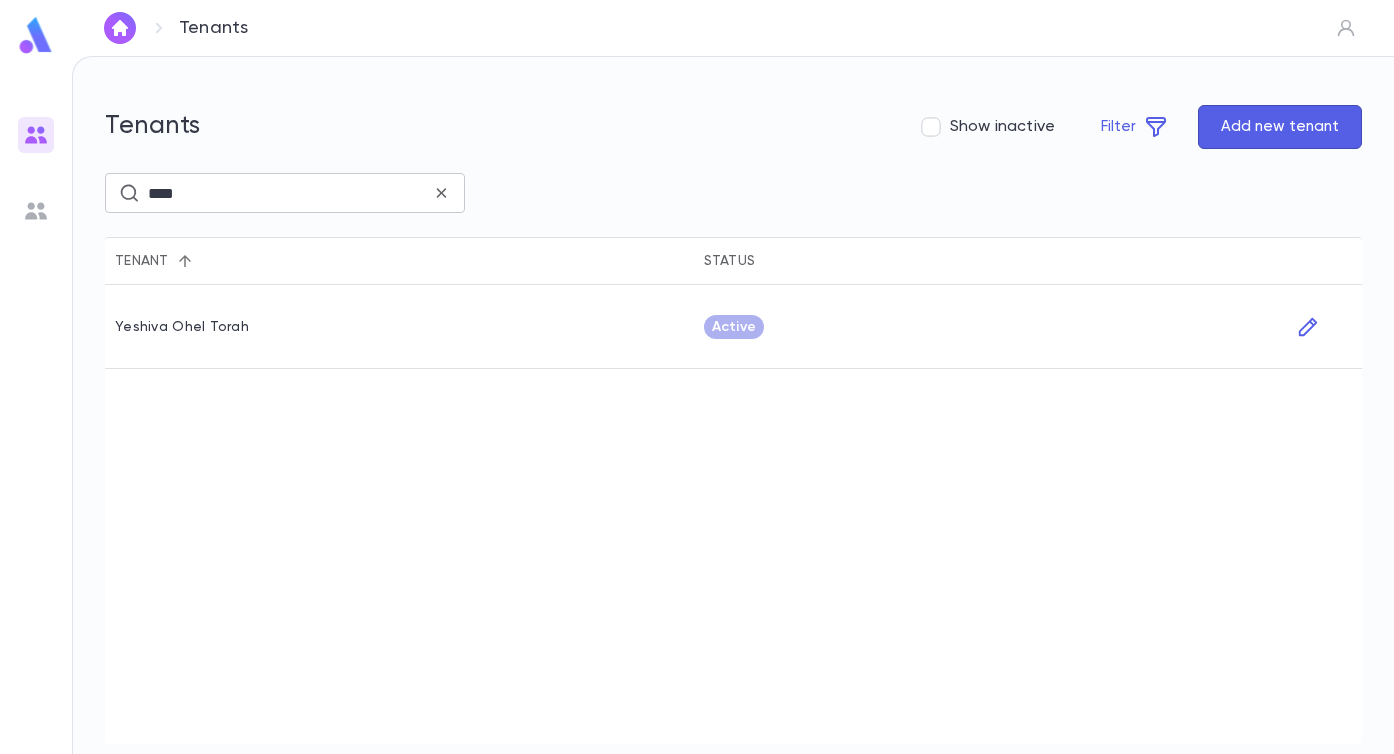 click on "****" at bounding box center [290, 193] 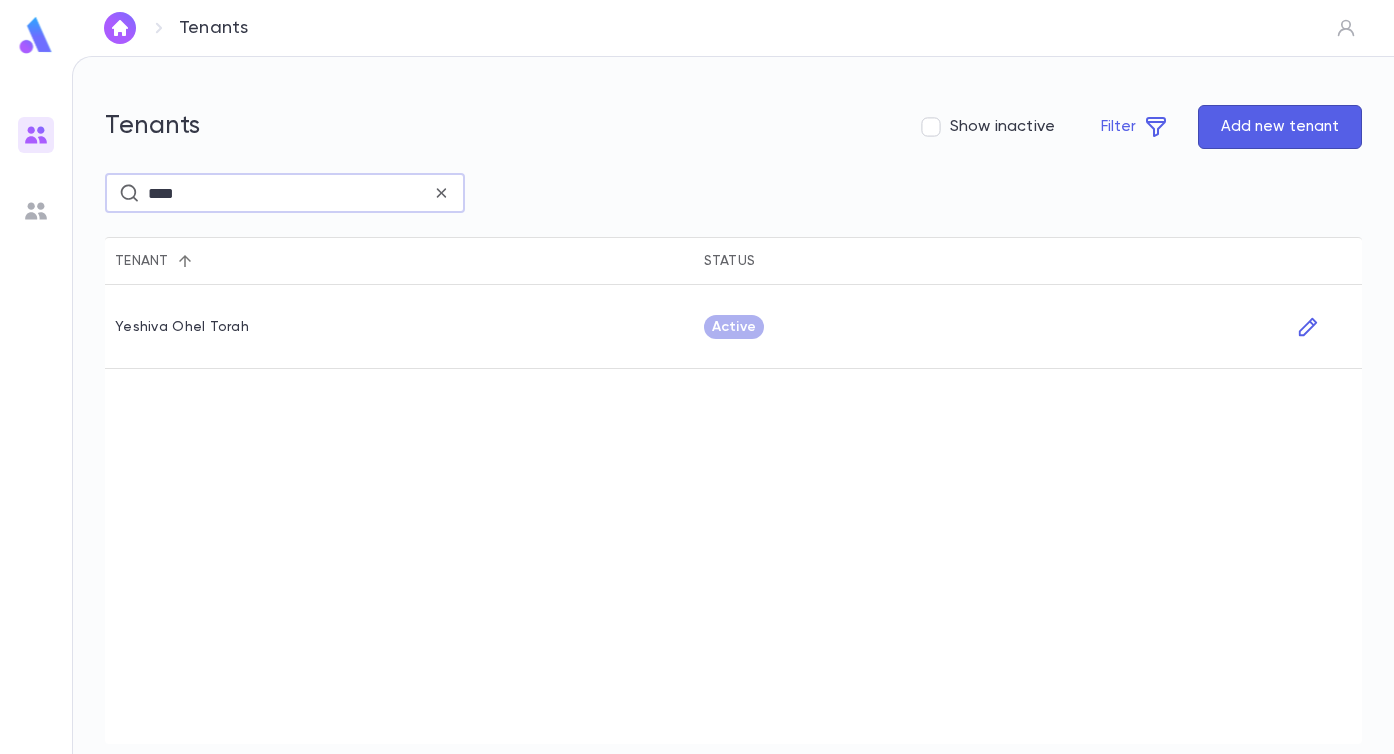 click on "****" at bounding box center (290, 193) 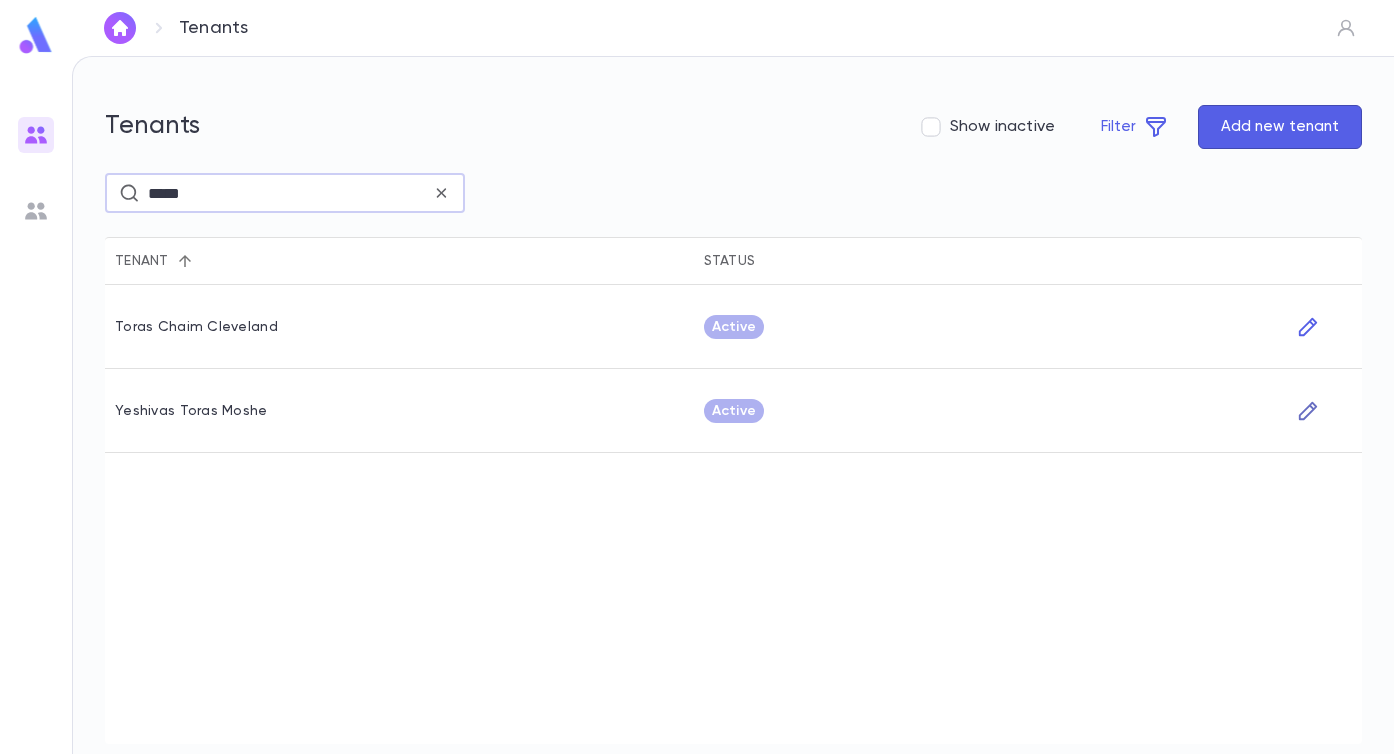 click at bounding box center [1308, 411] 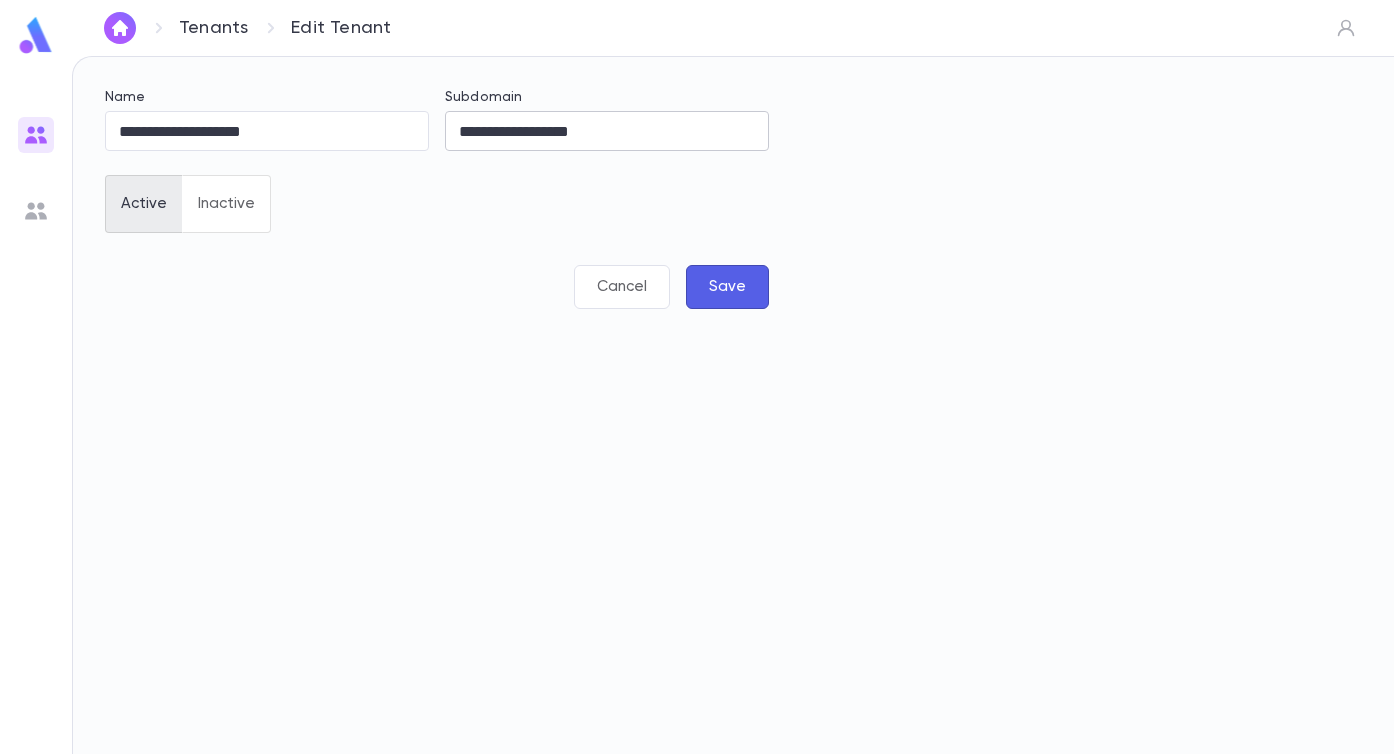 click on "**********" at bounding box center [607, 131] 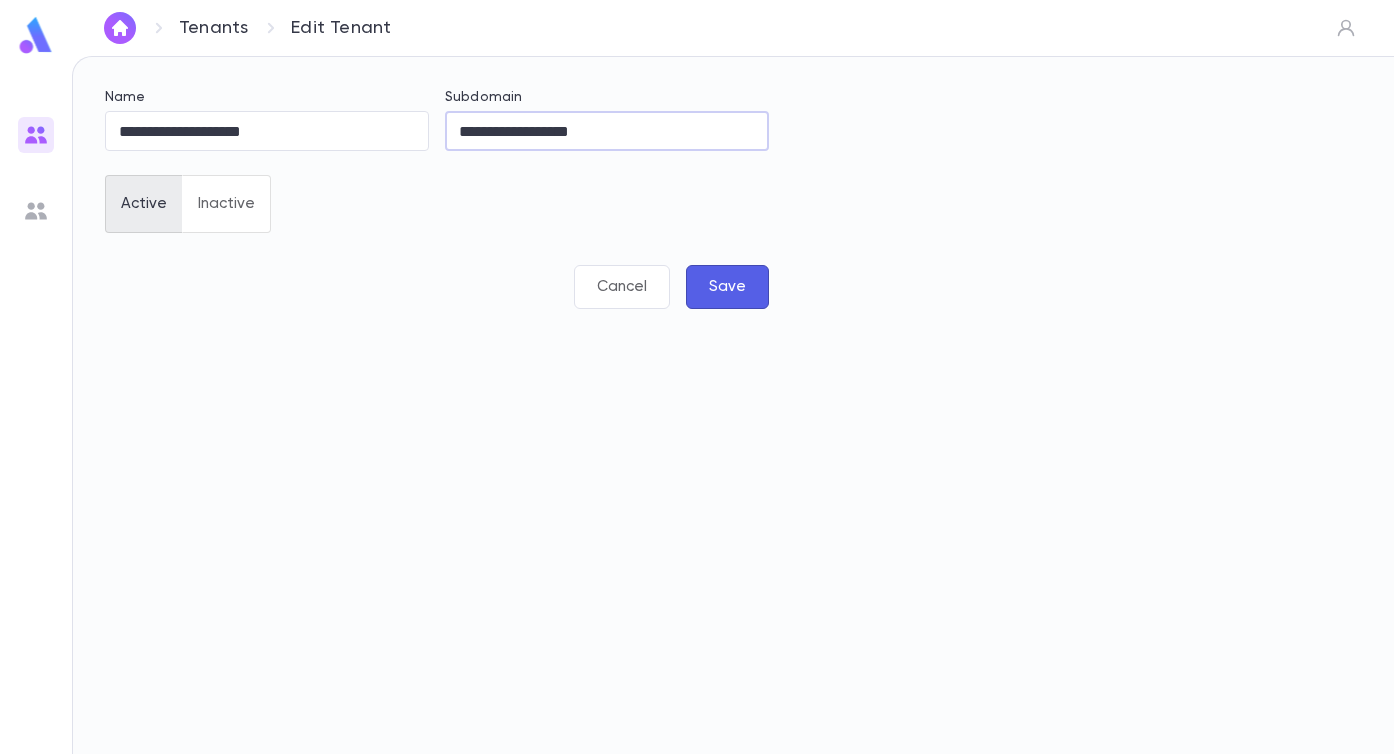 click on "**********" at bounding box center [607, 131] 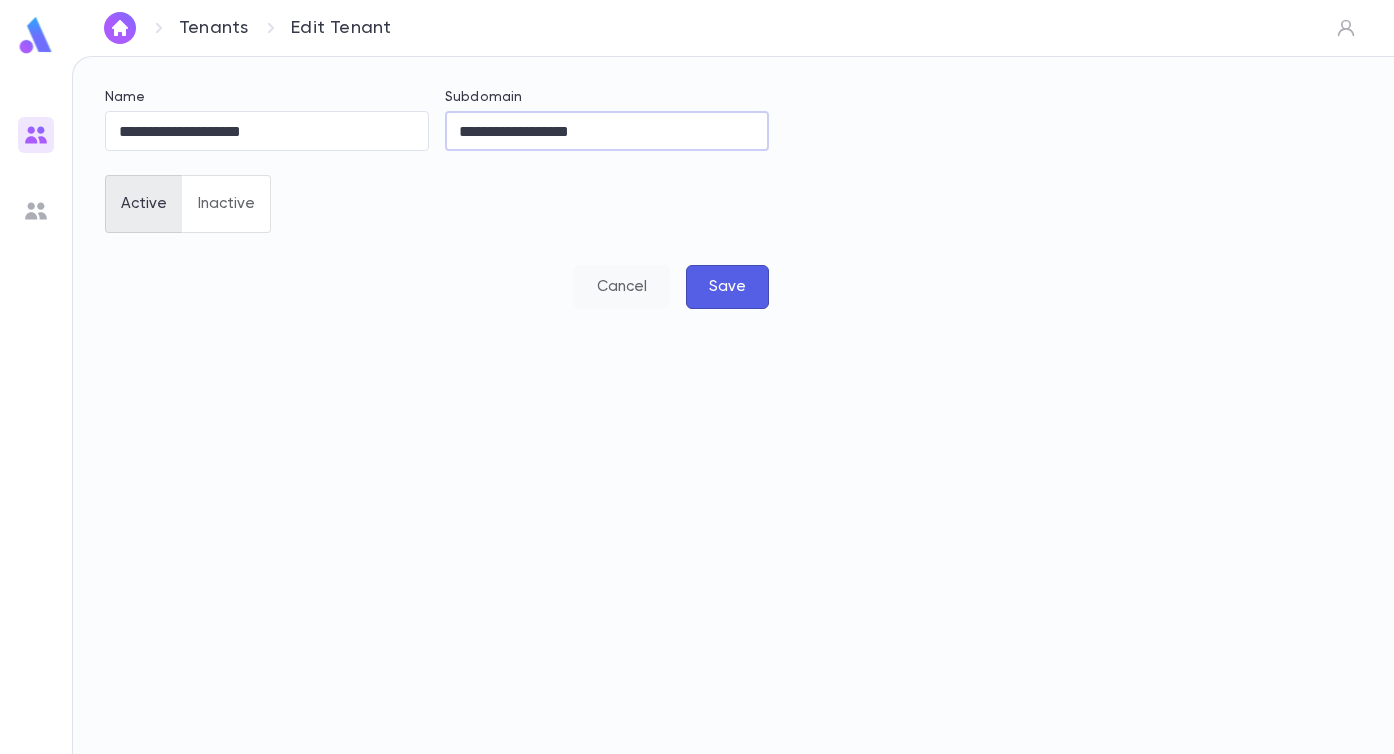 click on "Cancel" at bounding box center (622, 287) 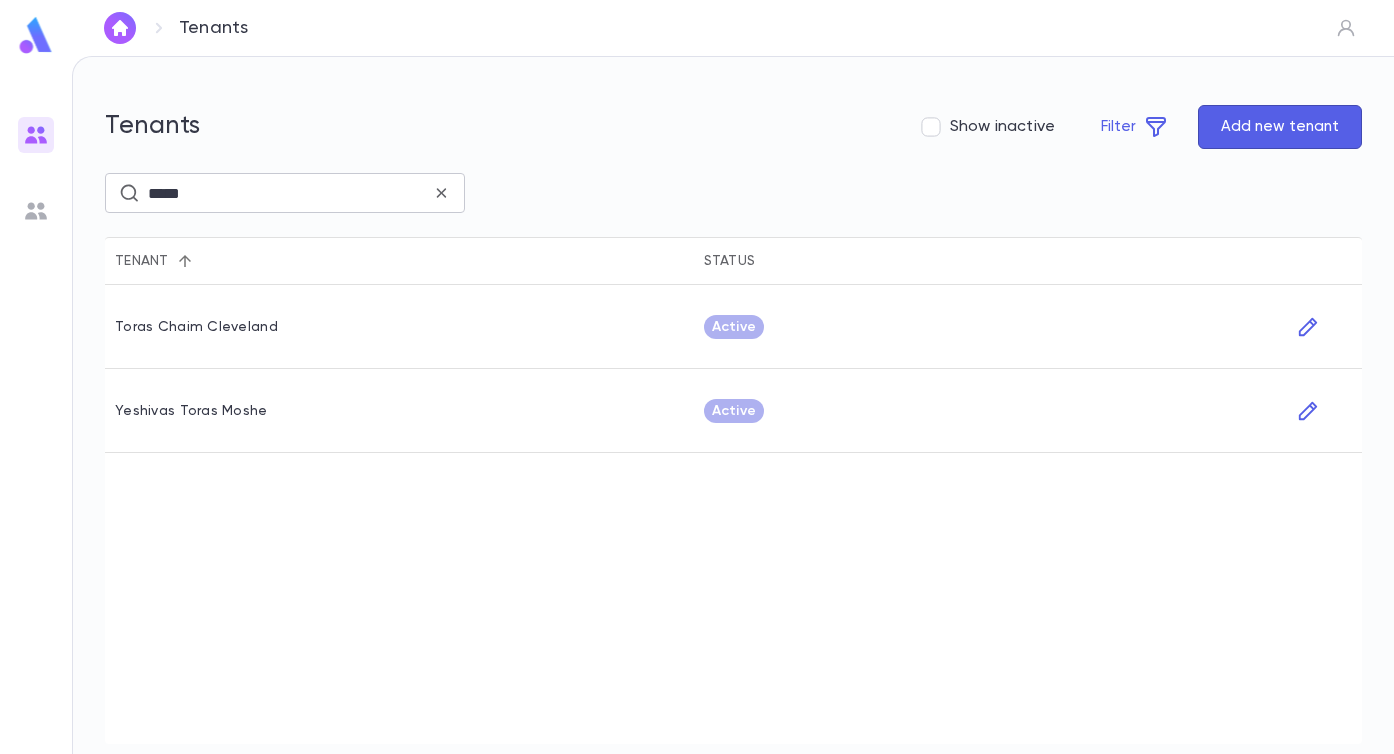 click at bounding box center (441, 193) 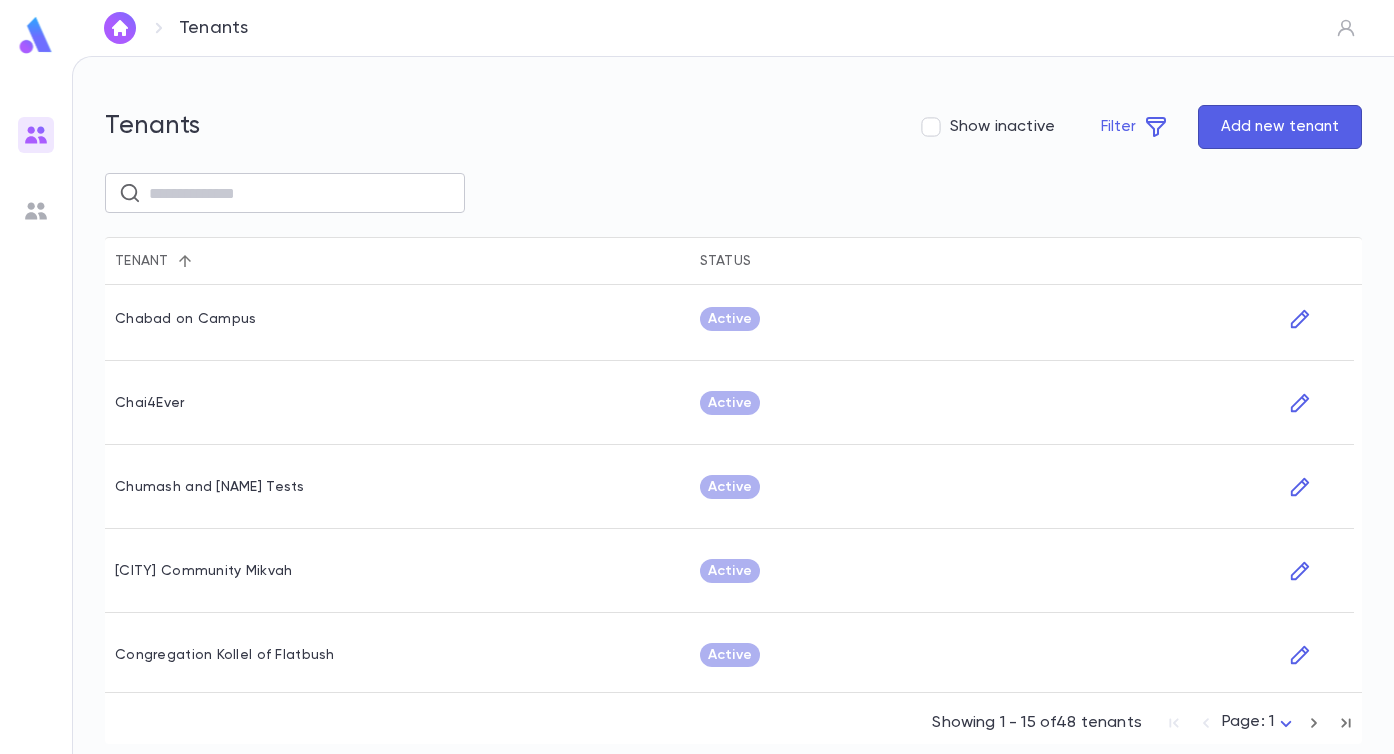 scroll, scrollTop: 430, scrollLeft: 0, axis: vertical 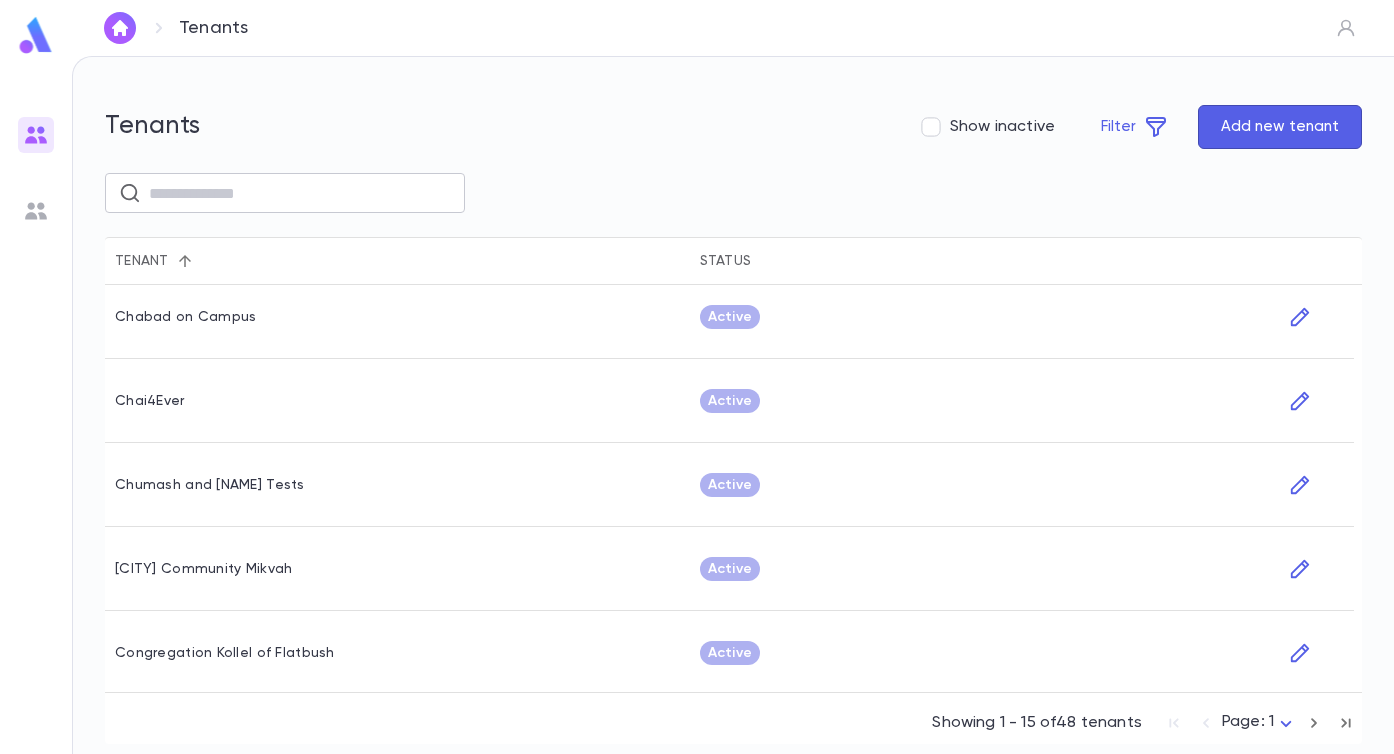 click on "Chumash and Rashi Tests" at bounding box center [210, 485] 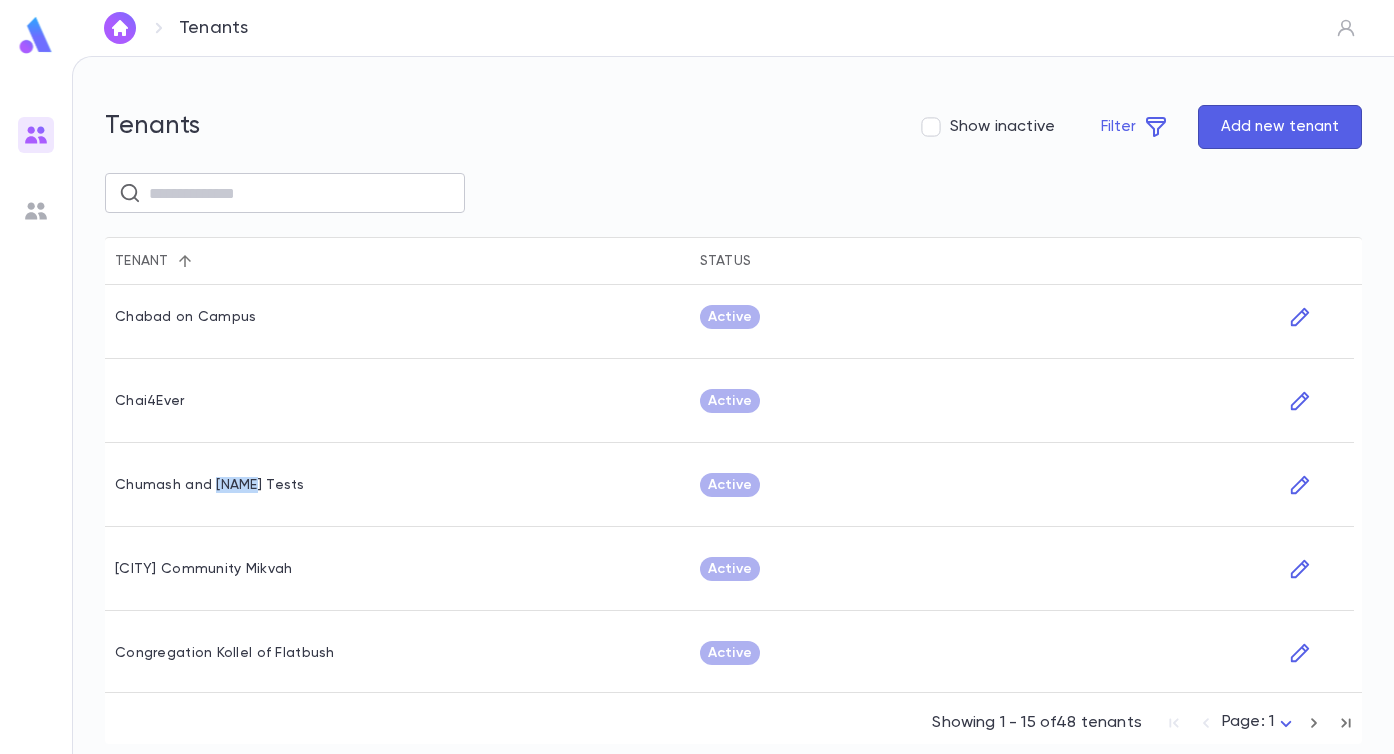 click on "Chumash and Rashi Tests" at bounding box center (210, 485) 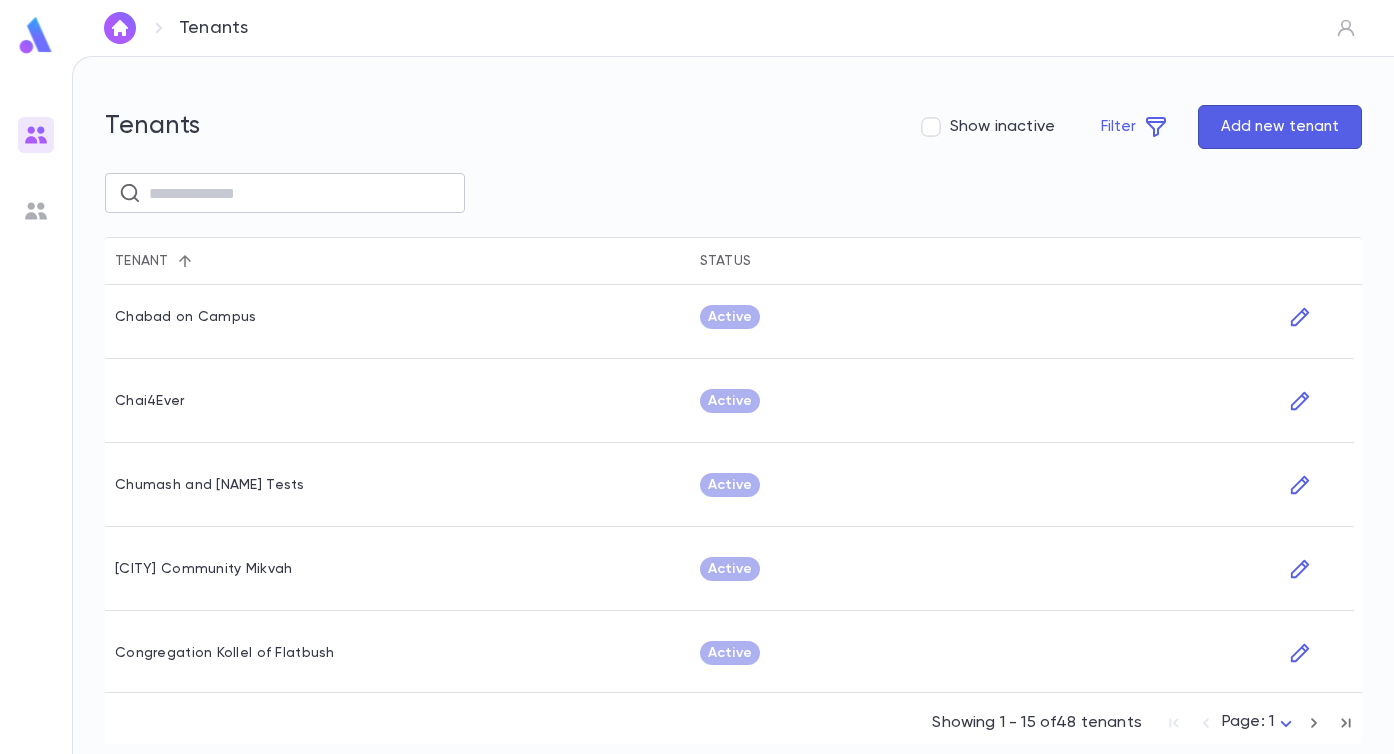 click on "Chumash and Rashi Tests" at bounding box center [210, 485] 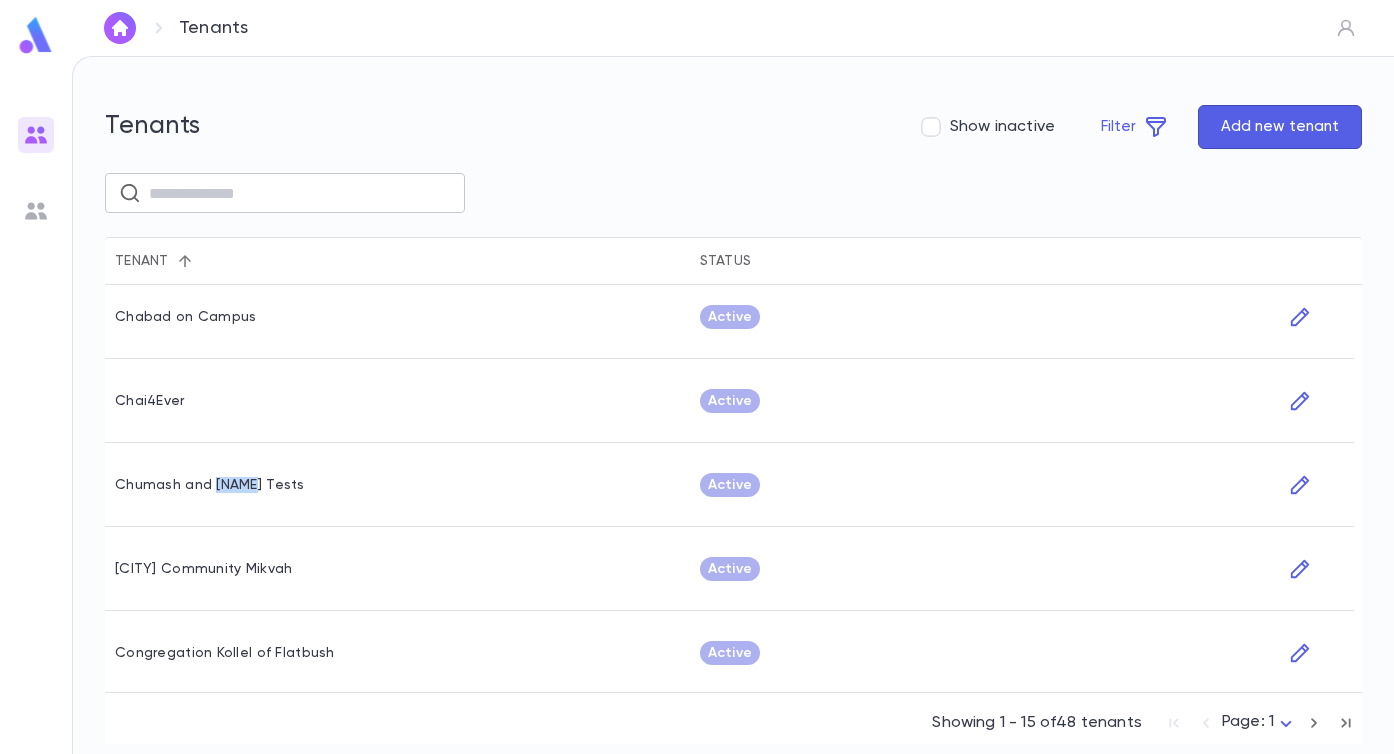 click on "Chumash and Rashi Tests" at bounding box center (210, 485) 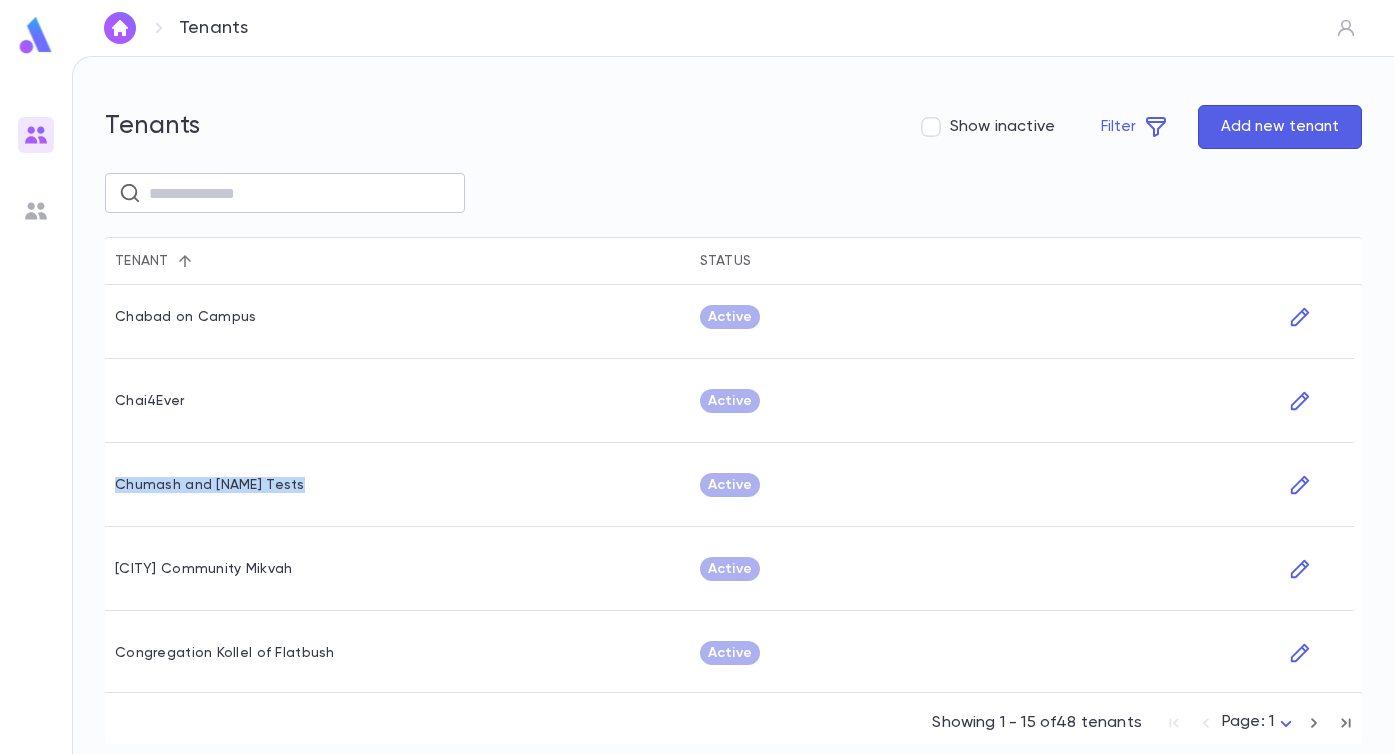 click on "Chumash and Rashi Tests" at bounding box center (210, 485) 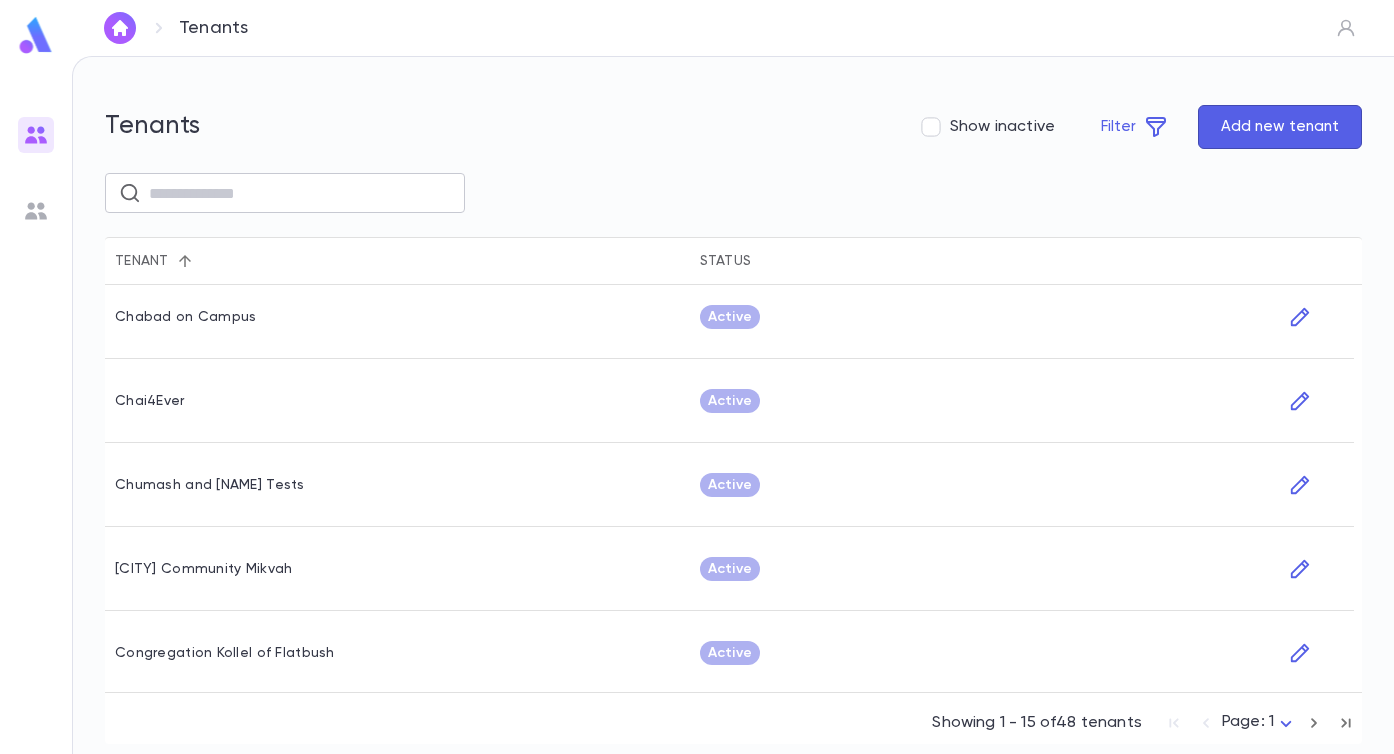 click on "Chumash and Rashi Tests" at bounding box center (210, 485) 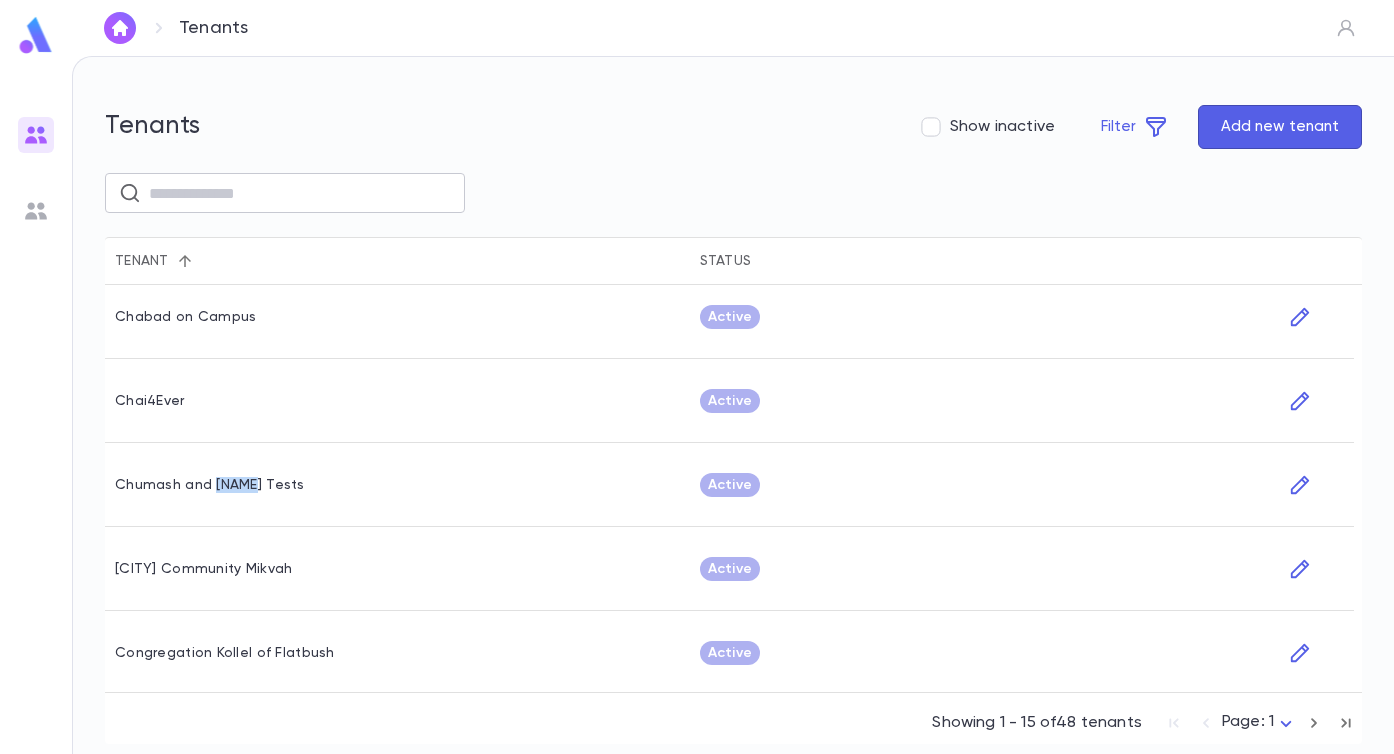 click on "Chumash and Rashi Tests" at bounding box center [210, 485] 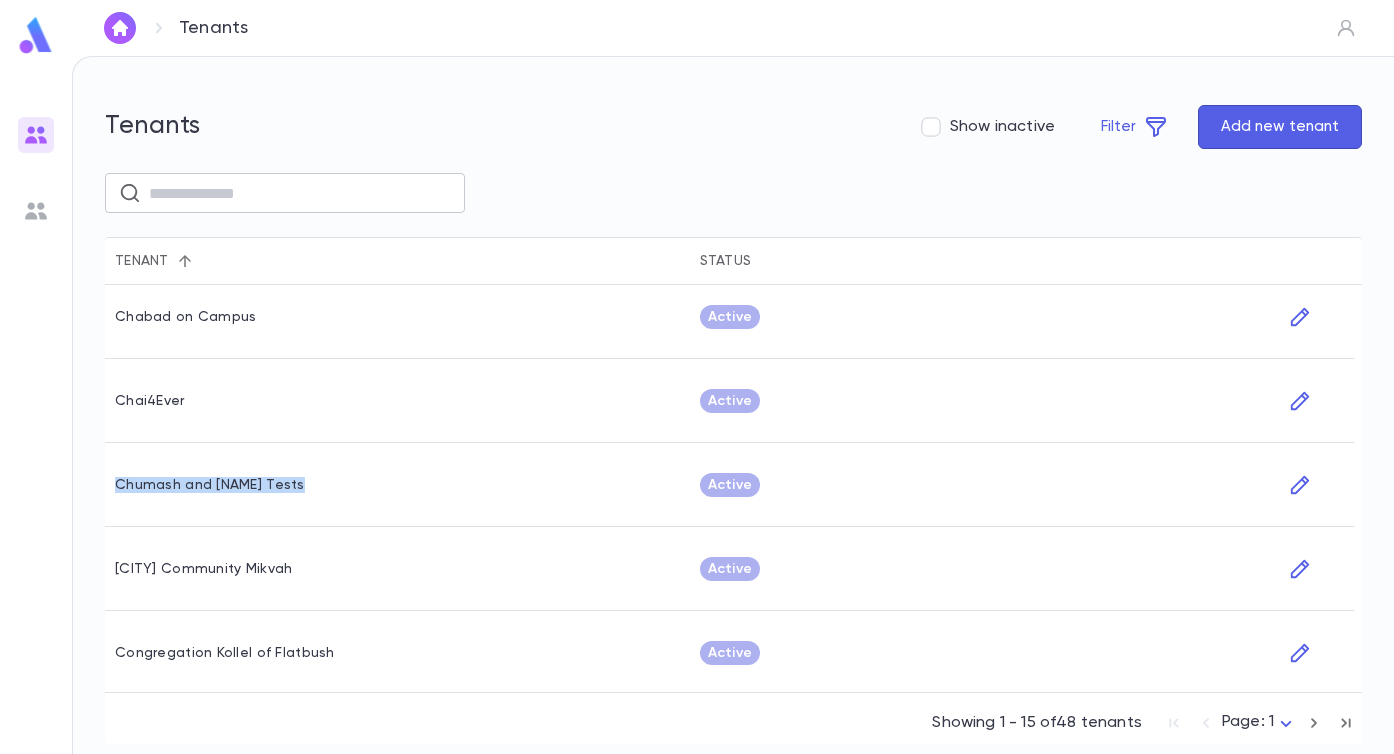 click on "Chumash and Rashi Tests" at bounding box center (210, 485) 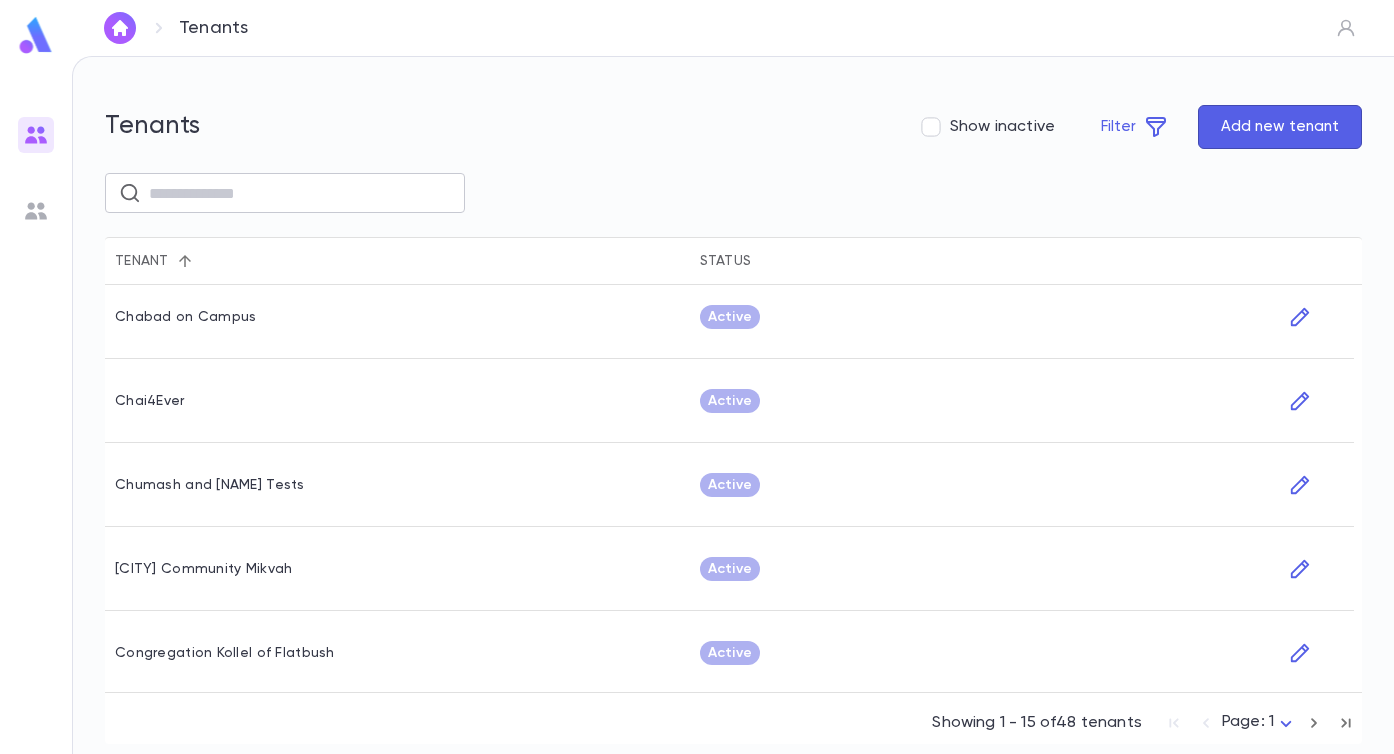 click on "Chumash and Rashi Tests" at bounding box center [210, 485] 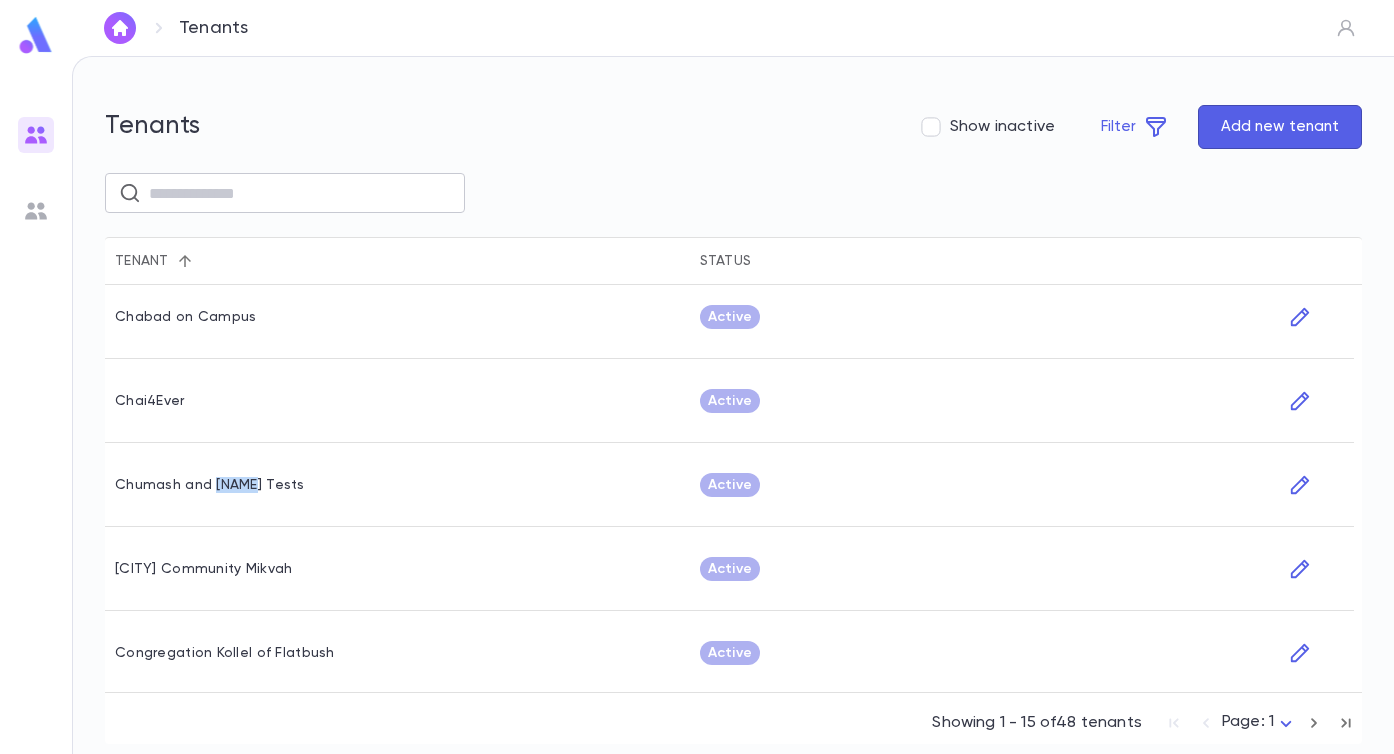 click on "Chumash and Rashi Tests" at bounding box center [210, 485] 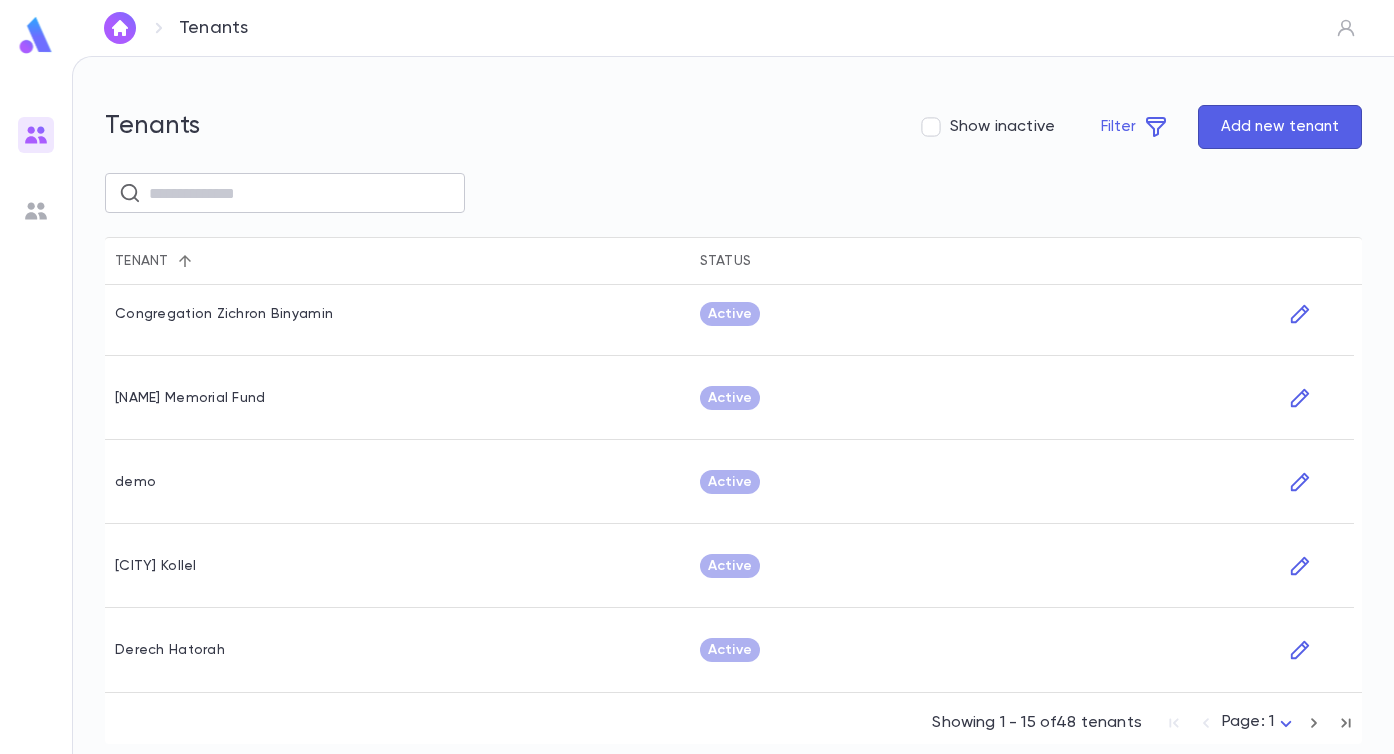 scroll, scrollTop: 0, scrollLeft: 0, axis: both 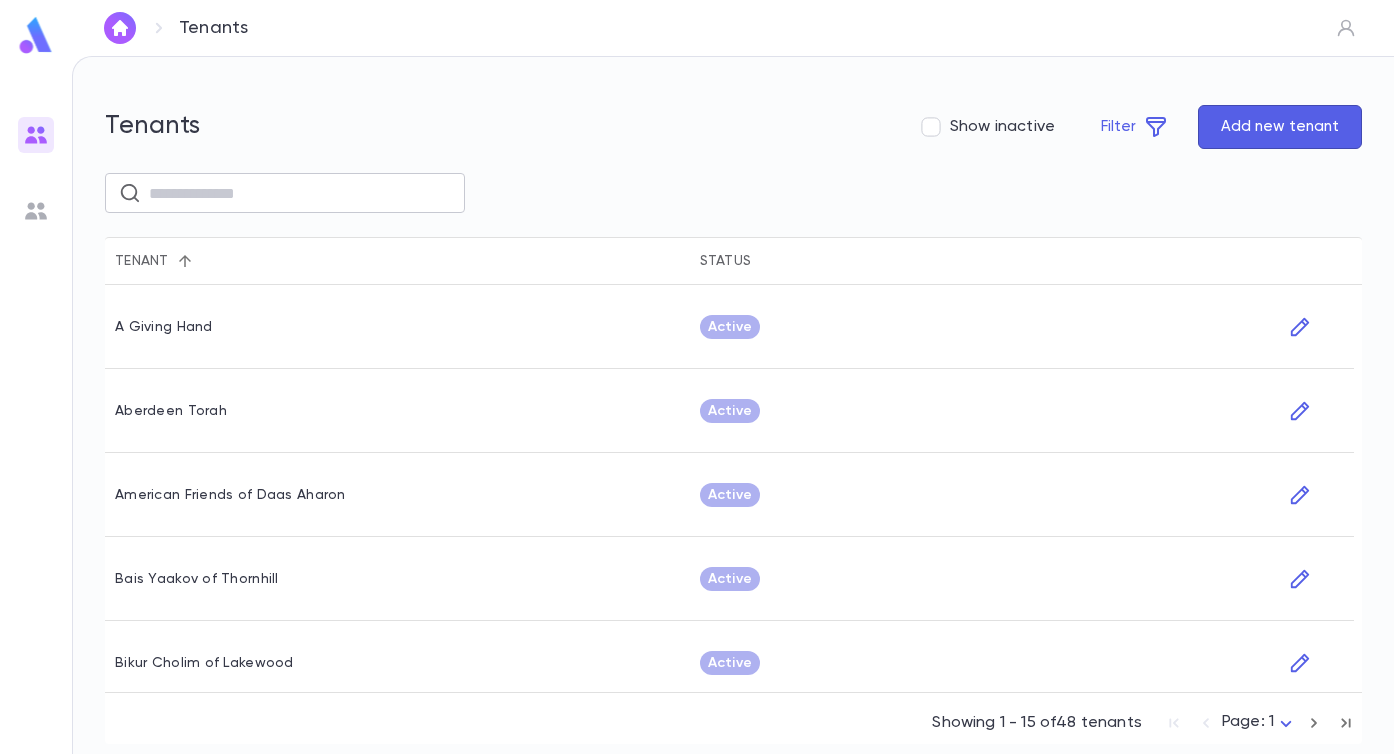 click on "Tenants Show inactive Filter  Add new tenant" at bounding box center [733, 131] 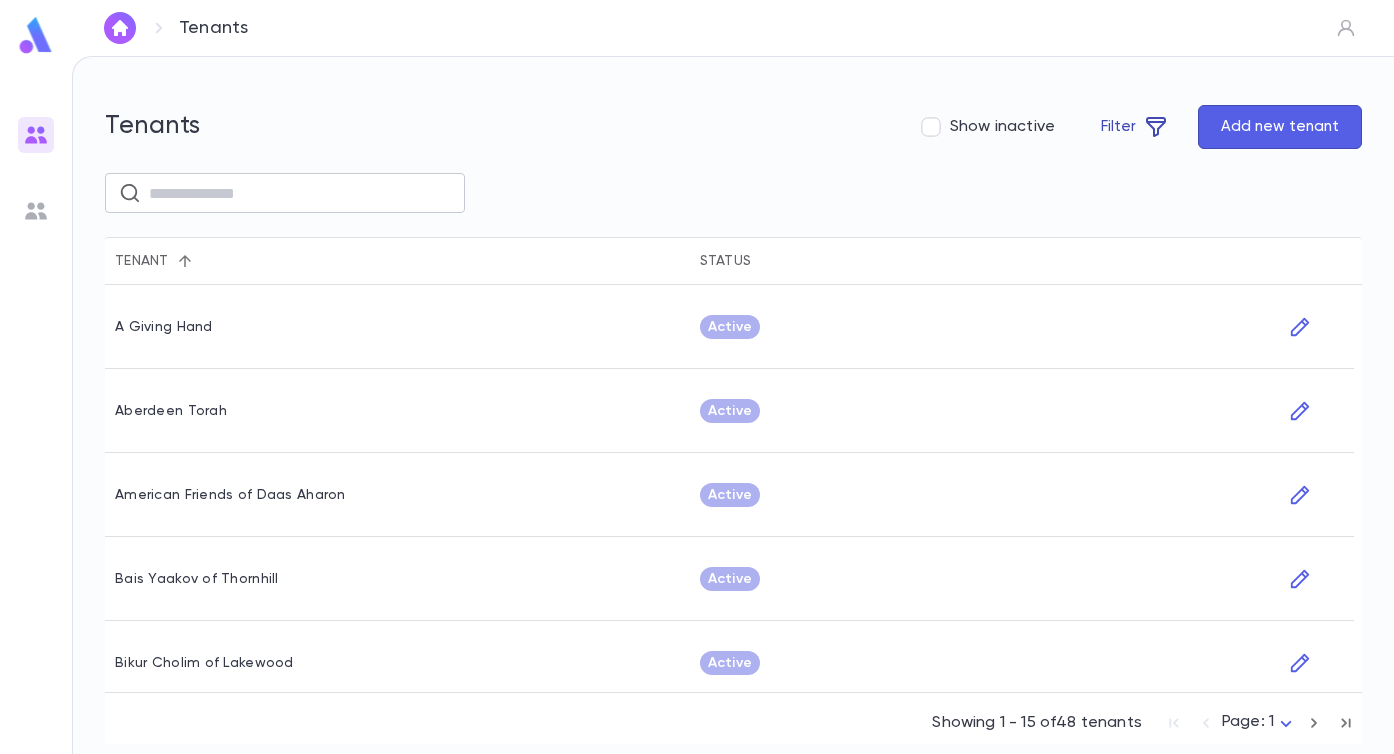 click on "Filter" at bounding box center (1134, 127) 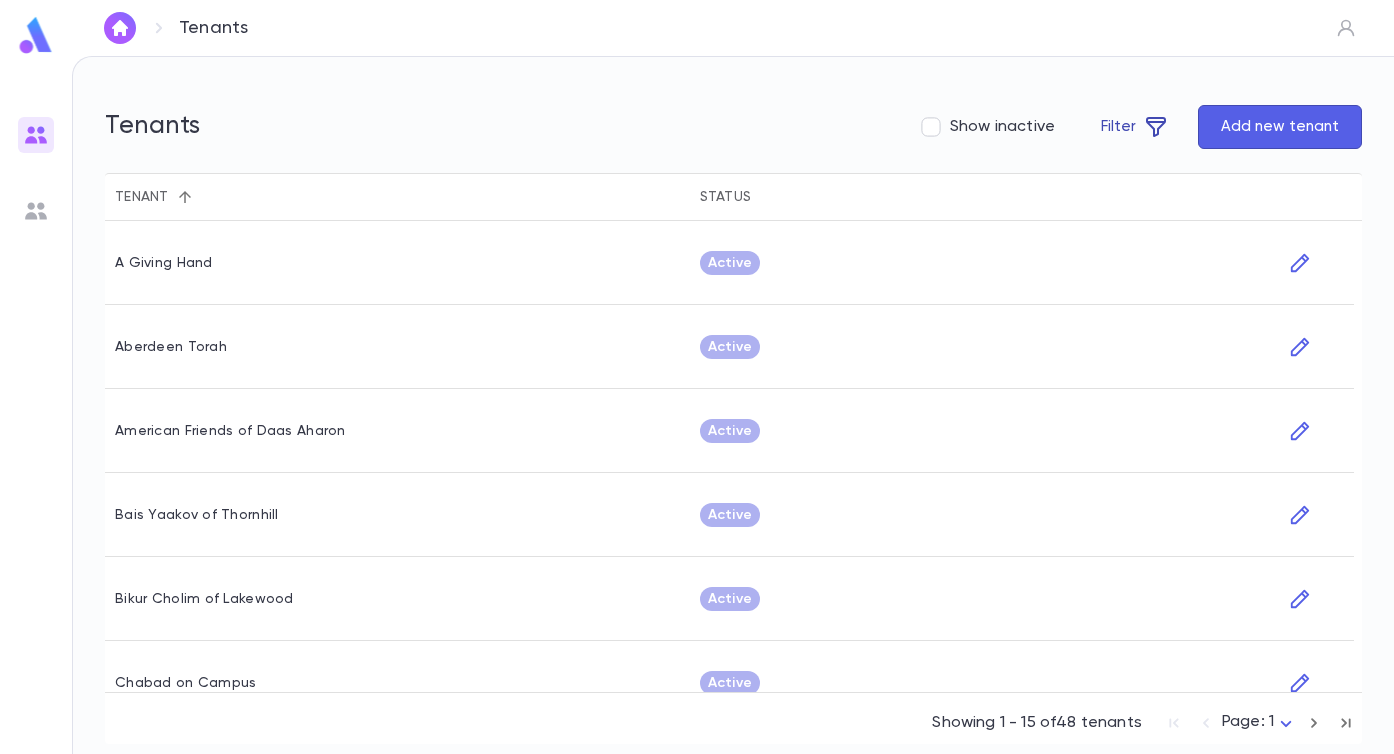 click on "Filter" at bounding box center (1134, 127) 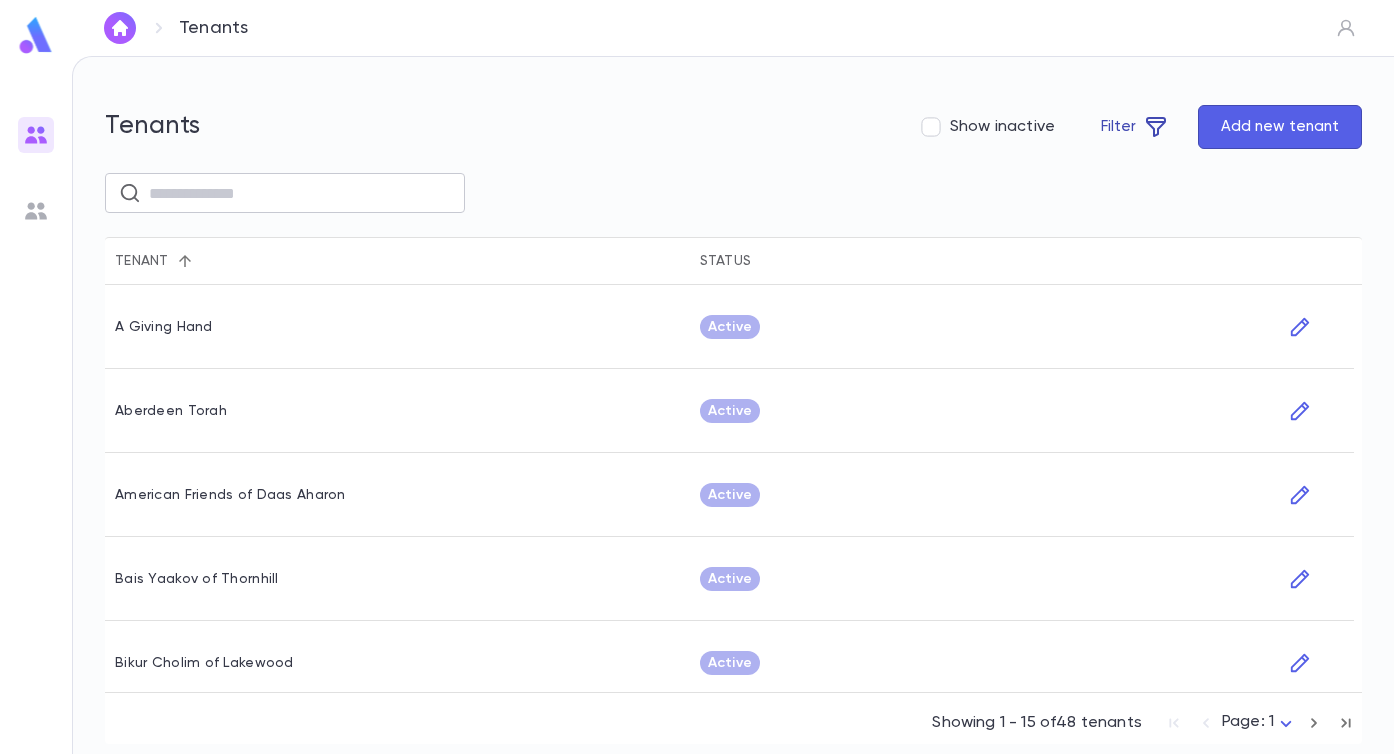 click on "Filter" at bounding box center (1134, 127) 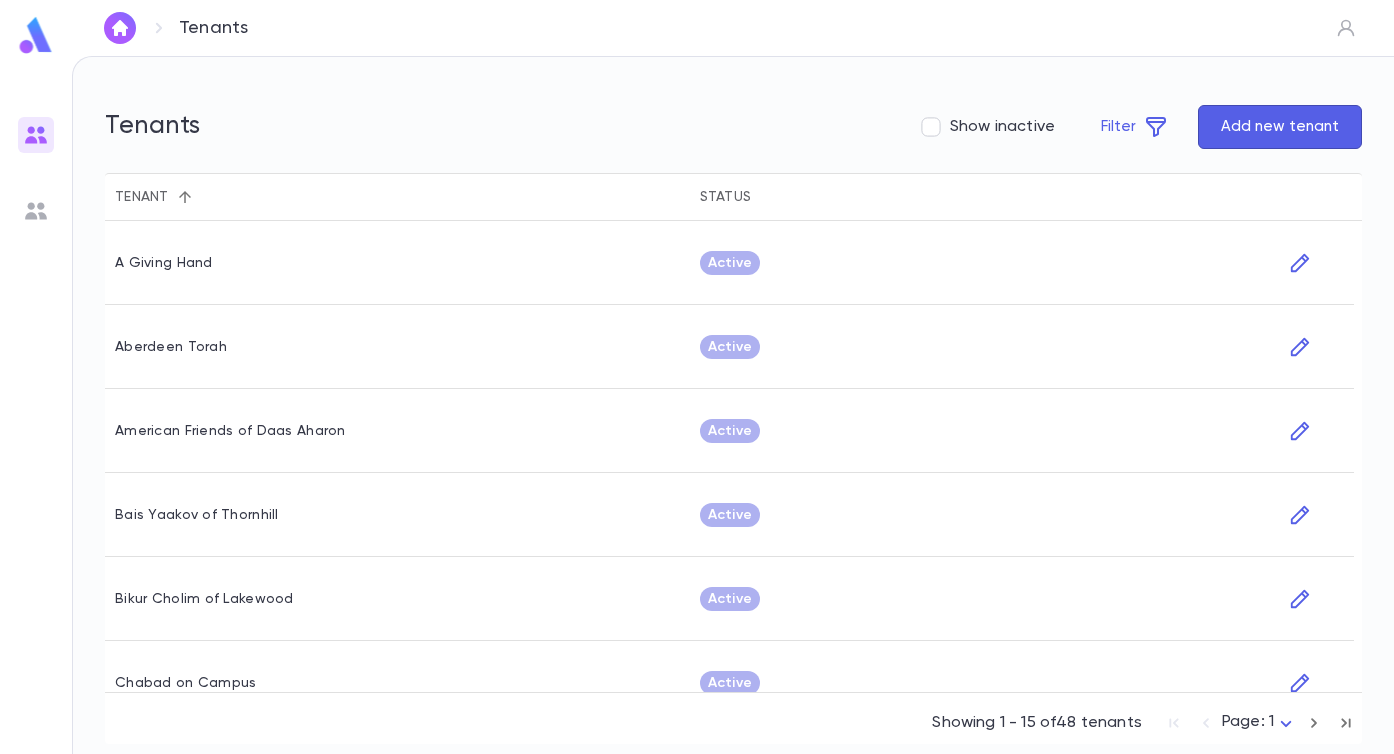 click on "Tenants" at bounding box center (733, 28) 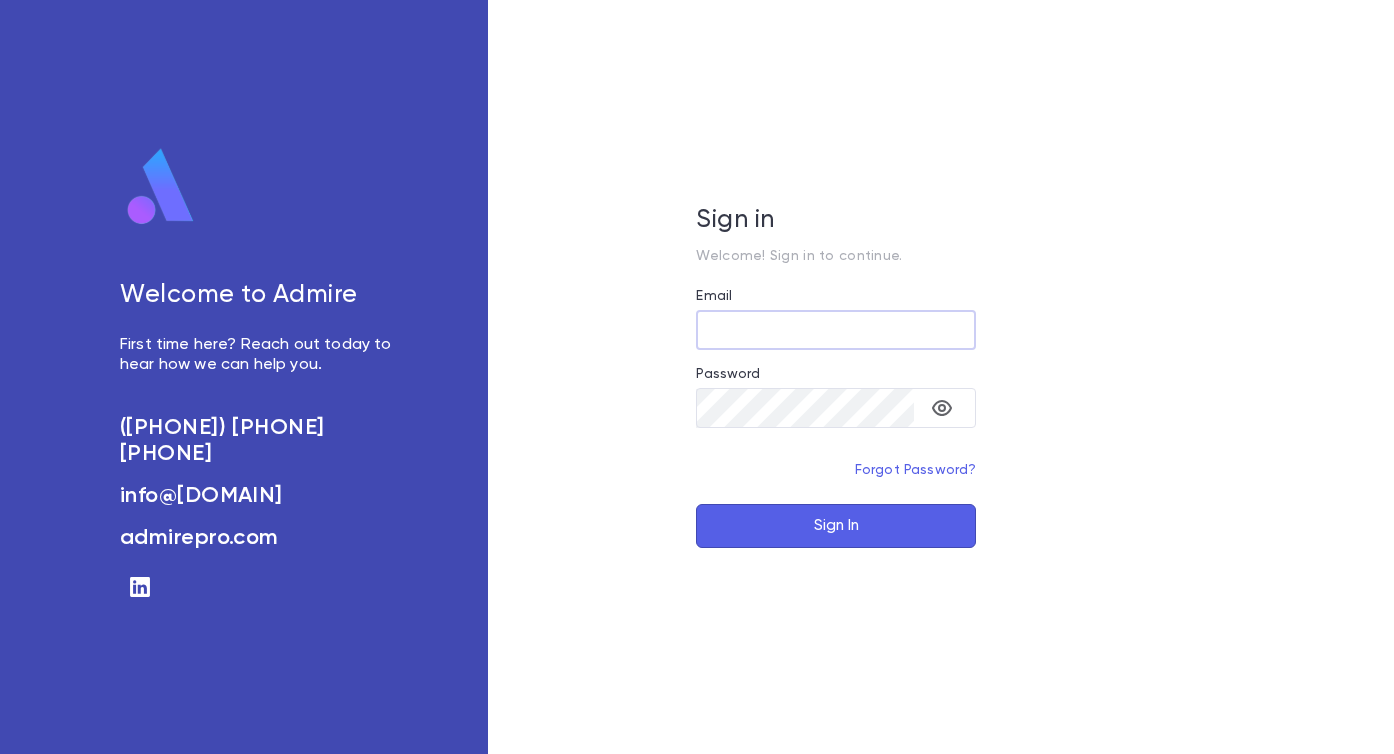 scroll, scrollTop: 0, scrollLeft: 0, axis: both 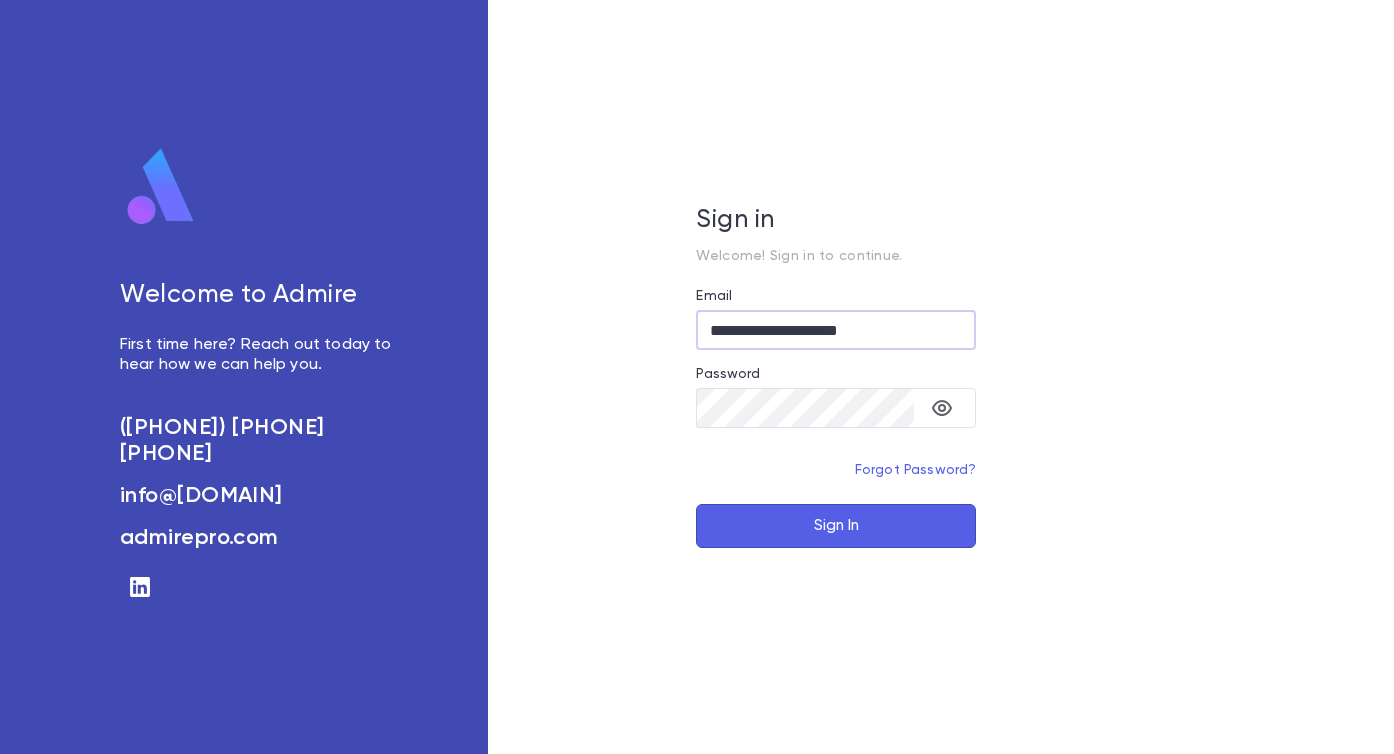 click on "Sign In" at bounding box center (836, 526) 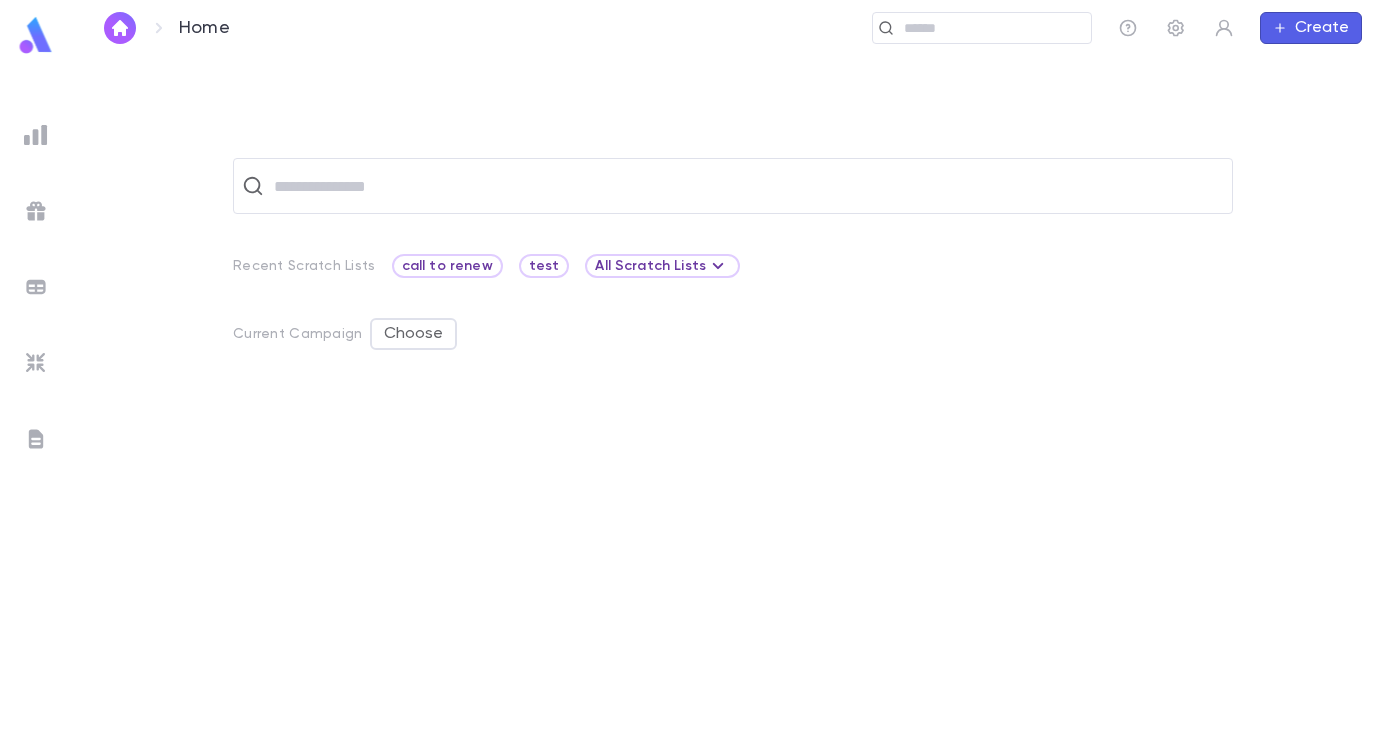 click at bounding box center (36, 135) 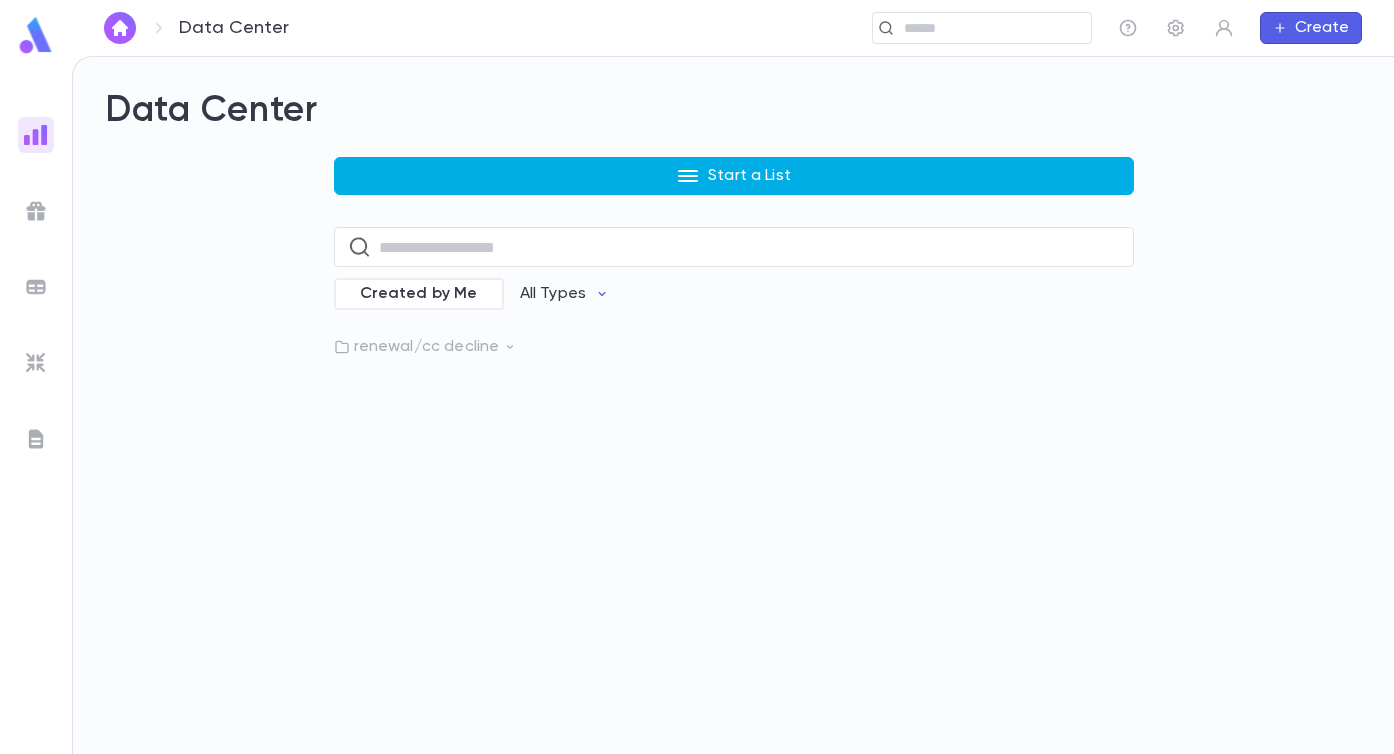 click on "Start a List" at bounding box center [734, 176] 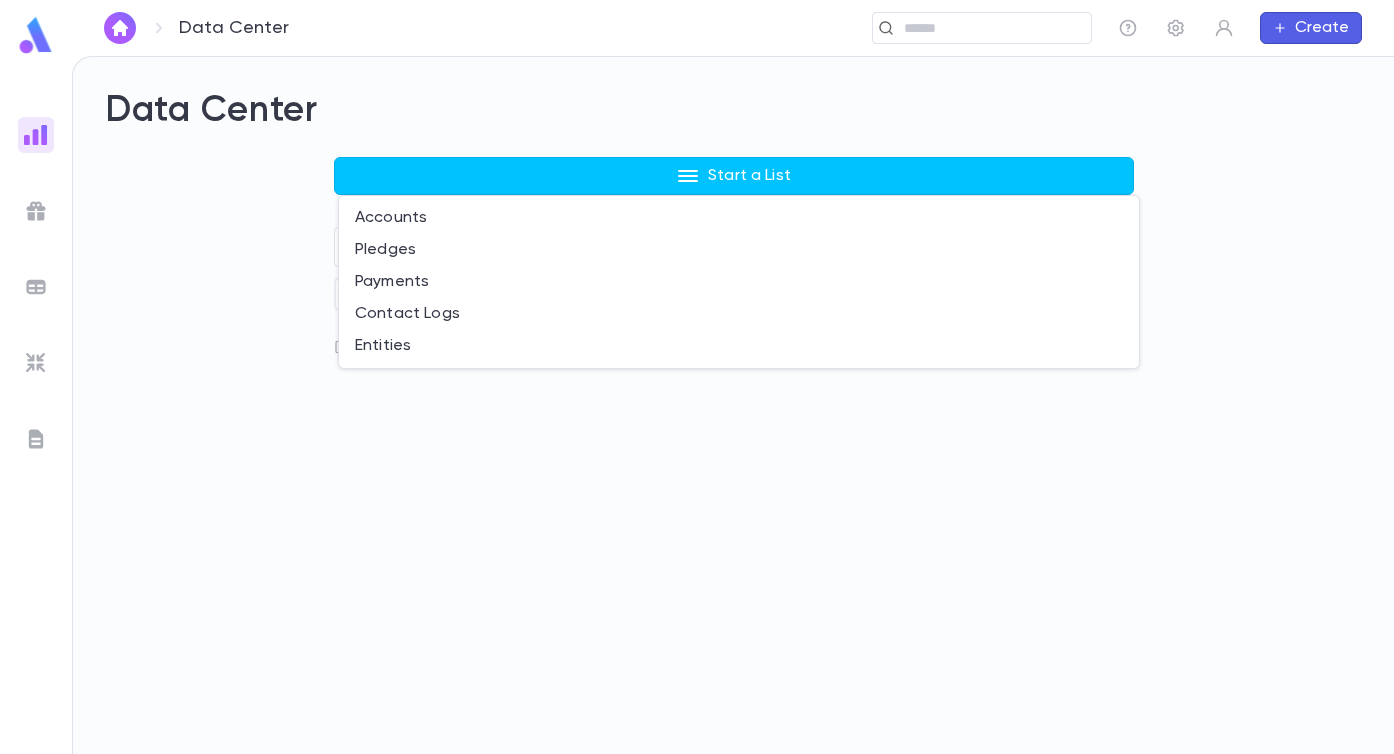 click at bounding box center (697, 377) 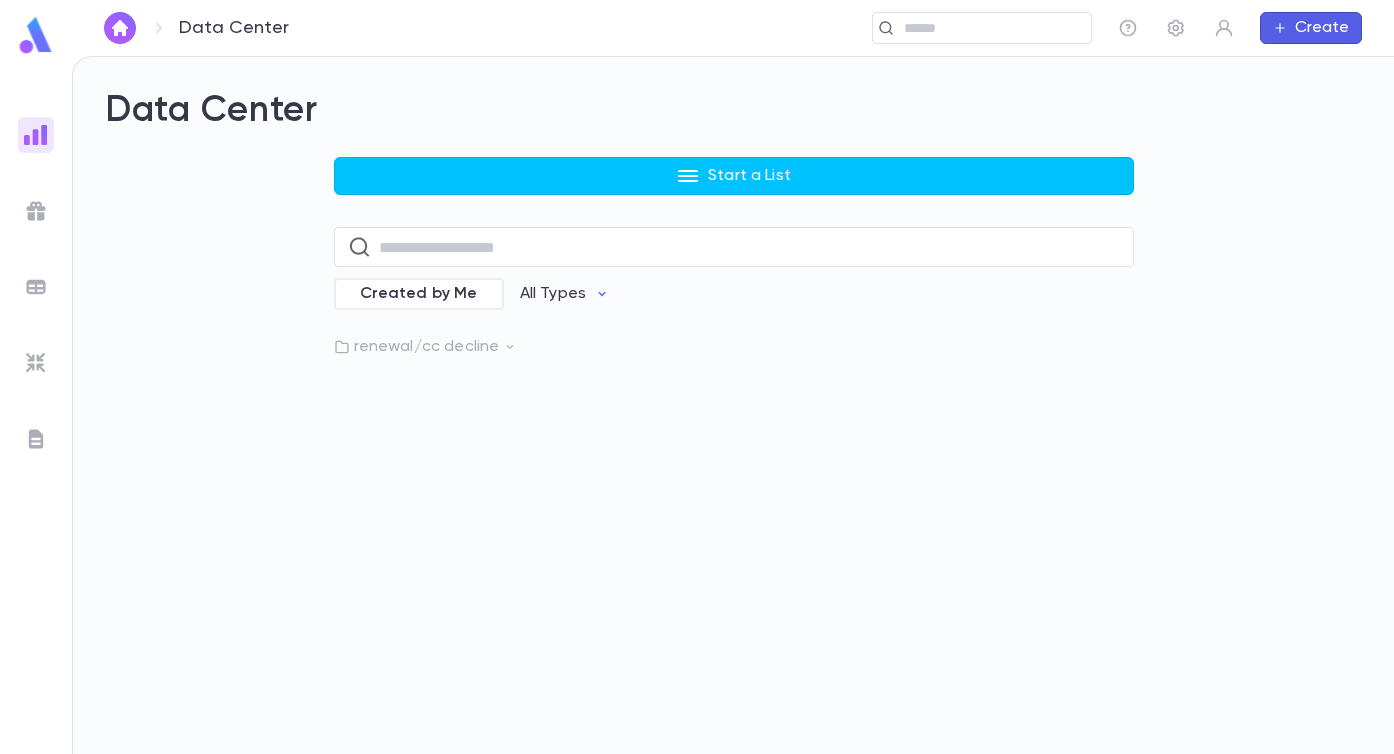 click on "Data Center   Start a List ​ Created by Me All Types renewal/cc decline" at bounding box center [733, 405] 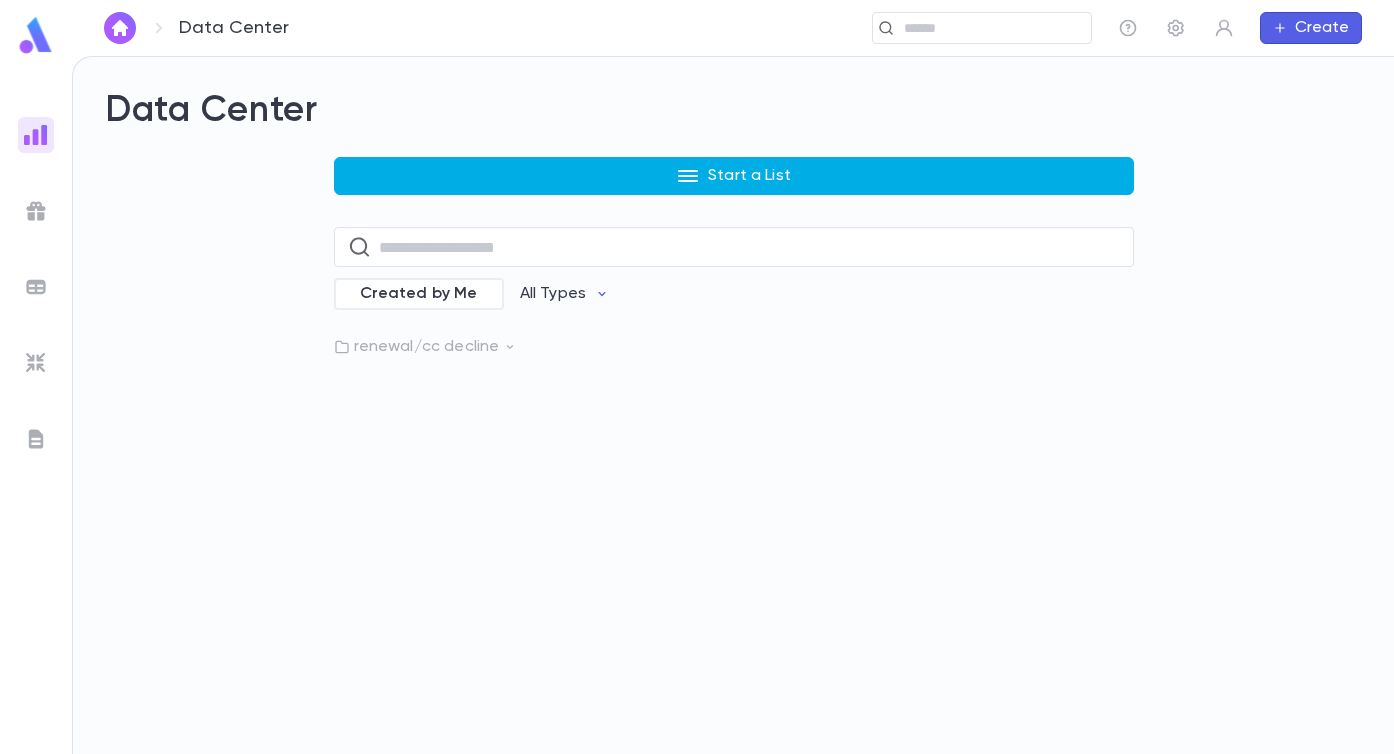click on "Start a List" at bounding box center [734, 176] 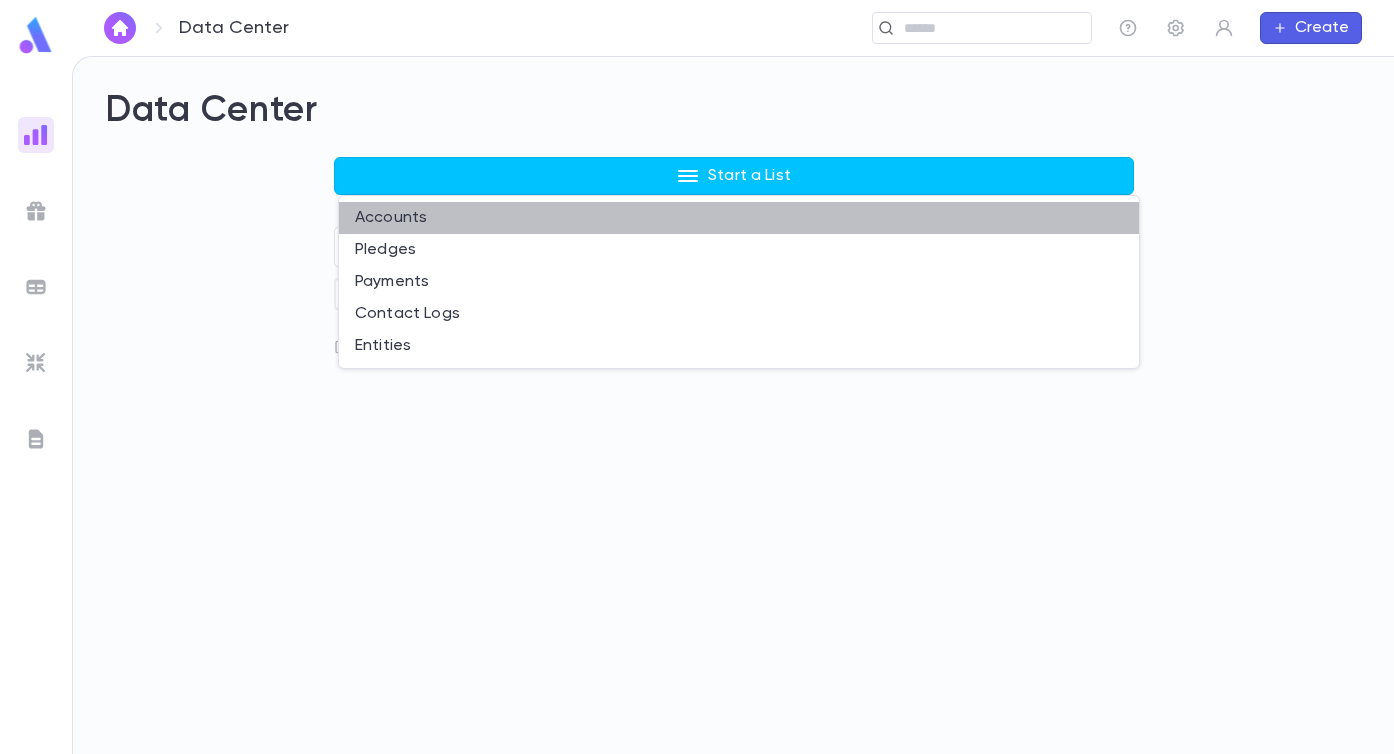 click on "Accounts" at bounding box center (739, 218) 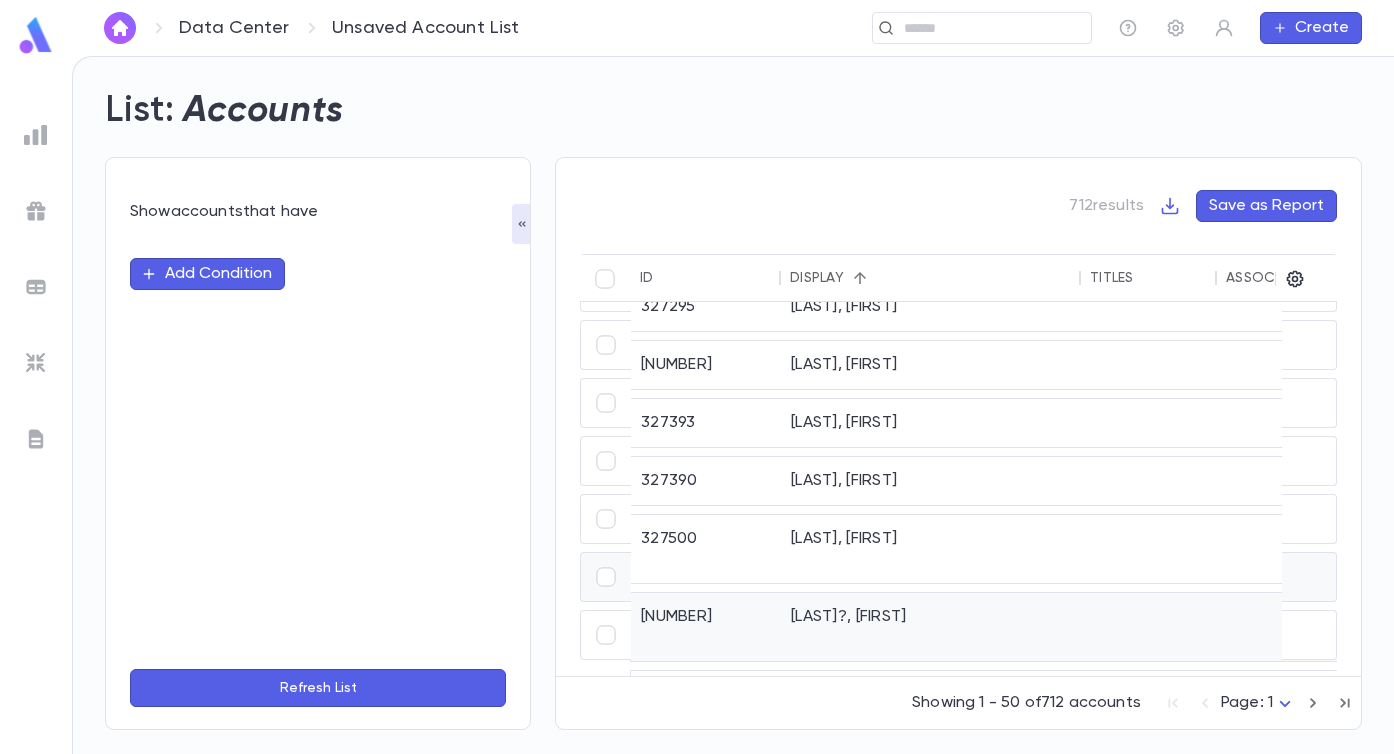 scroll, scrollTop: 2198, scrollLeft: 0, axis: vertical 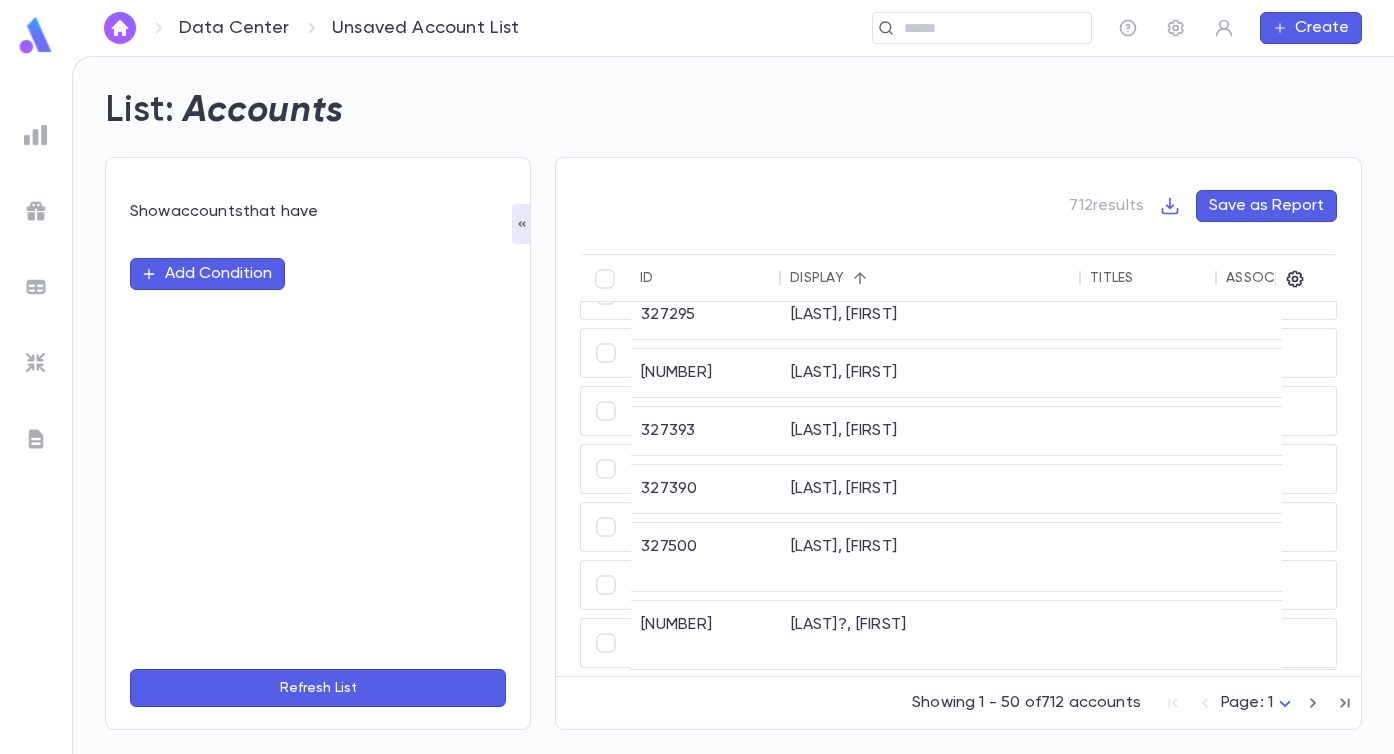 click at bounding box center [1173, 703] 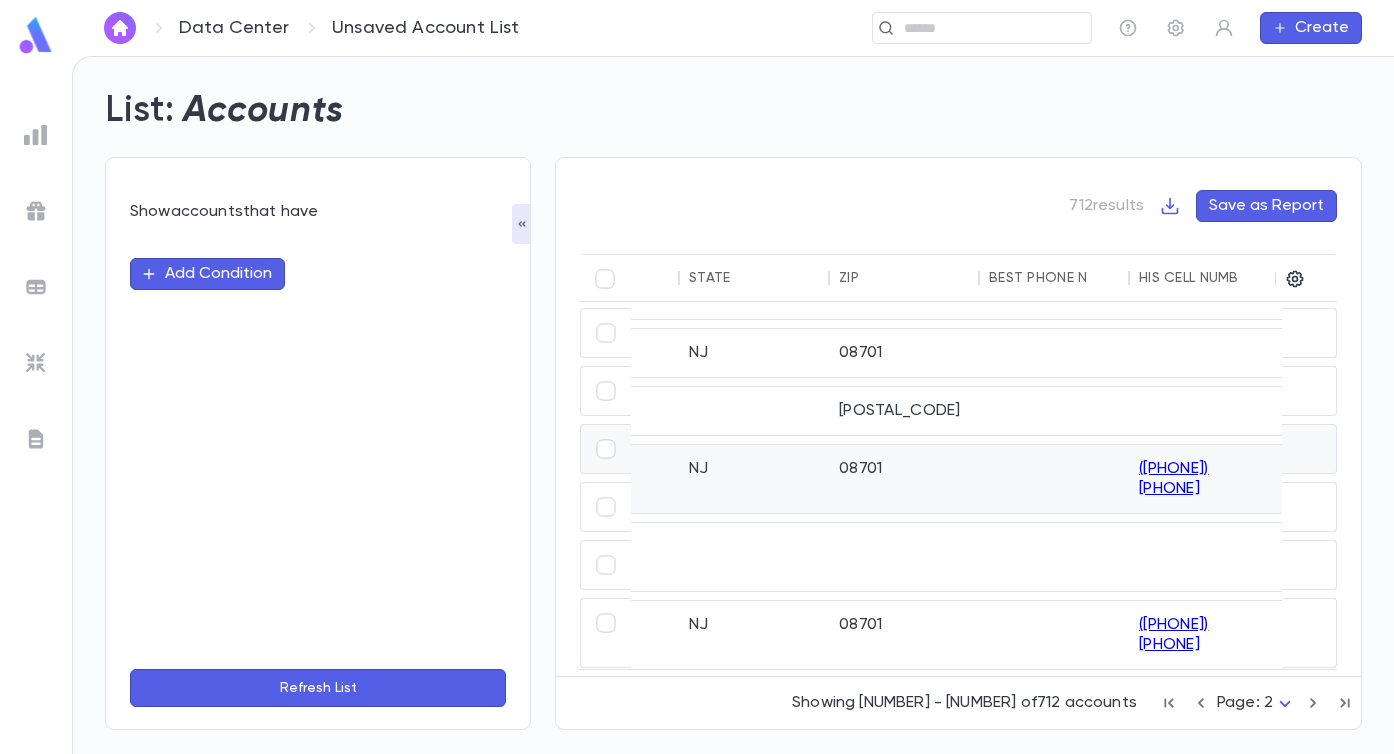 scroll, scrollTop: 2136, scrollLeft: 1334, axis: both 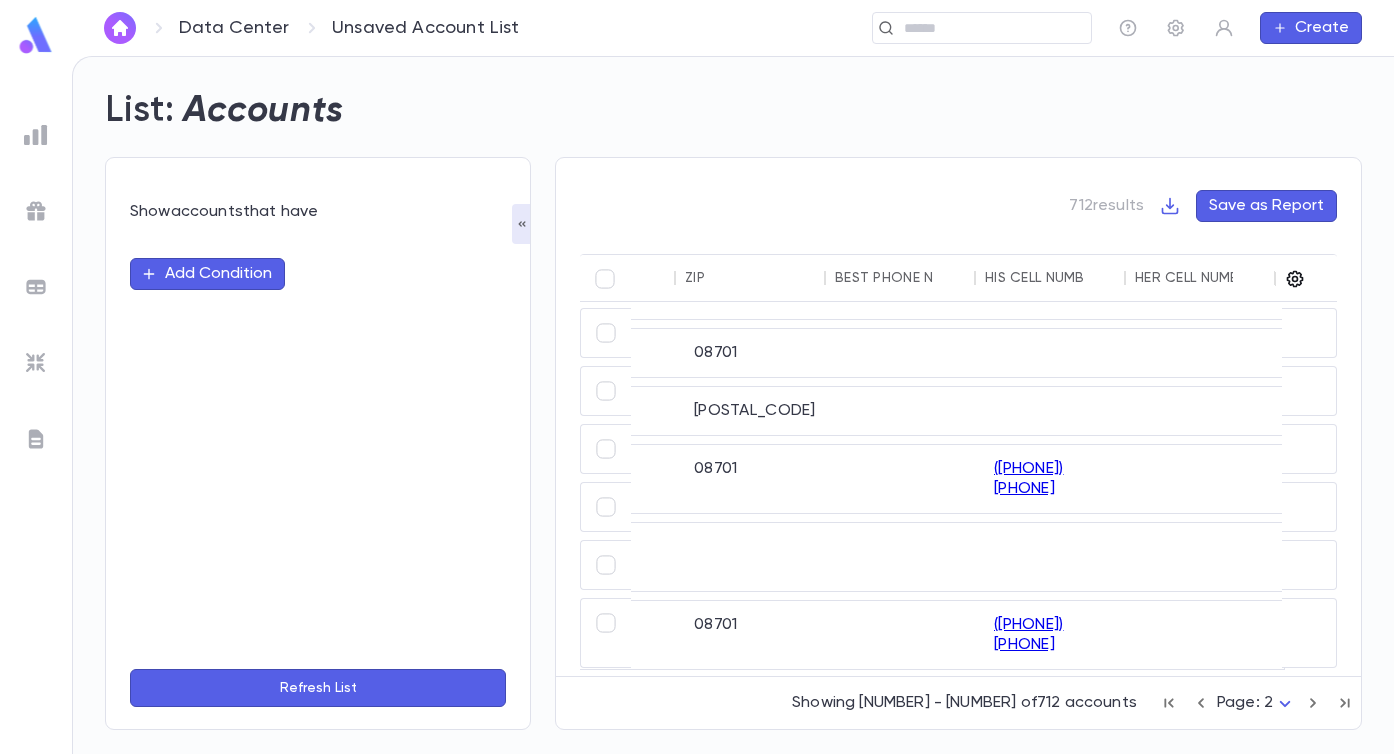 click at bounding box center (1295, 279) 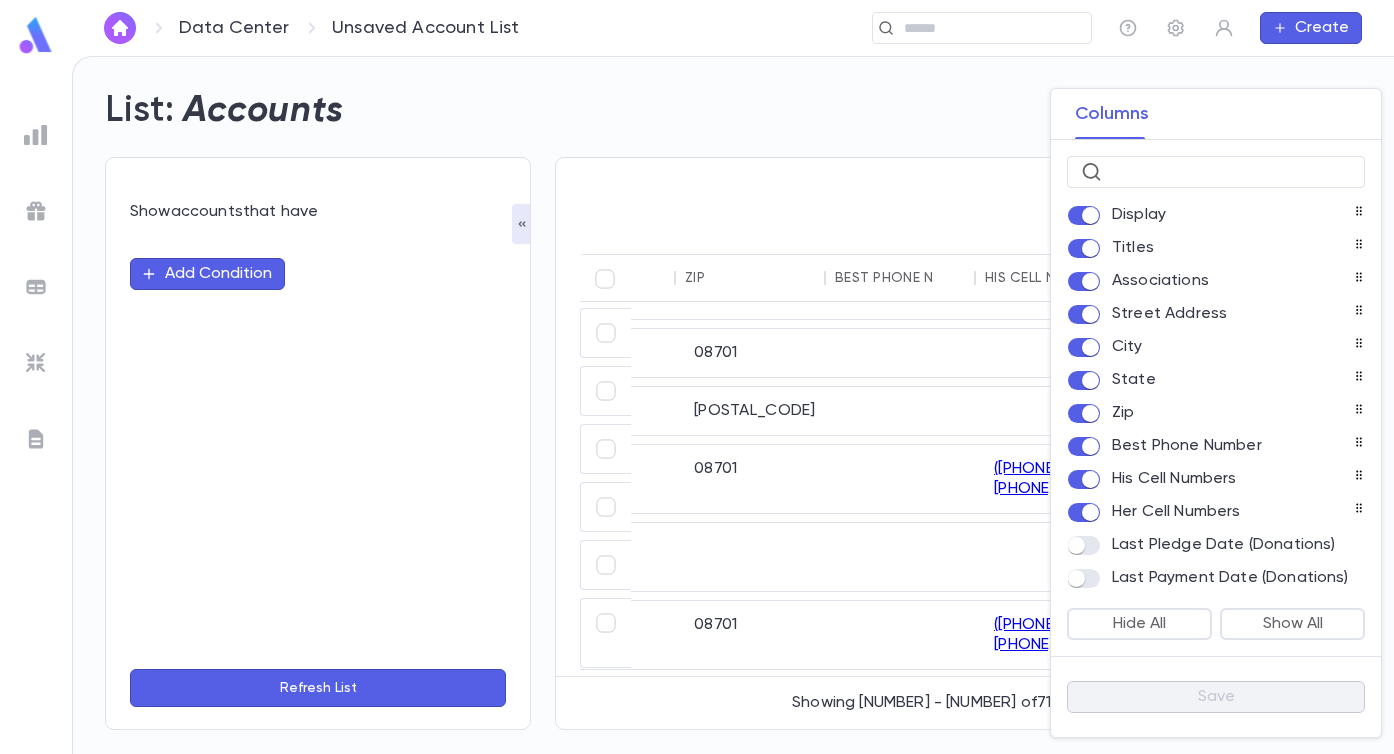 scroll, scrollTop: 48, scrollLeft: 0, axis: vertical 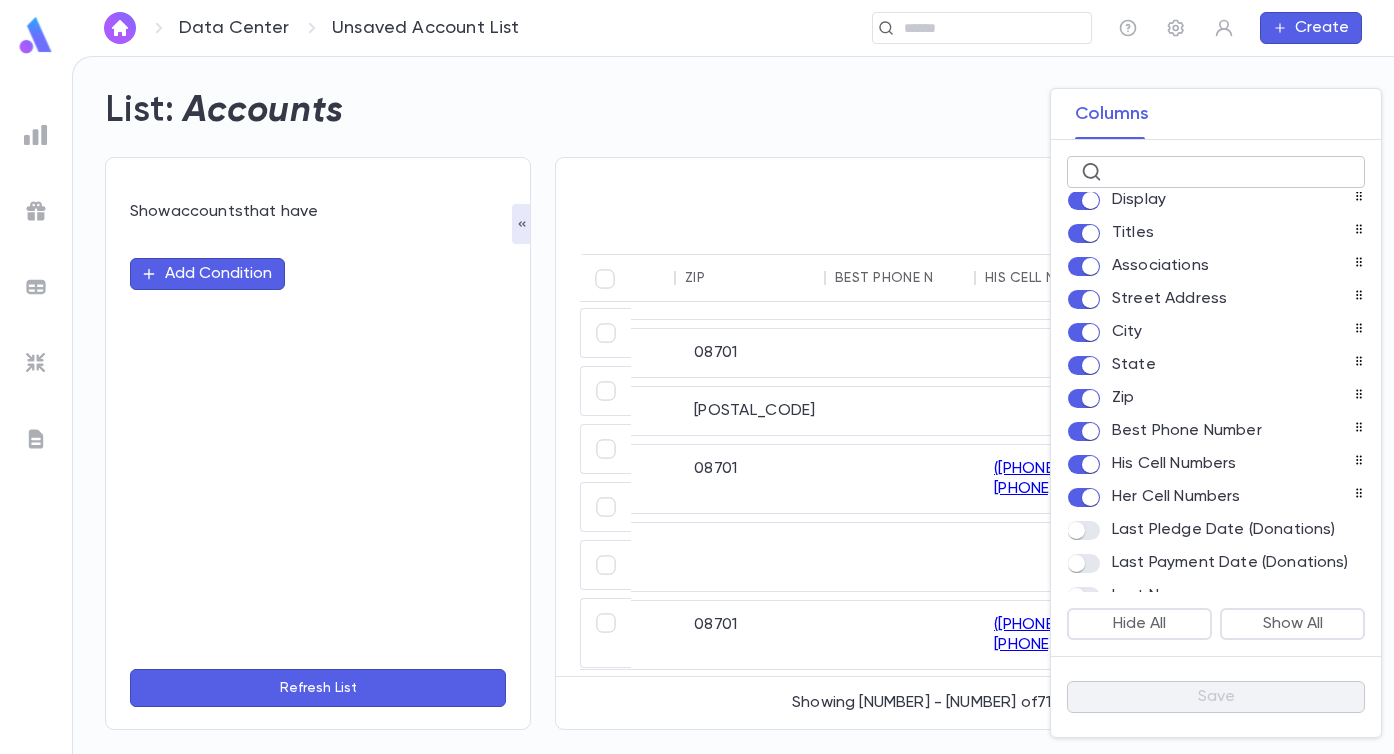 click at bounding box center [1230, 172] 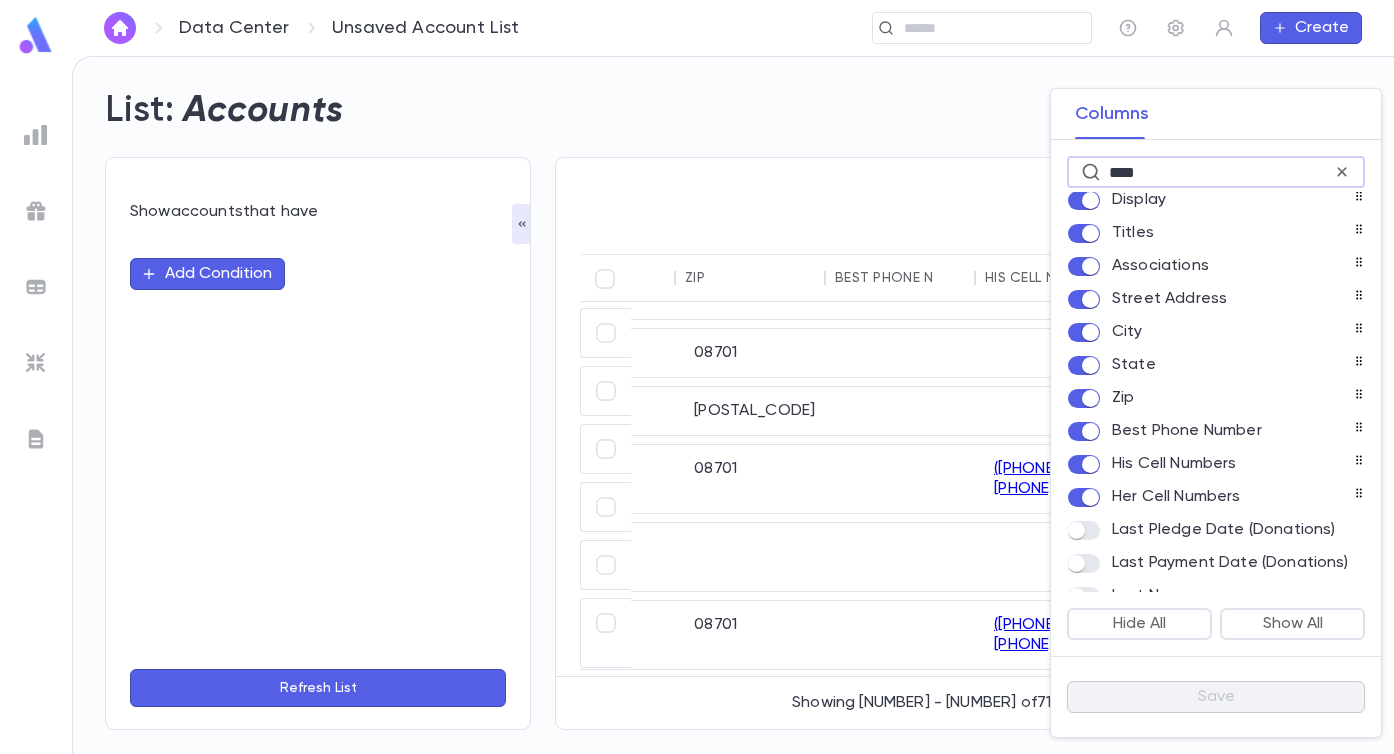 scroll, scrollTop: 0, scrollLeft: 0, axis: both 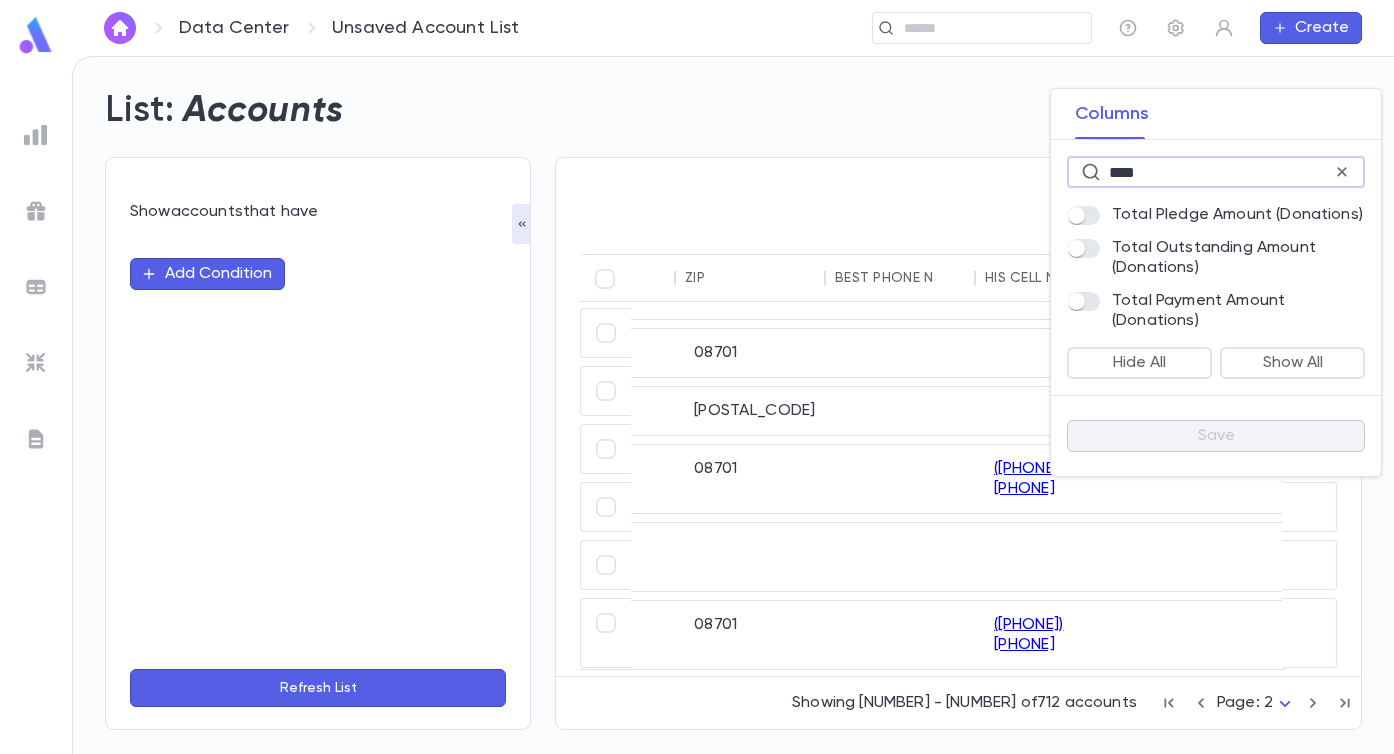 type on "****" 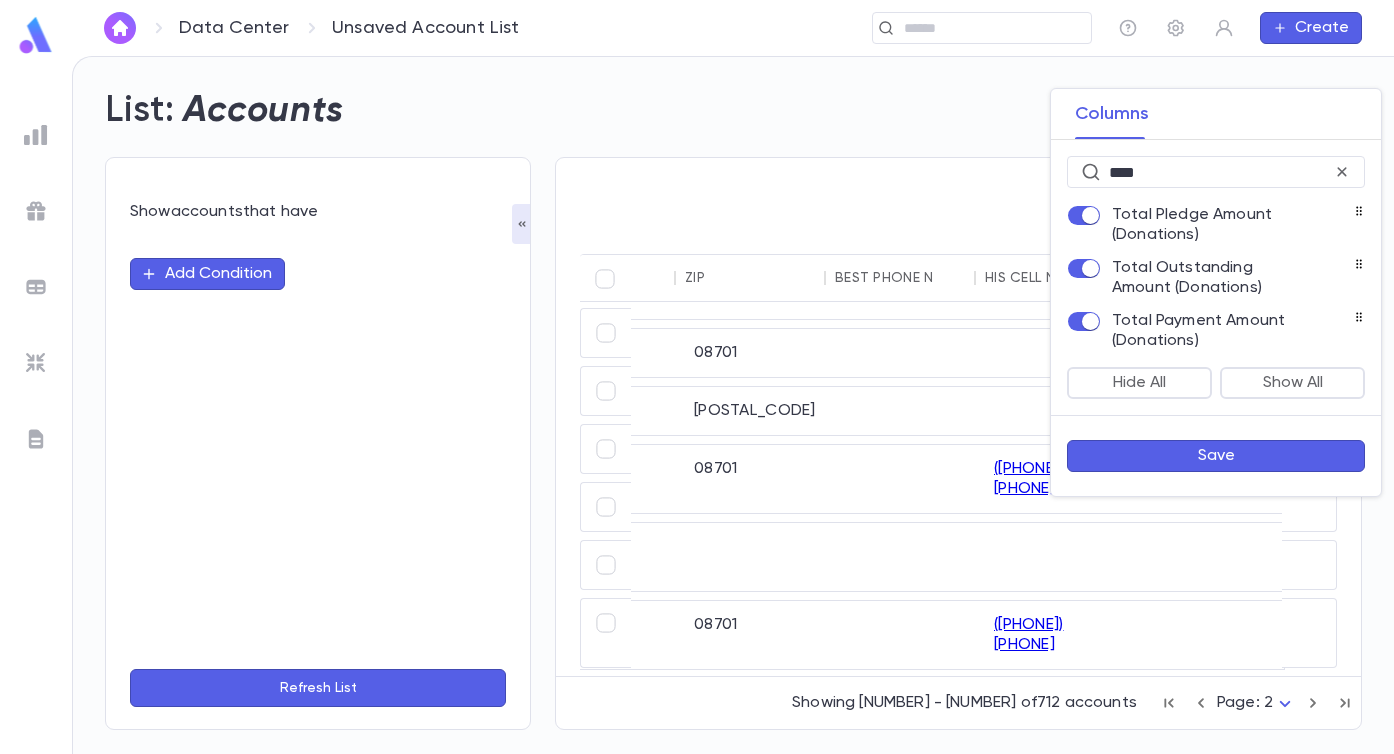 click on "Save" at bounding box center [1216, 456] 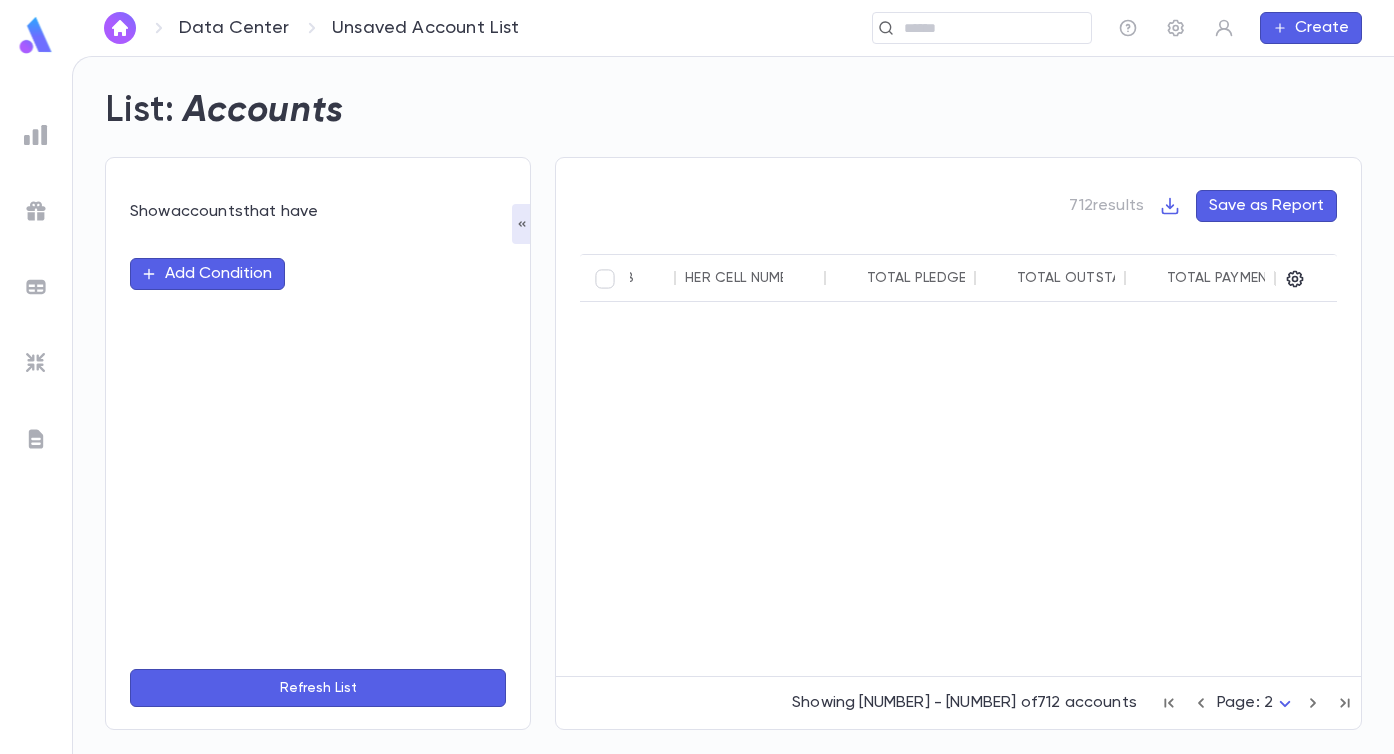 scroll, scrollTop: 0, scrollLeft: 1784, axis: horizontal 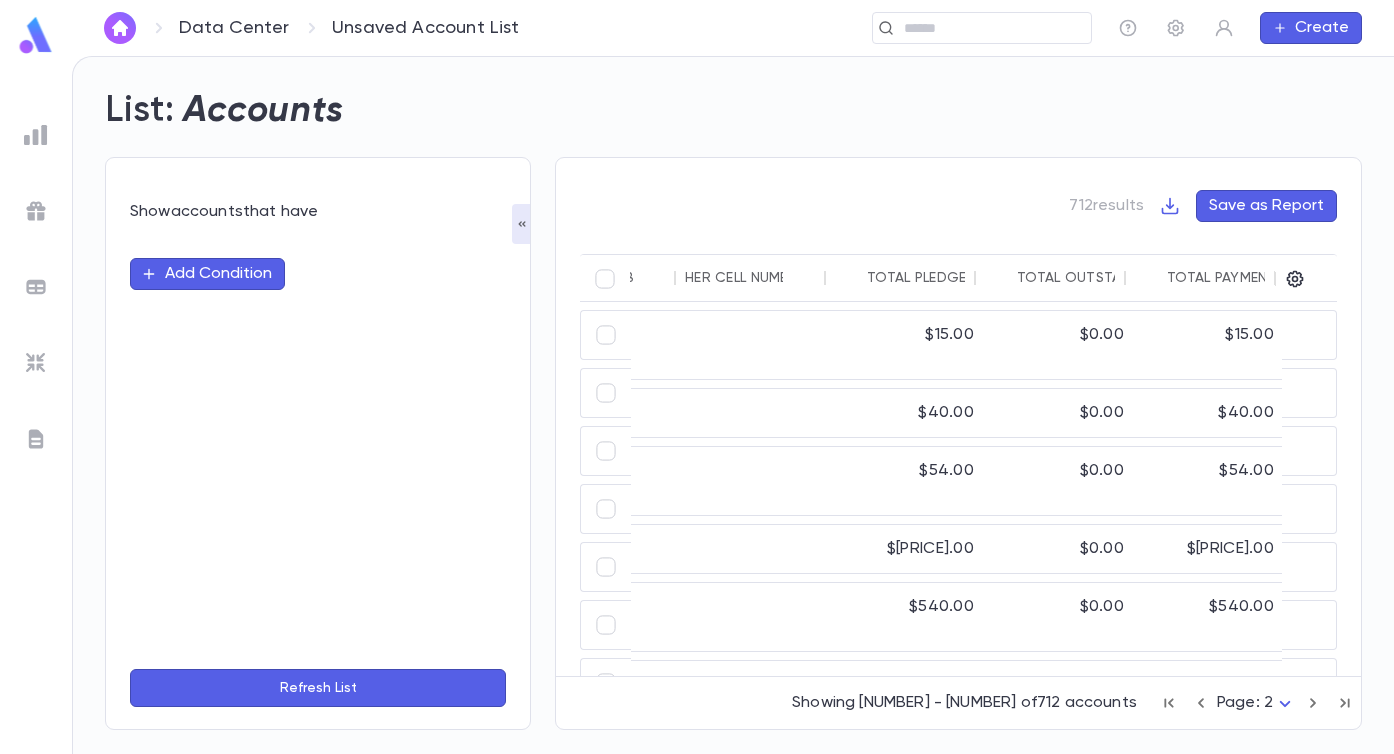 click at bounding box center (1169, 703) 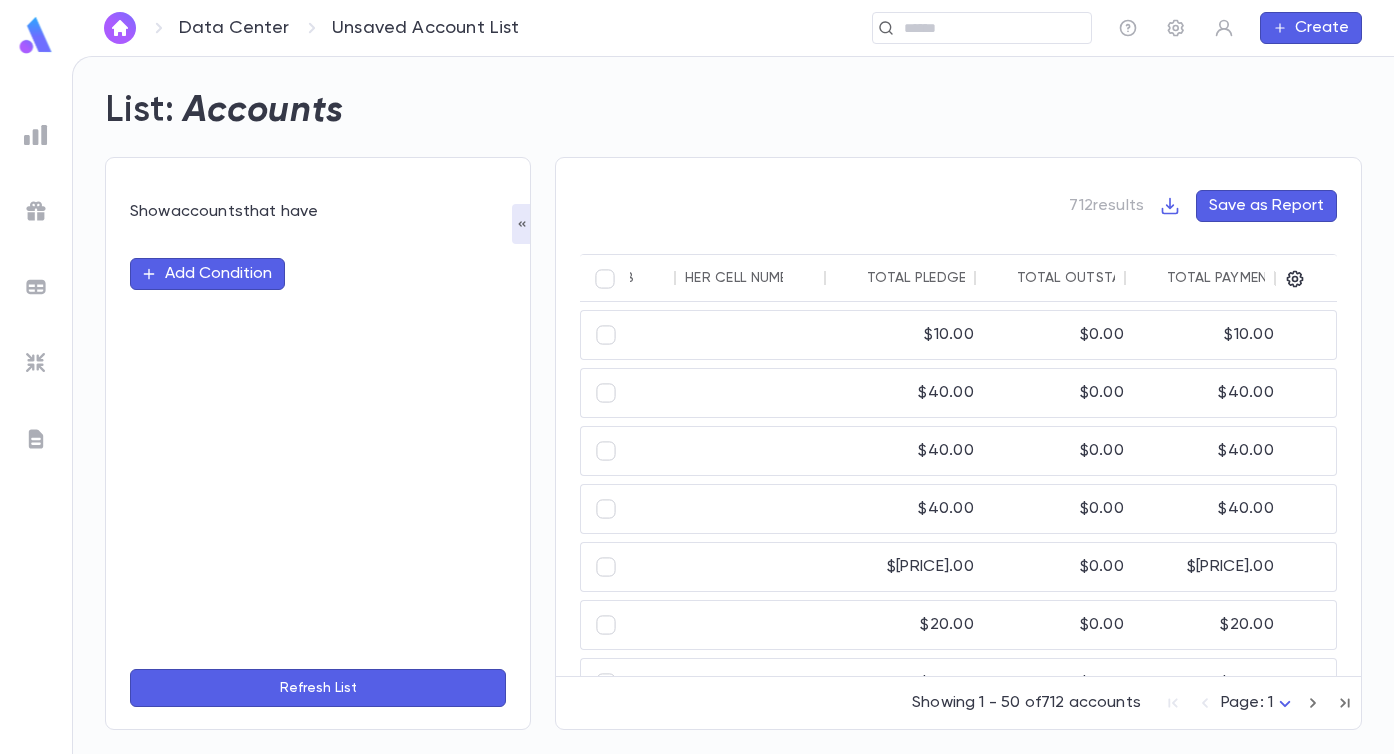 click on "Data Center" at bounding box center [234, 28] 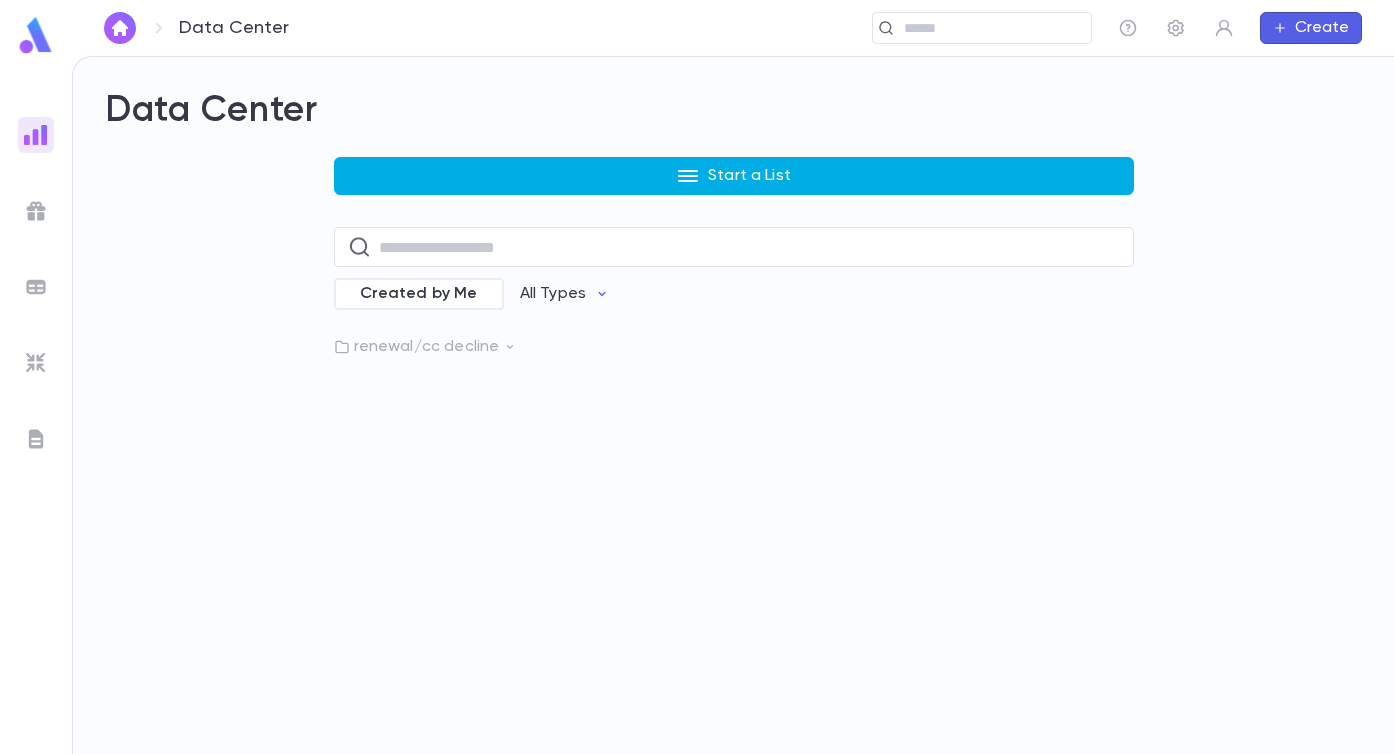 click at bounding box center (688, 176) 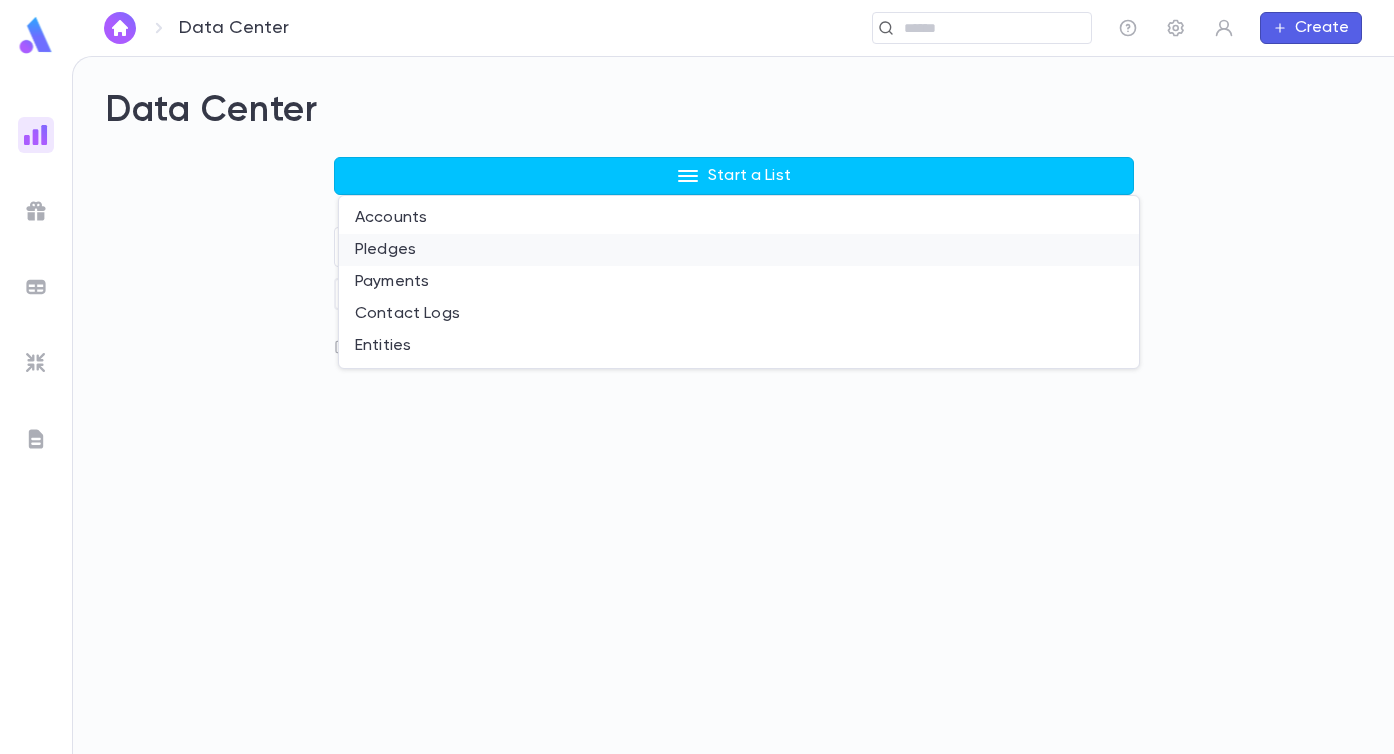 click on "Pledges" at bounding box center (739, 250) 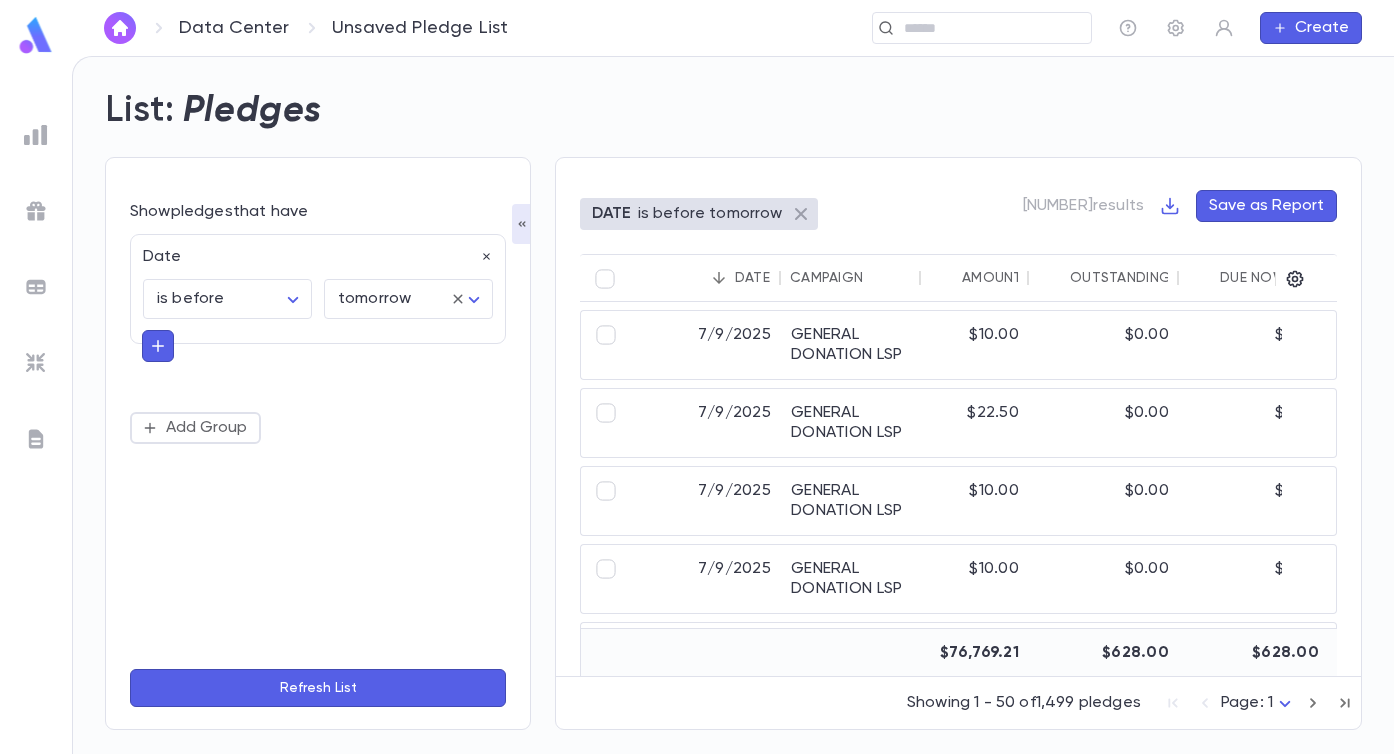 click at bounding box center [801, 214] 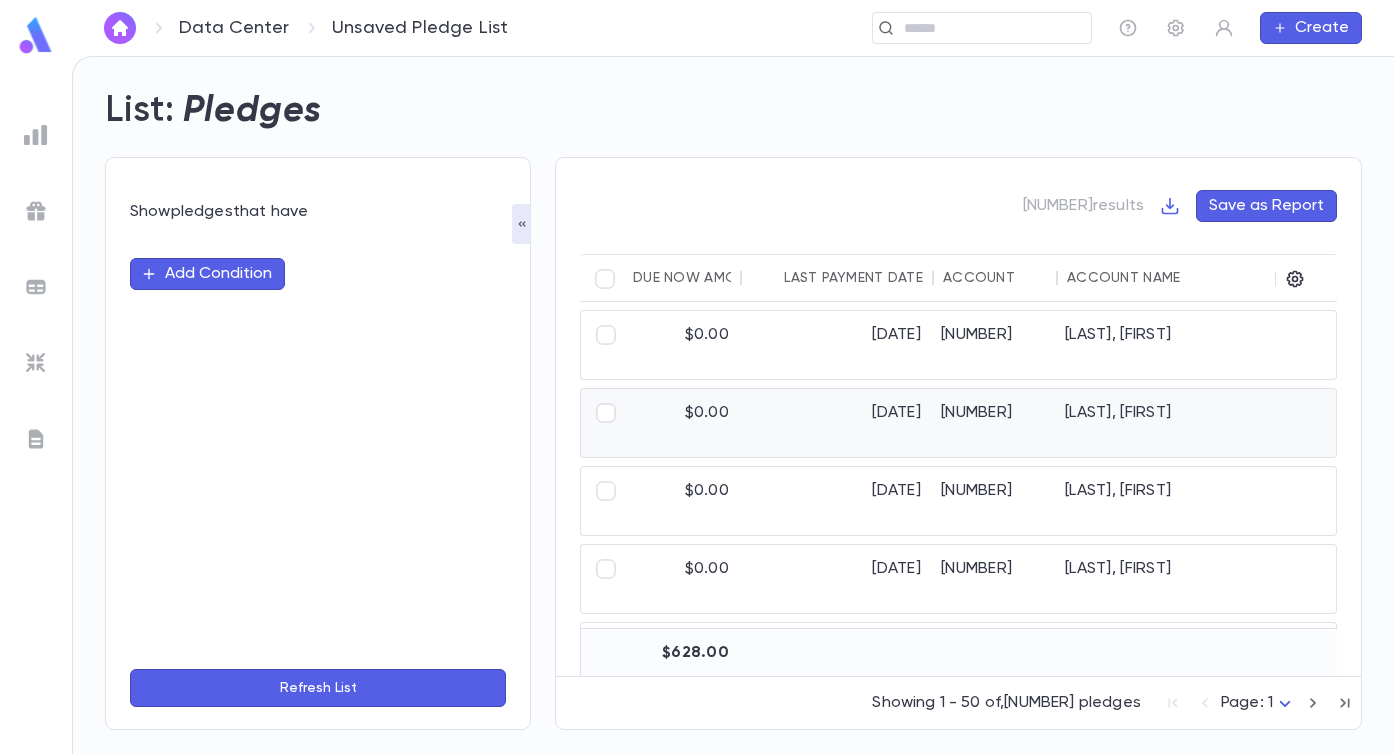 scroll, scrollTop: 0, scrollLeft: 595, axis: horizontal 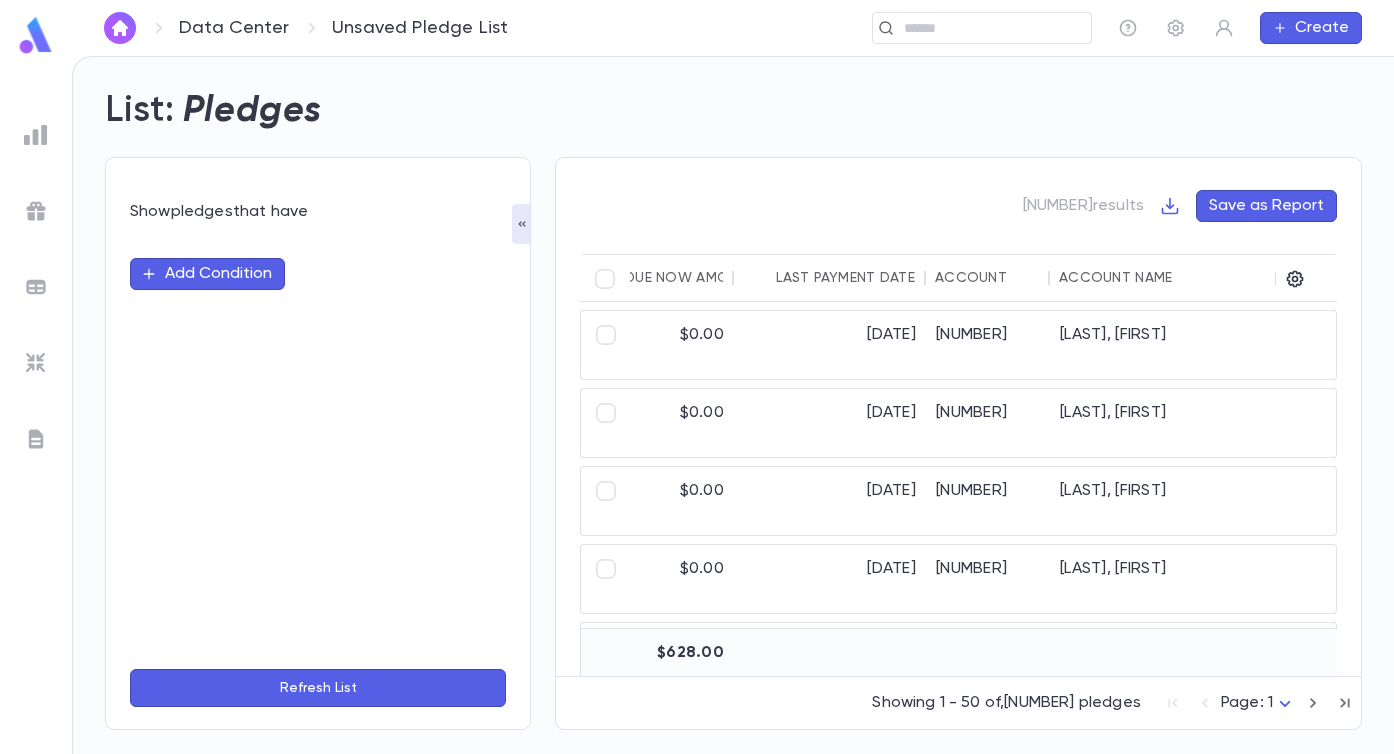 click on "Last Payment Date" at bounding box center (157, 278) 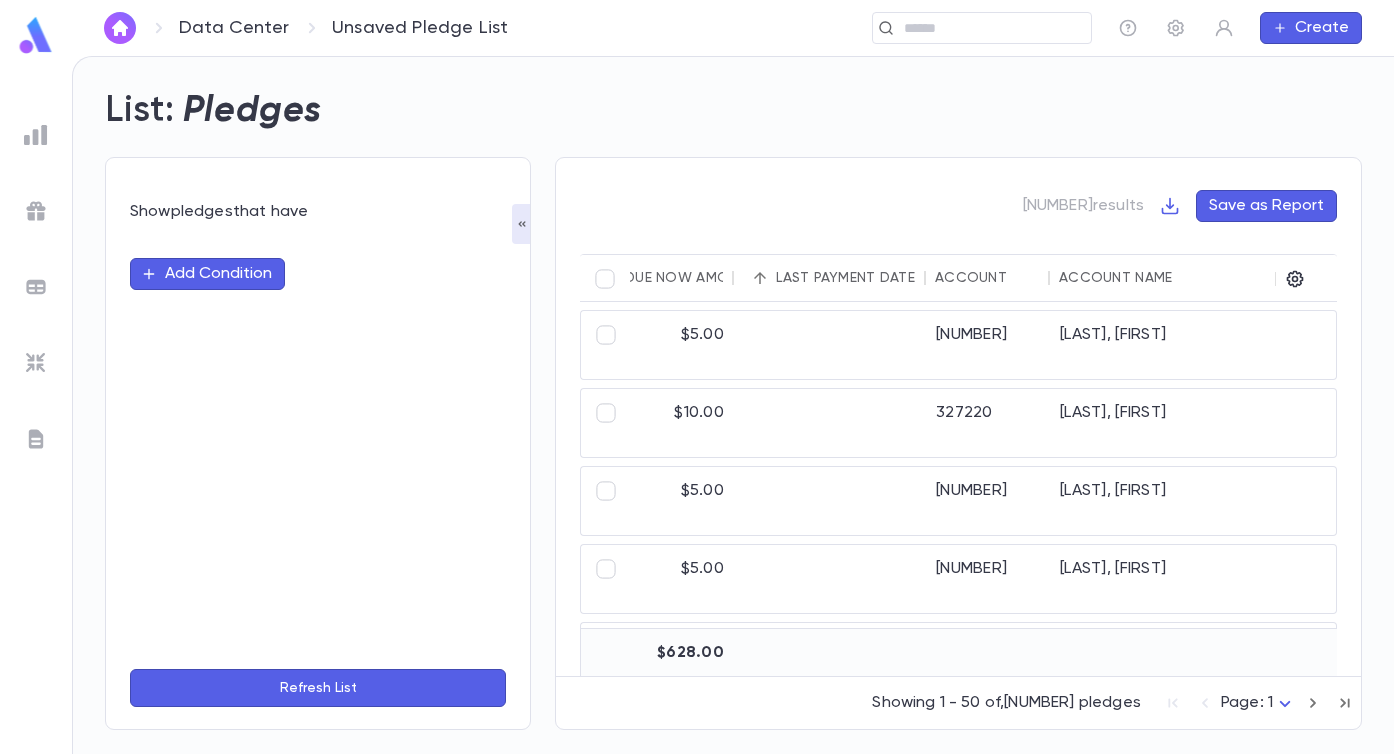 click on "Last Payment Date" at bounding box center [845, 278] 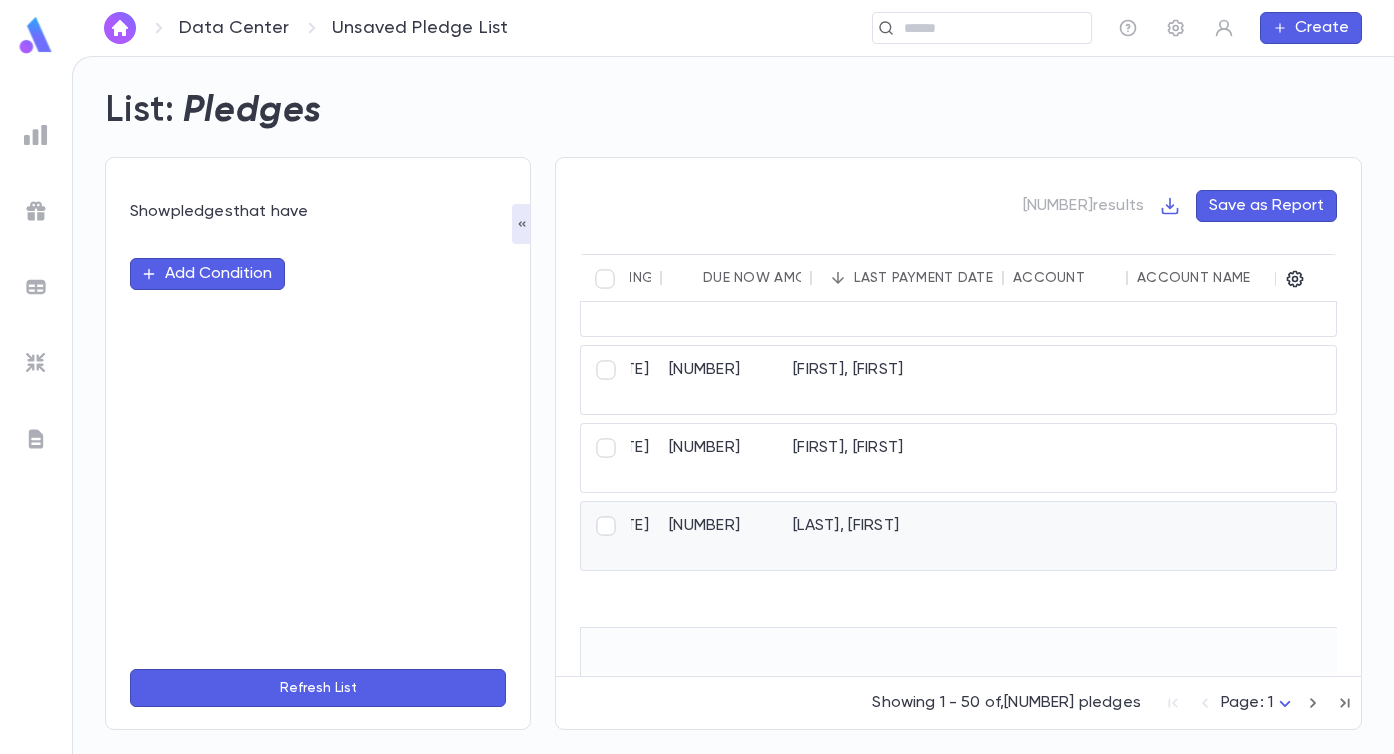 scroll, scrollTop: 3287, scrollLeft: 0, axis: vertical 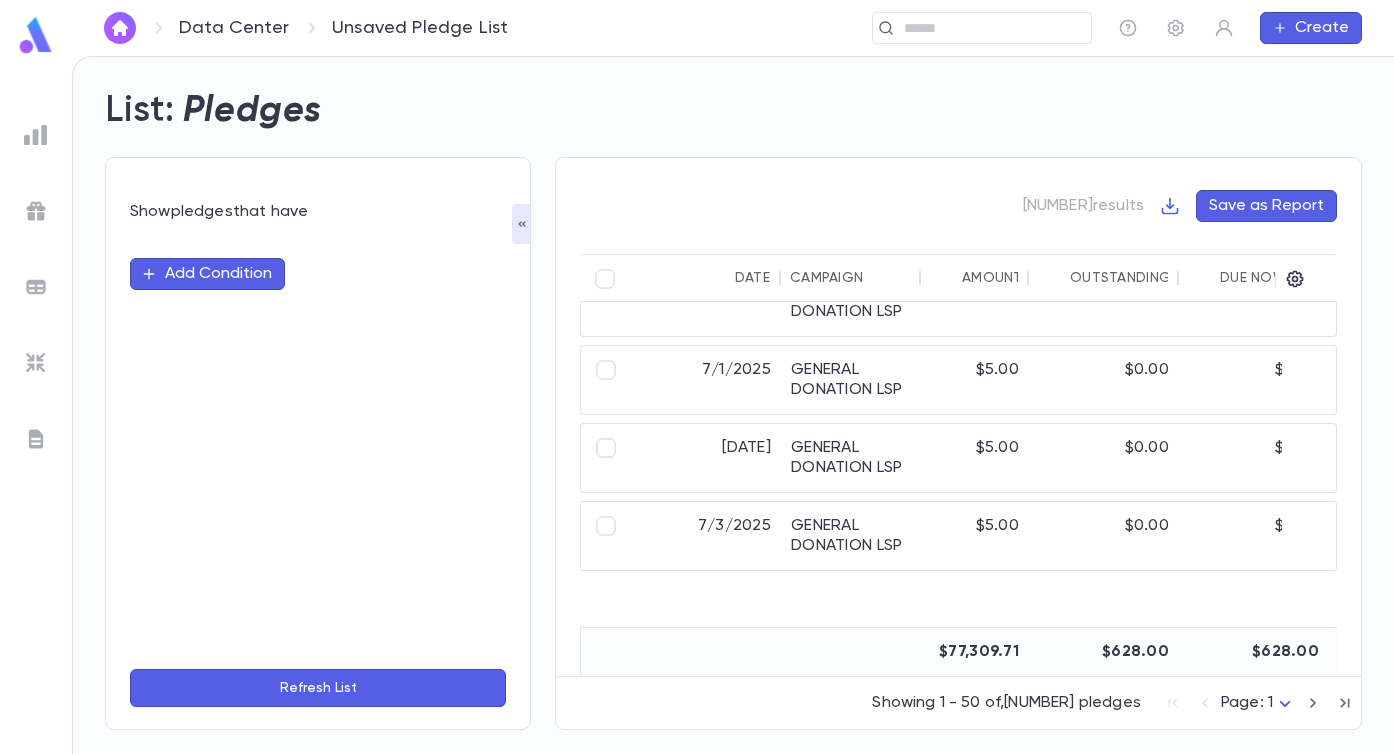 click at bounding box center [1173, 703] 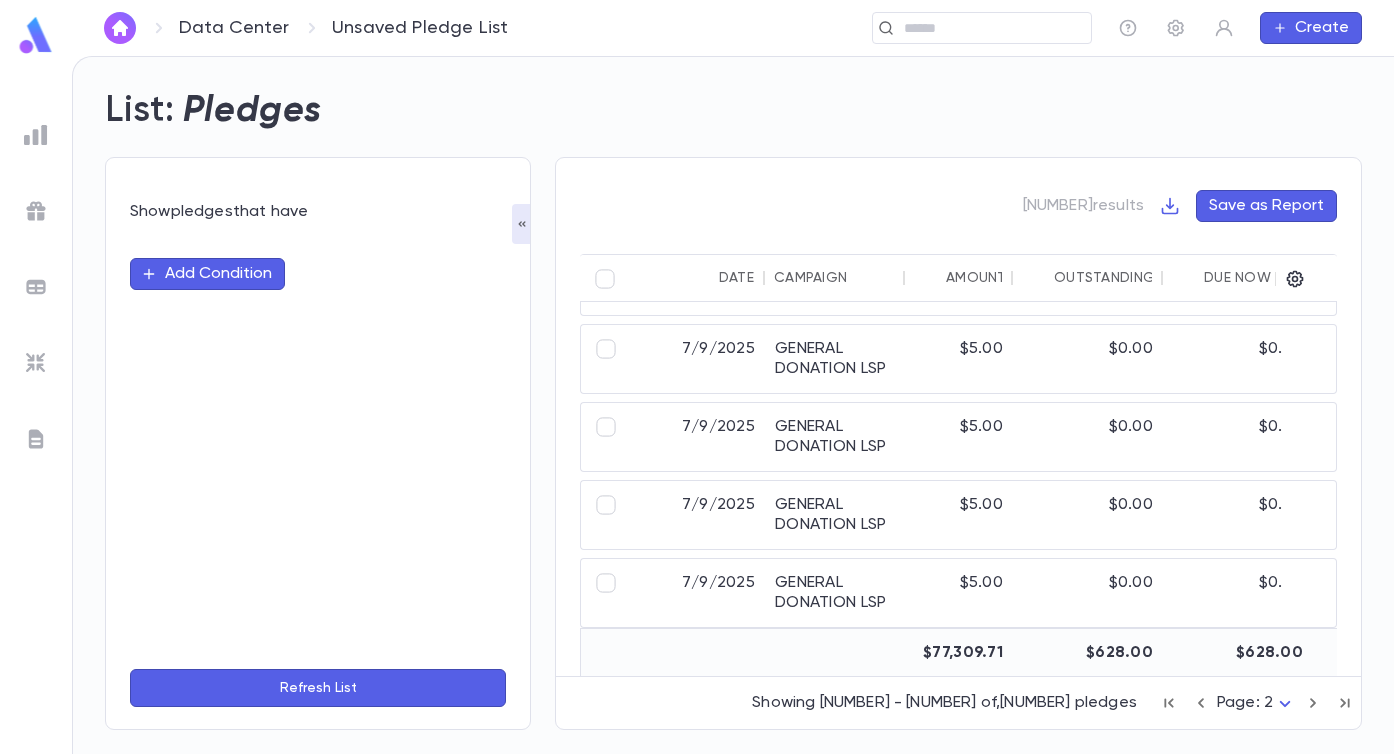 scroll, scrollTop: 2175, scrollLeft: 16, axis: both 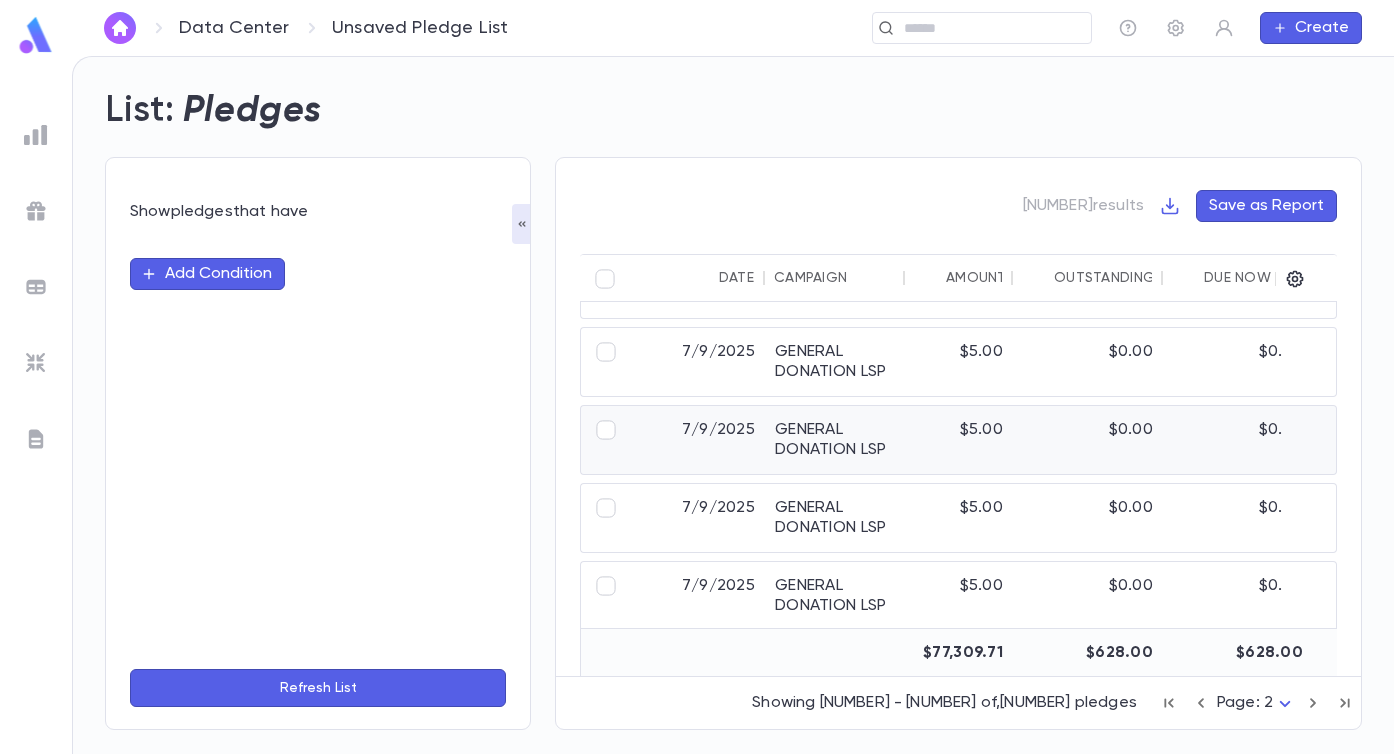 click on "GENERAL DONATION LSP" at bounding box center [835, 440] 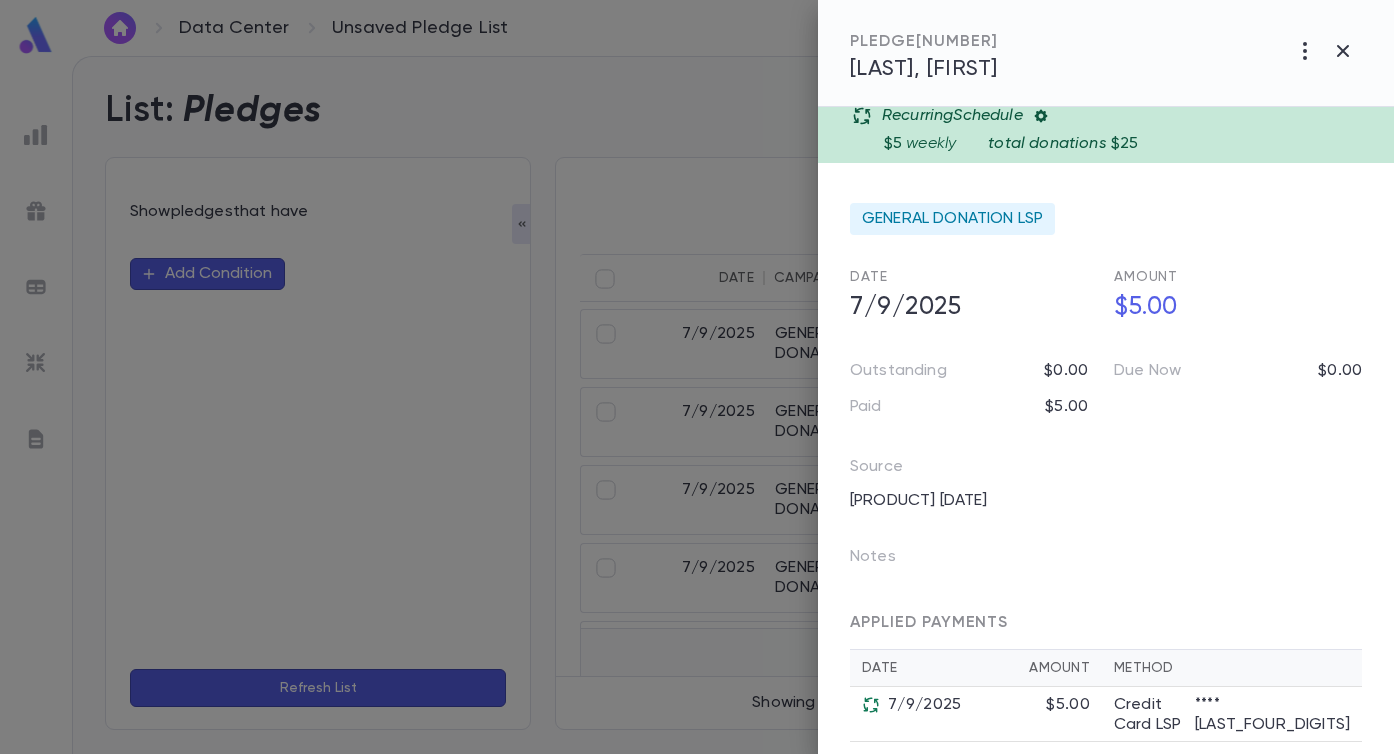 scroll, scrollTop: 0, scrollLeft: 0, axis: both 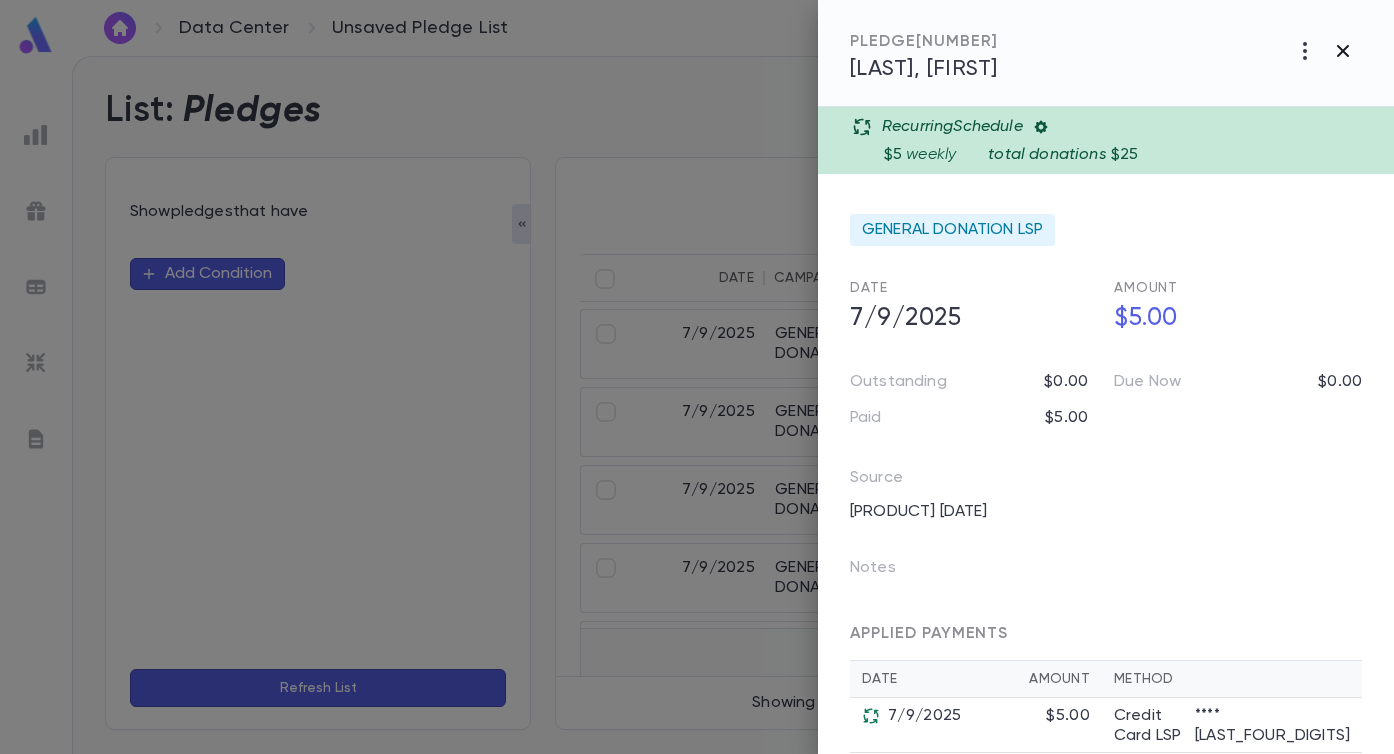 click at bounding box center (1305, 51) 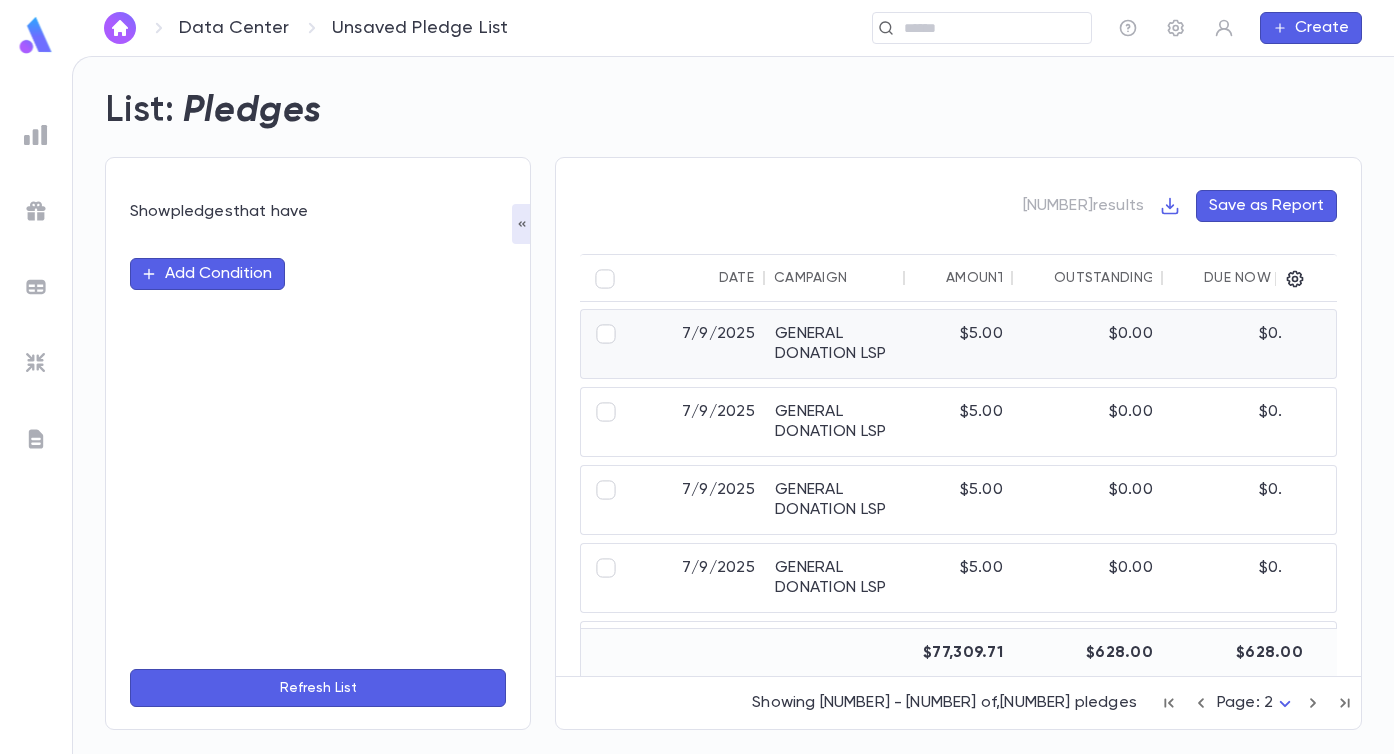 click on "GENERAL DONATION LSP" at bounding box center (835, 344) 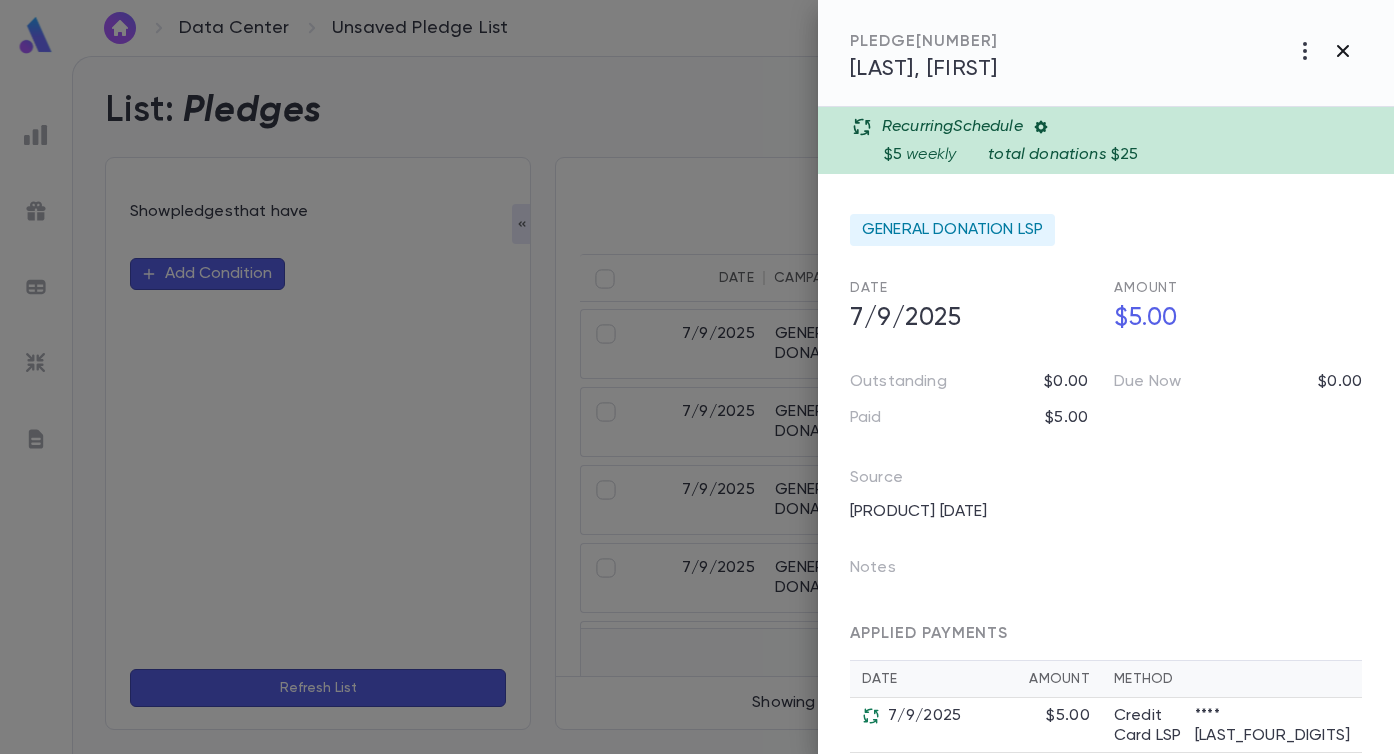 click at bounding box center [1305, 51] 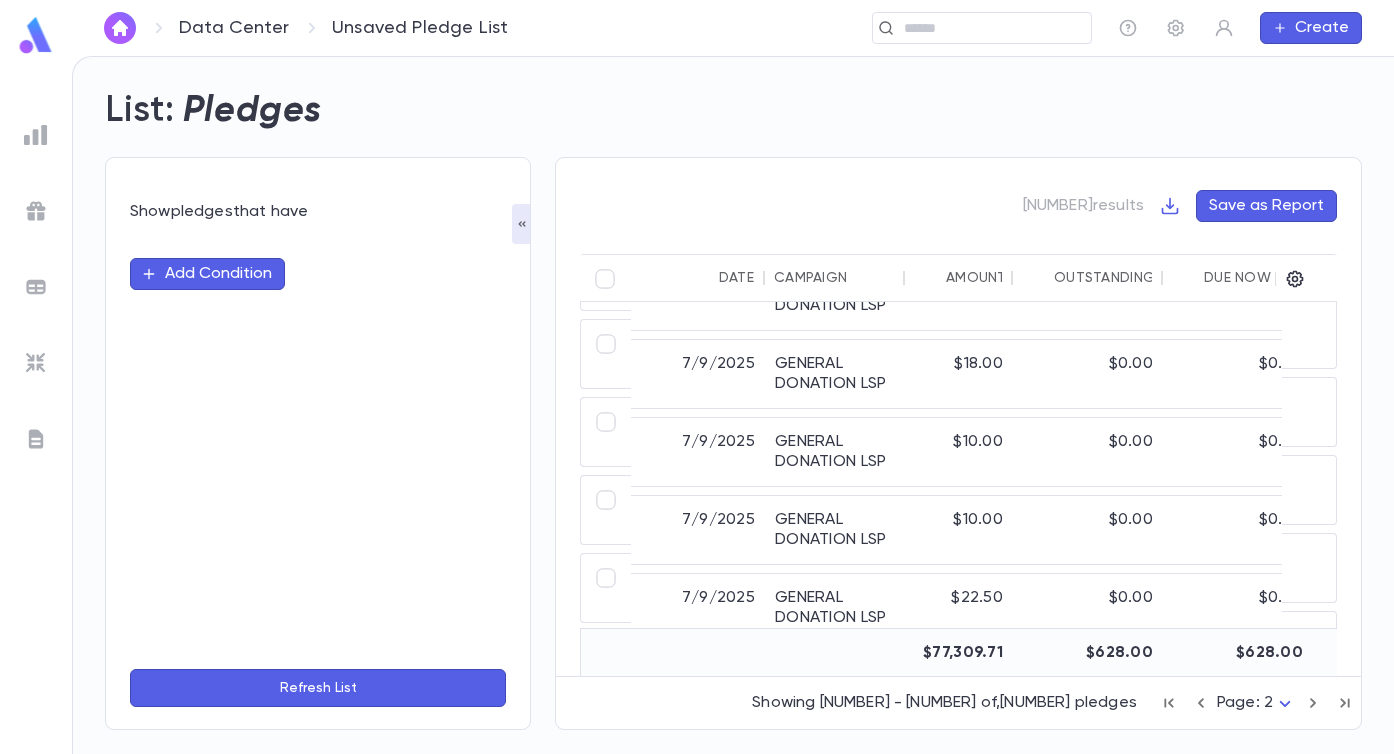scroll, scrollTop: 0, scrollLeft: 16, axis: horizontal 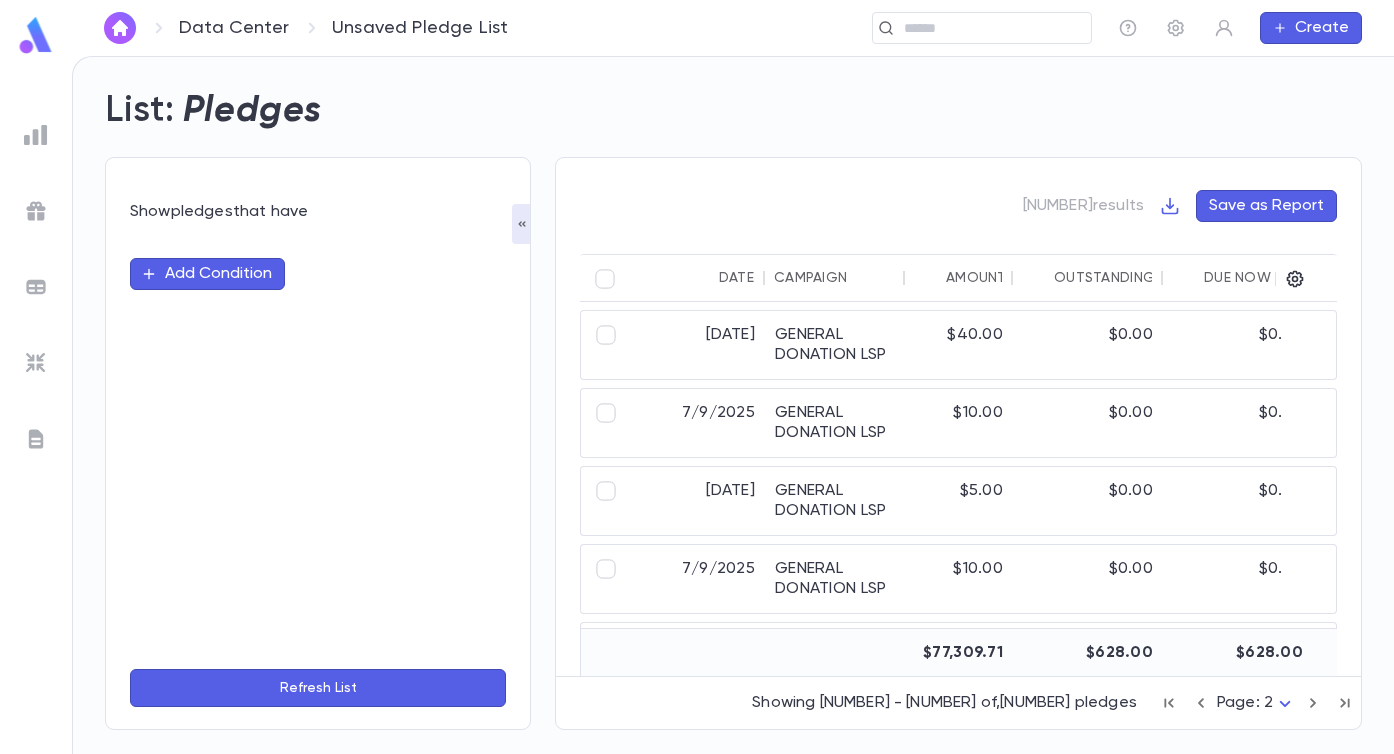 click at bounding box center (1169, 703) 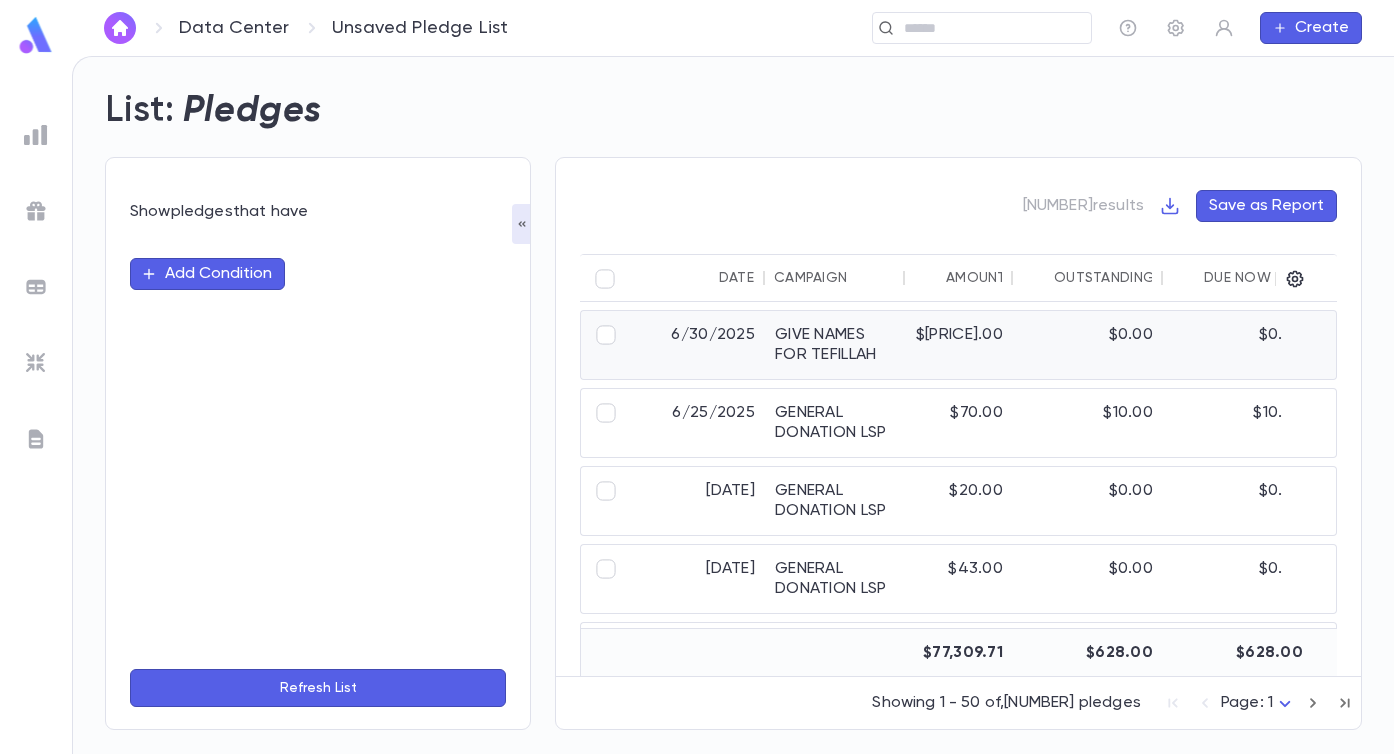 click on "GIVE NAMES FOR TEFILLAH" at bounding box center (835, 345) 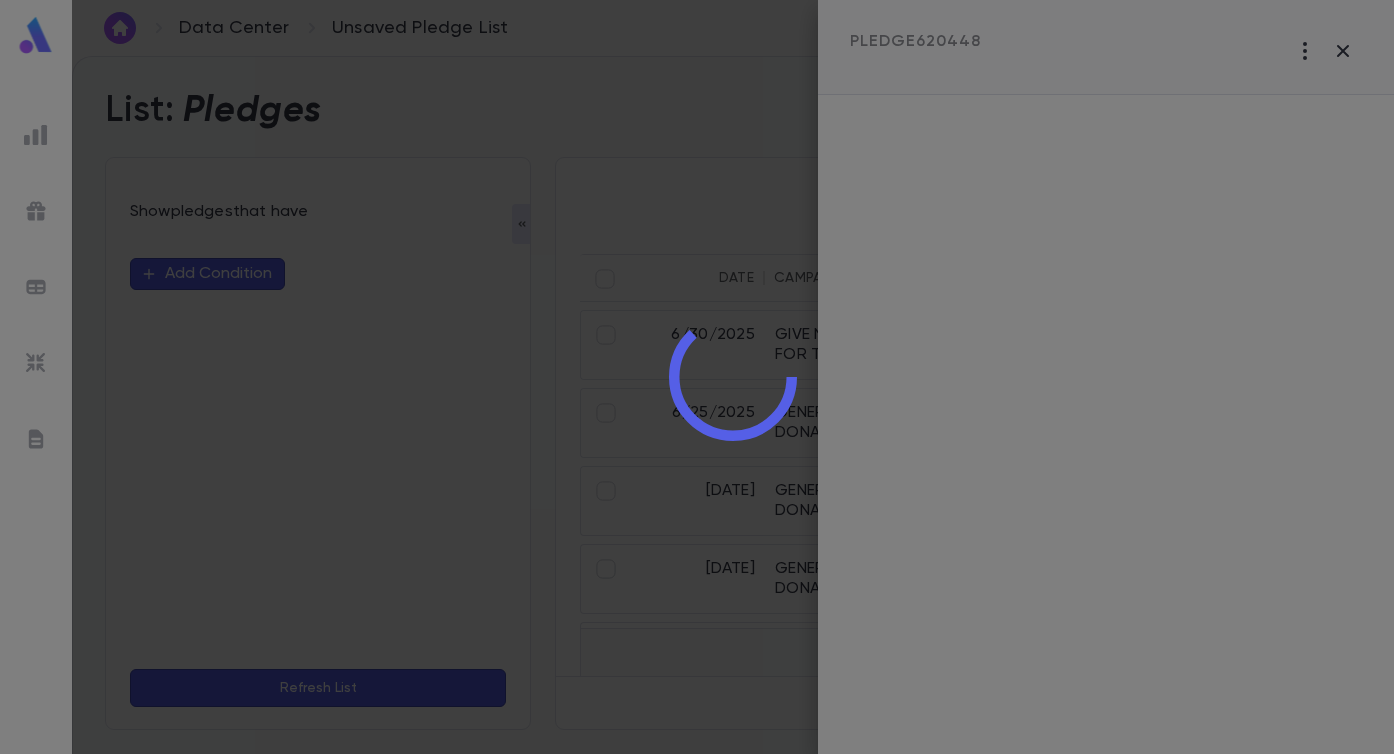 click at bounding box center (733, 377) 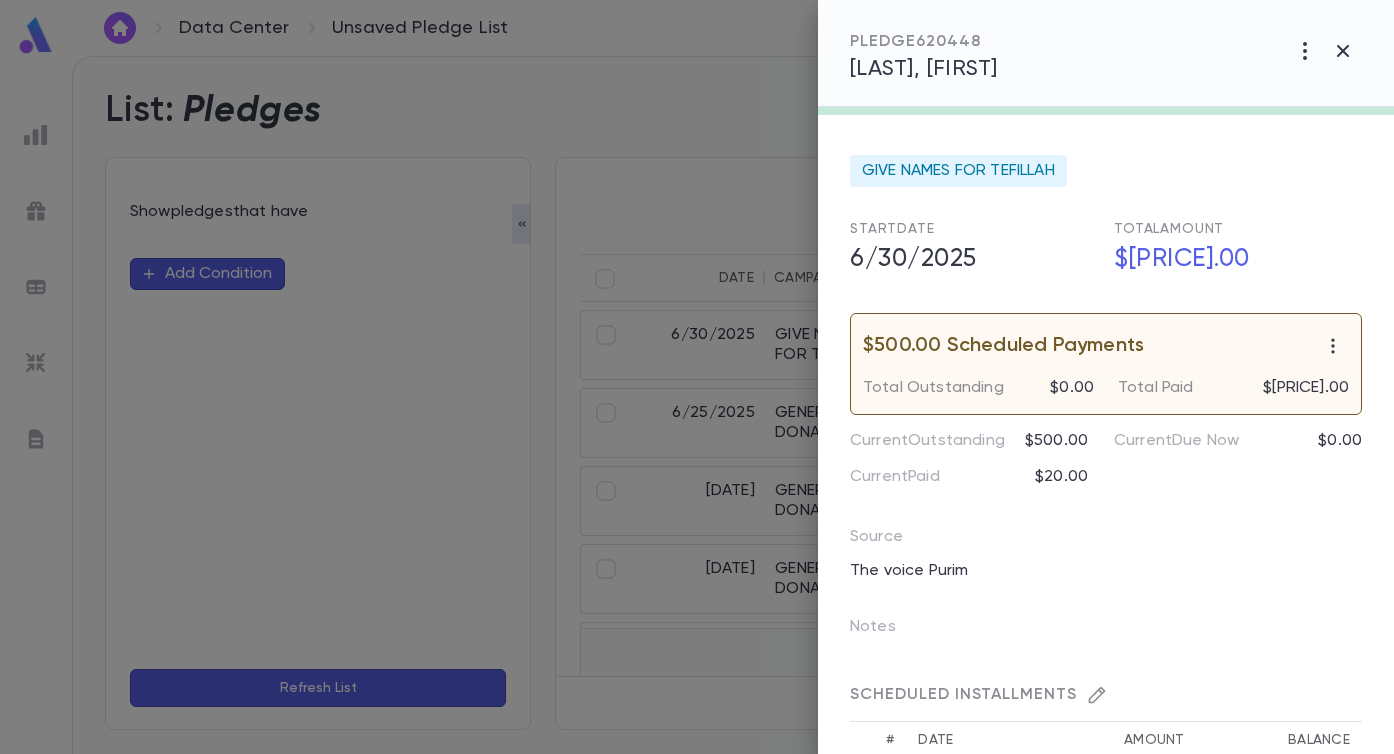 scroll, scrollTop: 56, scrollLeft: 0, axis: vertical 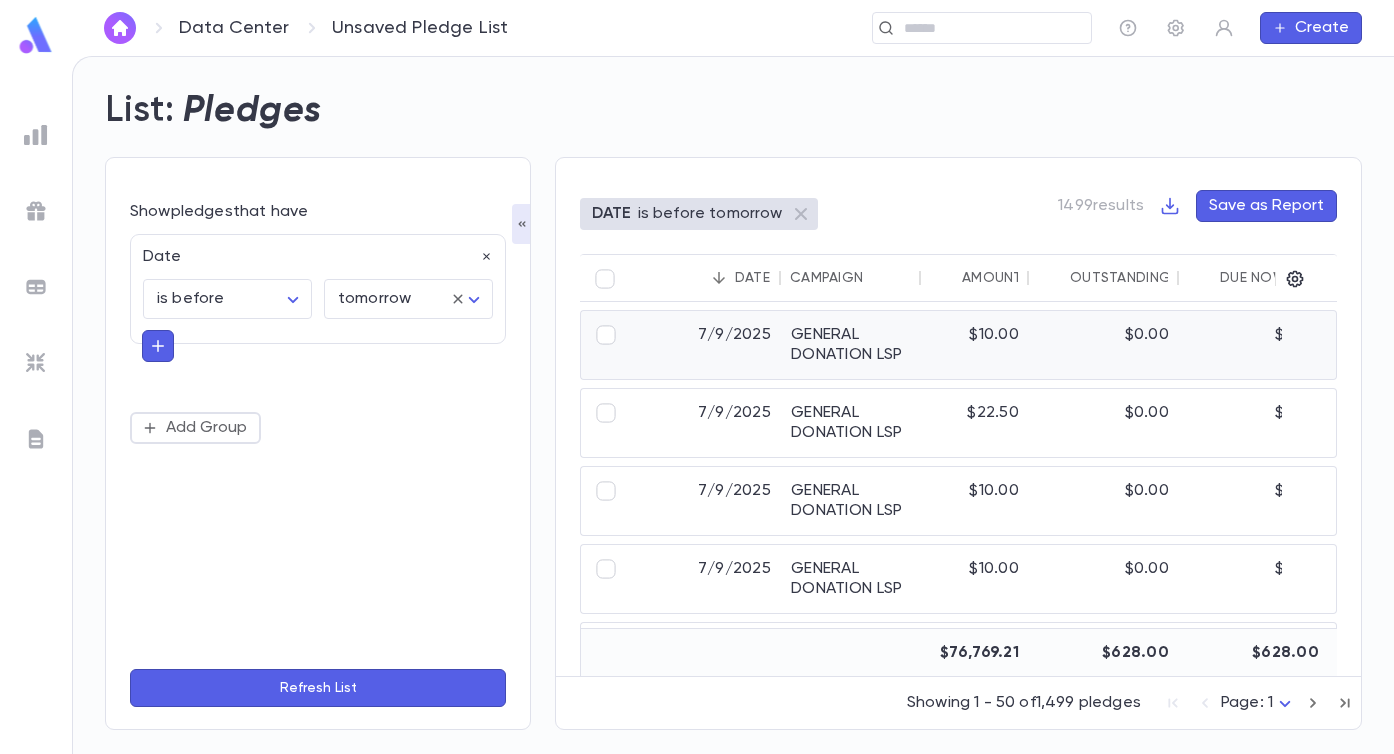 click on "GENERAL DONATION LSP" at bounding box center (851, 345) 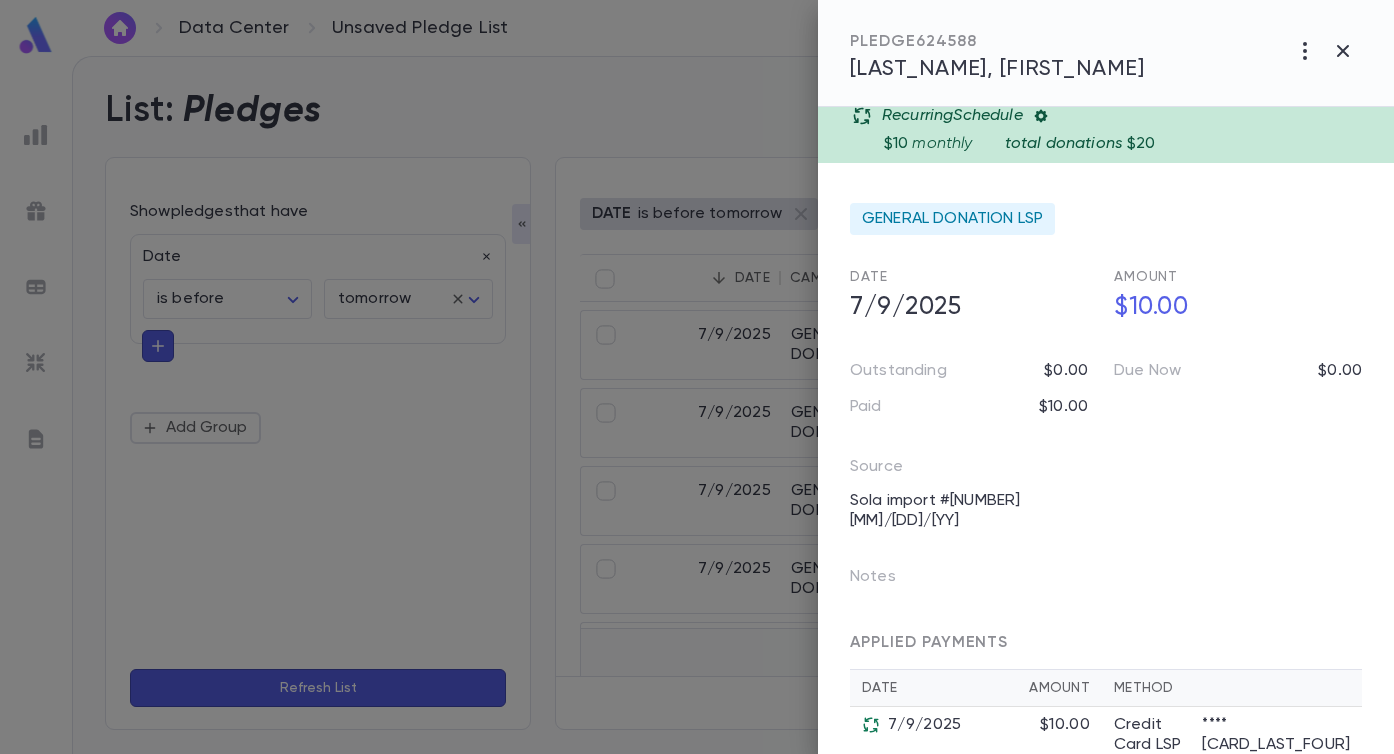 scroll, scrollTop: 0, scrollLeft: 0, axis: both 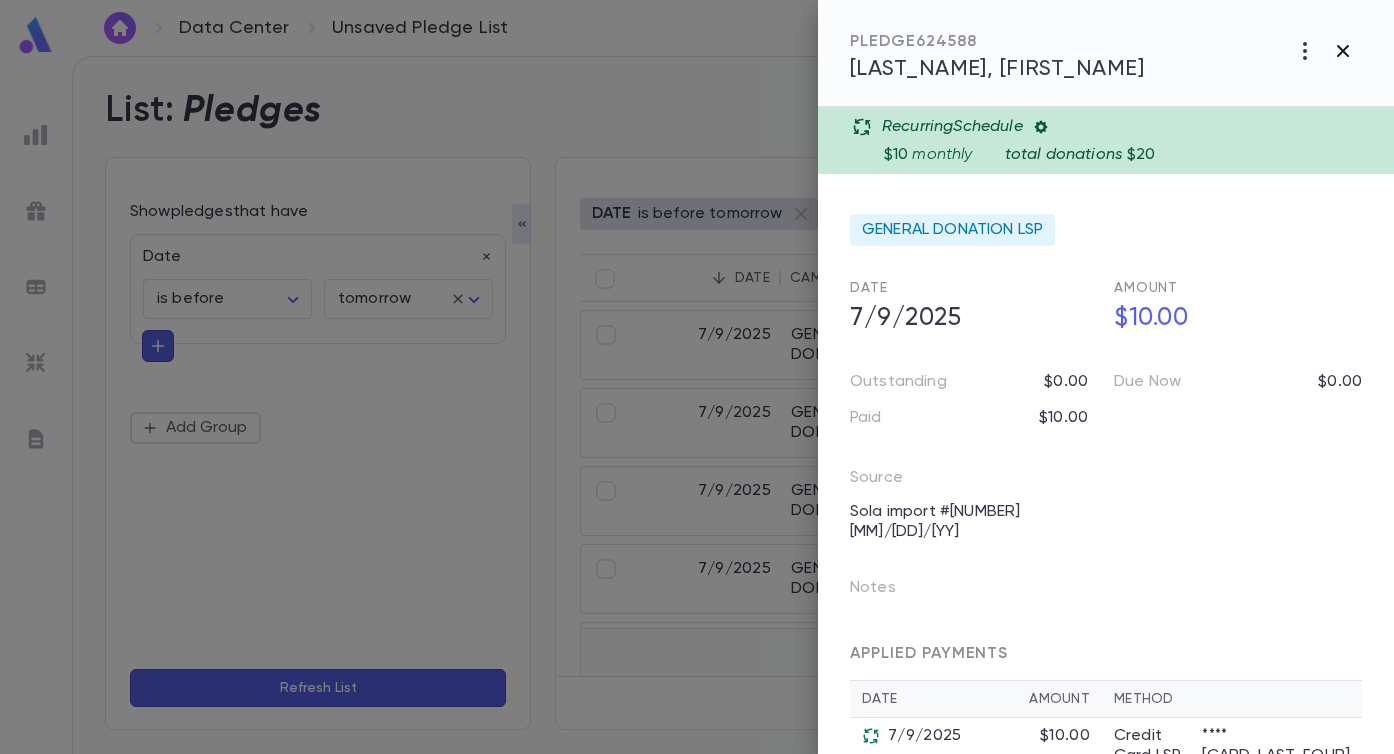 click at bounding box center (1305, 51) 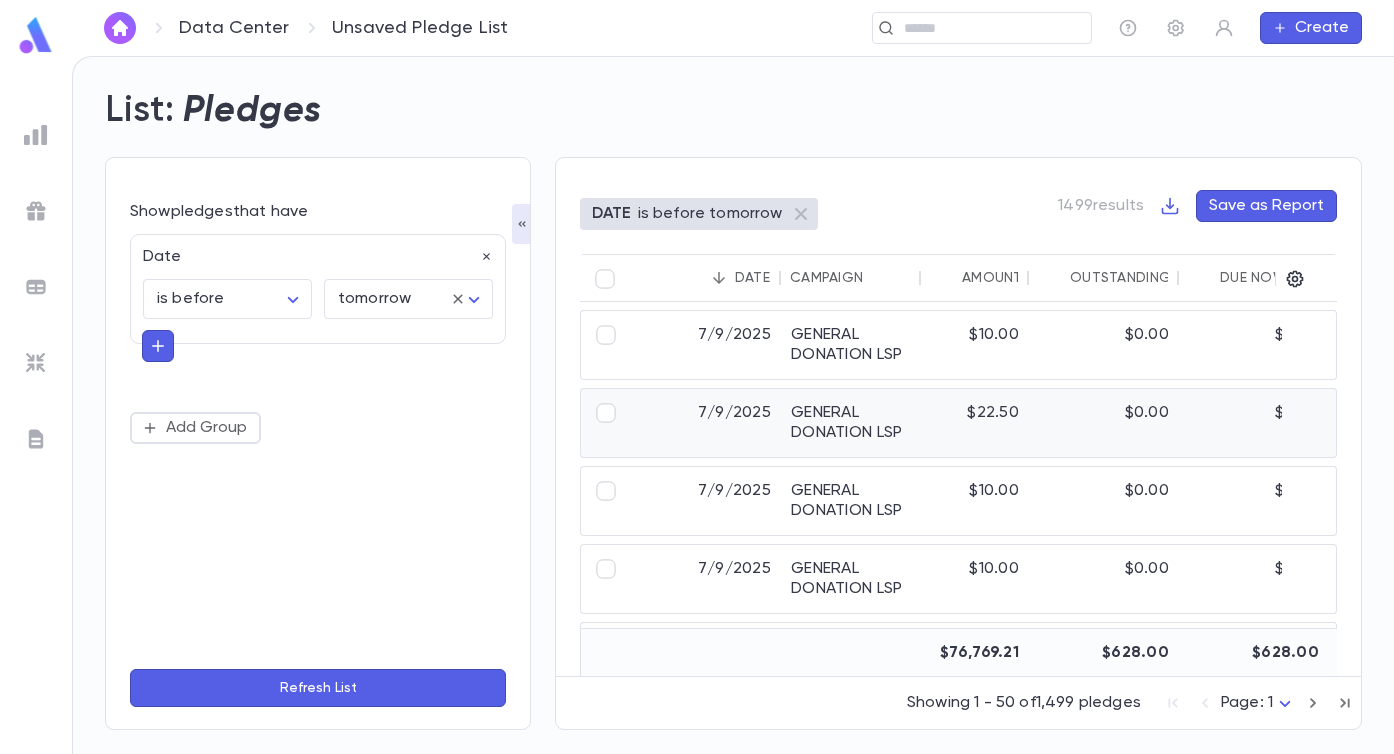 click on "GENERAL DONATION LSP" at bounding box center [851, 423] 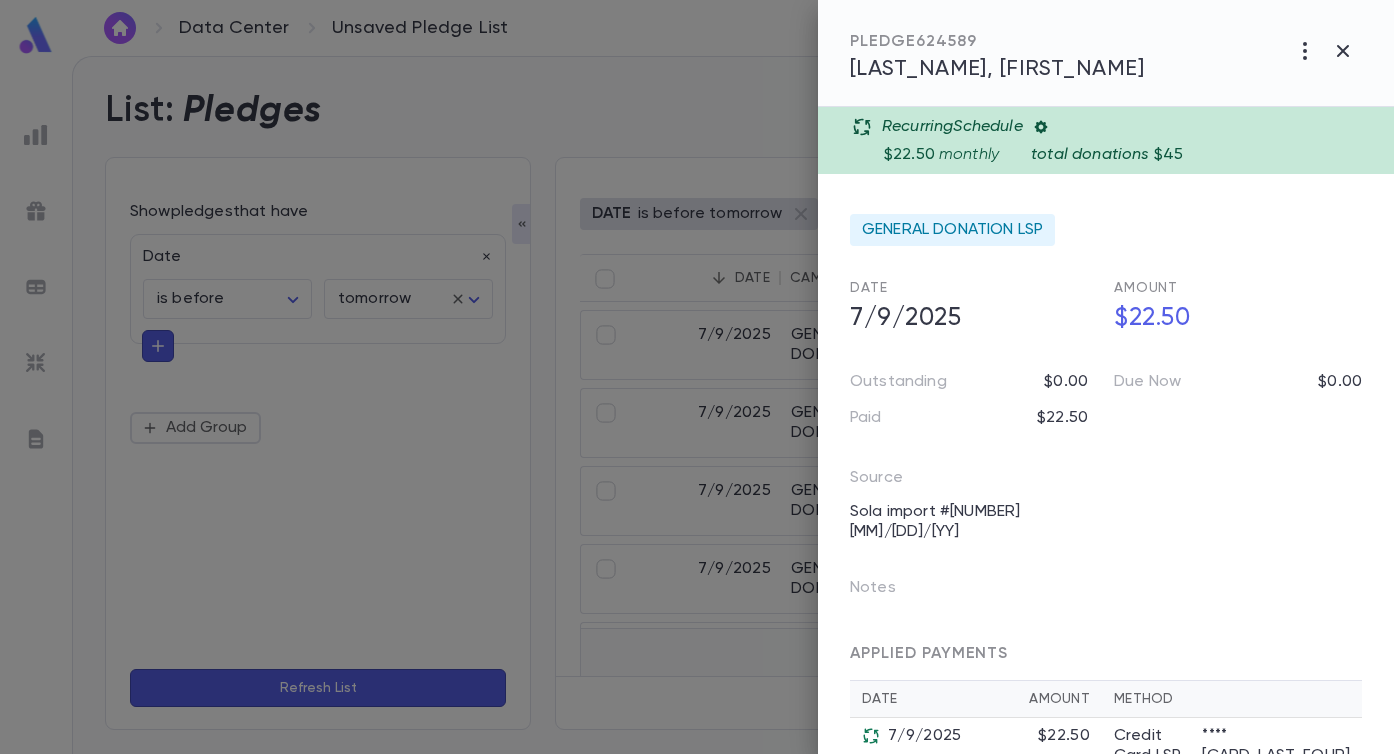 scroll, scrollTop: 11, scrollLeft: 0, axis: vertical 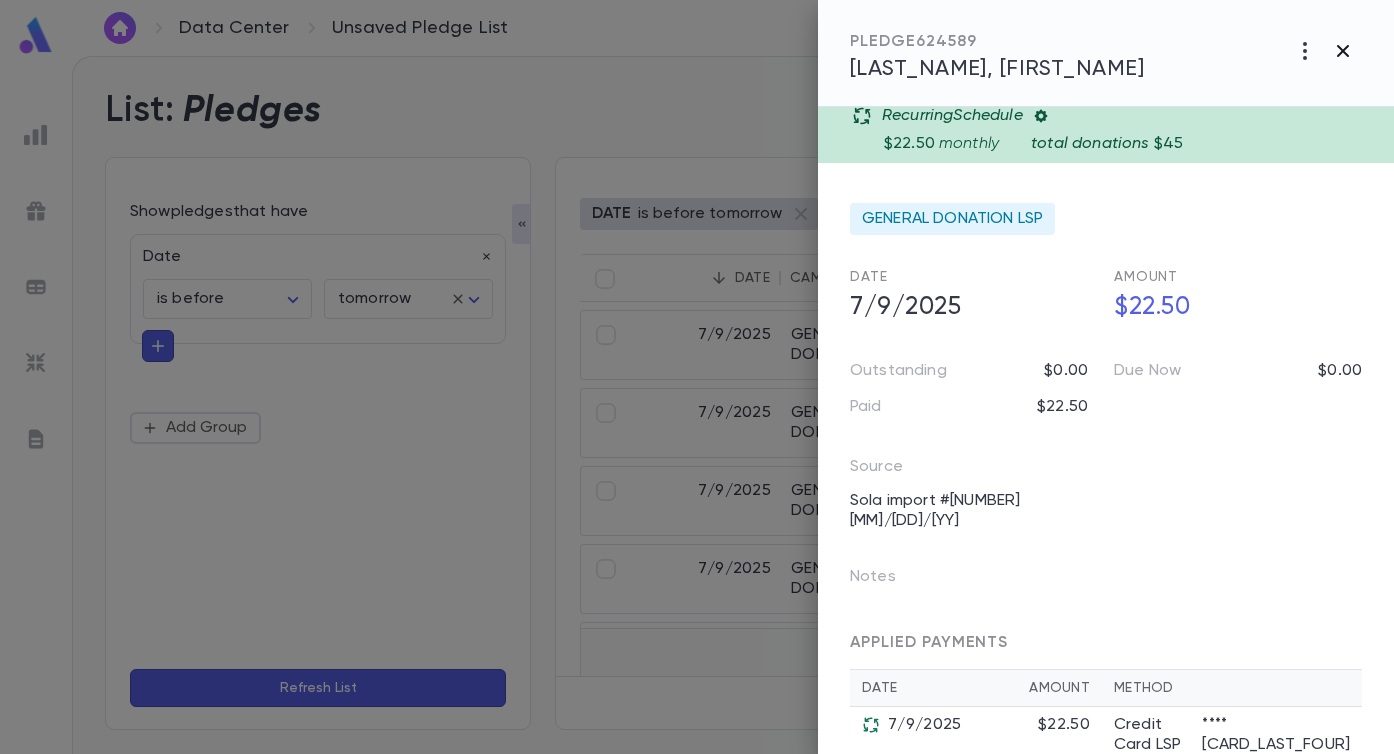 click at bounding box center (1305, 51) 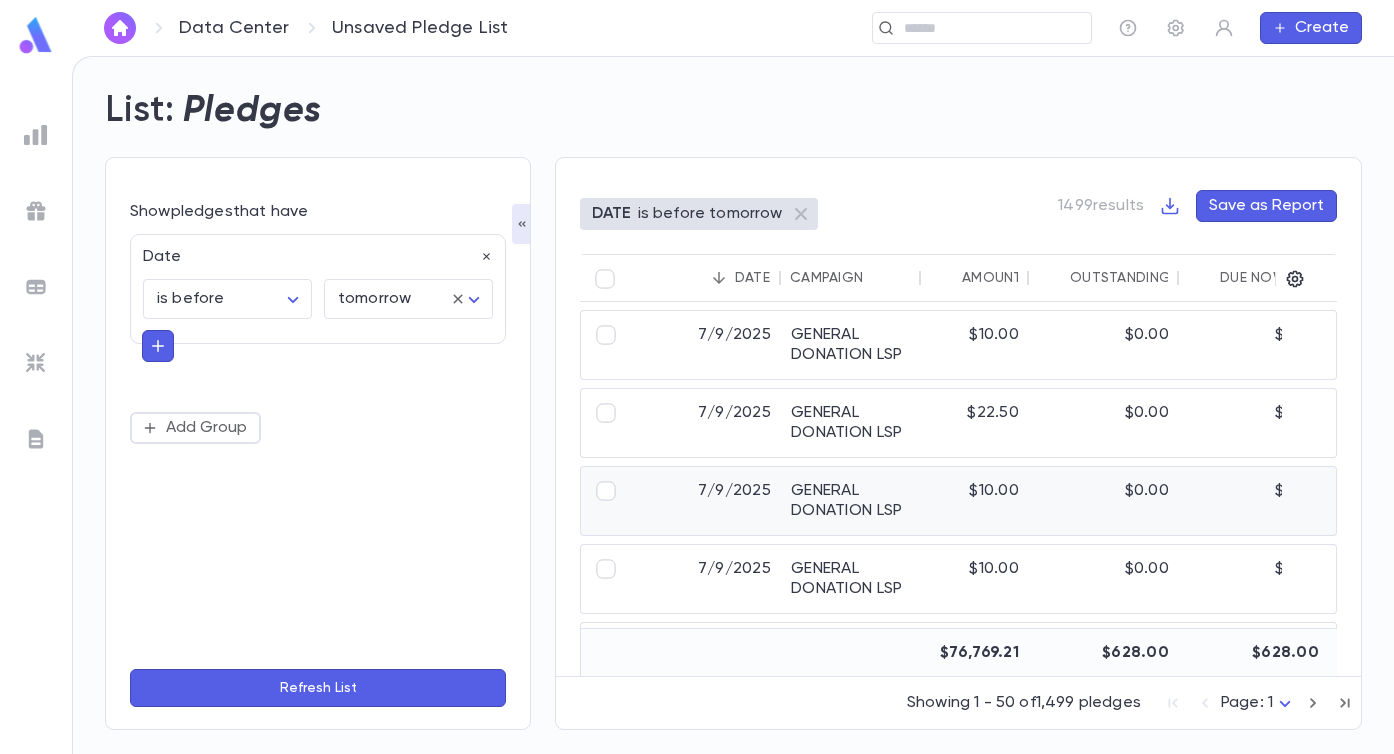 click on "$10.00" at bounding box center (975, 501) 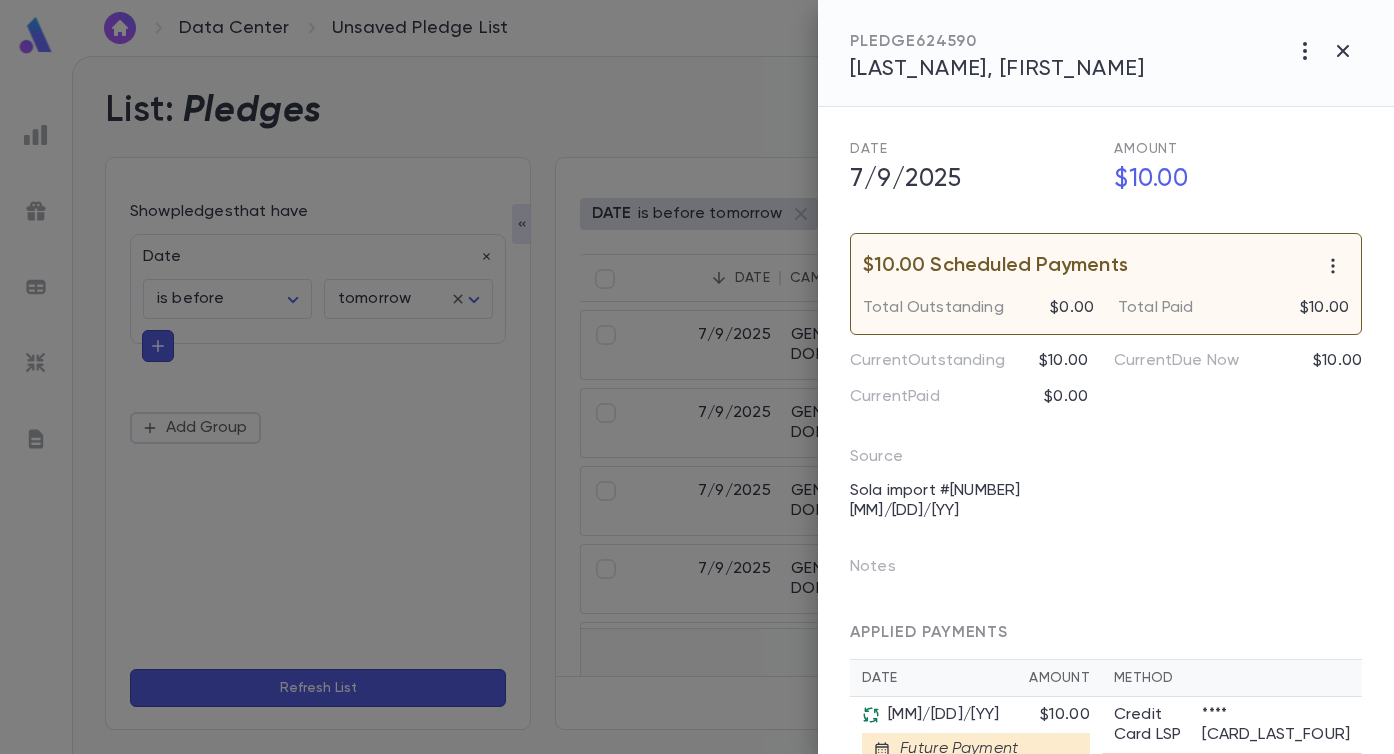 scroll, scrollTop: 163, scrollLeft: 0, axis: vertical 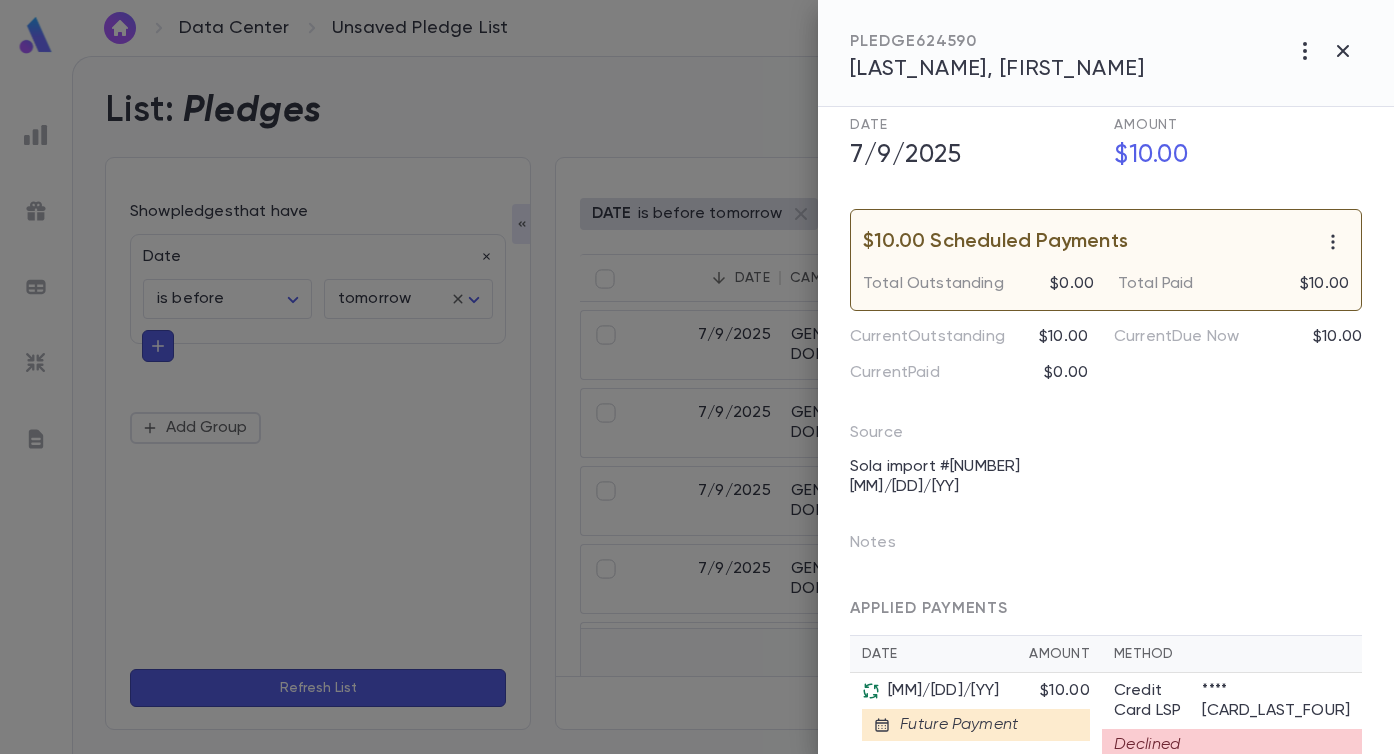 click on "Future Payment" at bounding box center (954, 725) 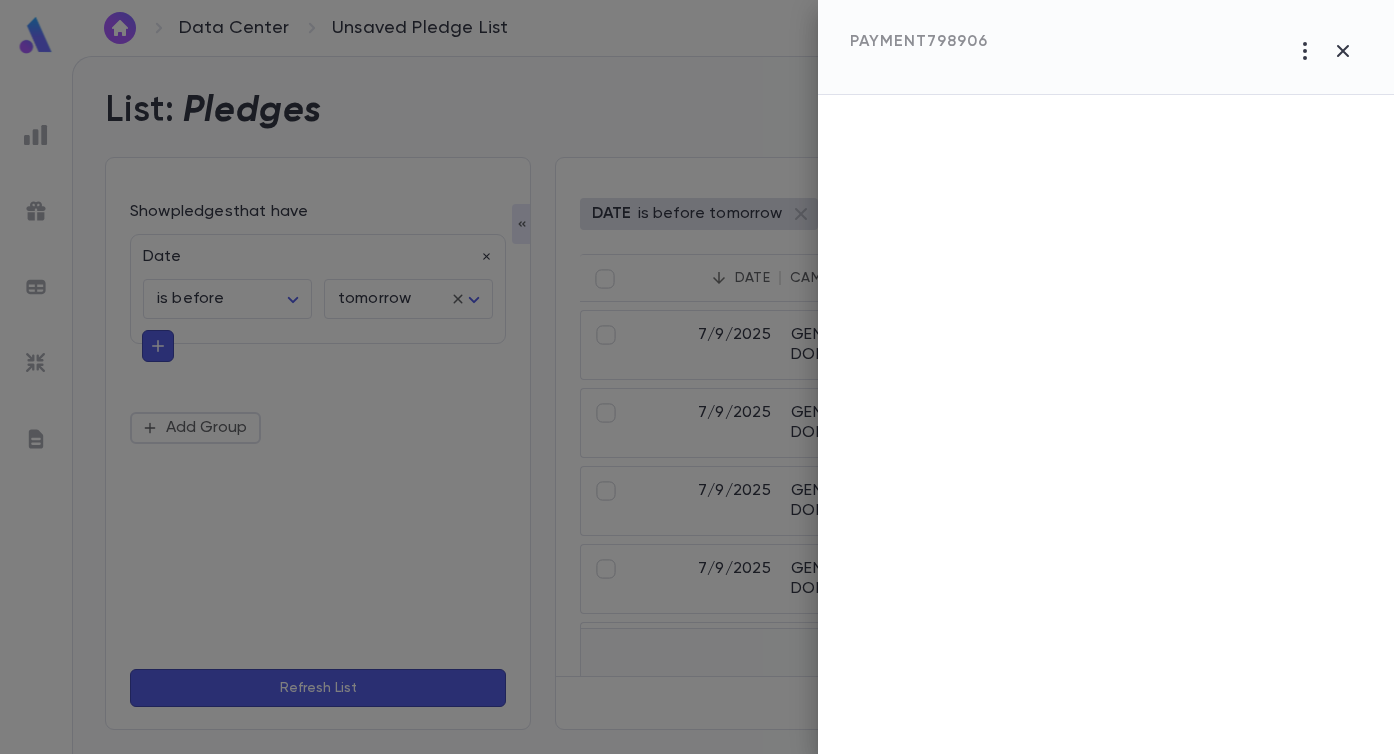 scroll, scrollTop: 0, scrollLeft: 0, axis: both 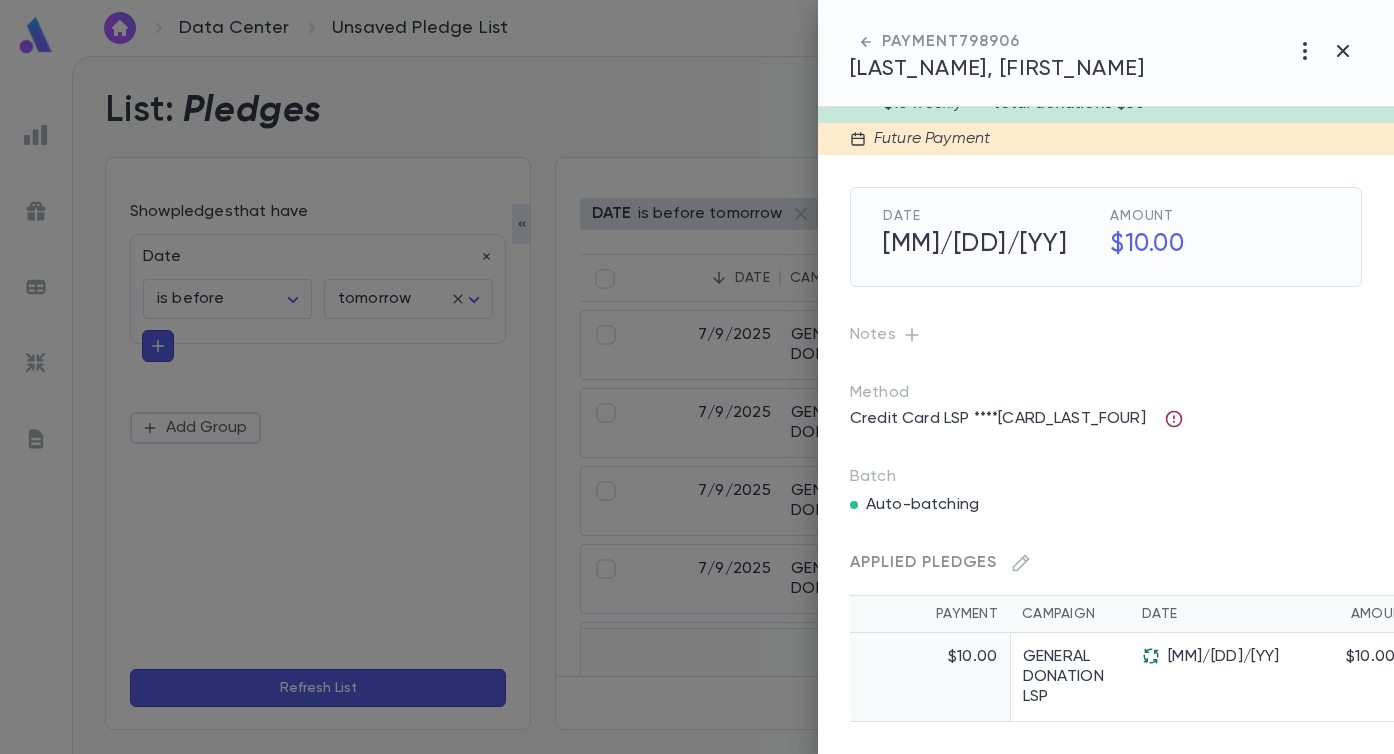 click at bounding box center [1174, 419] 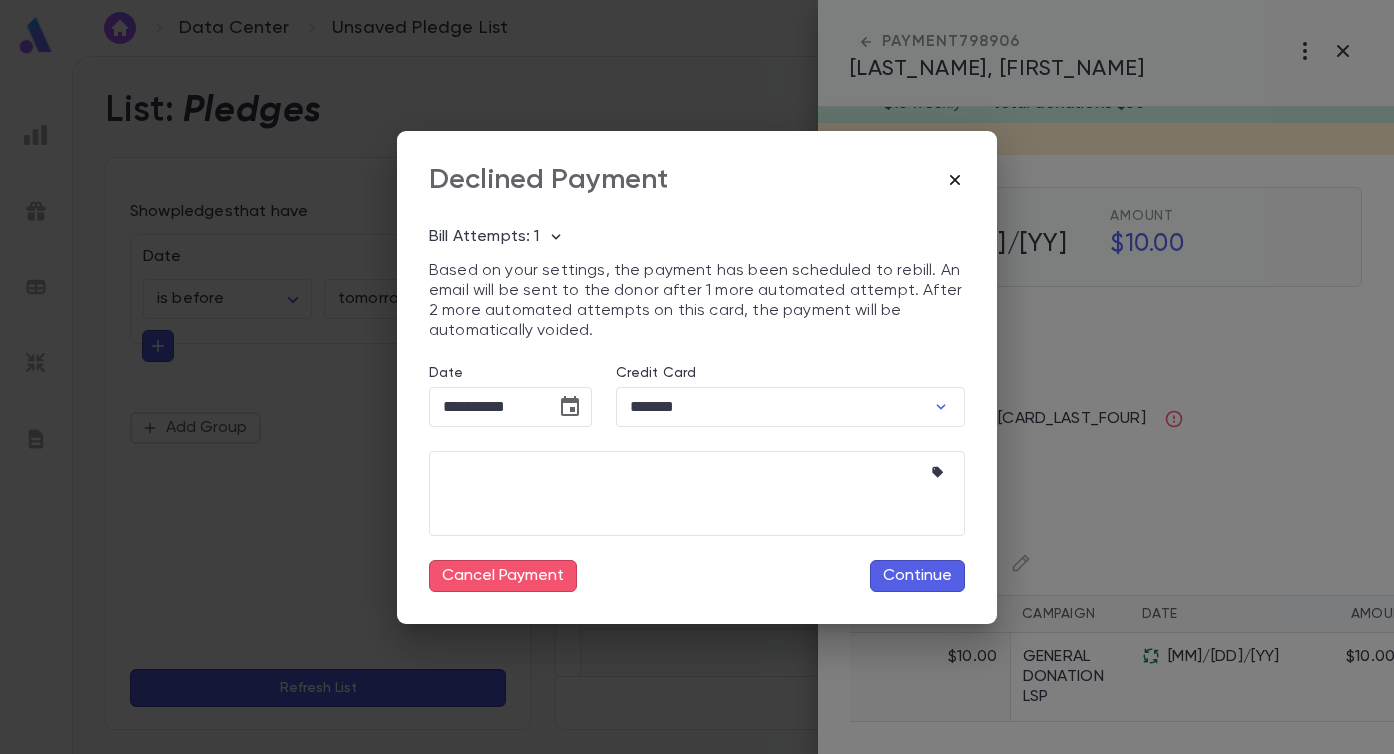 click at bounding box center [955, 179] 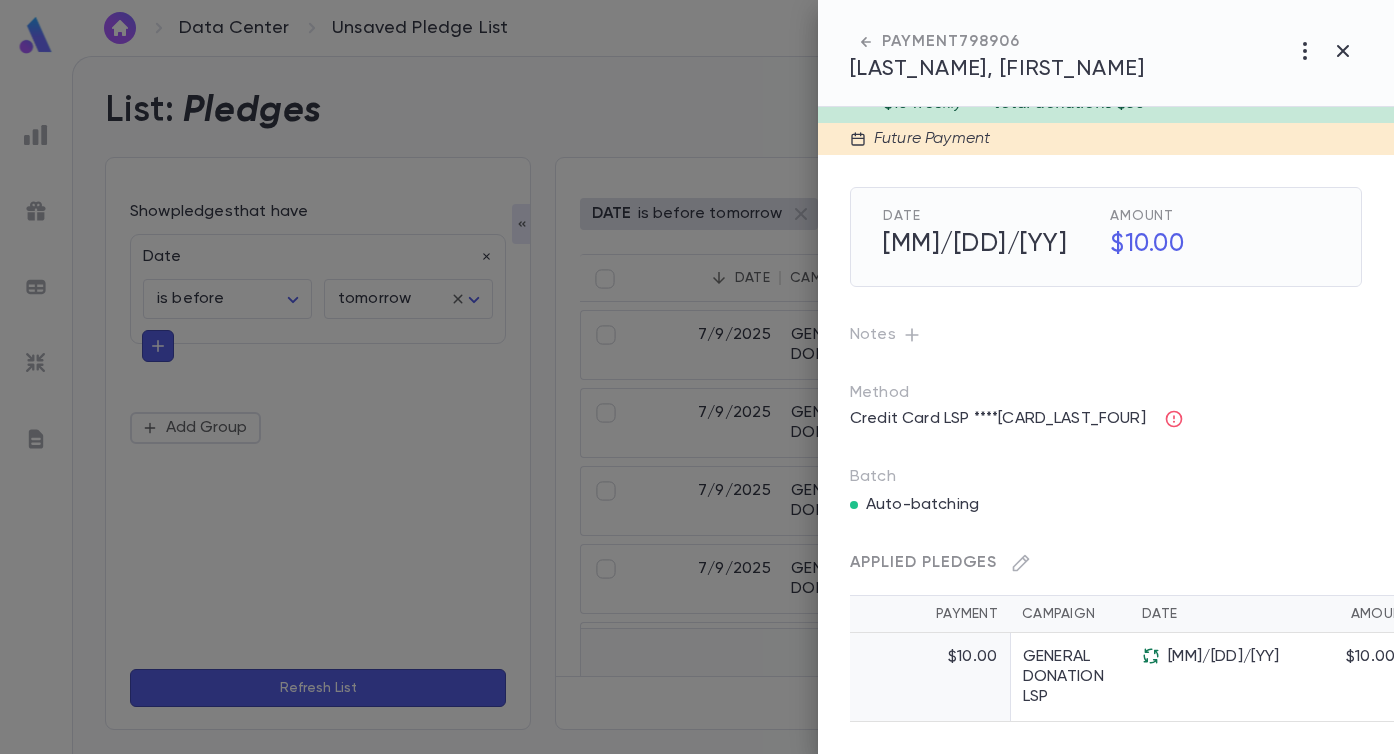 click at bounding box center (866, 42) 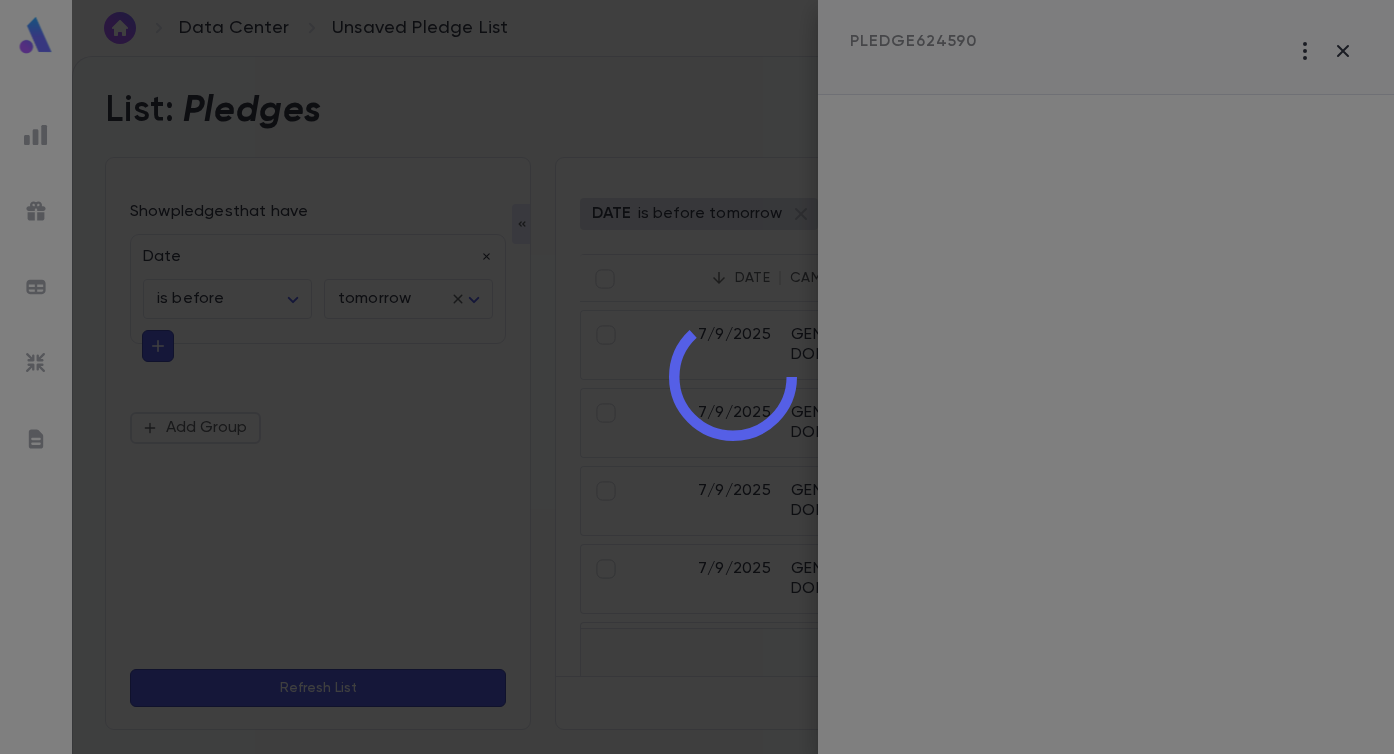 scroll, scrollTop: 0, scrollLeft: 0, axis: both 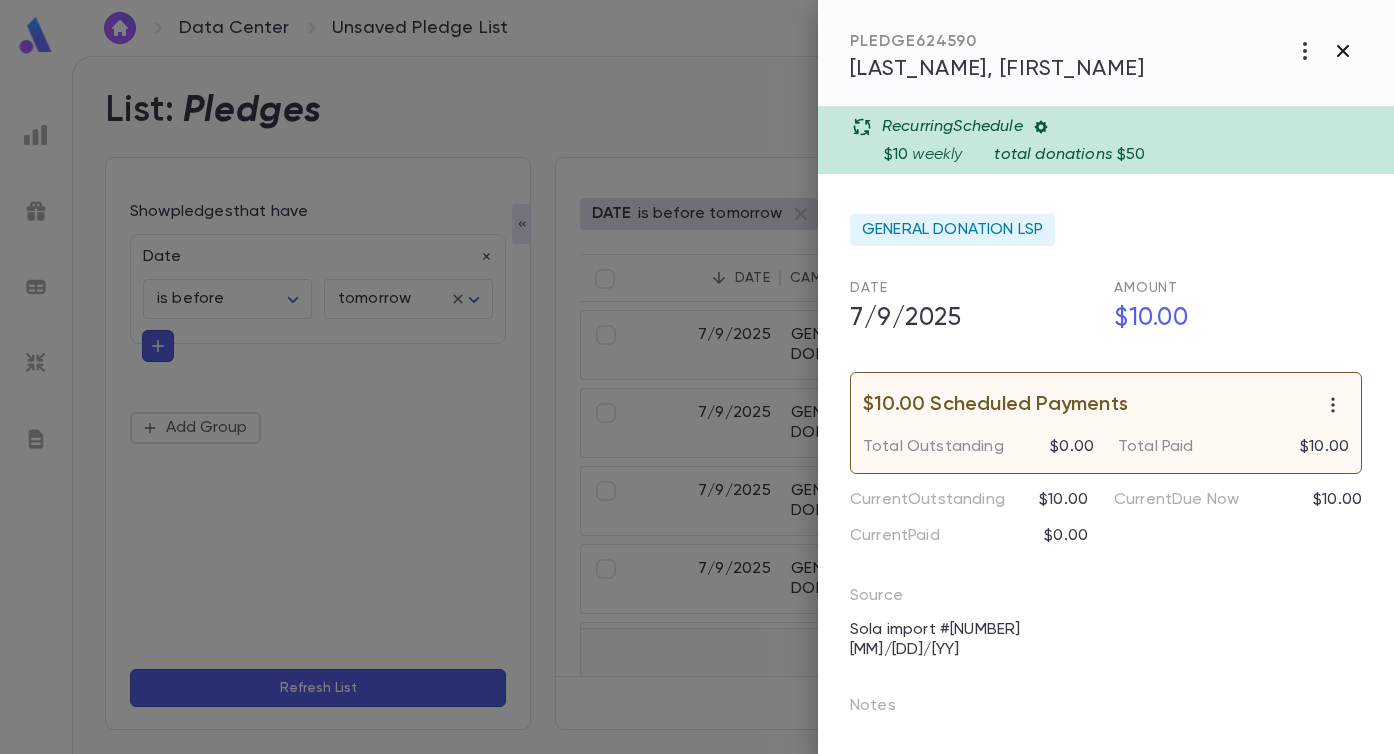 click at bounding box center (1305, 51) 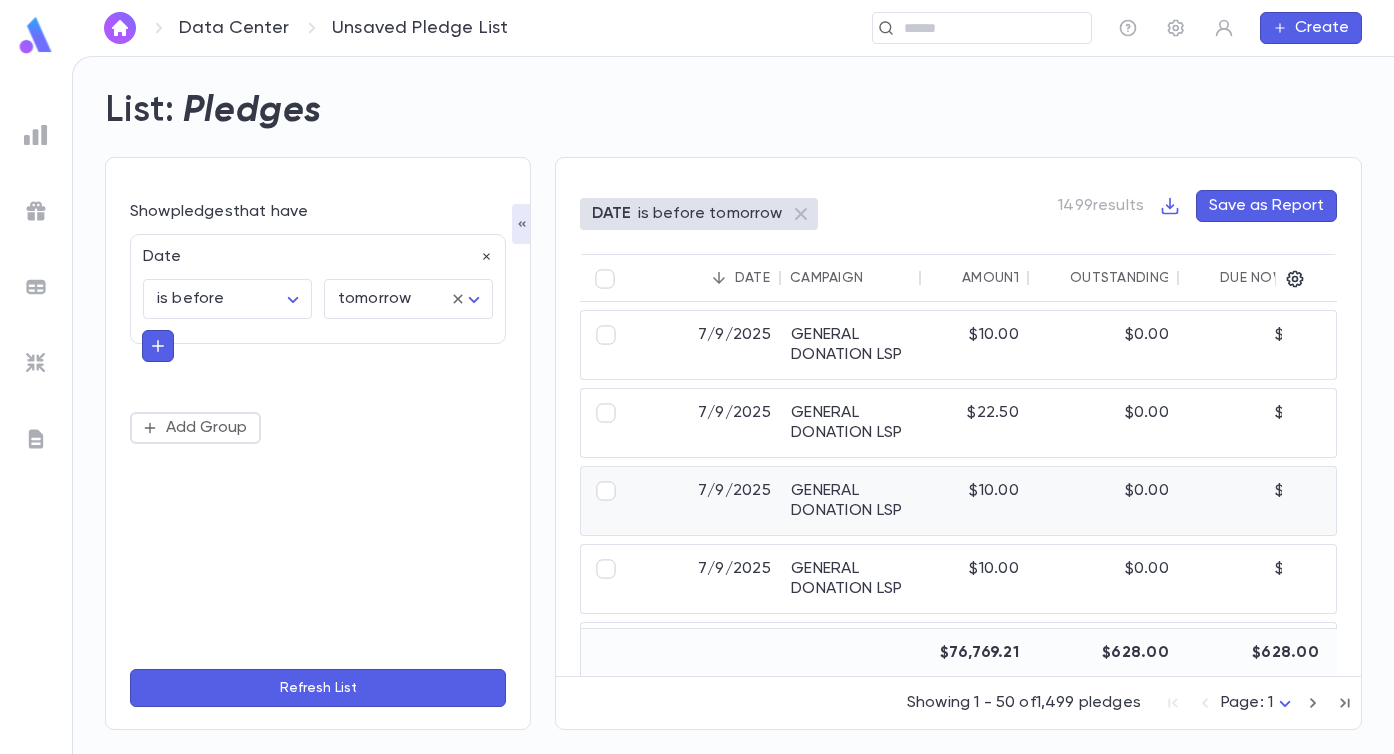 click on "$10.00" at bounding box center (975, 501) 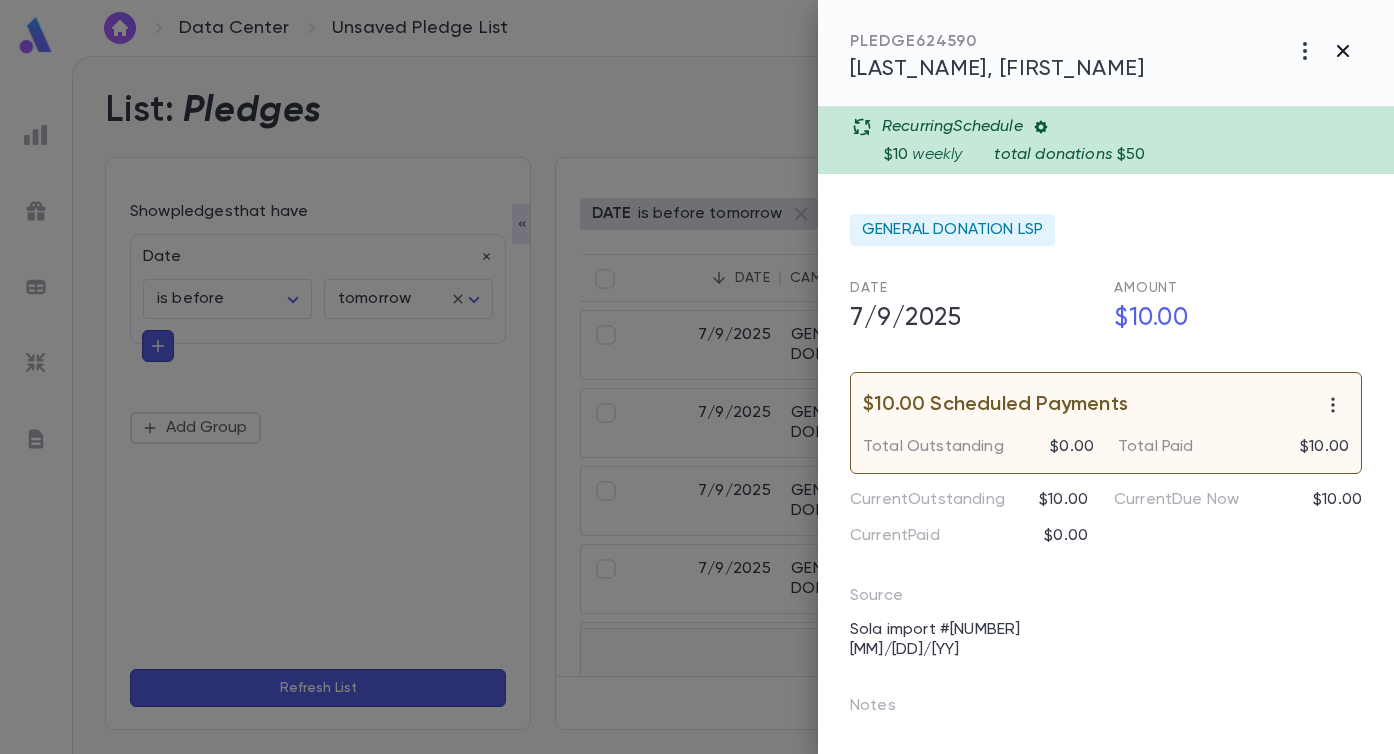 click at bounding box center (1305, 51) 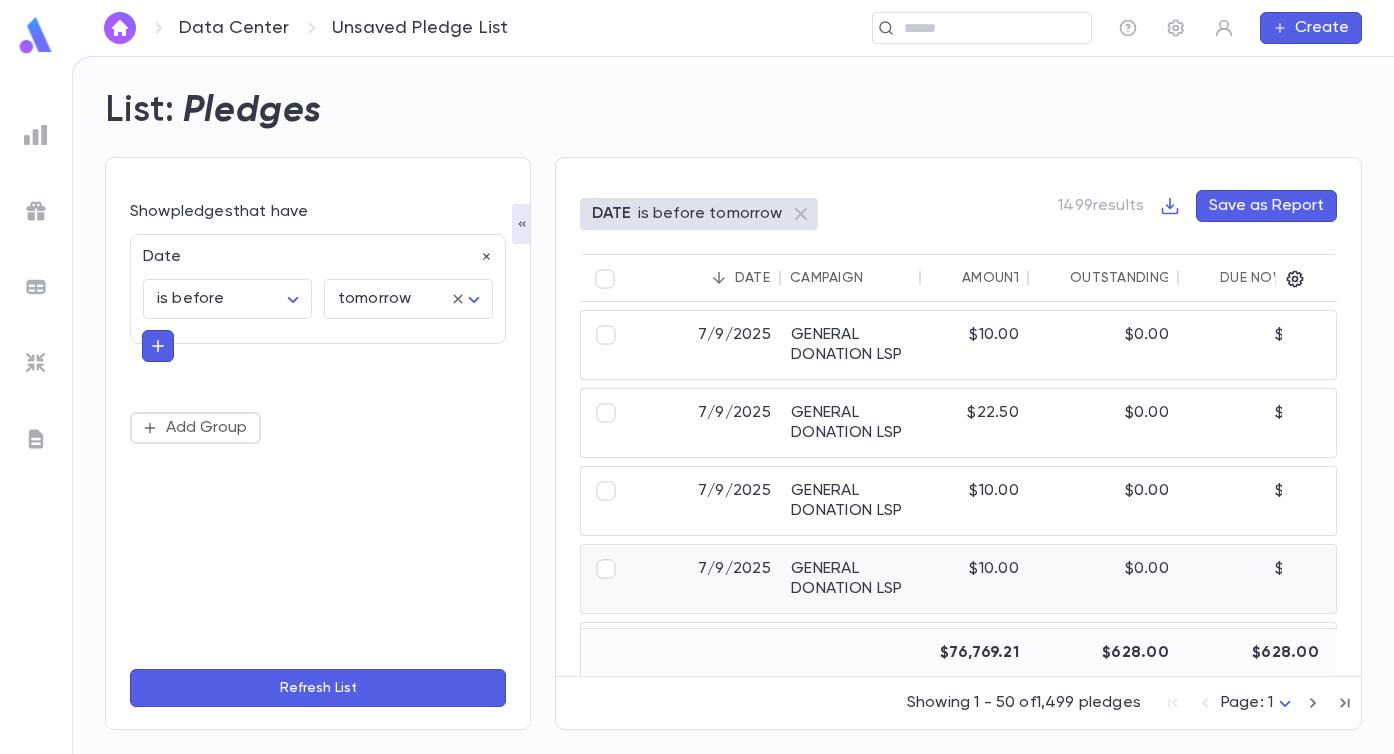 click on "GENERAL DONATION LSP" at bounding box center [851, 579] 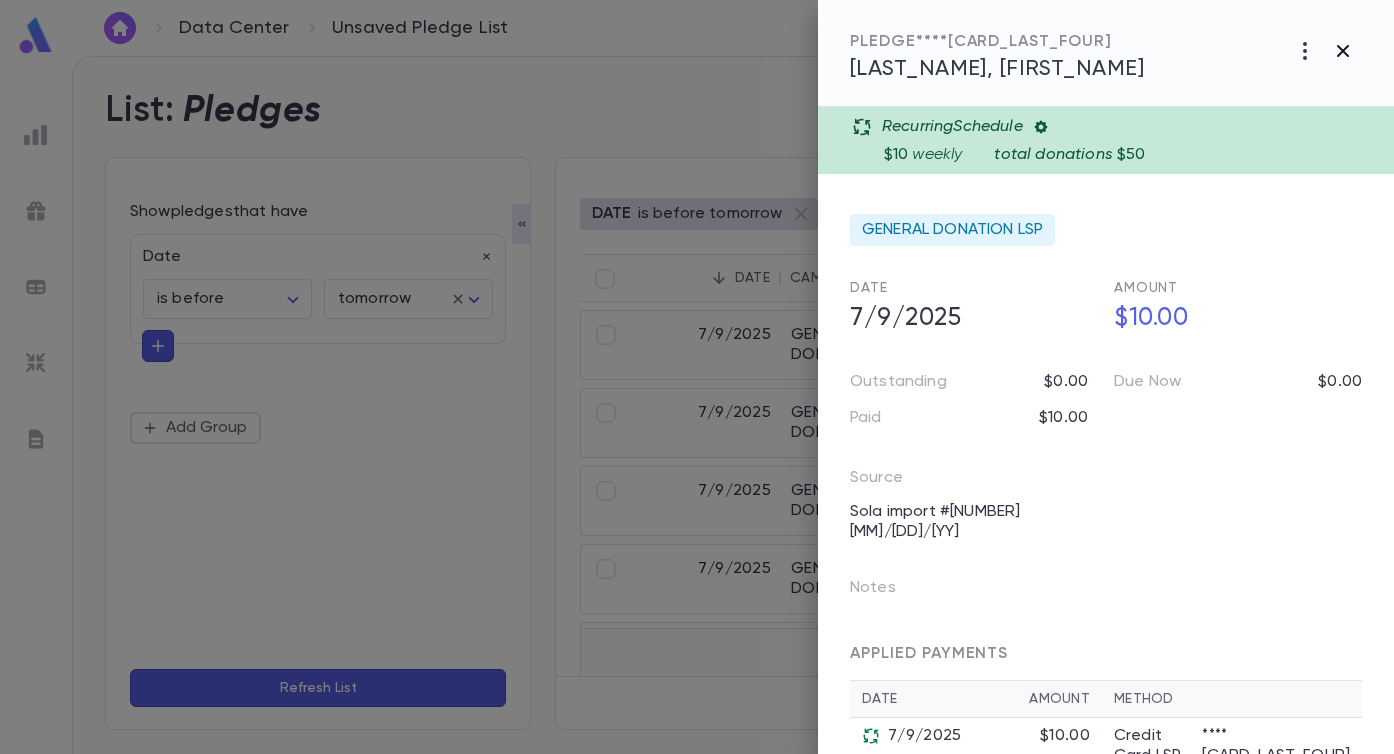 click at bounding box center [1305, 51] 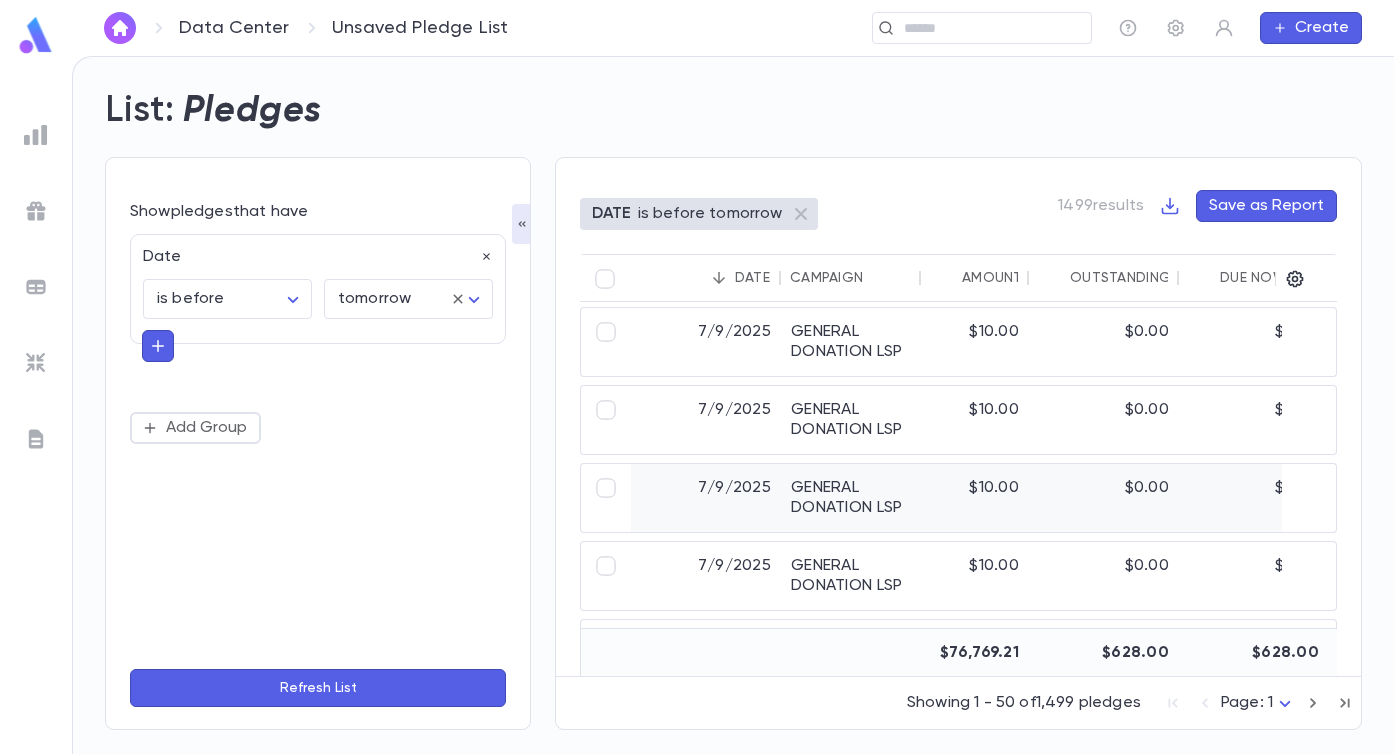 scroll, scrollTop: 170, scrollLeft: 0, axis: vertical 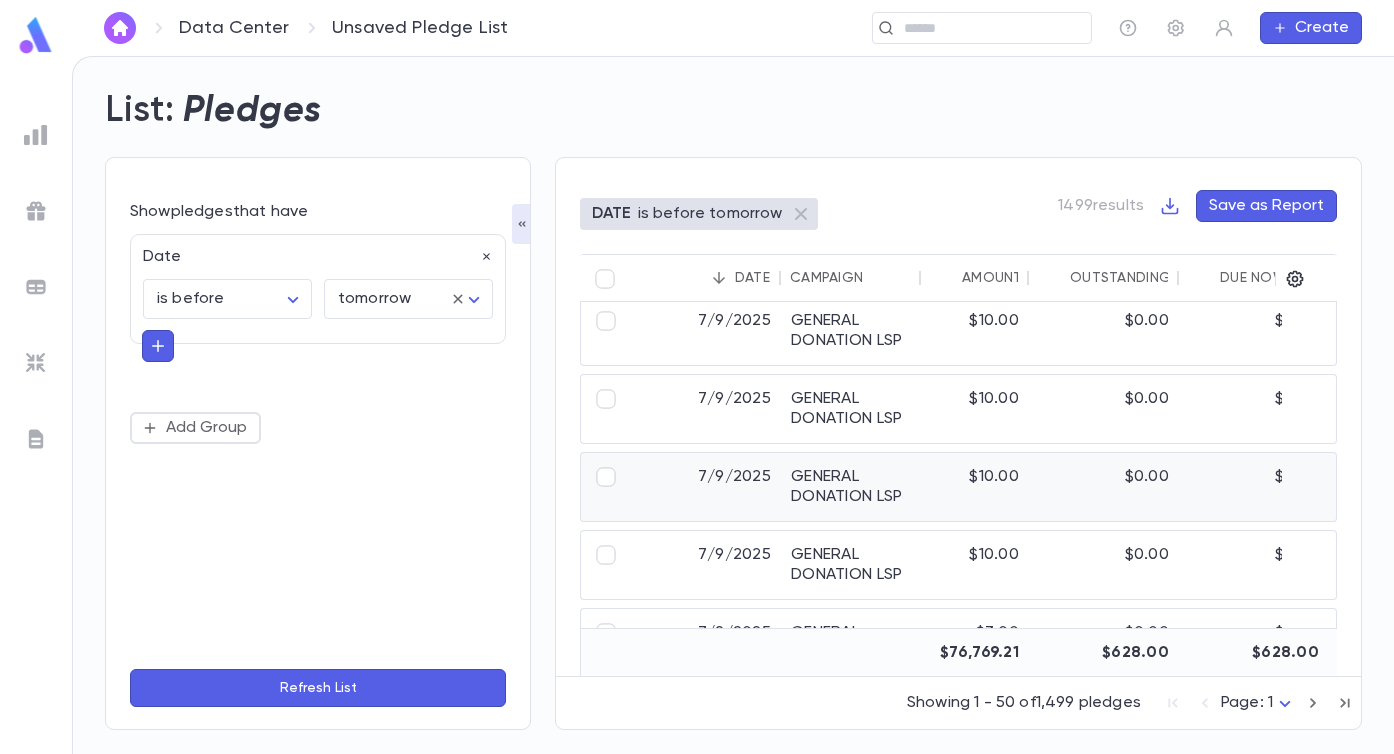 click on "$10.00" at bounding box center [975, 487] 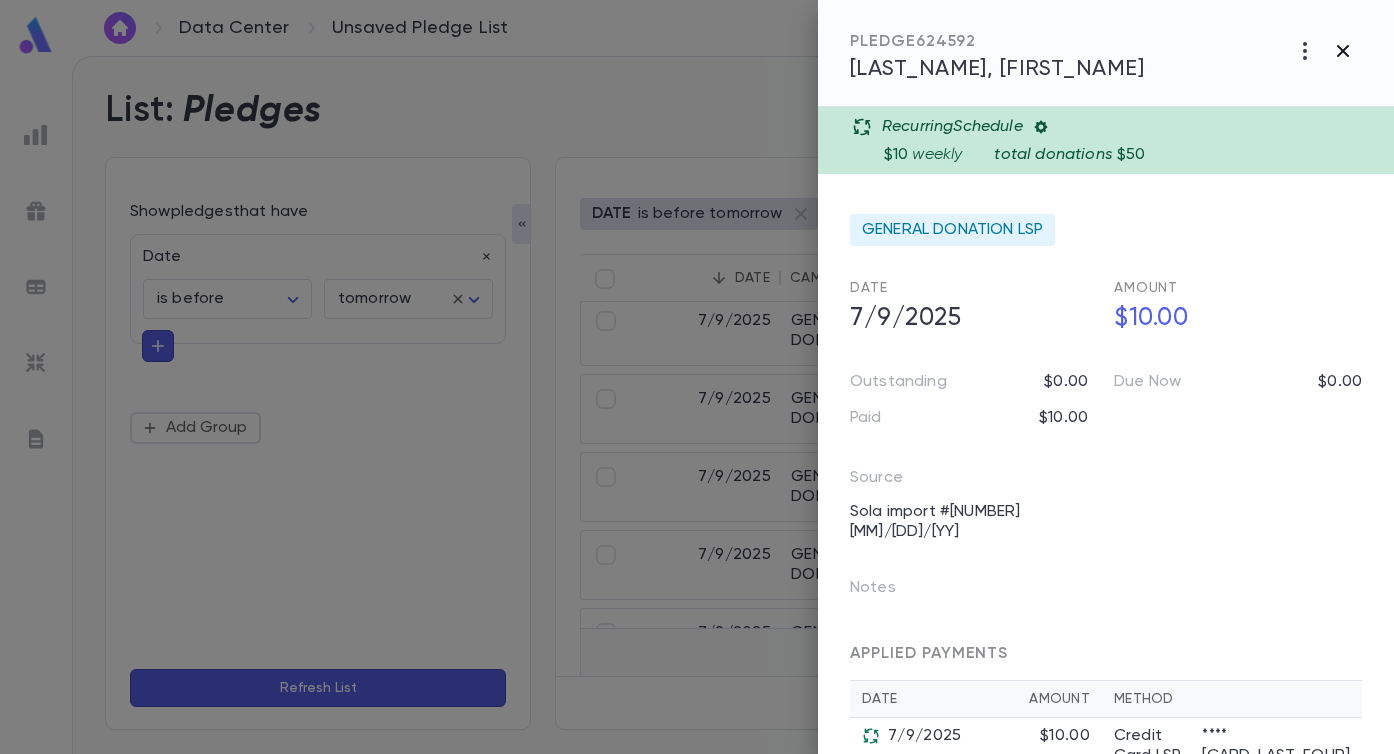click at bounding box center [1305, 51] 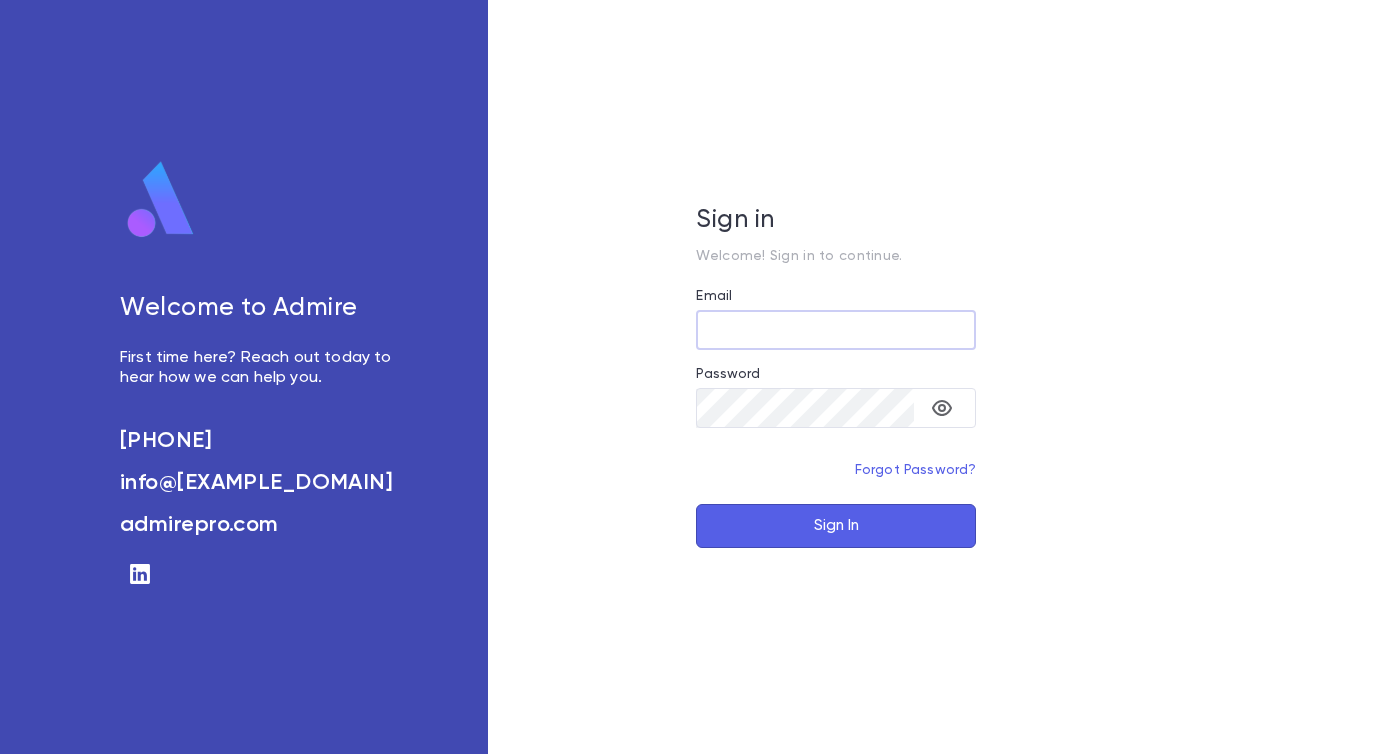 scroll, scrollTop: 0, scrollLeft: 0, axis: both 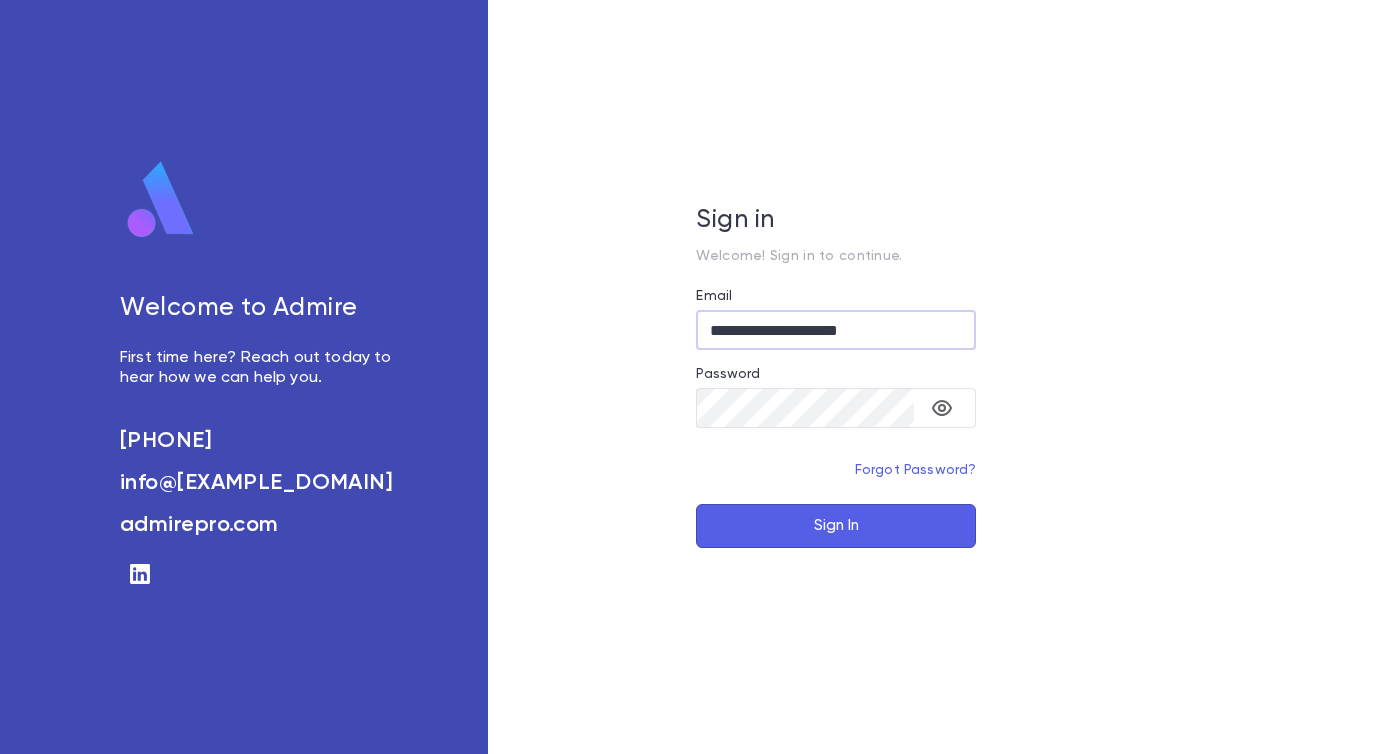 click on "Sign In" at bounding box center [836, 526] 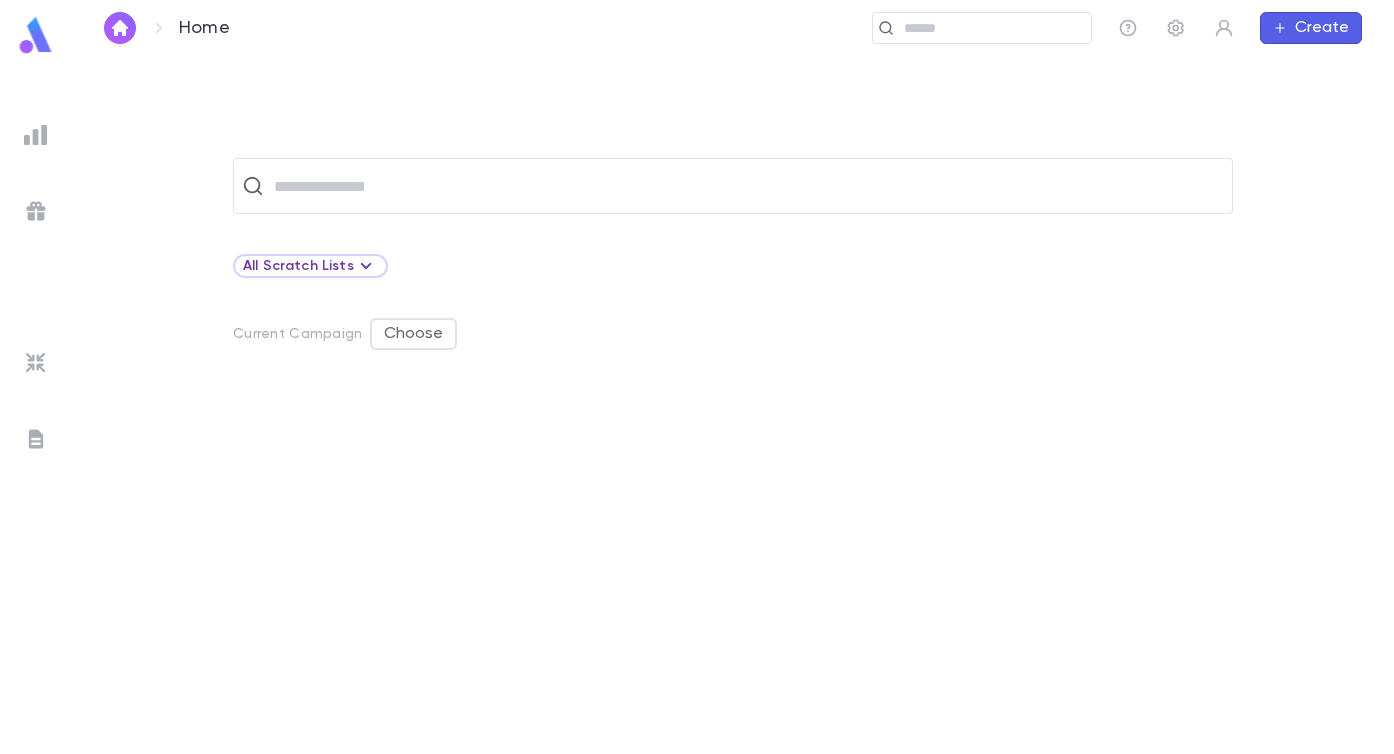 click at bounding box center (36, 135) 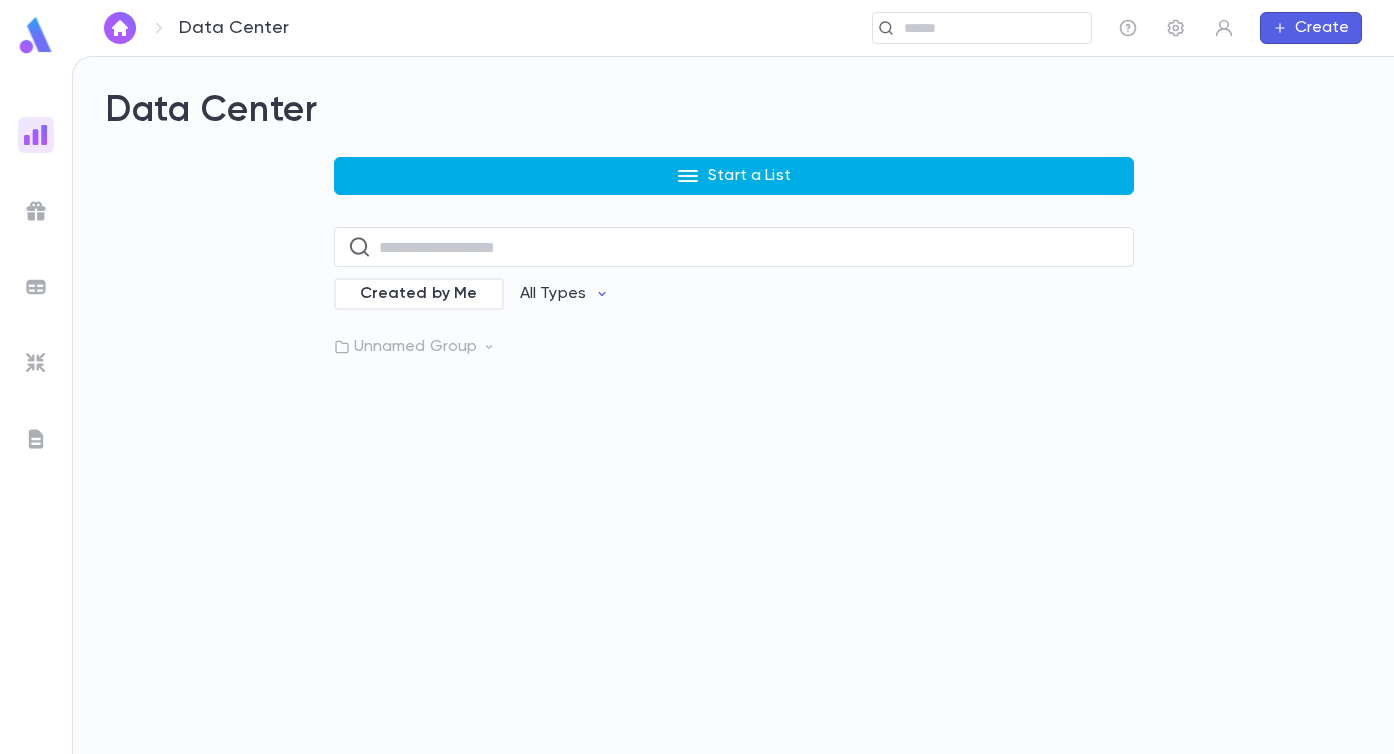 click on "Start a List" at bounding box center [734, 176] 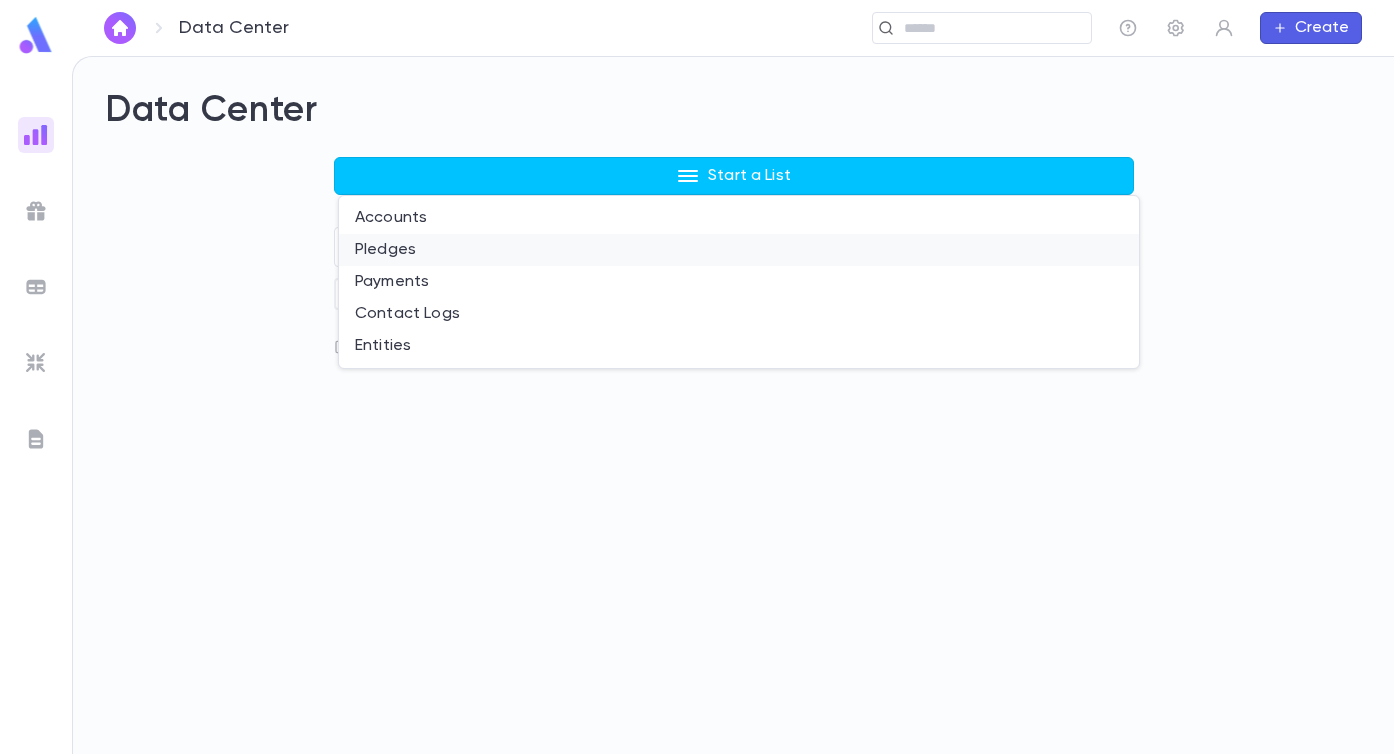 click on "Pledges" at bounding box center (739, 250) 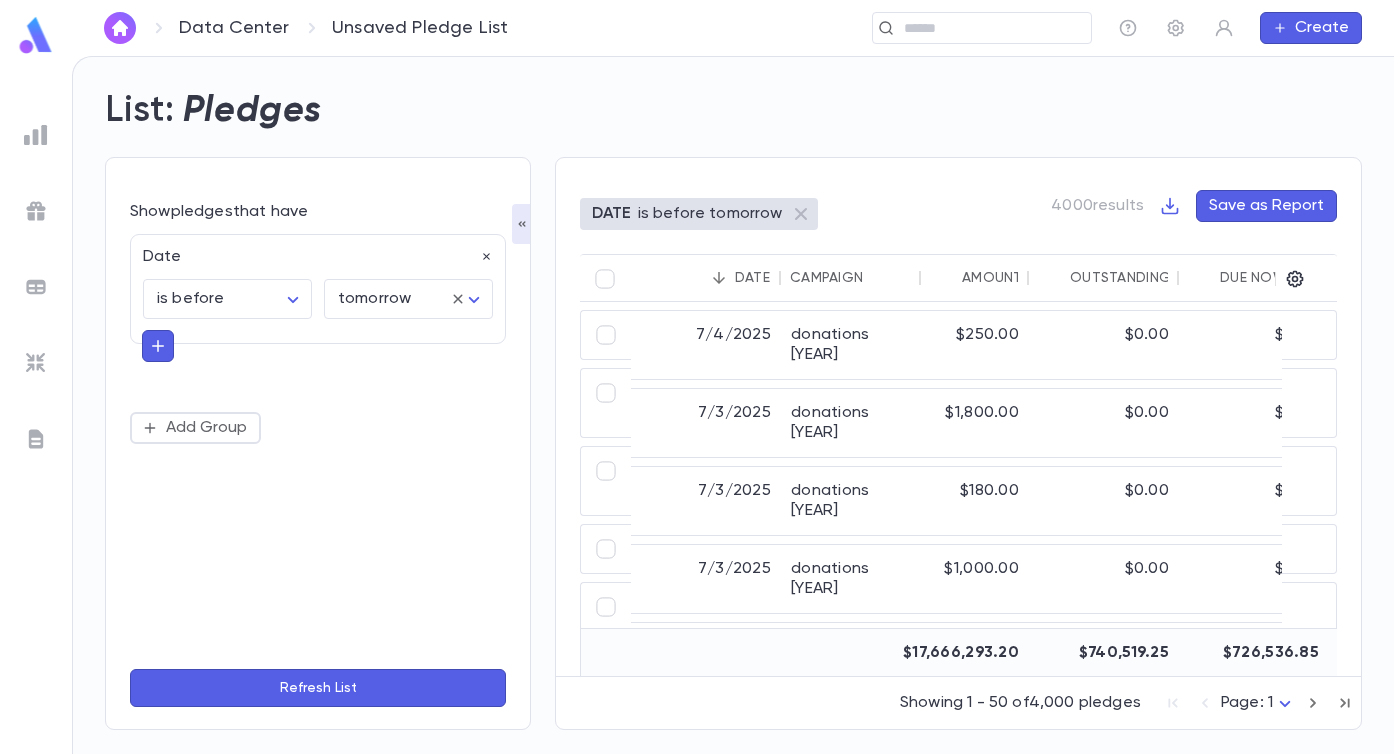 click at bounding box center [522, 224] 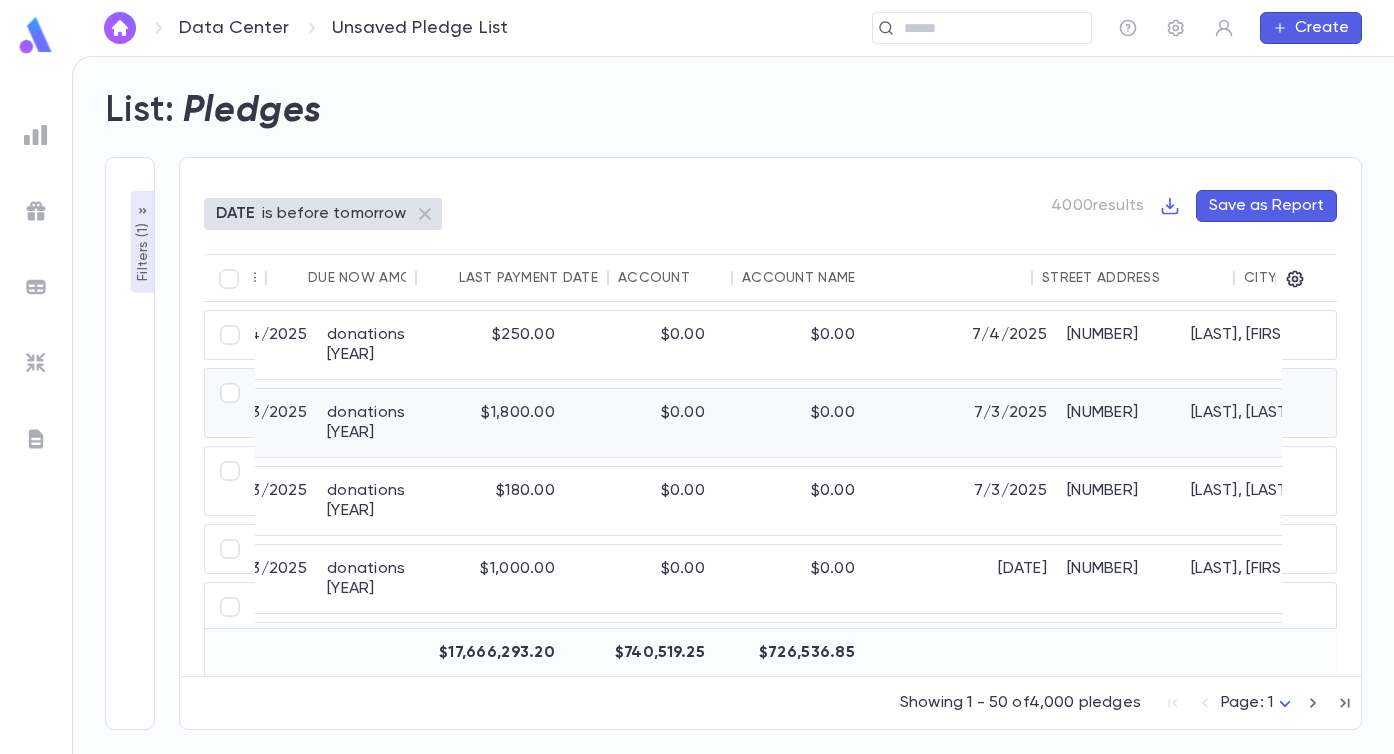 scroll, scrollTop: 0, scrollLeft: 0, axis: both 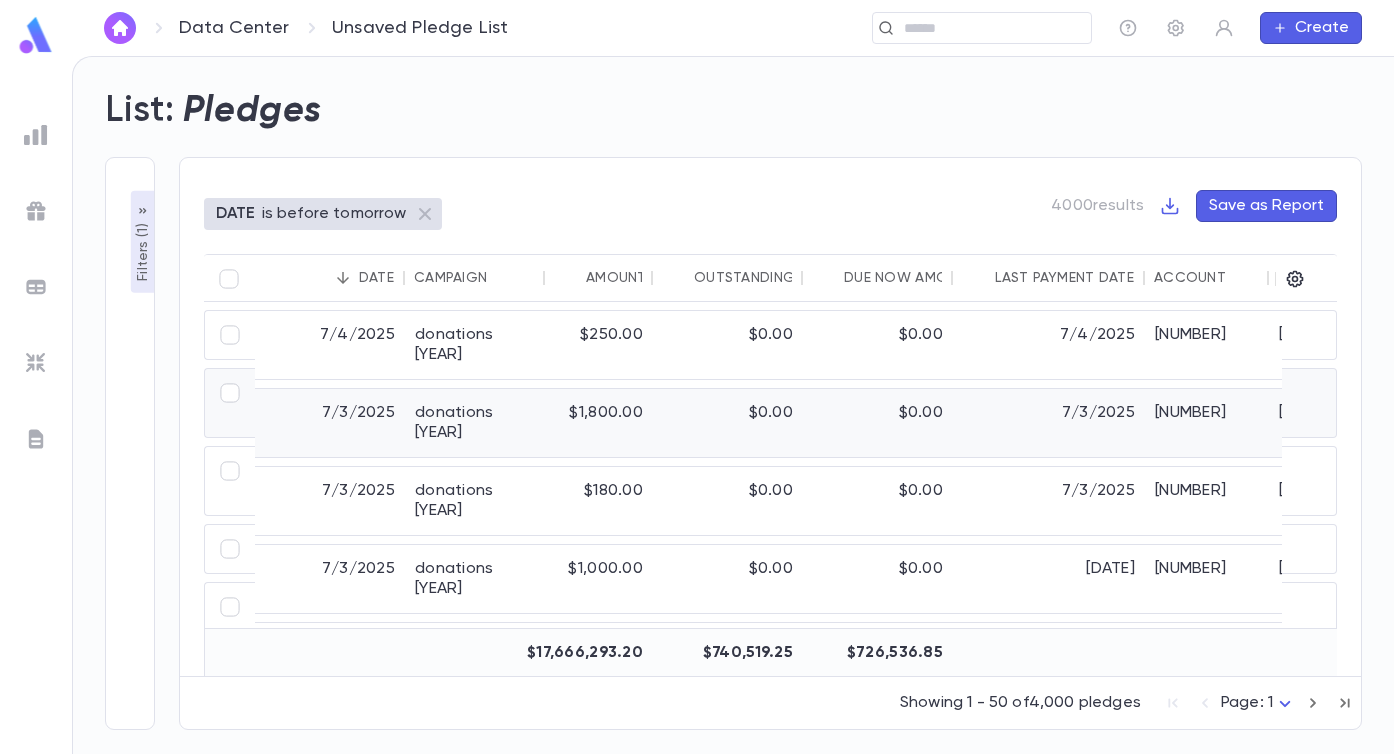 type 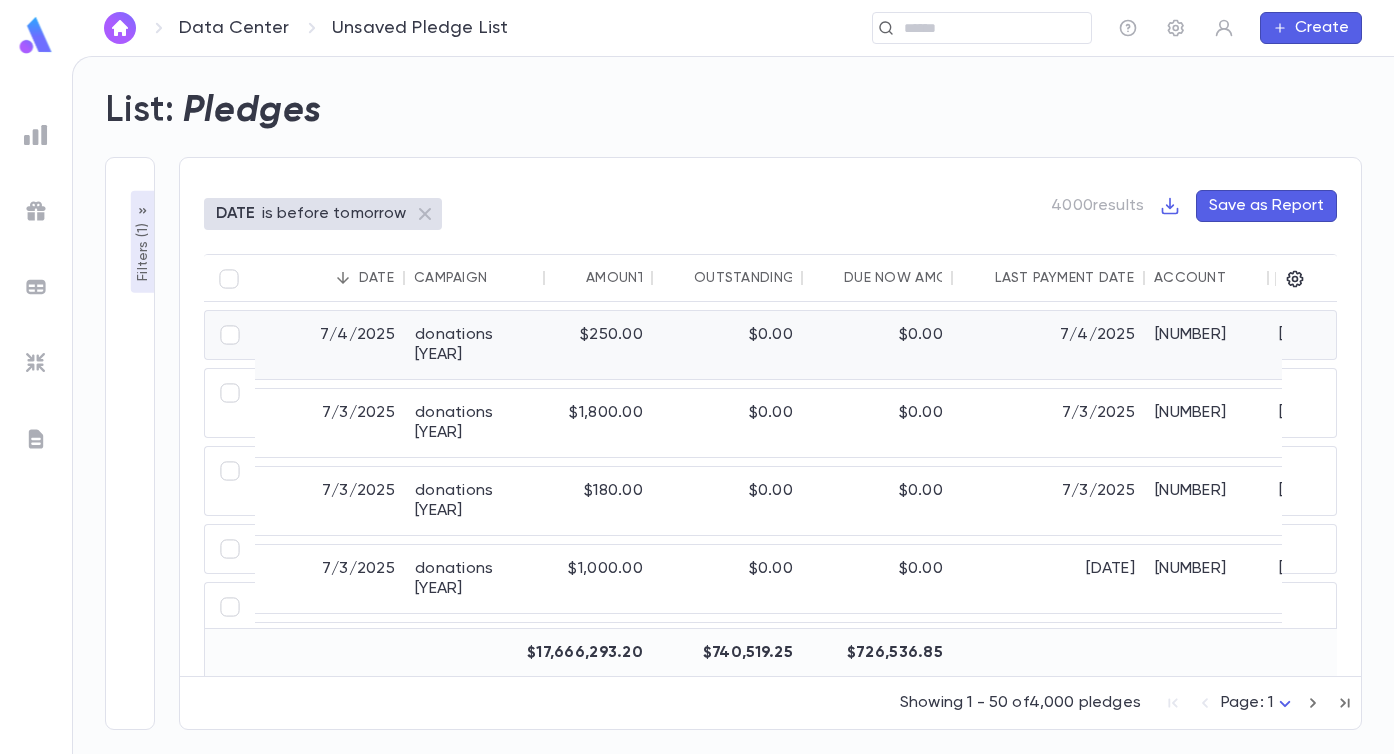 click on "donations 2025" at bounding box center [475, 345] 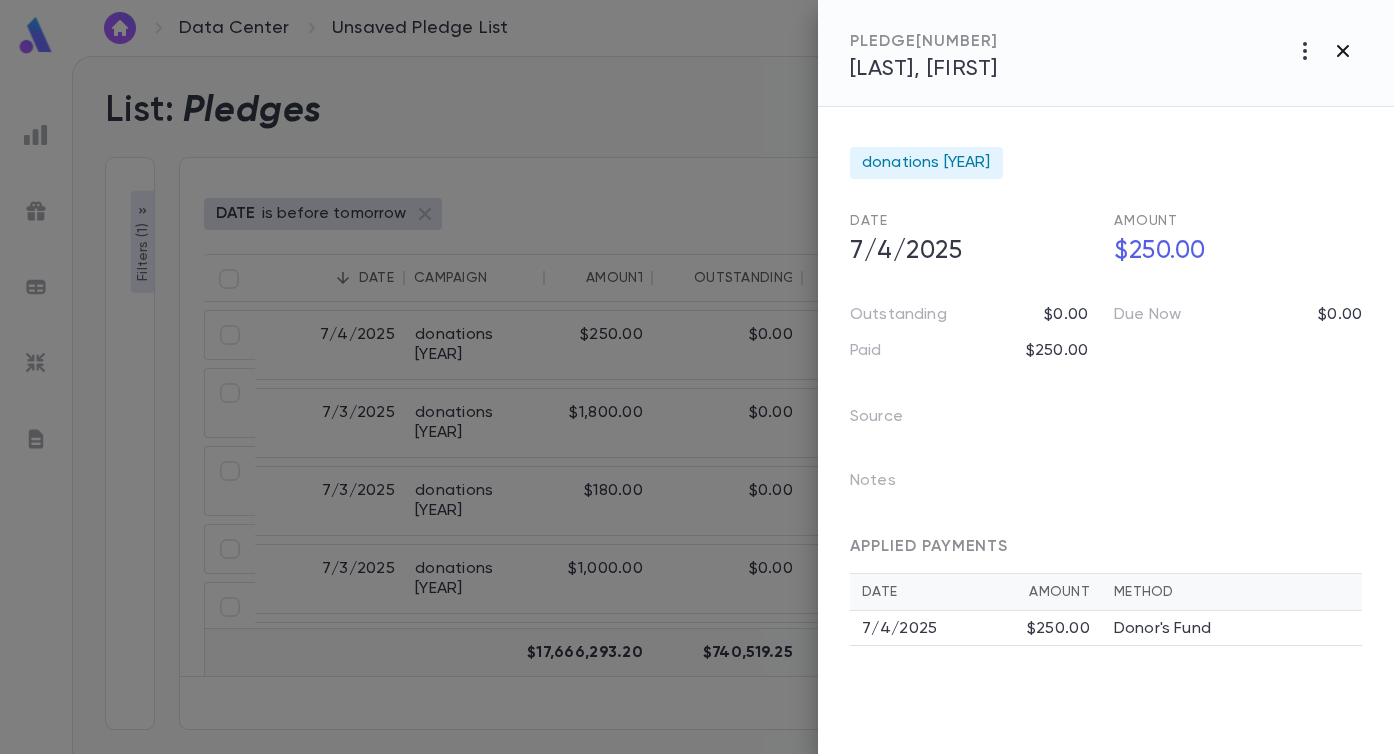click at bounding box center [1305, 51] 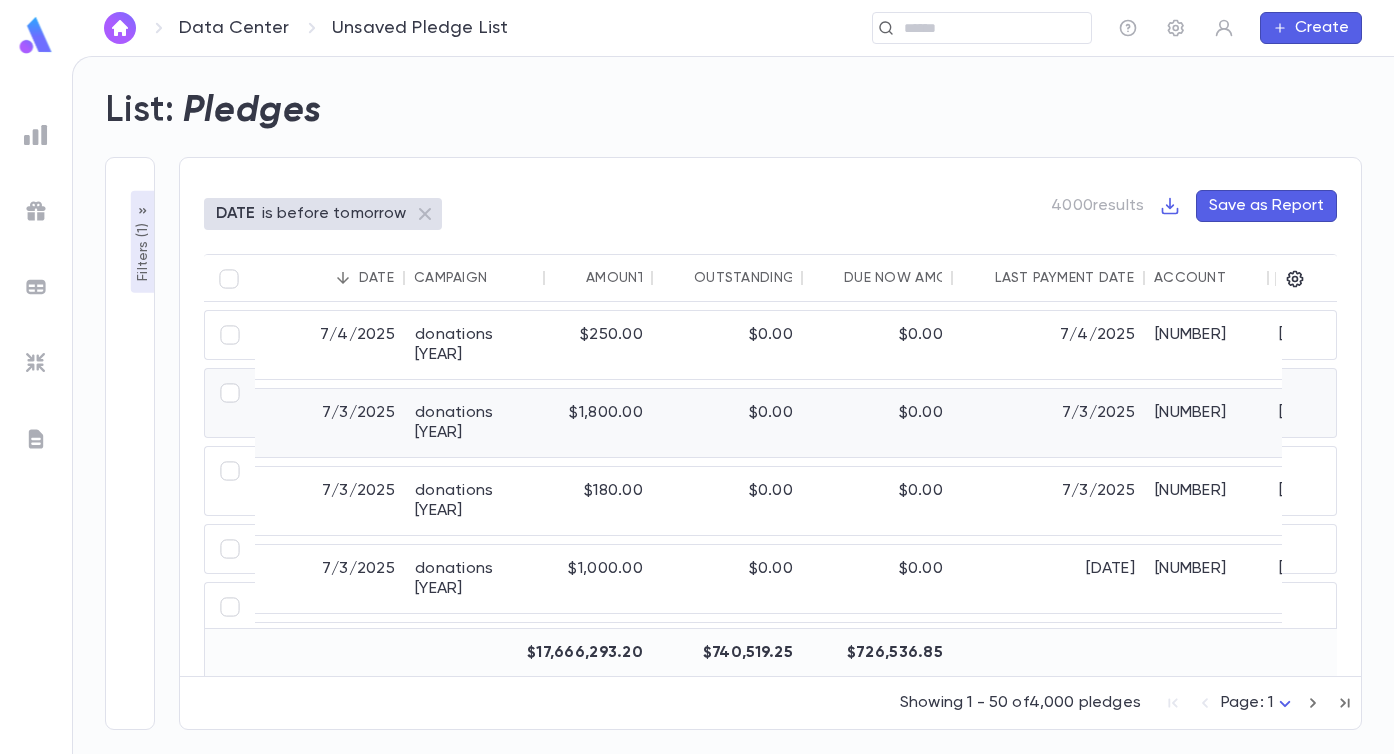 click on "$0.00" at bounding box center [878, 423] 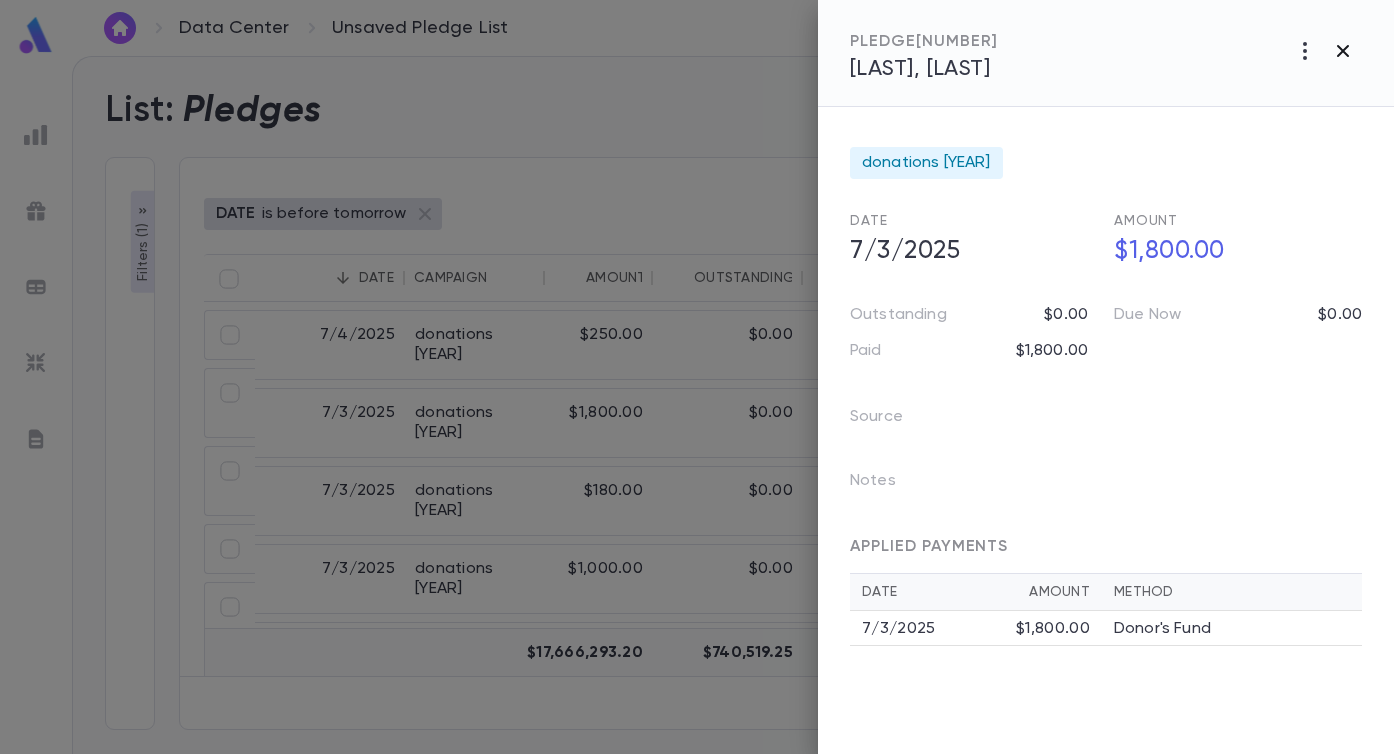 click at bounding box center [1305, 51] 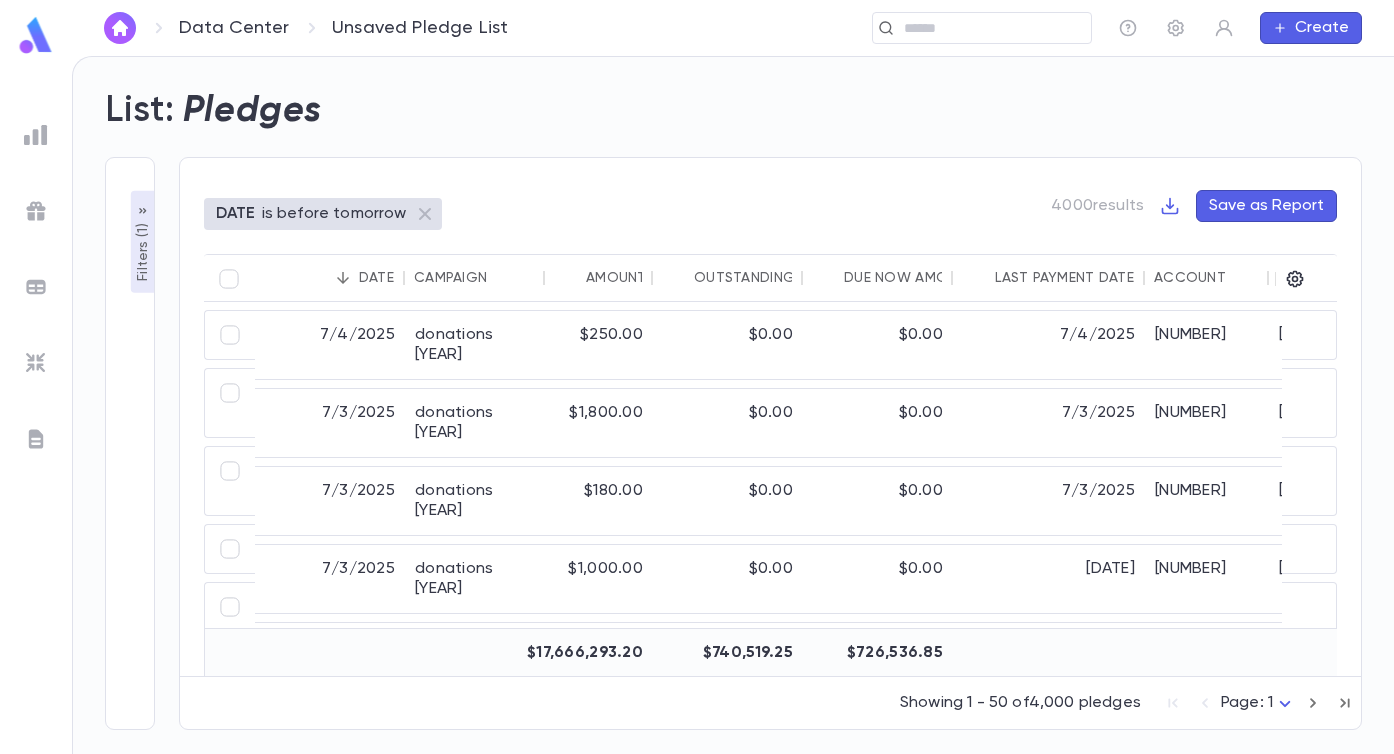 click on "Data Center" at bounding box center [234, 28] 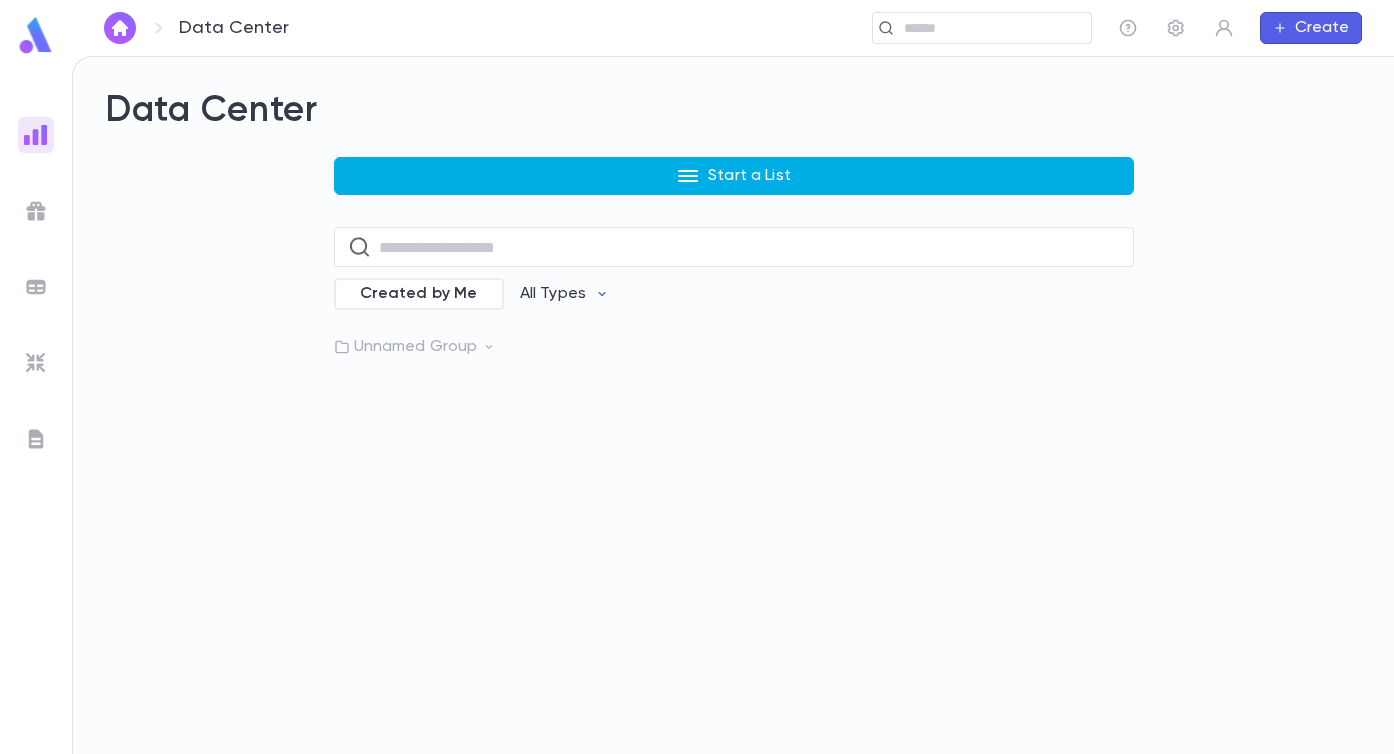 click on "Start a List" at bounding box center [734, 176] 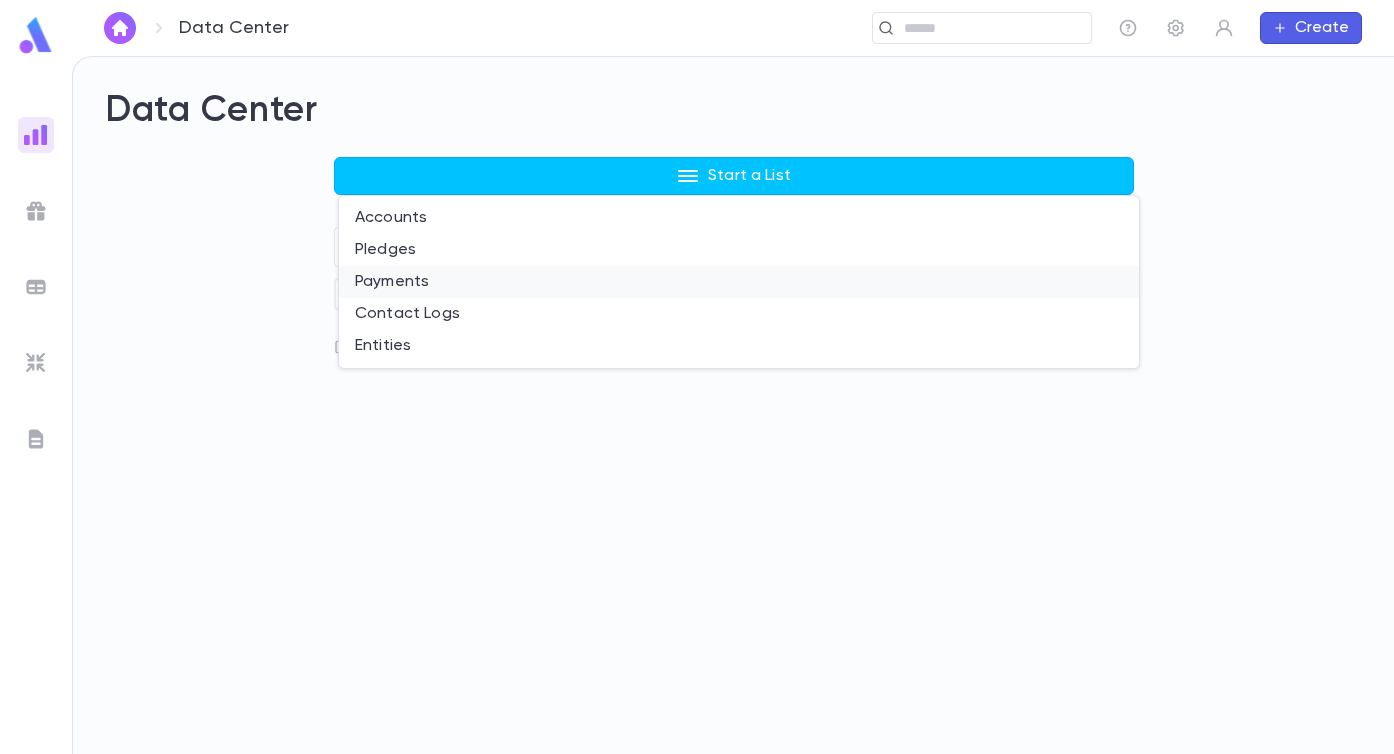 click on "Payments" at bounding box center [739, 282] 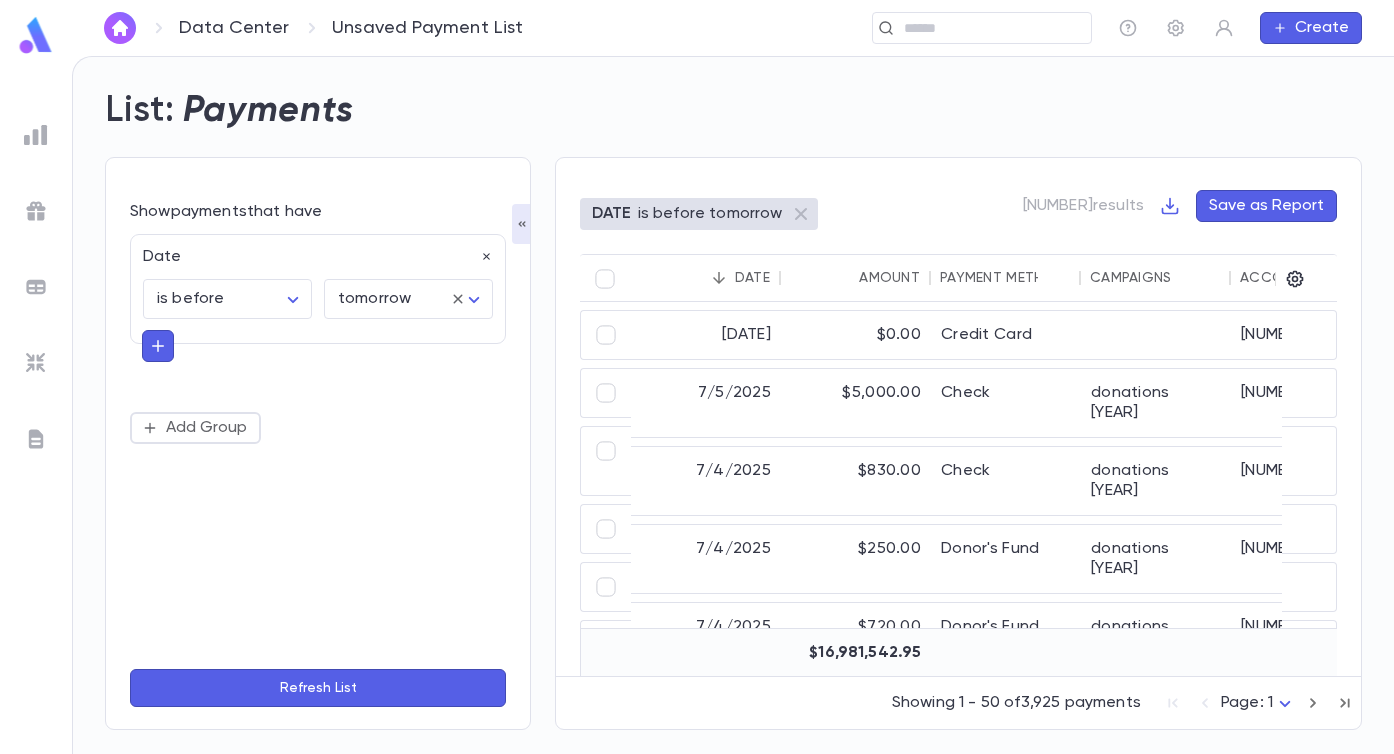 click at bounding box center [522, 224] 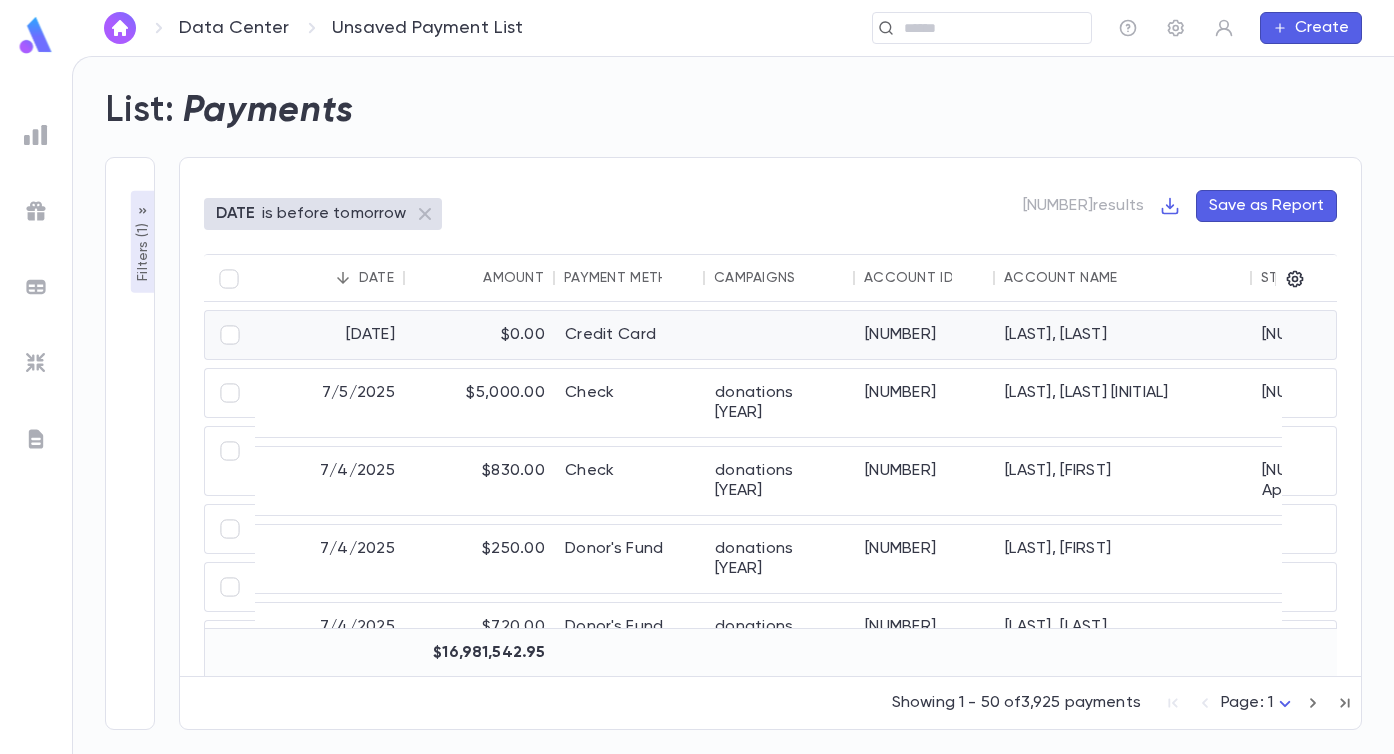 click on "Credit Card" at bounding box center [630, 335] 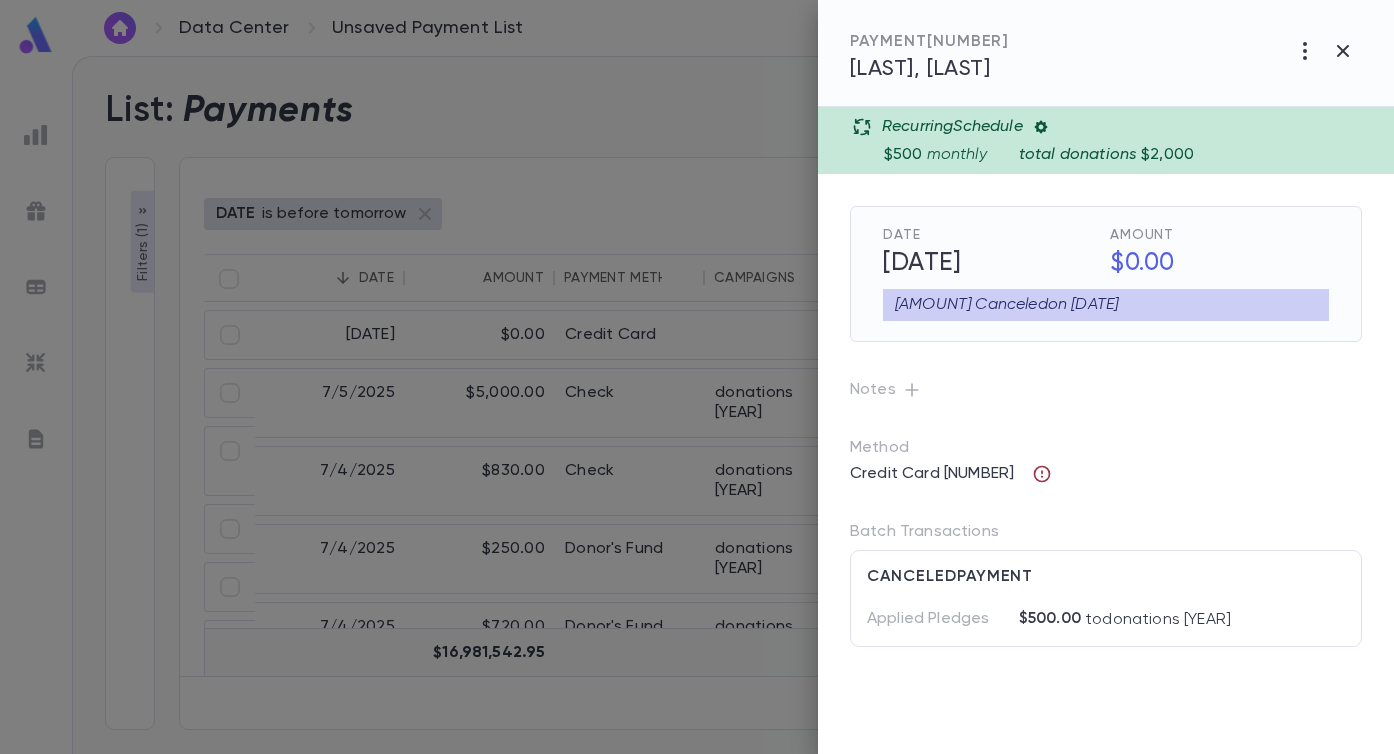 click at bounding box center [1042, 474] 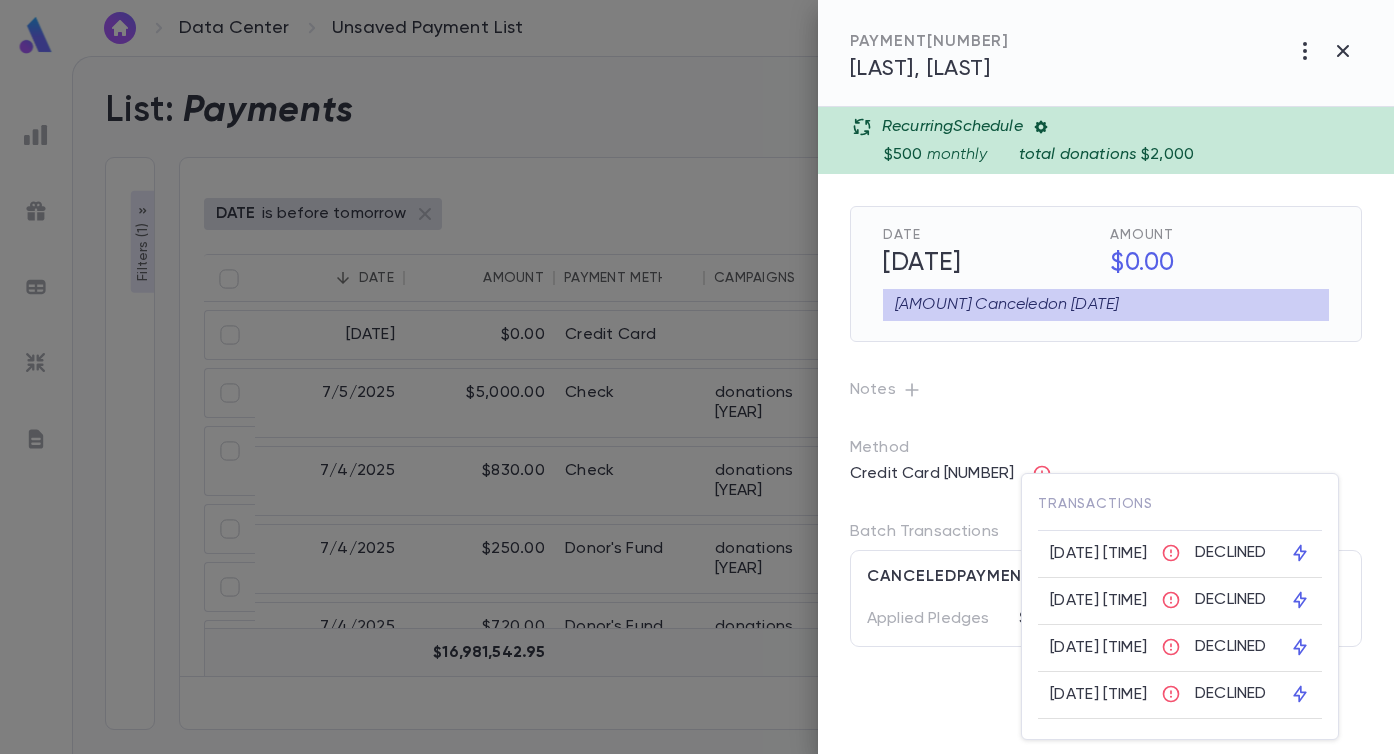 click at bounding box center (697, 377) 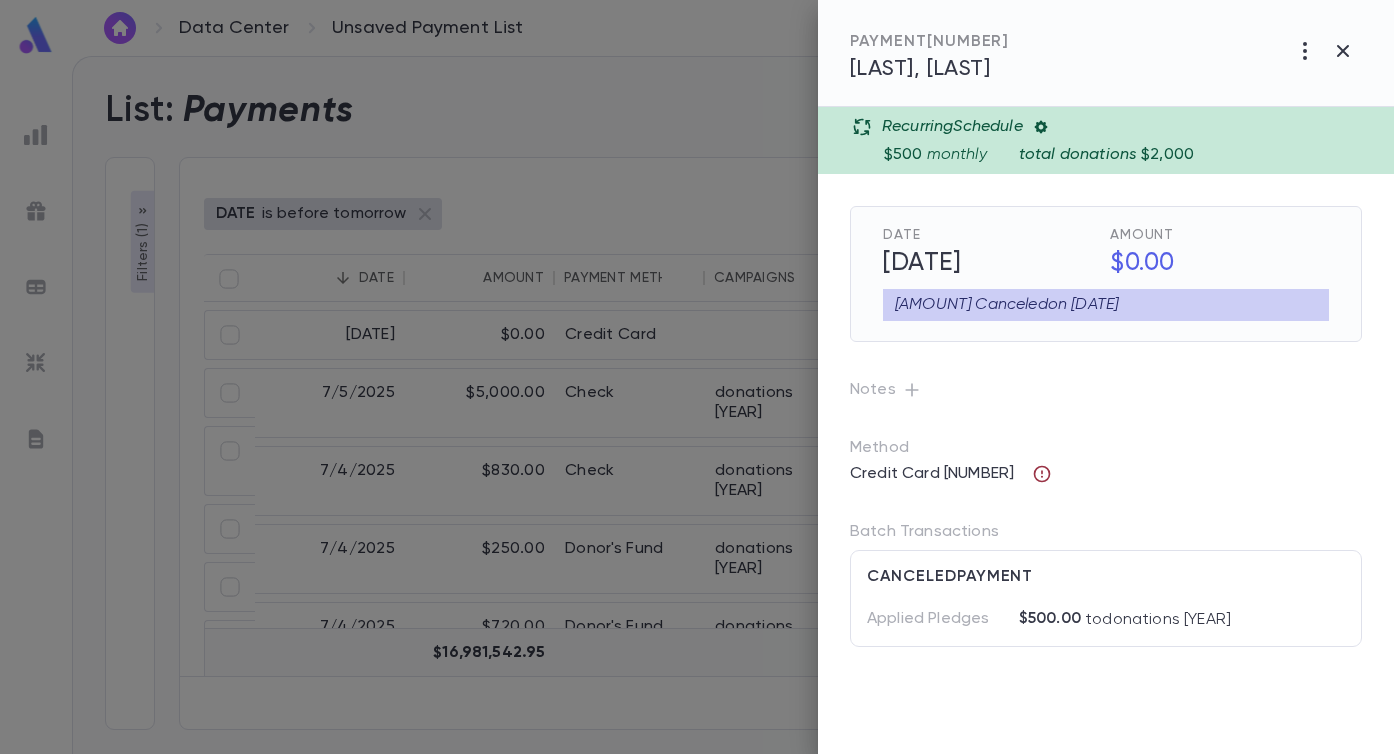 click at bounding box center [1042, 474] 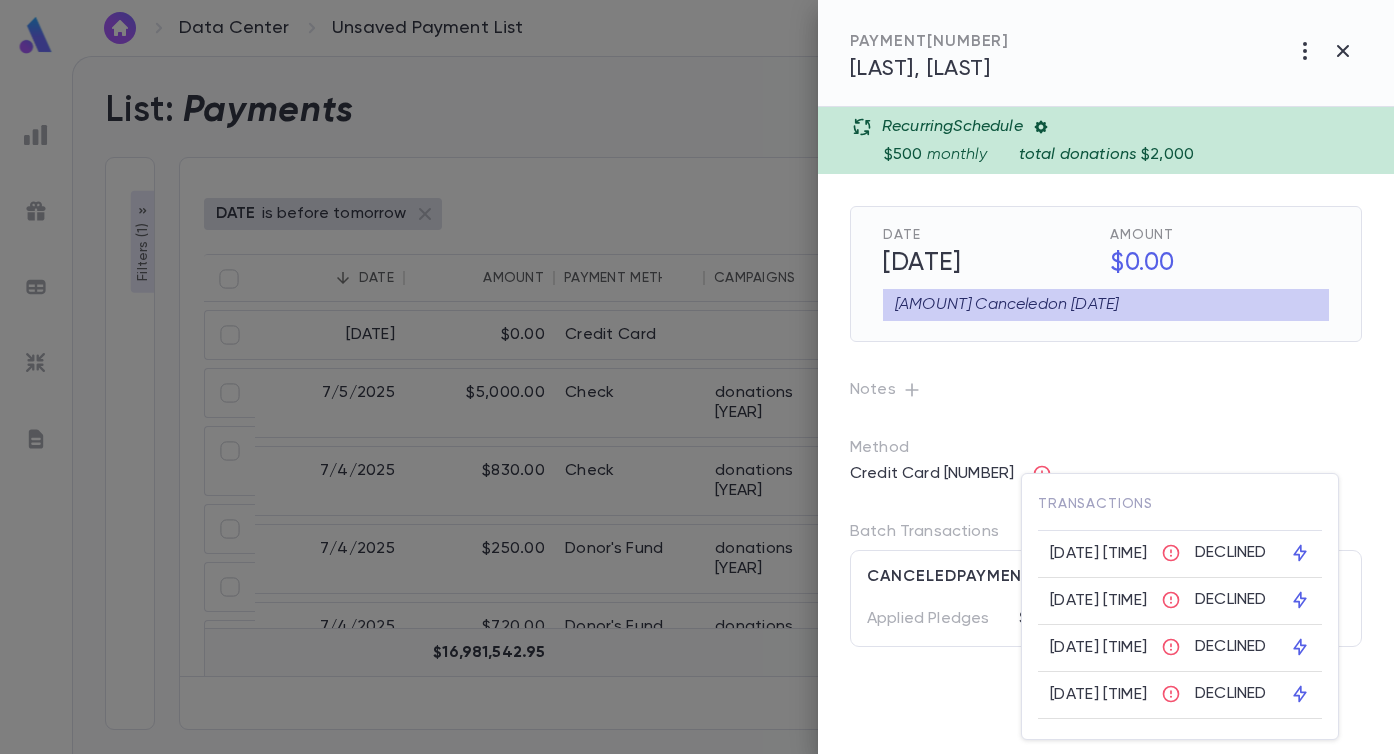 click at bounding box center [697, 377] 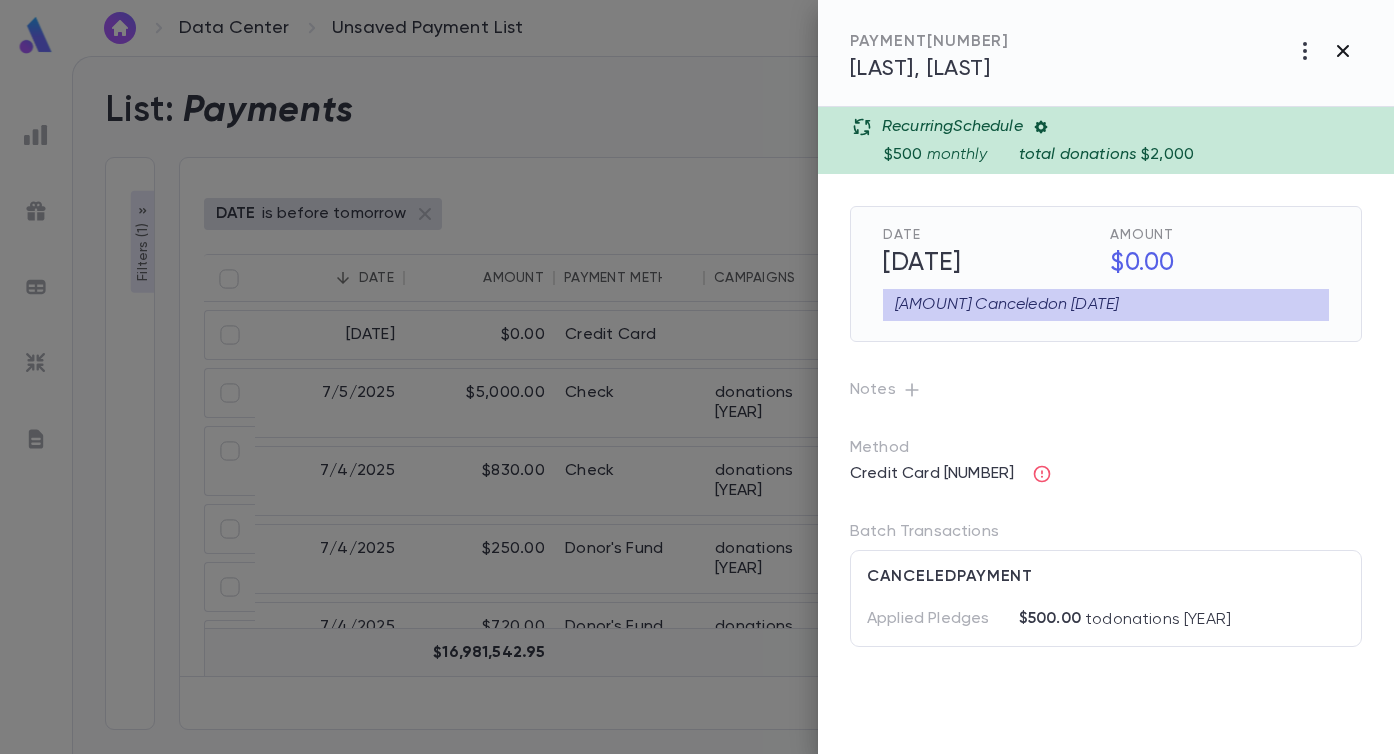 click at bounding box center [1305, 51] 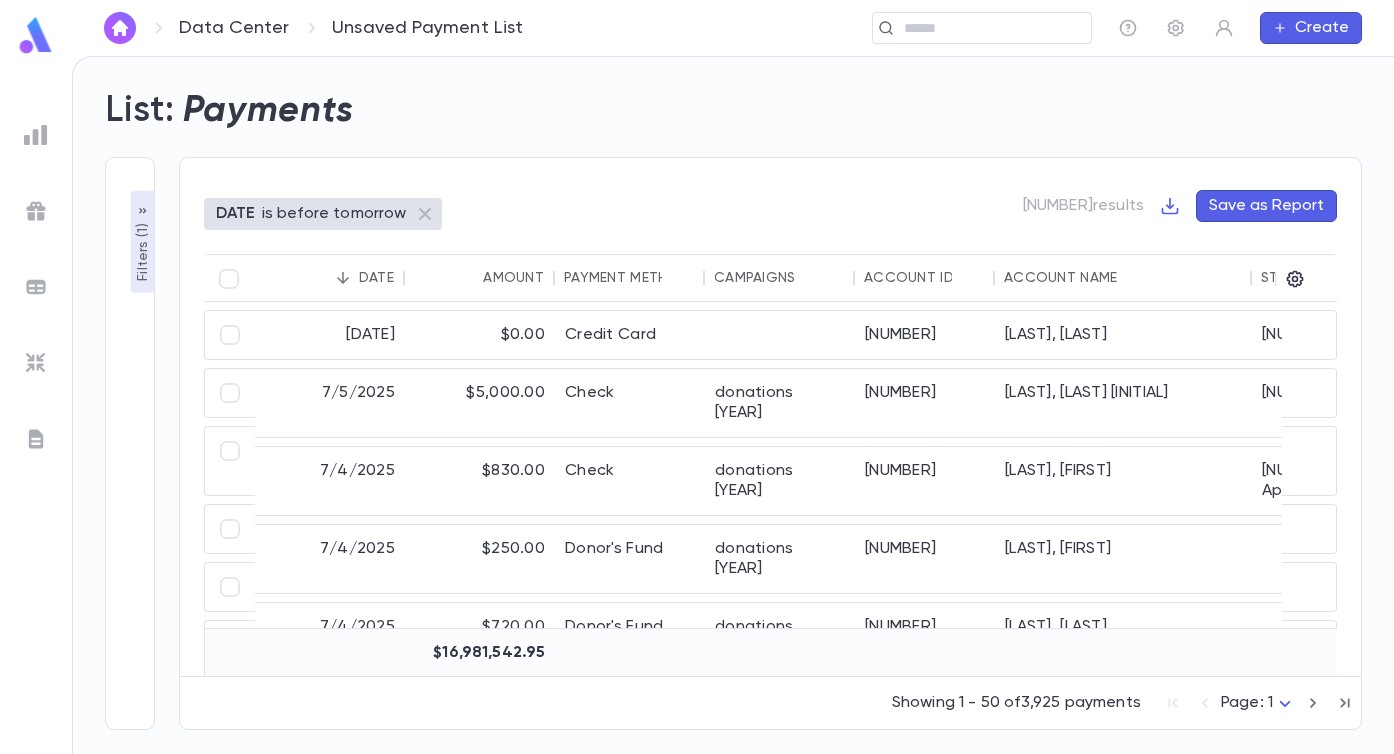 click on "DATE is before tomorrow 3925  results Save as Report Date Amount Payment Method Campaigns Account ID Account Name Street Address City State Zip 7/8/2025 $0.00 Credit Card 222051 Silverberg, Jonathan 2936 W Greenleaf Ave Chicago IL 60645 7/5/2025 $5,000.00 Check donations 2025 220878 Reiss, Mahir A 3543 Bedford Avenue Brooklyn NY 11210 7/4/2025 $830.00 Check donations 2025 220840 Hager, Markus 451 West End Avenue  /  Apt. 3D New York NY 10024 7/4/2025 $250.00 Donor's Fund donations 2025 373485 Ripstein, Kenneth 7/4/2025 $720.00 Donor's Fund donations 2025 373484 Shabat, Ronald 7/3/2025 $3,000.00 Donor's Fund donations 2025 221407 Klor, Yitzchok 7/3/2025 $1,800.00 Donor's Fund donations 2025 221379 Friedman, Michael 6506 N. Saint Louis Avenue Lincolnwood IL 60712 7/3/2025 $5,000.00 Donor's Fund donations 2025 220709 Hartman, Yisroel 26 Hiltop Place Monsey NY 10952 7/3/2025 $180.00 Donor's Fund donations 2025 221398 Brandman, Yossi 6720 N. Richmond Street Chicago IL 60645 7/3/2025 $100.00 Donor's Fund 221403 IL" at bounding box center (770, 443) 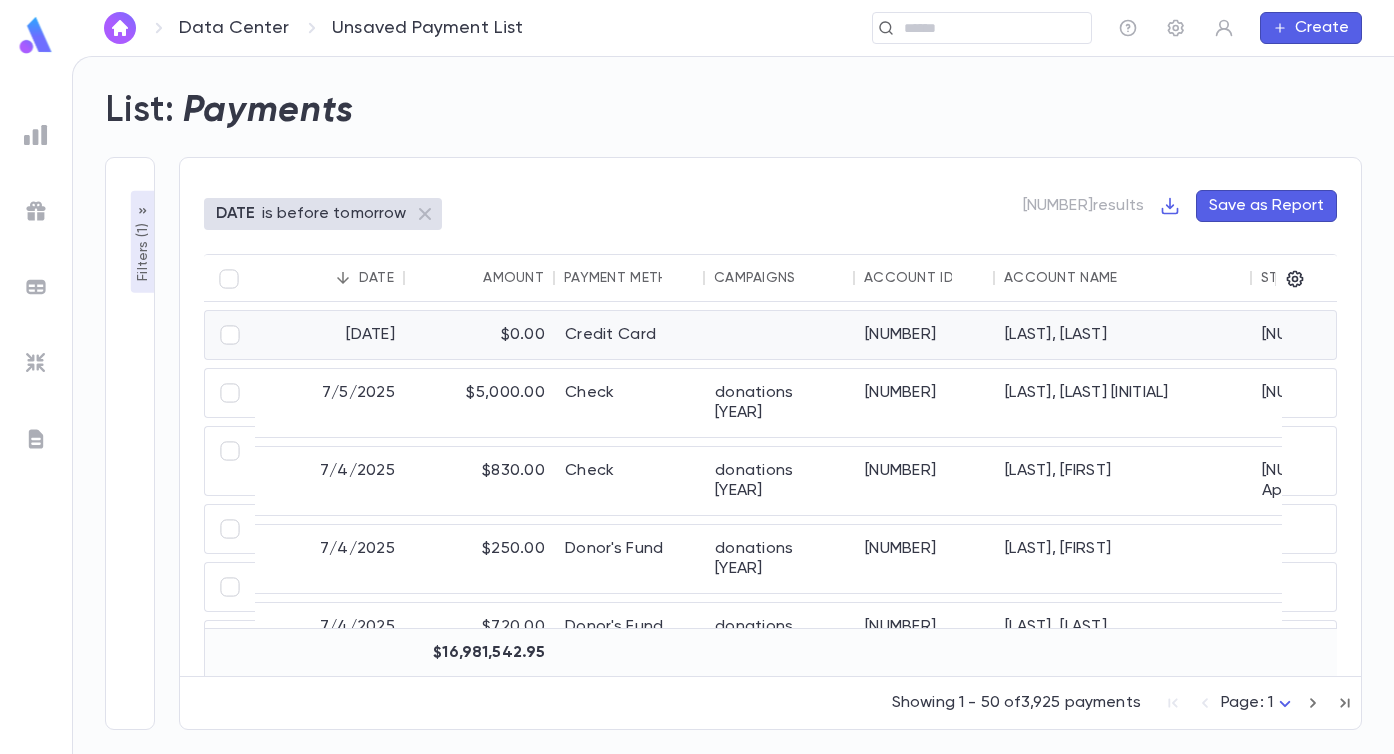 click on "$0.00" at bounding box center (480, 335) 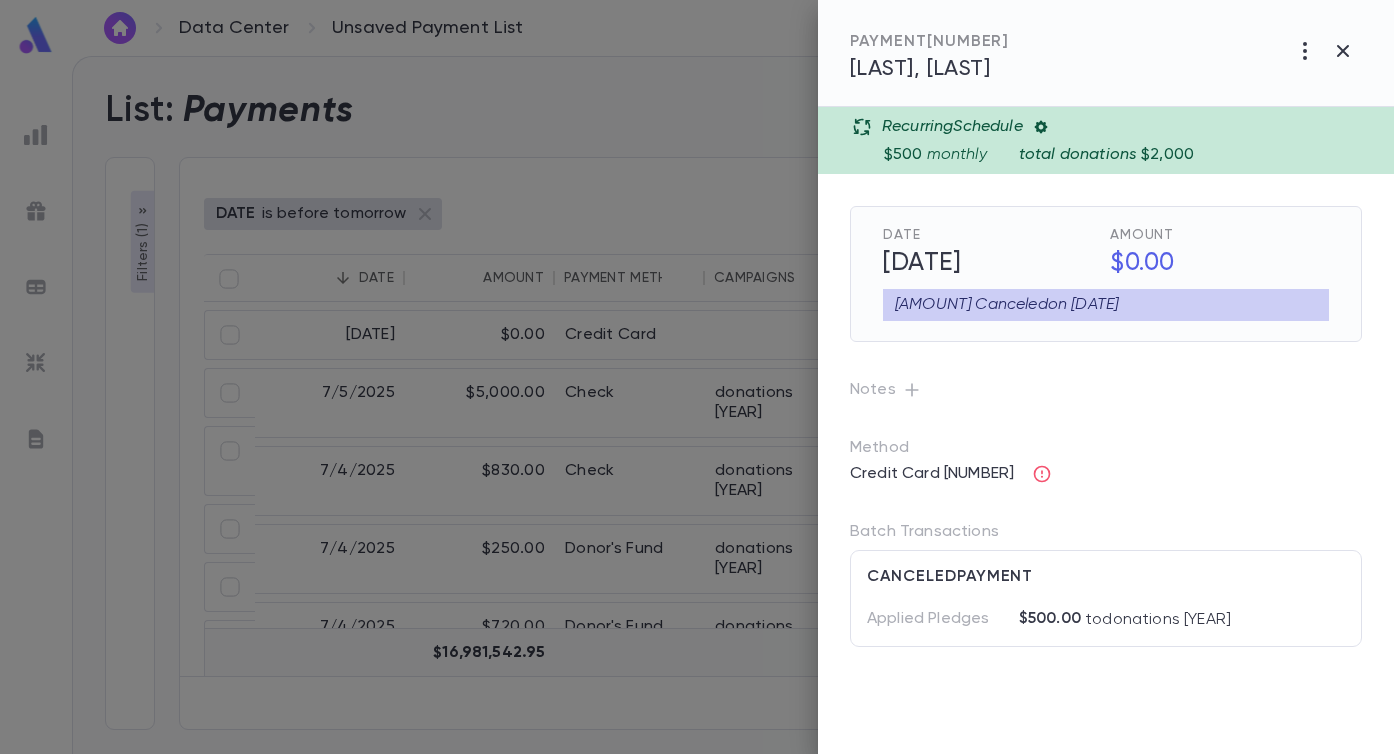click at bounding box center (1040, 127) 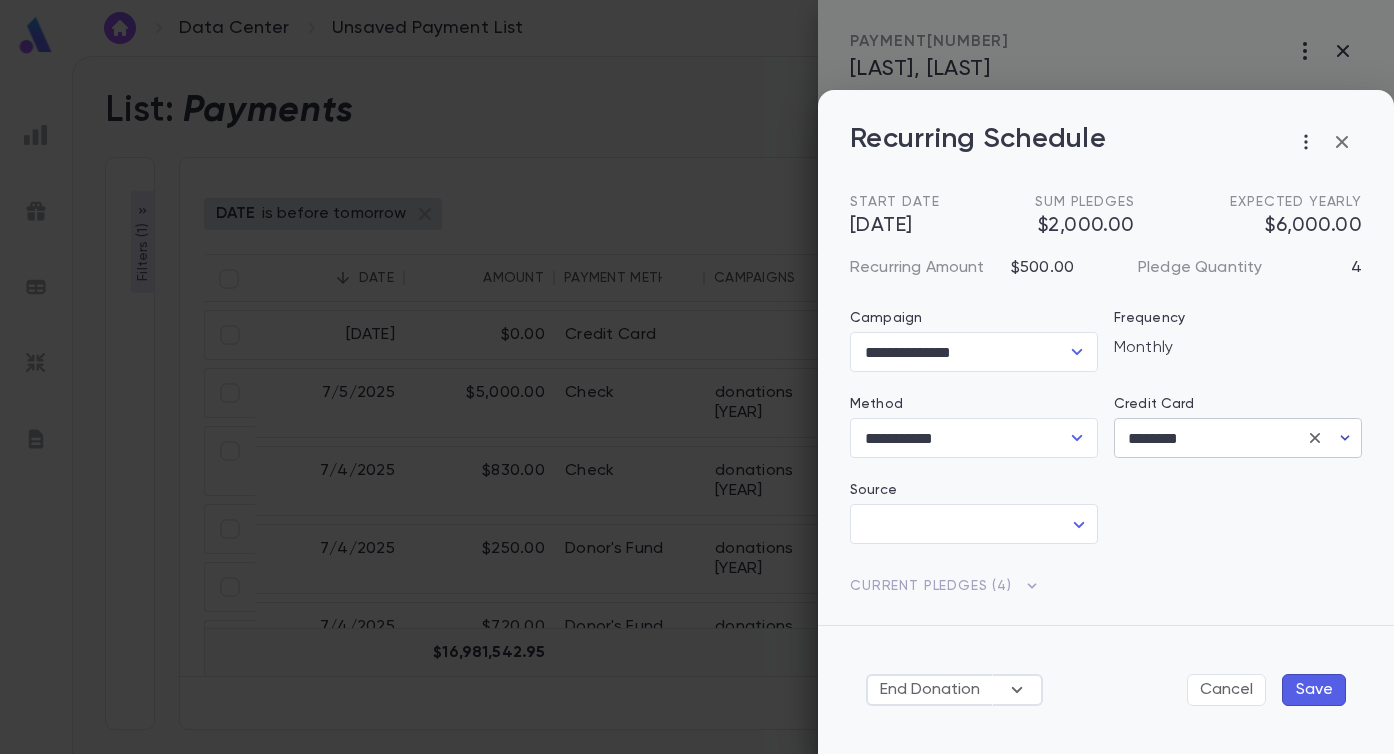 click at bounding box center [1345, 438] 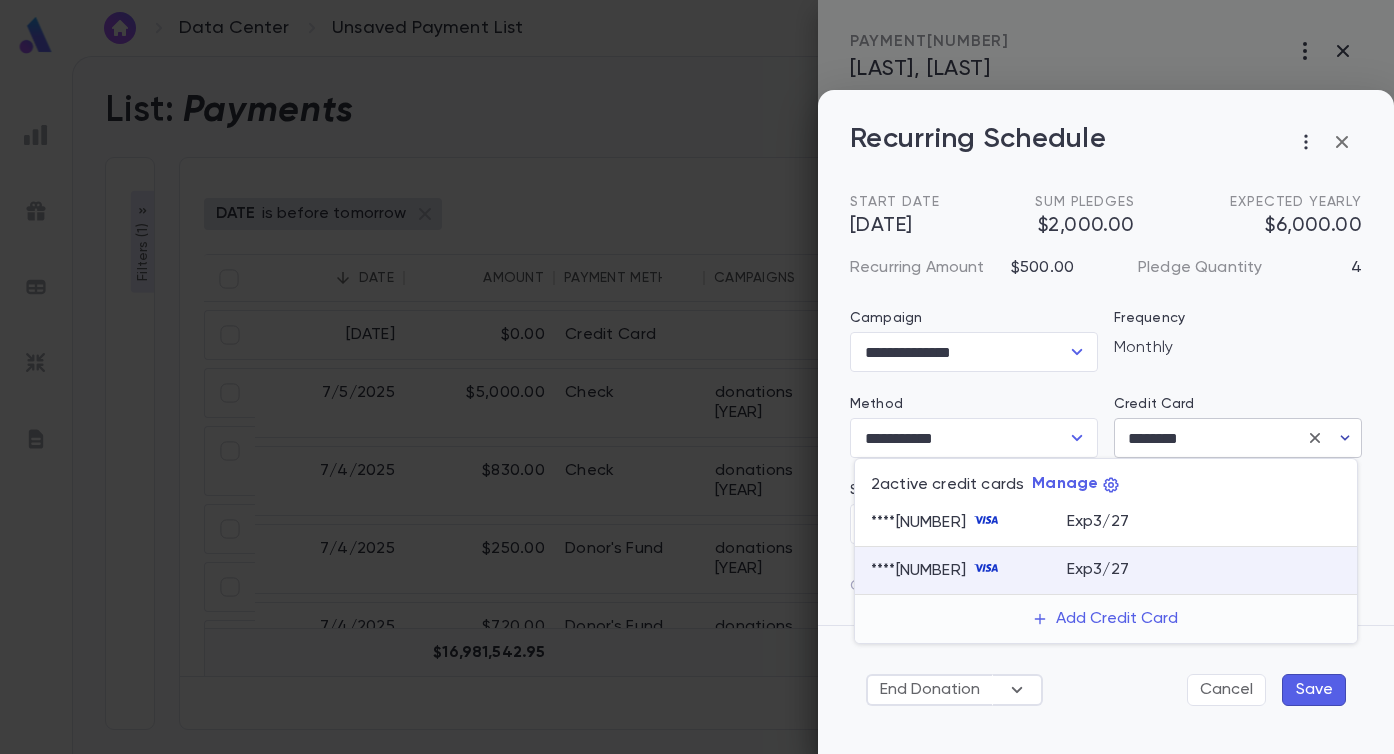 click at bounding box center [697, 377] 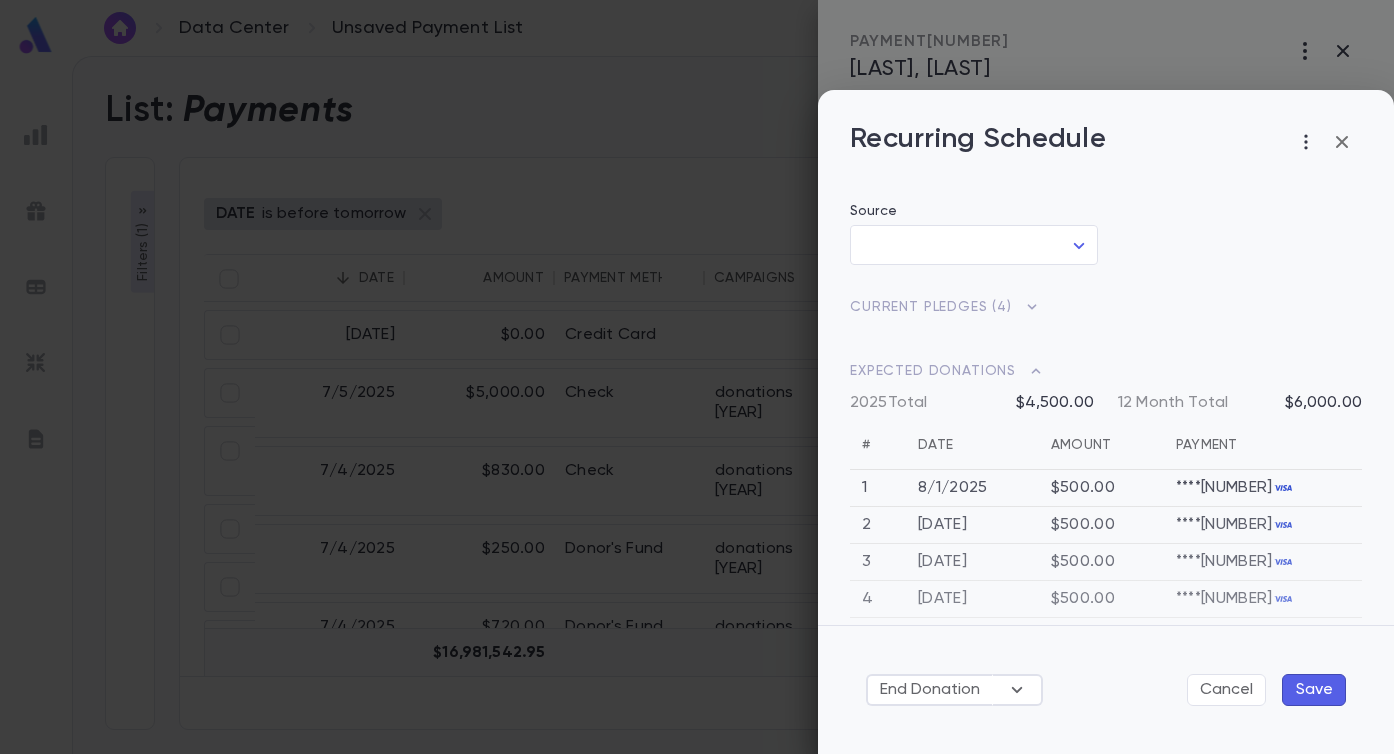 scroll, scrollTop: 160, scrollLeft: 0, axis: vertical 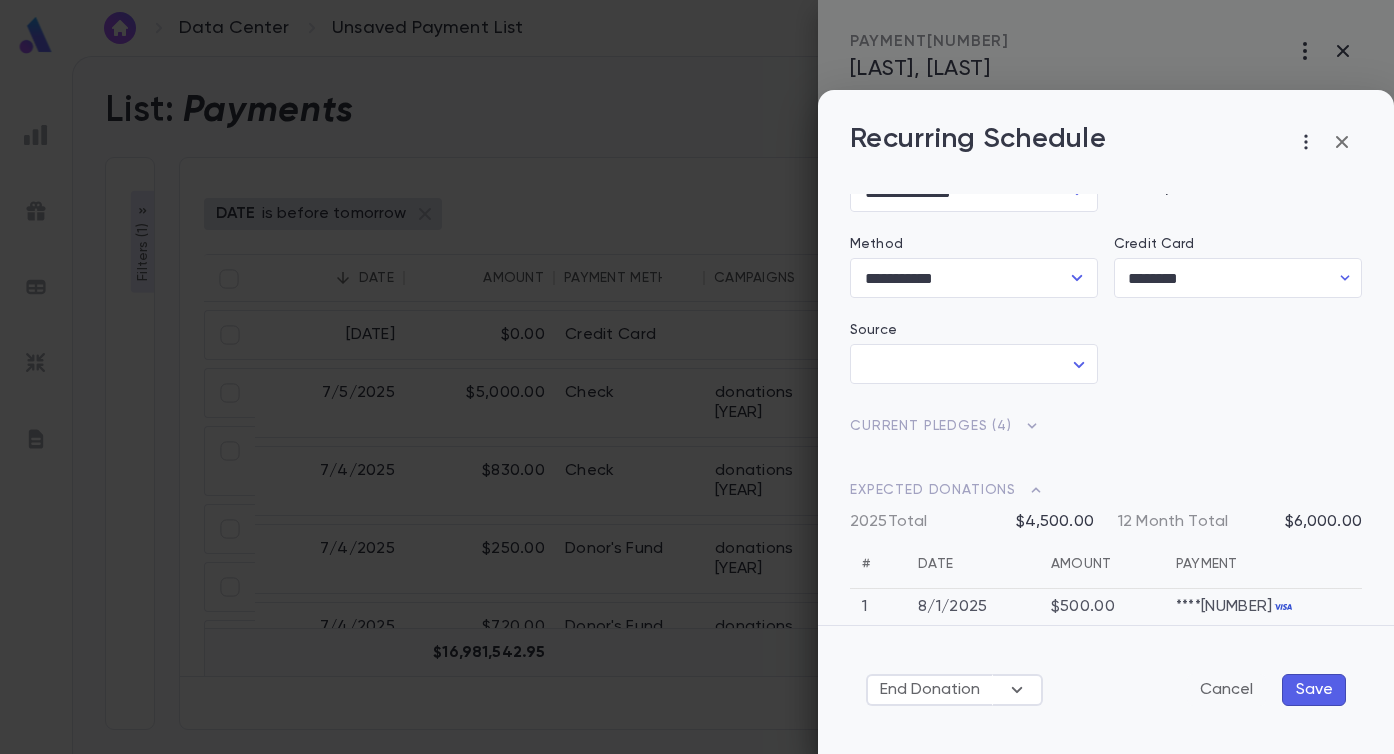 click on "Cancel" at bounding box center [1226, 690] 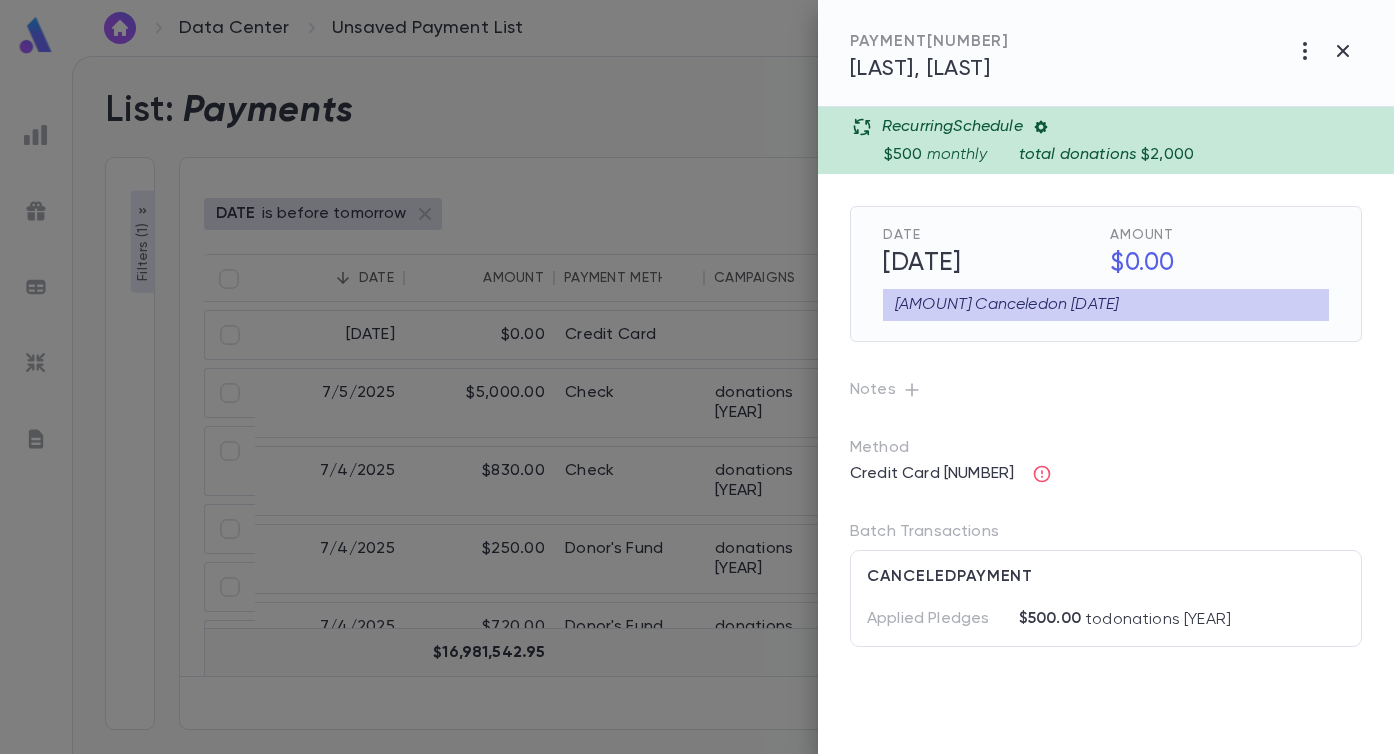 click at bounding box center (1040, 127) 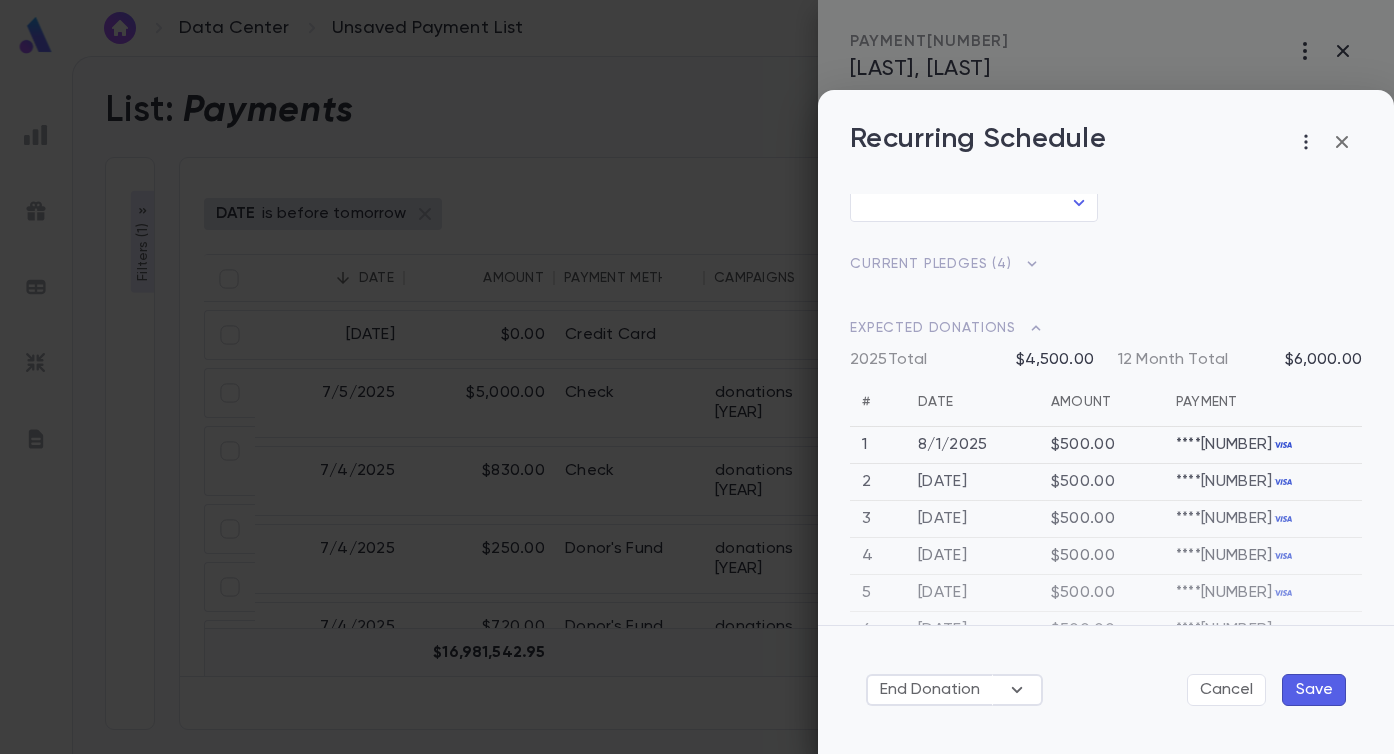 scroll, scrollTop: 324, scrollLeft: 0, axis: vertical 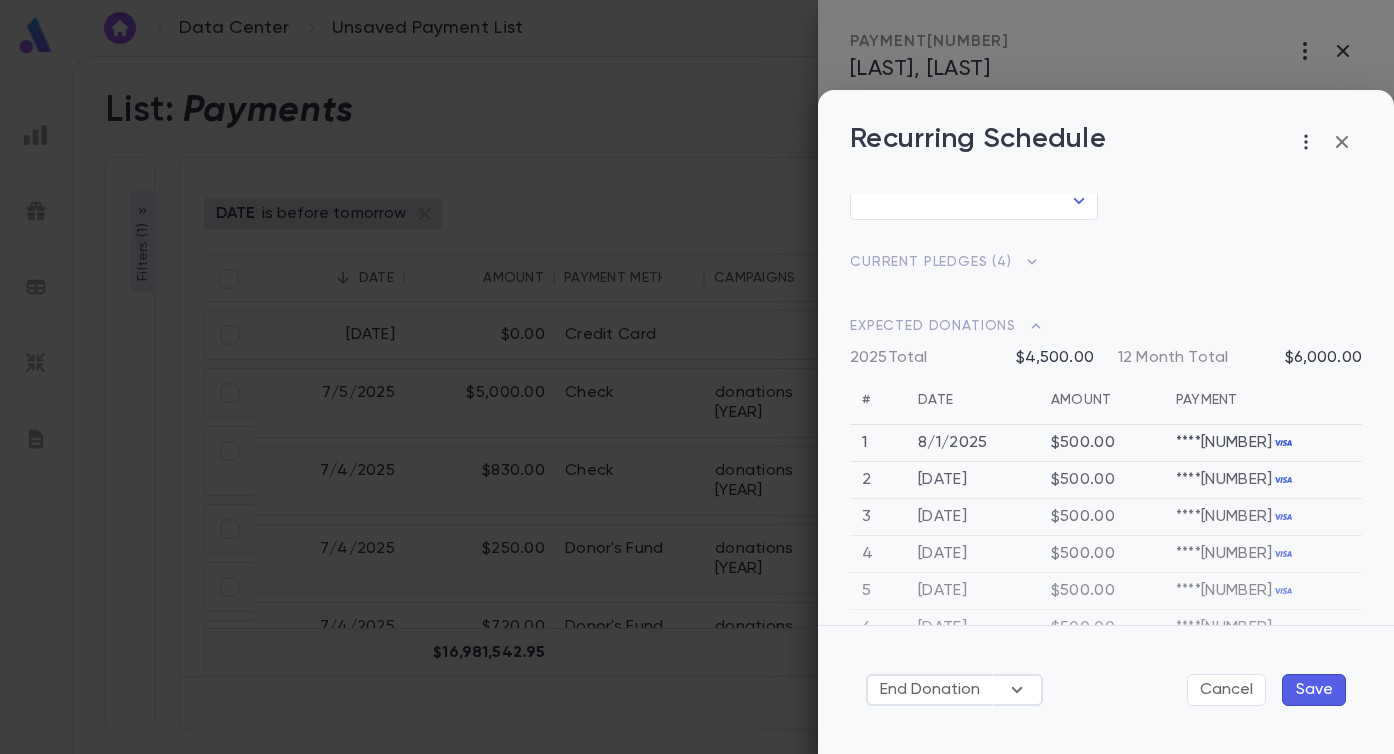 click at bounding box center [1032, 262] 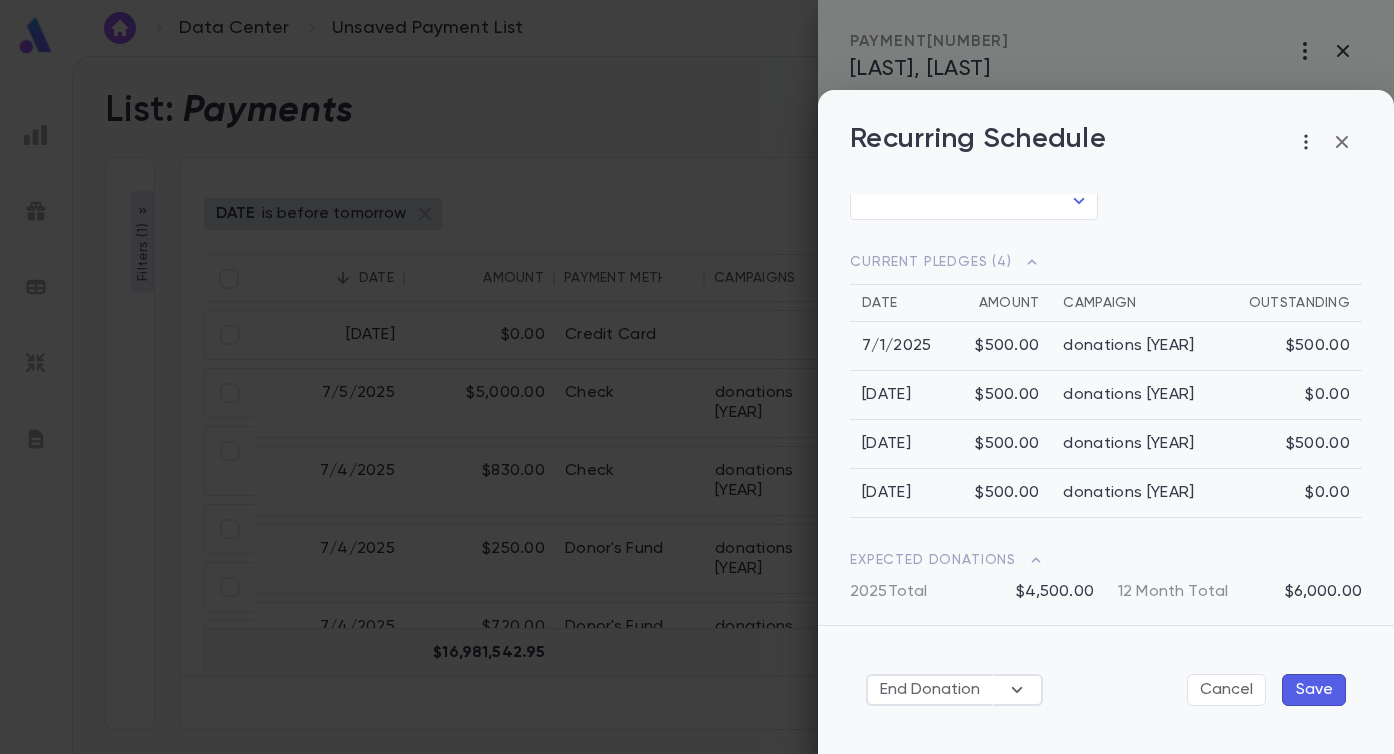 click on "donations 2025" at bounding box center (1137, 346) 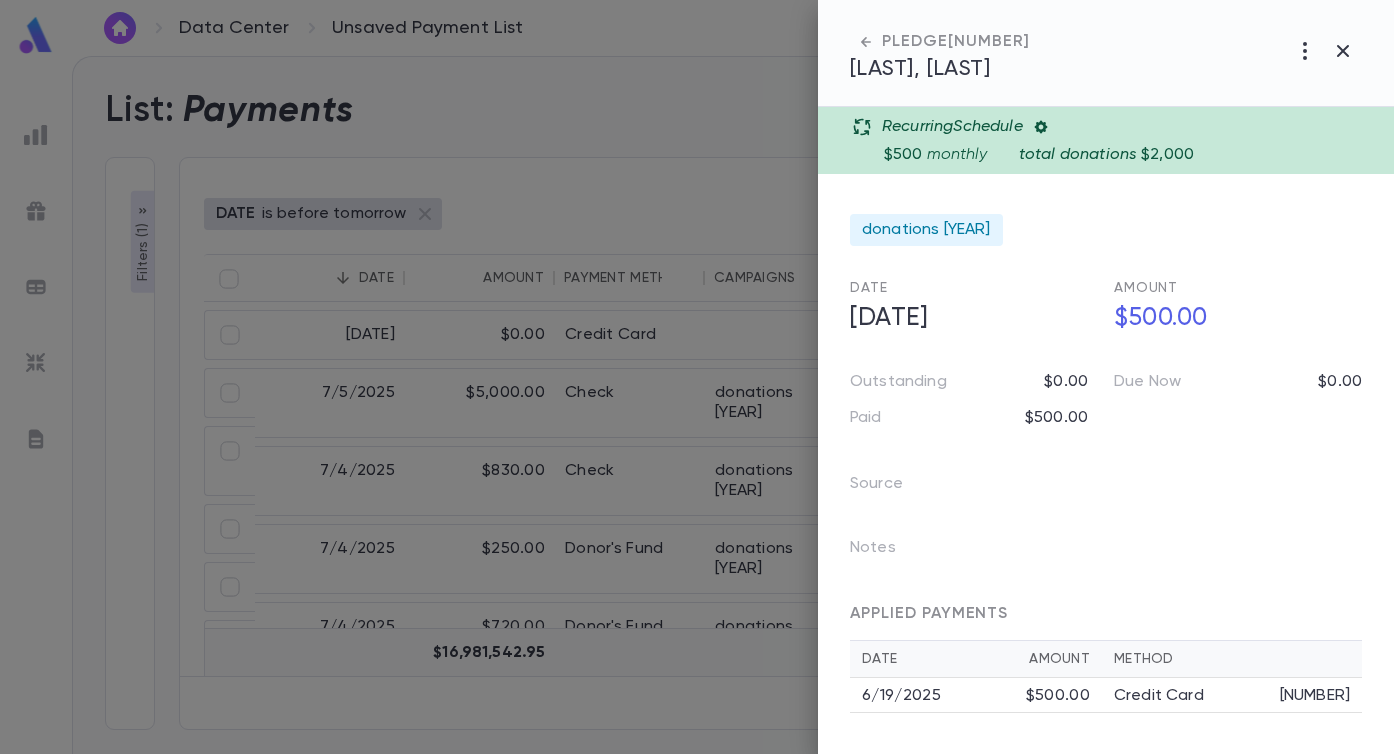 click on "Credit Card" at bounding box center [1159, 696] 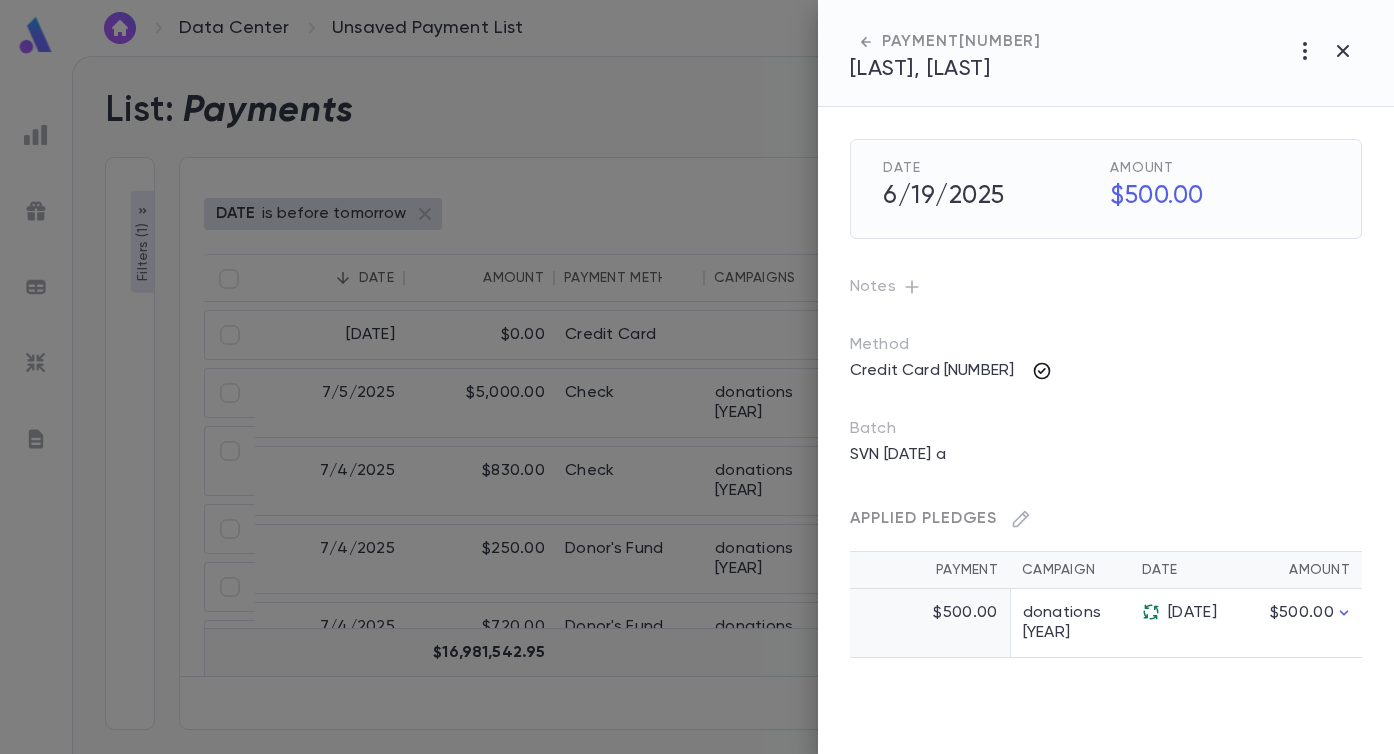 click at bounding box center (1042, 371) 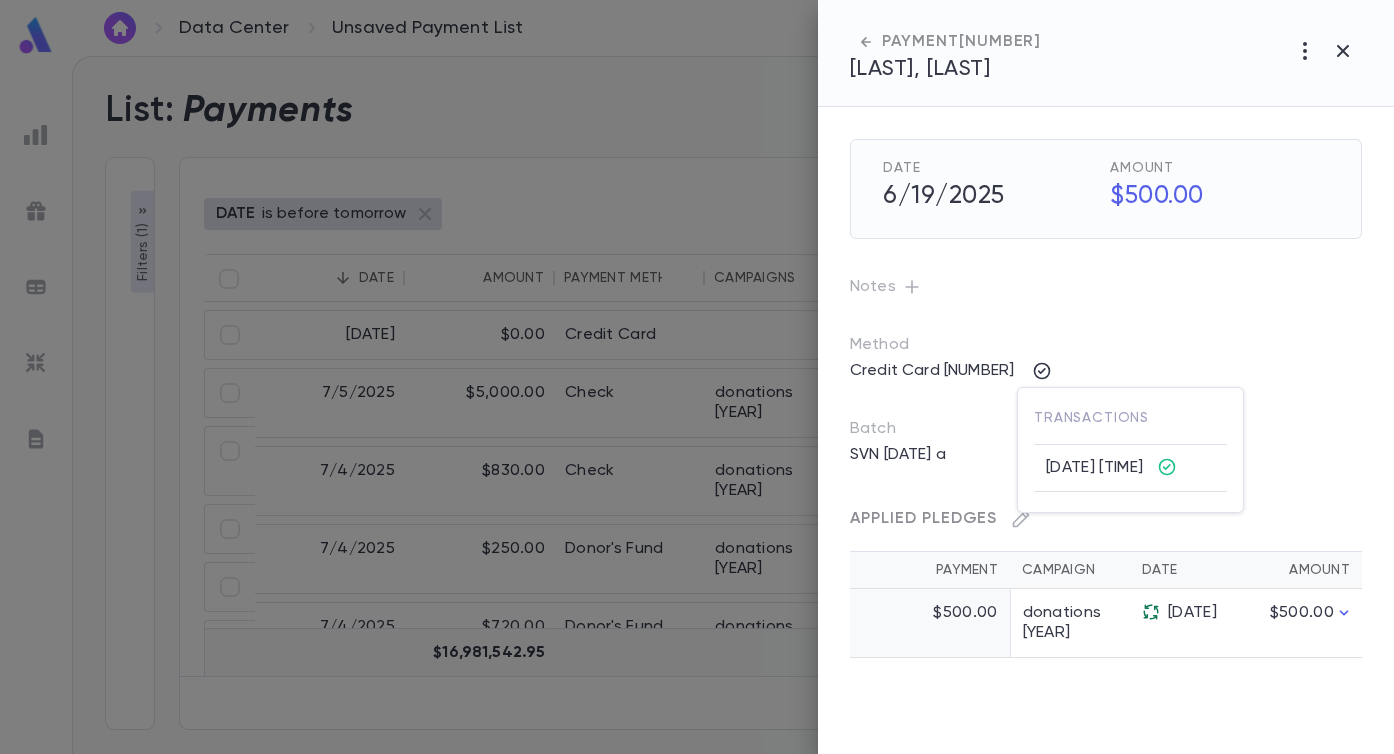 click at bounding box center (697, 377) 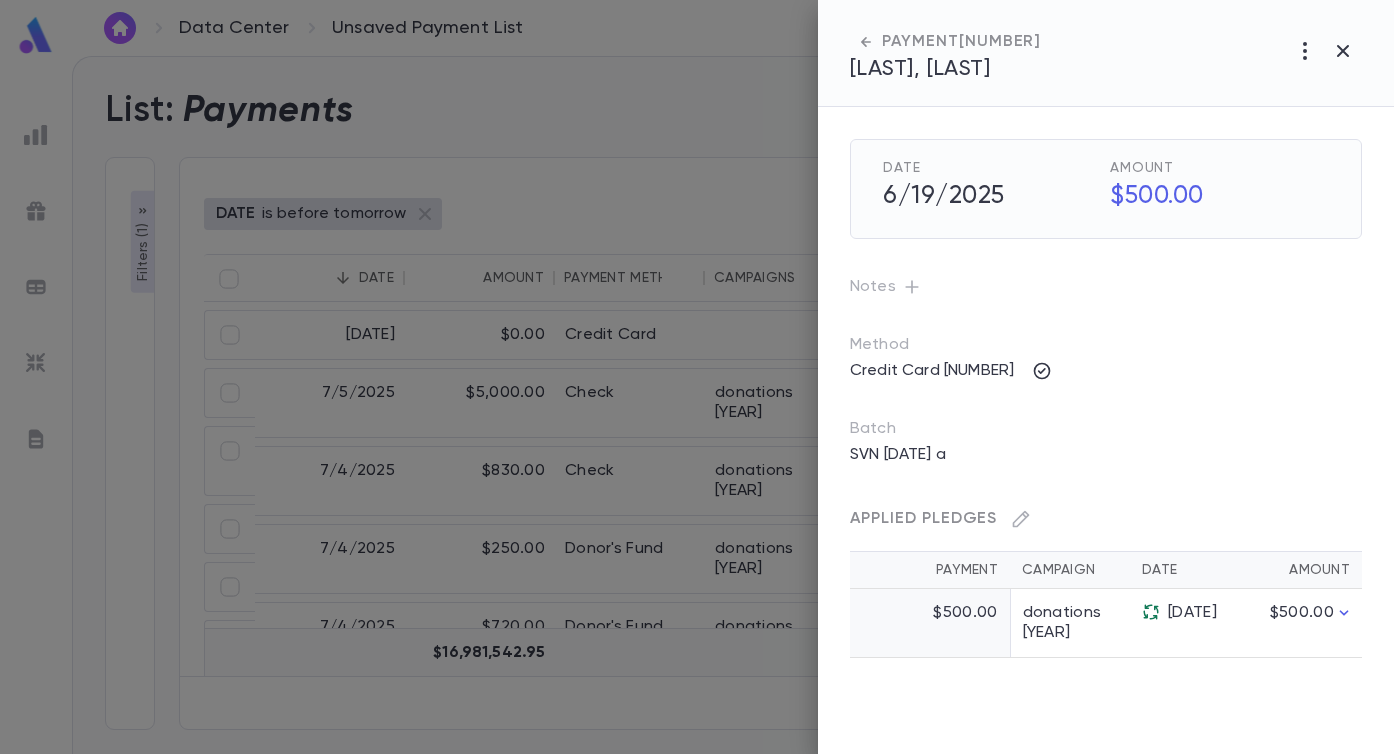 click at bounding box center [866, 42] 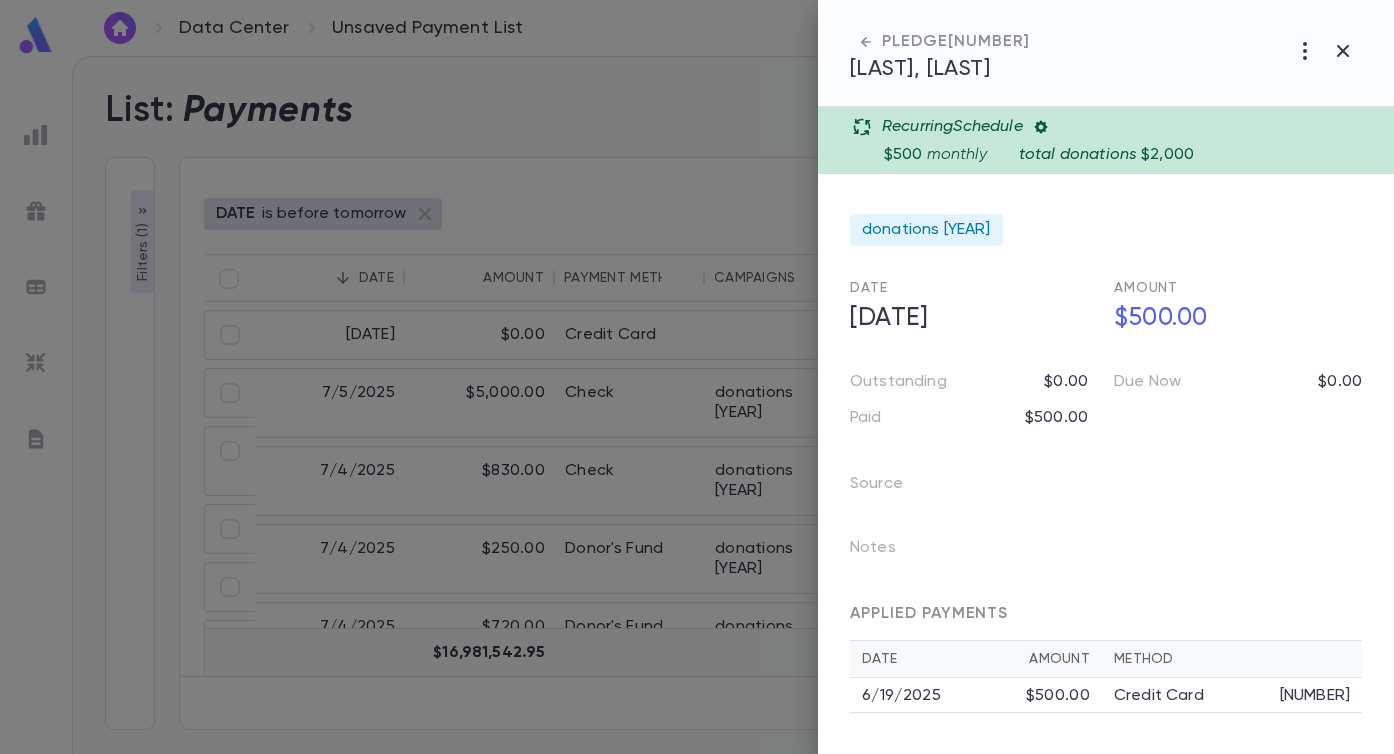 click at bounding box center (1041, 127) 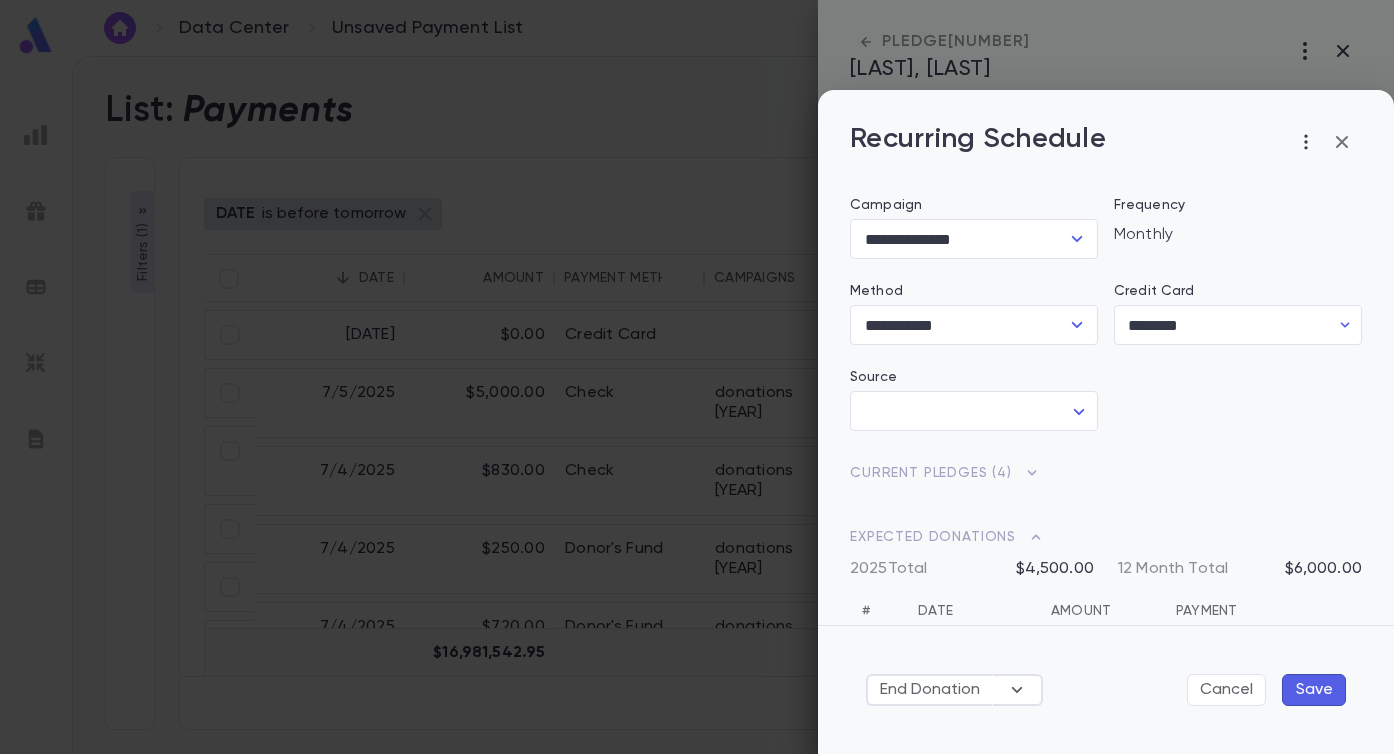 scroll, scrollTop: 116, scrollLeft: 0, axis: vertical 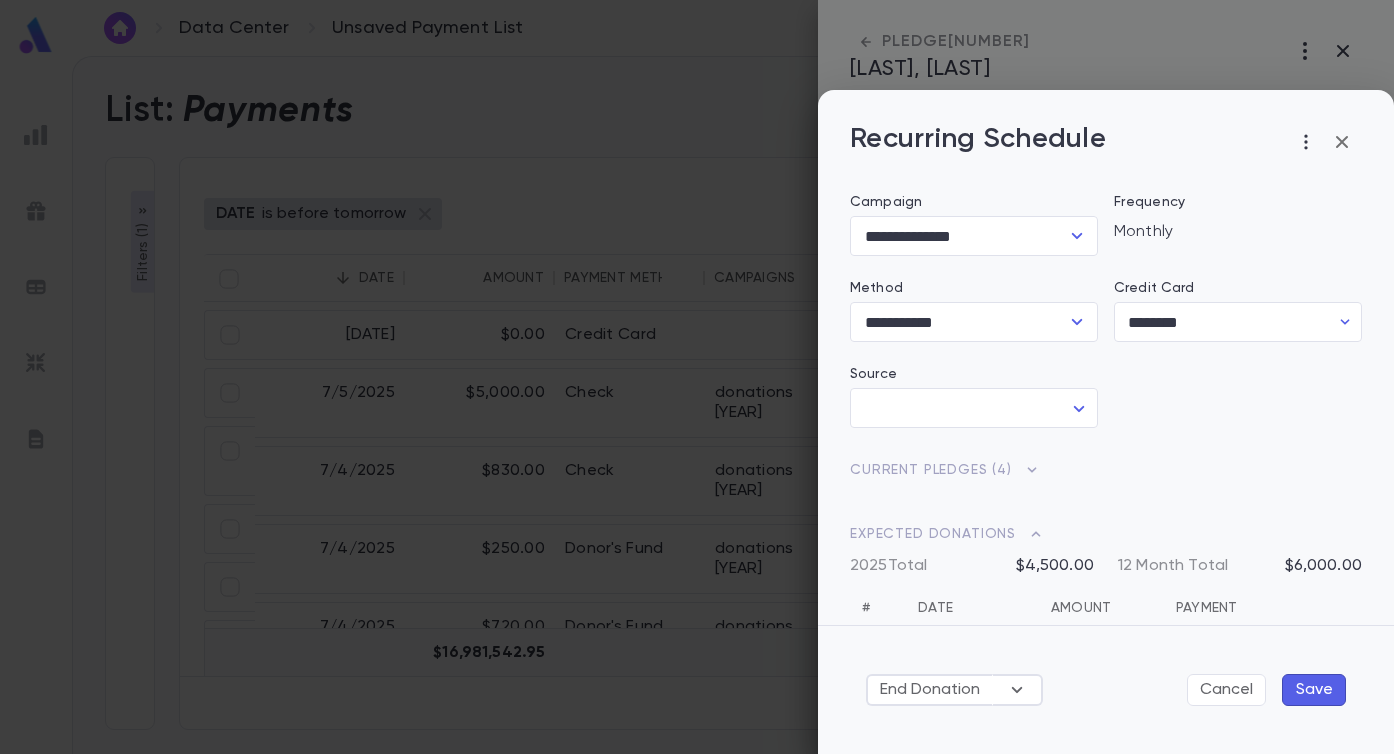 click at bounding box center (1032, 470) 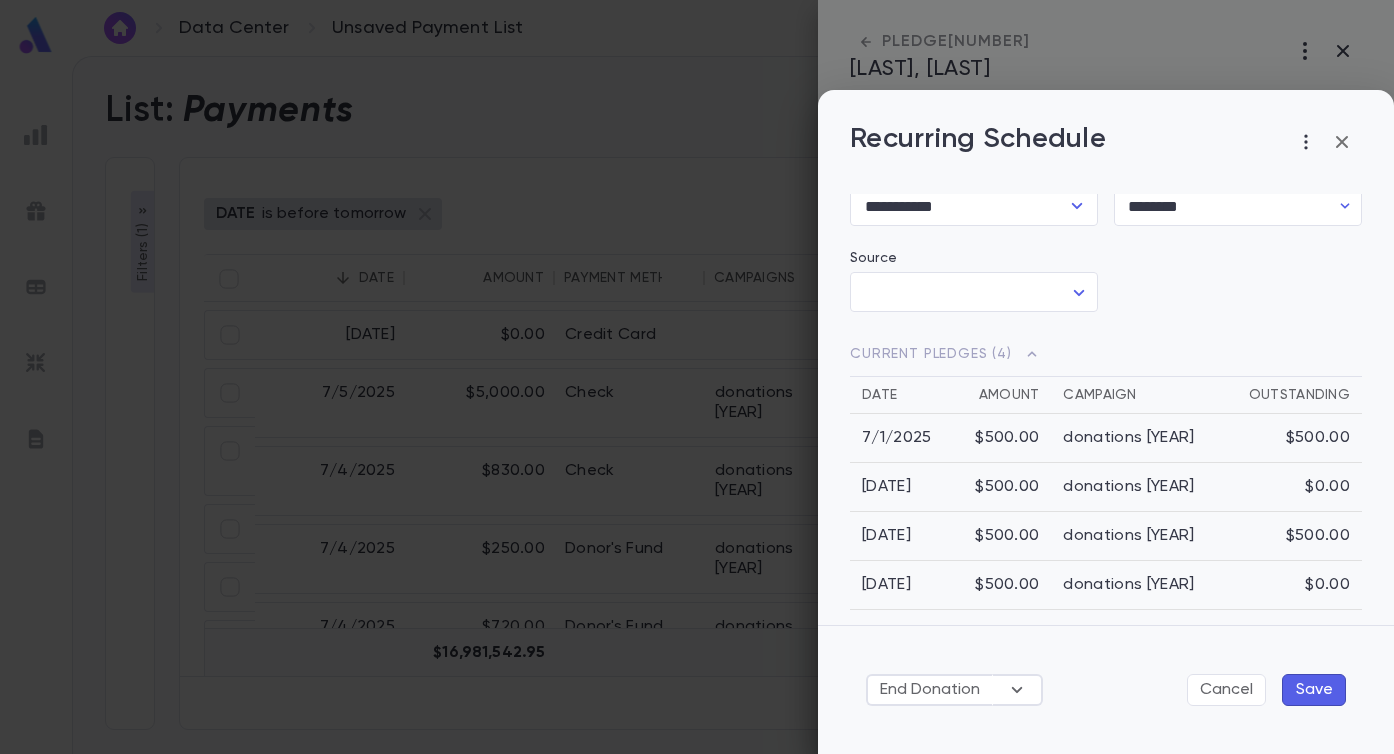scroll, scrollTop: 246, scrollLeft: 0, axis: vertical 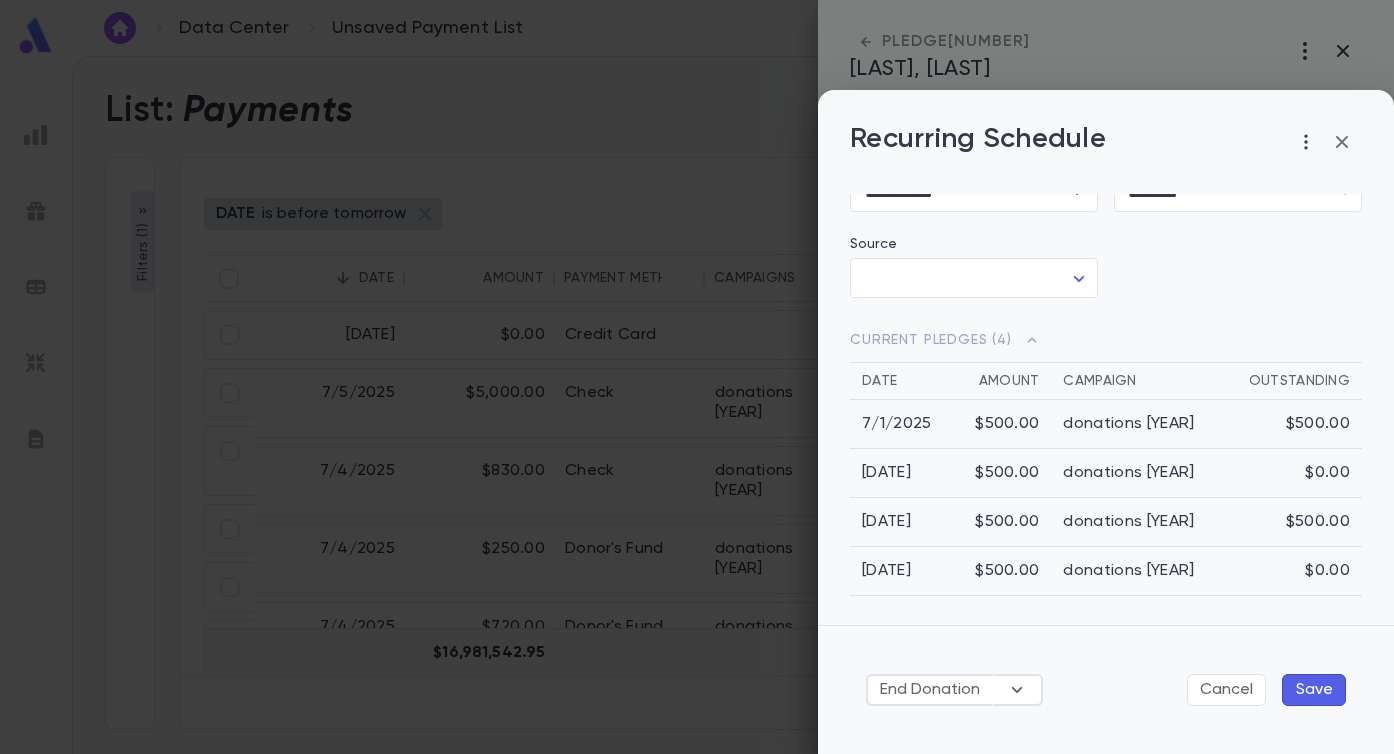 click on "$500.00" at bounding box center (1003, 424) 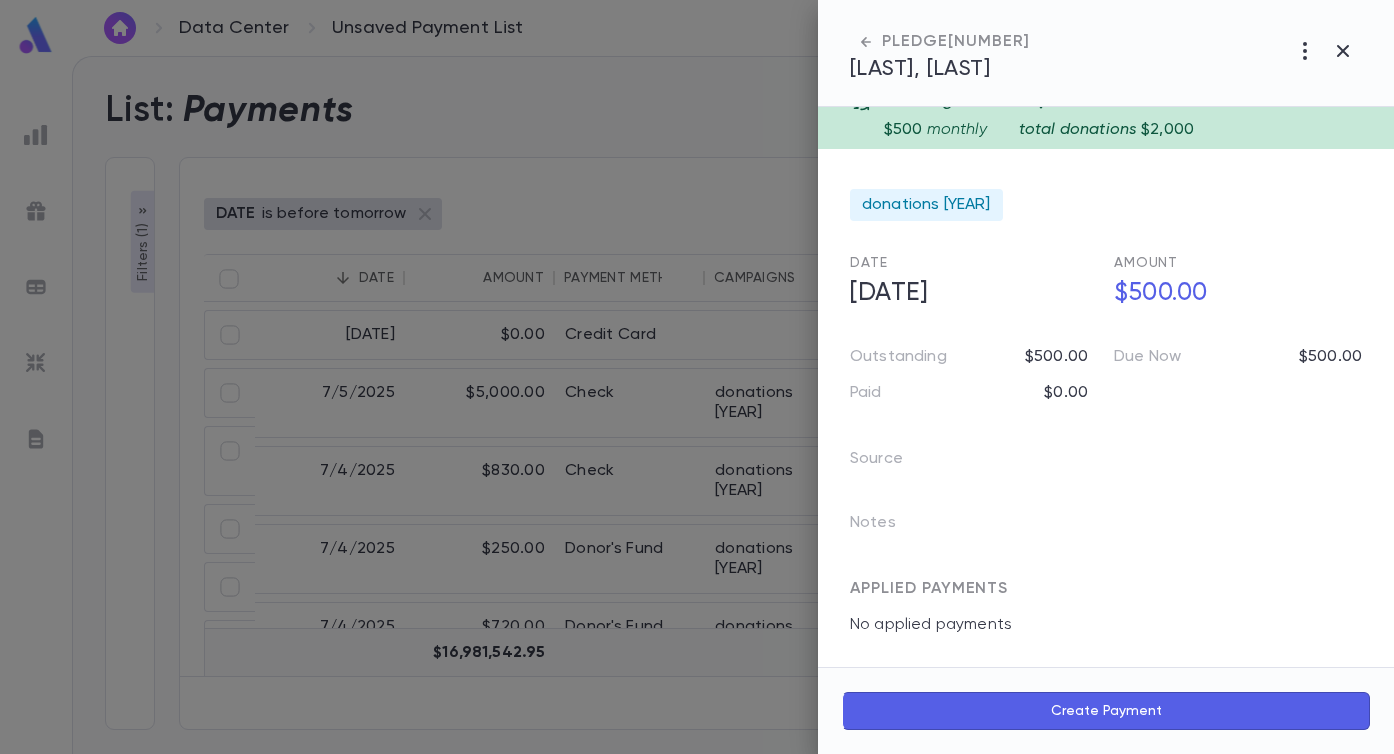 scroll, scrollTop: 0, scrollLeft: 0, axis: both 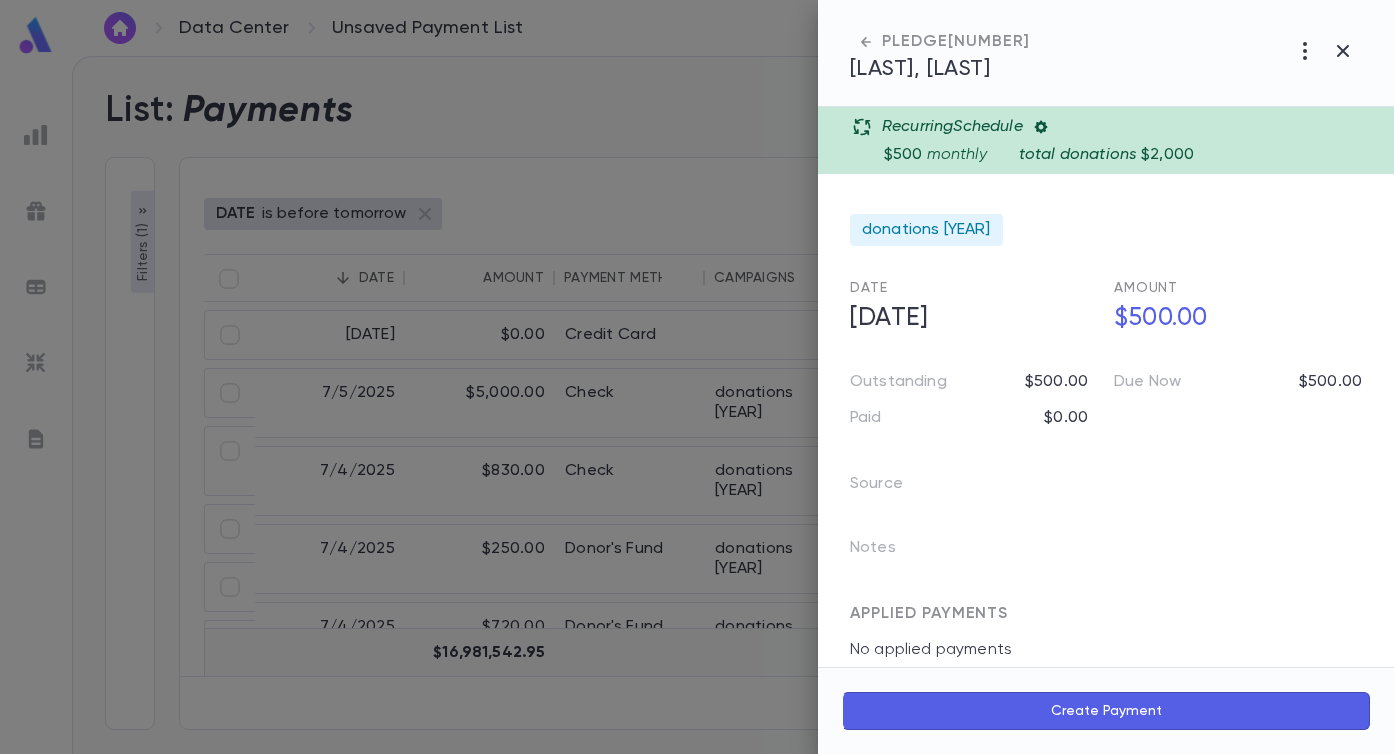 click at bounding box center [866, 42] 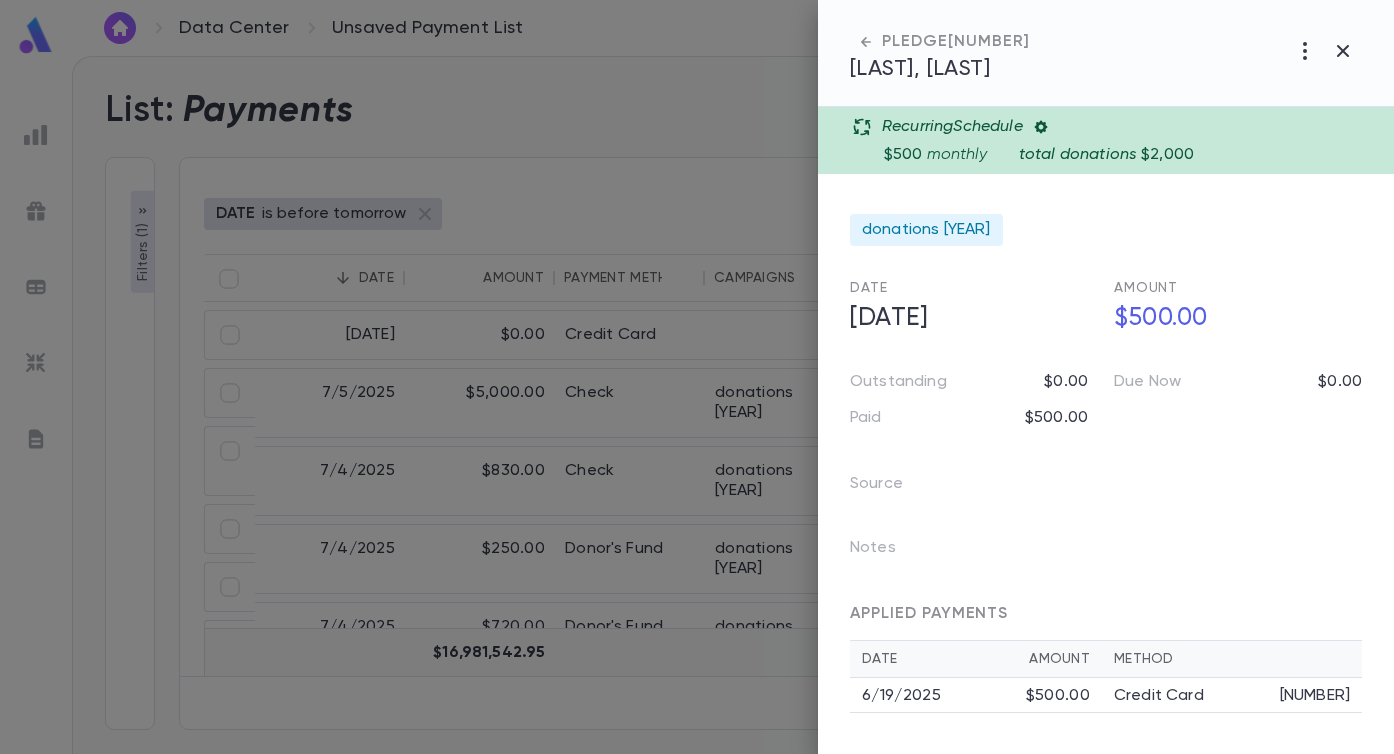 click at bounding box center (1041, 127) 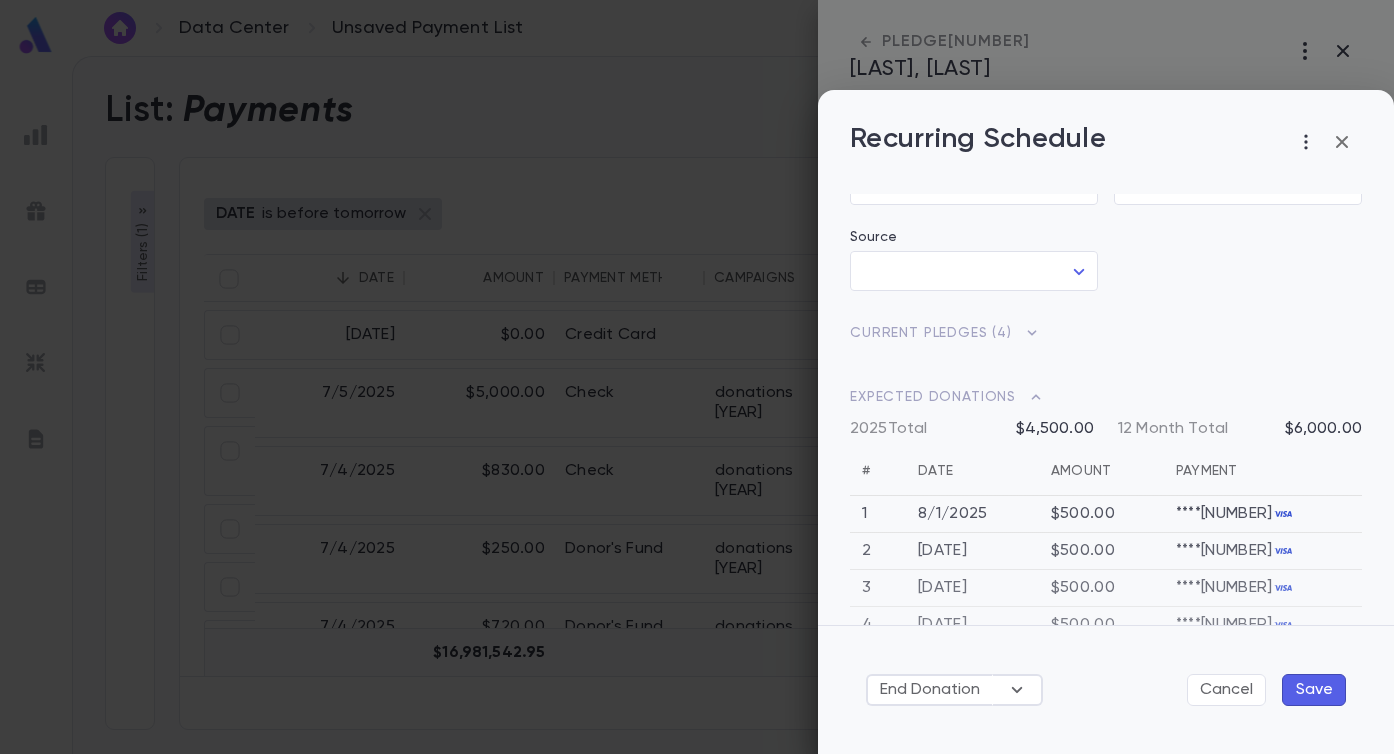 scroll, scrollTop: 287, scrollLeft: 0, axis: vertical 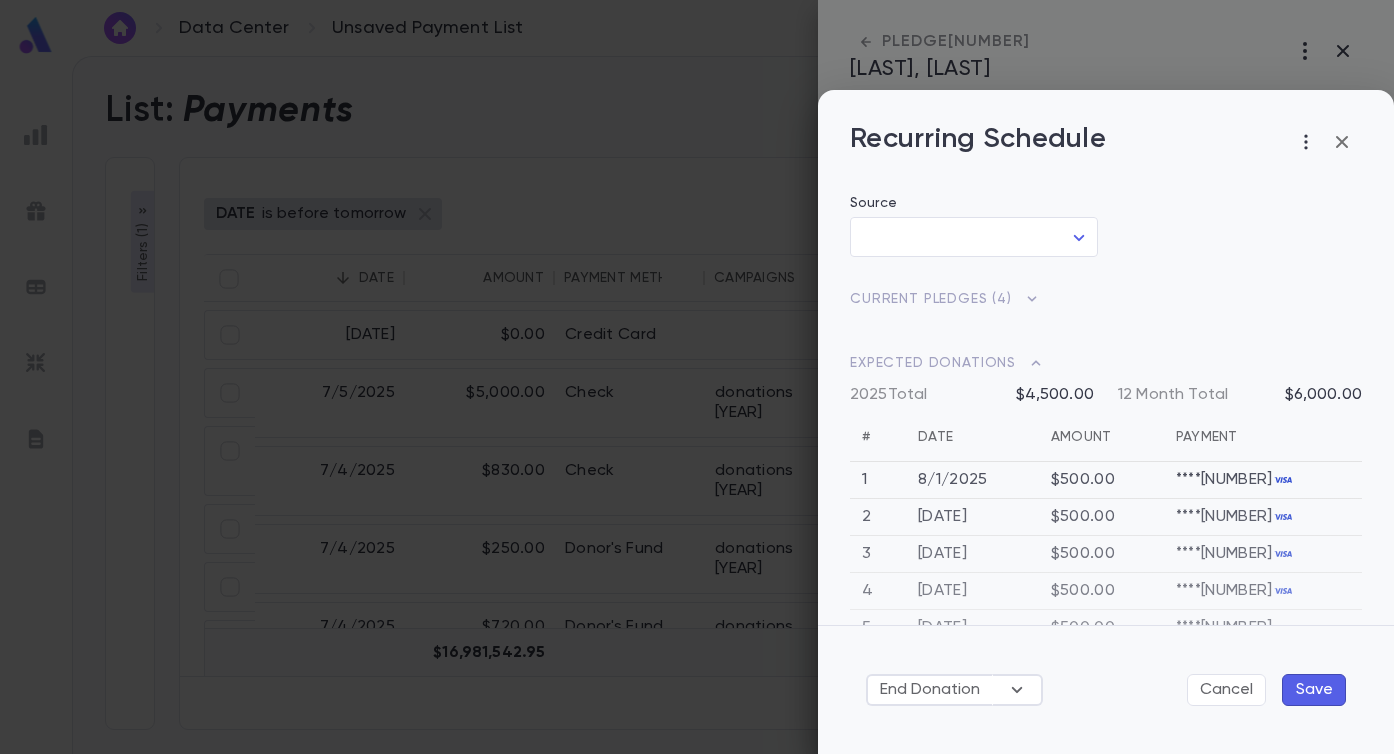 click at bounding box center (1032, 299) 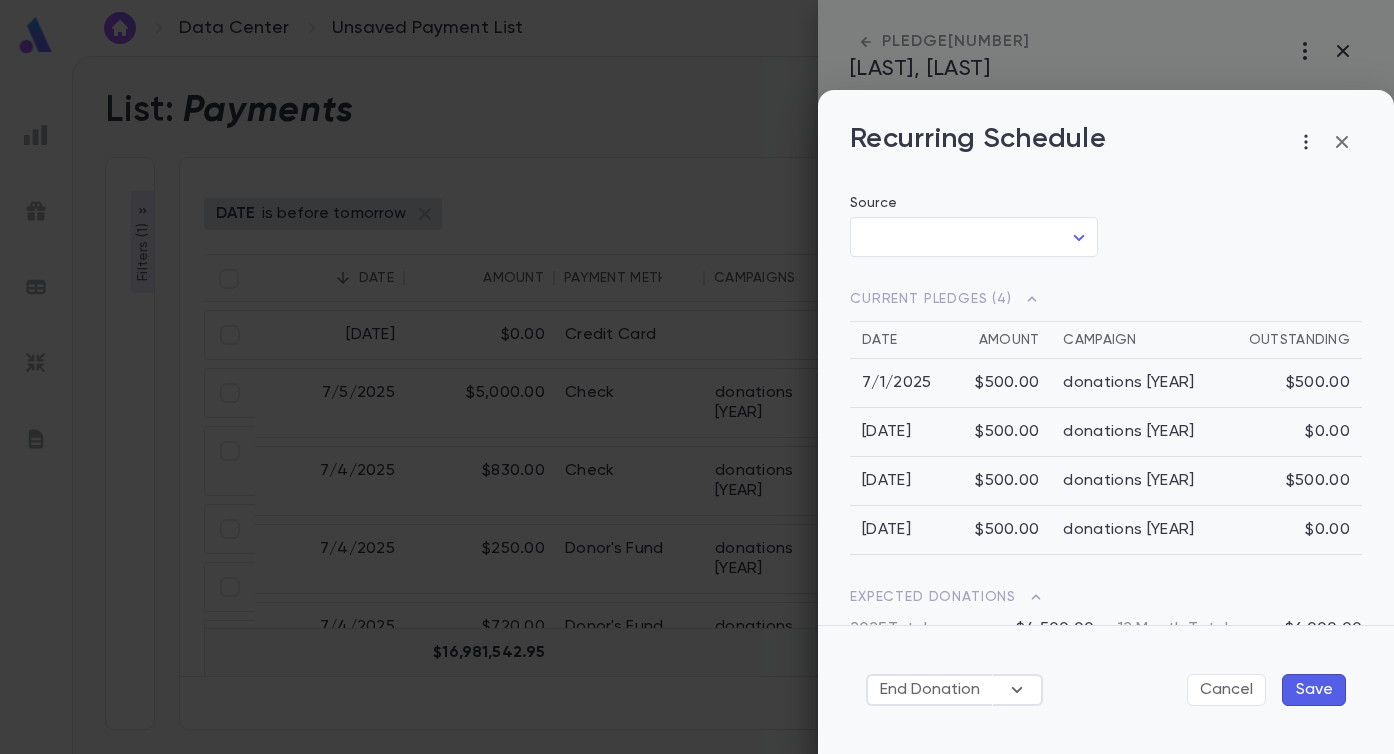 click on "$500.00" at bounding box center (1003, 383) 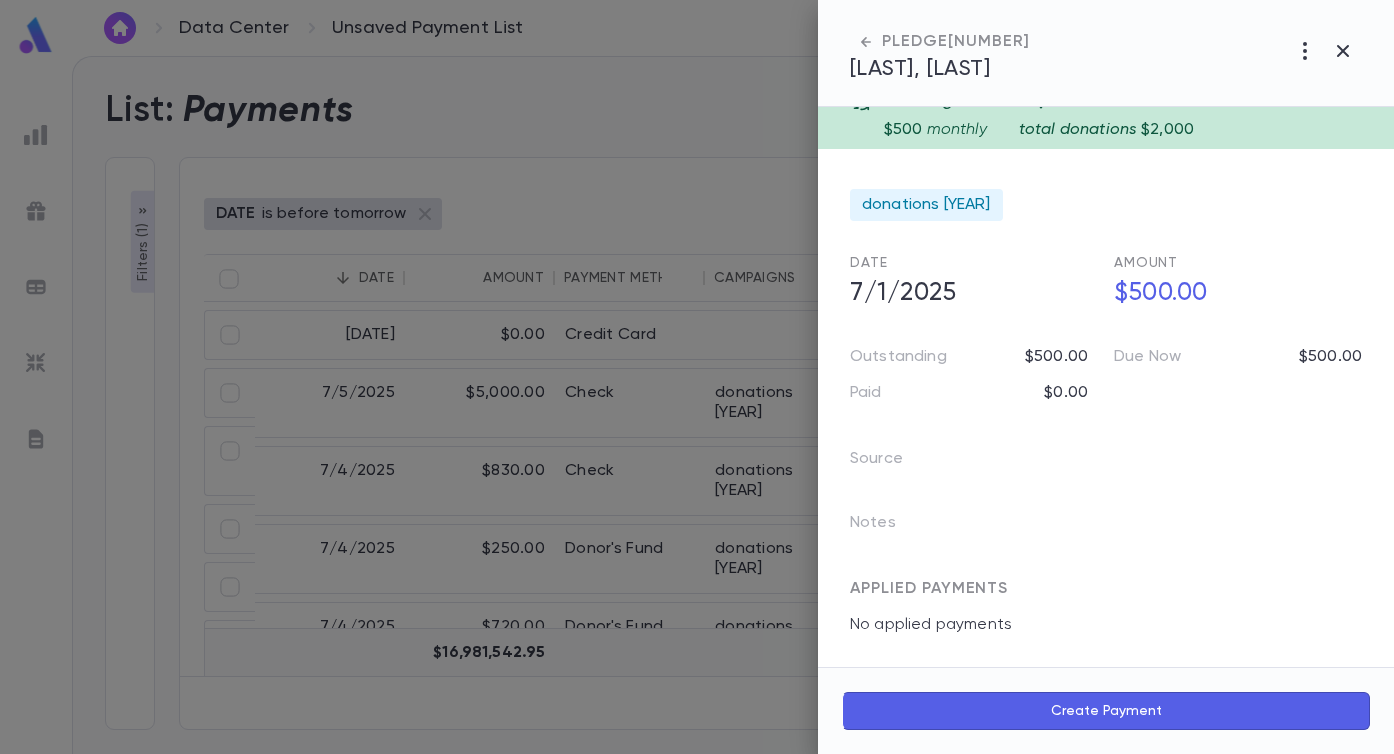 scroll, scrollTop: 0, scrollLeft: 0, axis: both 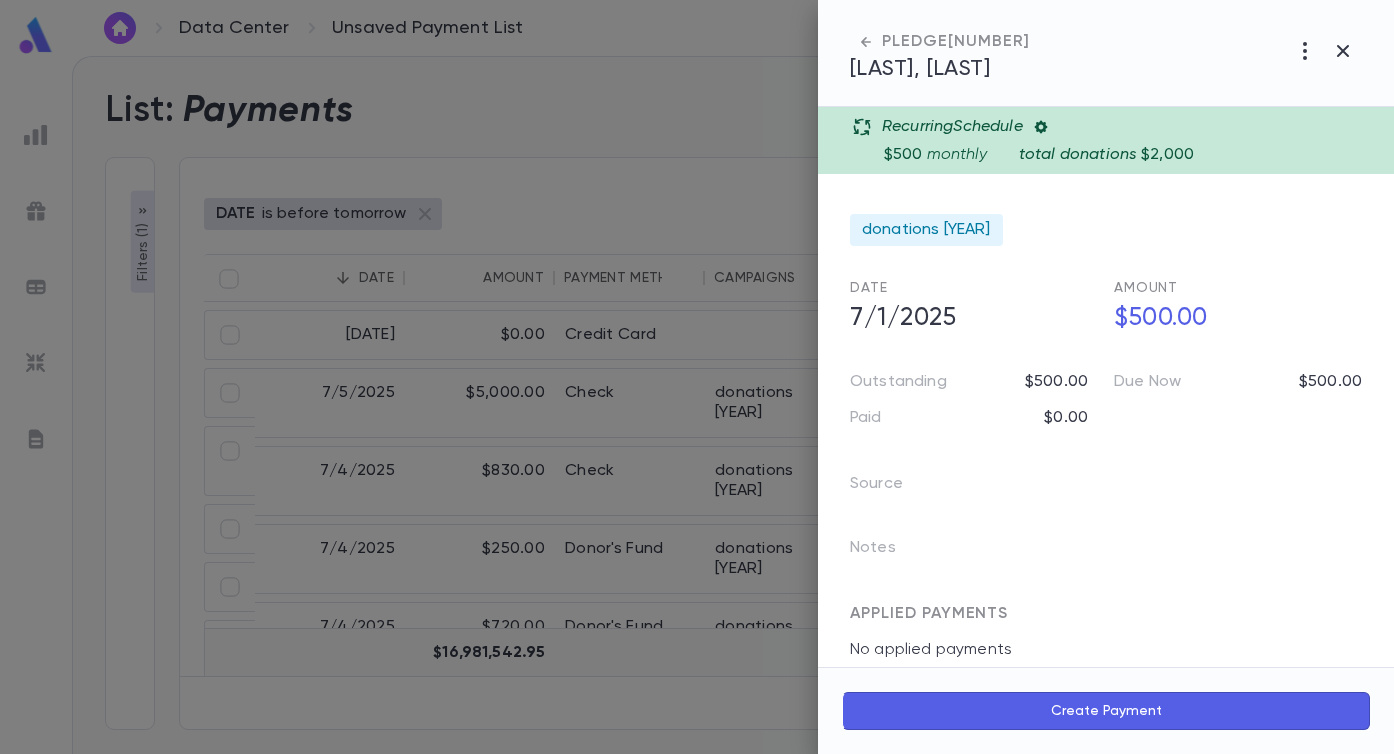 click at bounding box center [866, 42] 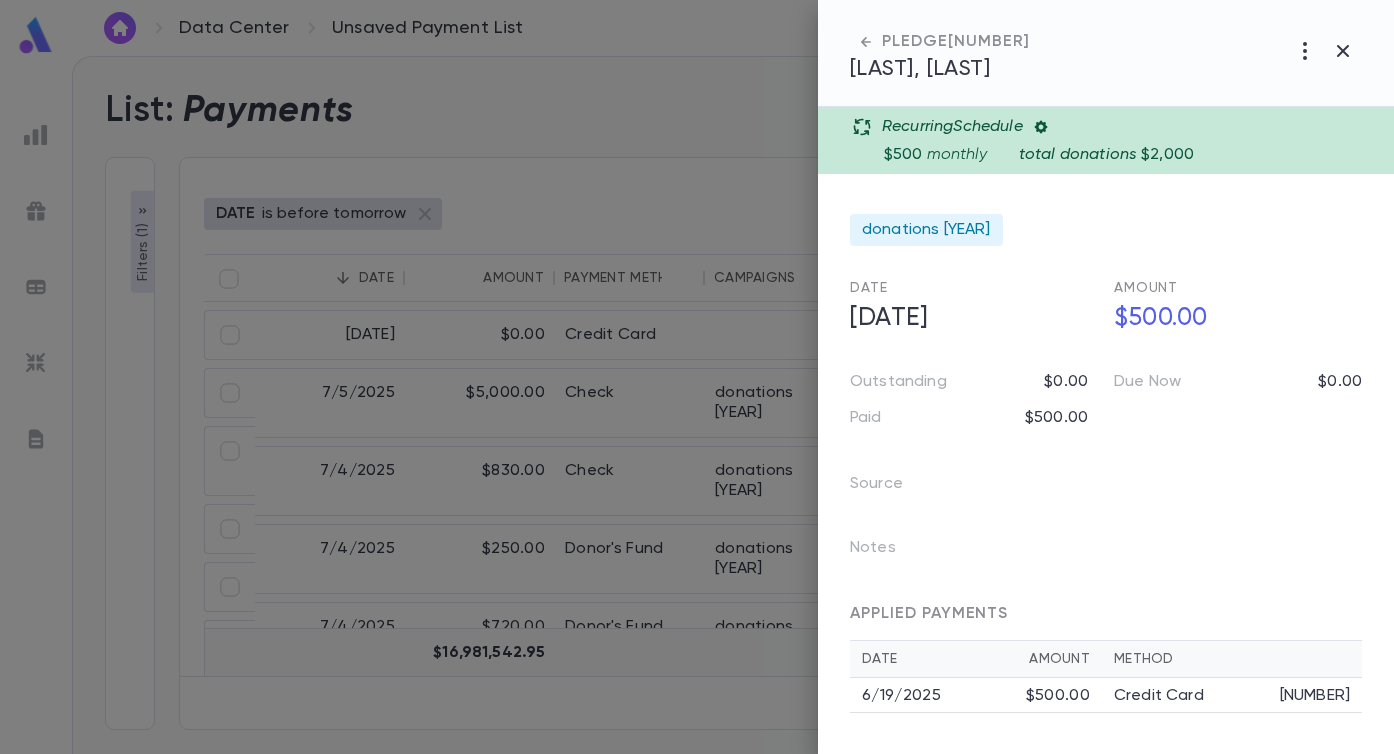 click at bounding box center (866, 42) 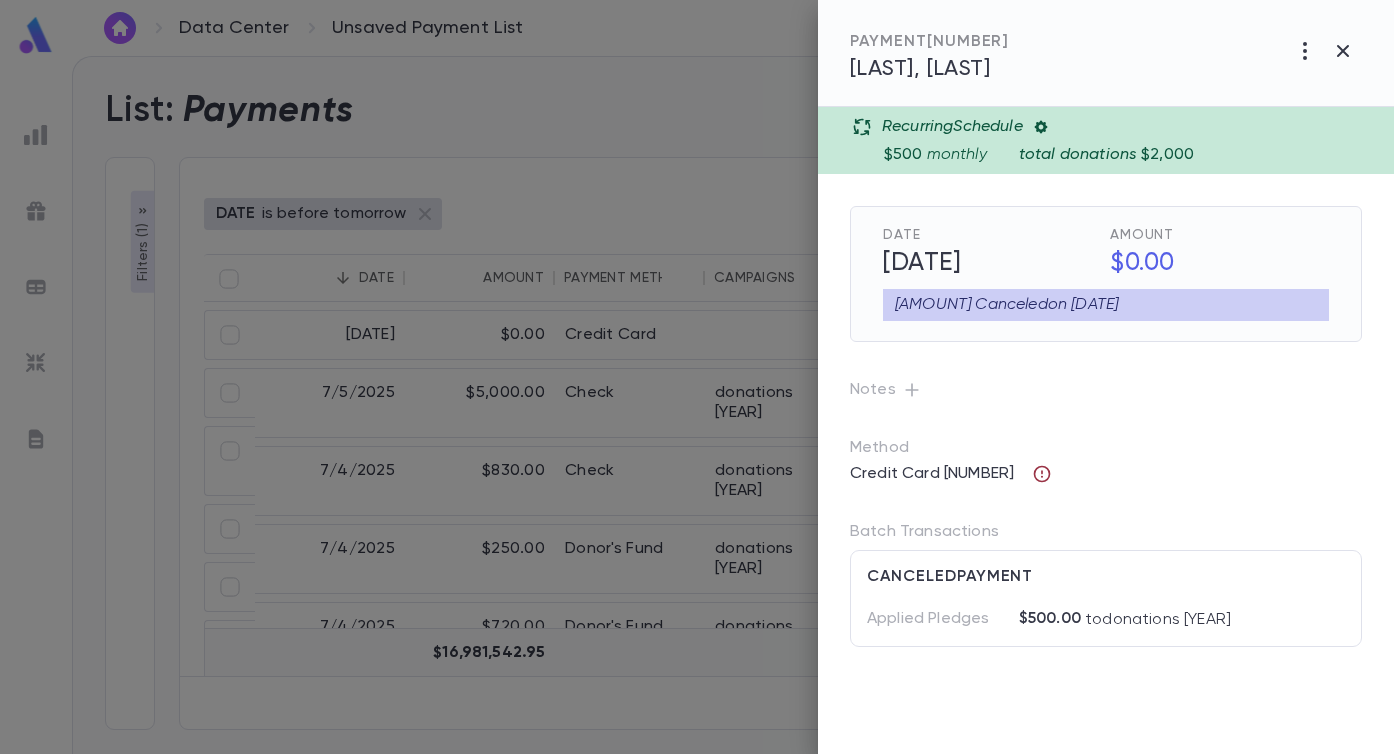 click at bounding box center [1042, 474] 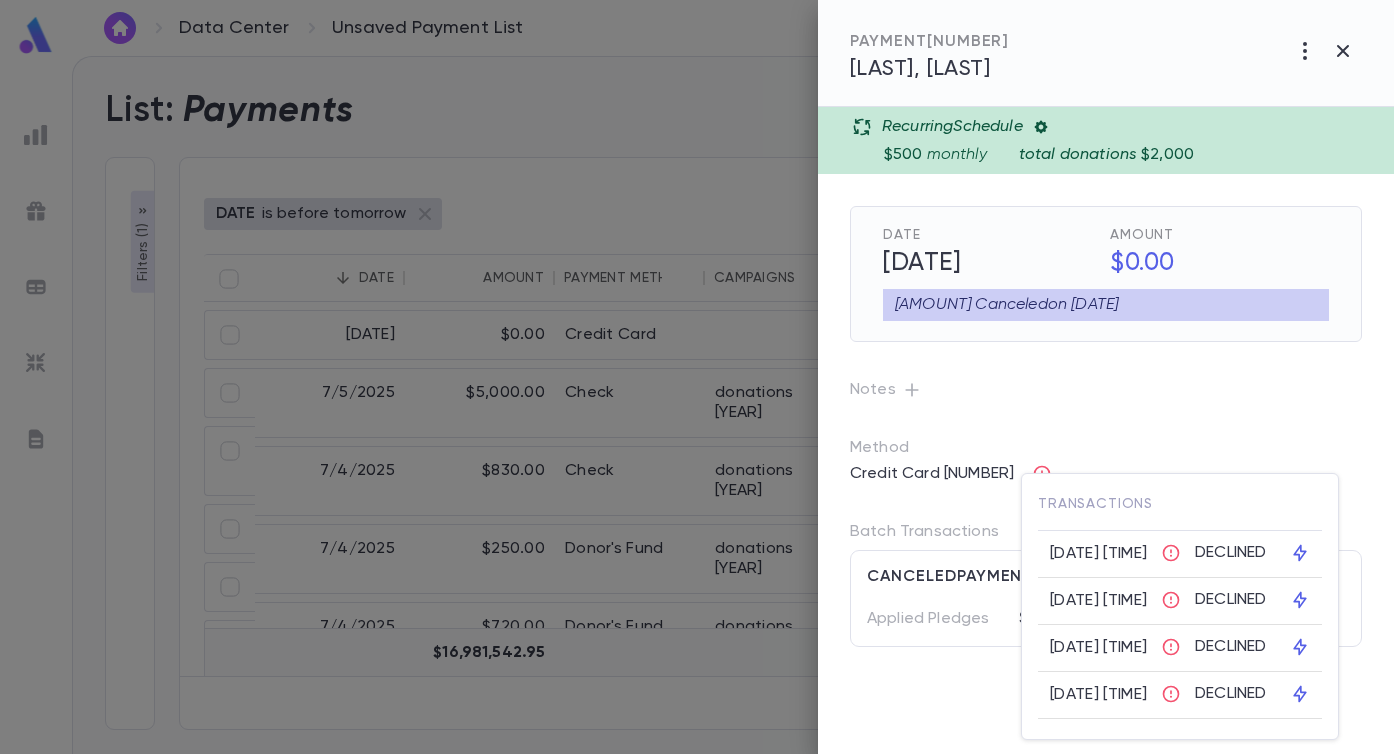 click at bounding box center [697, 377] 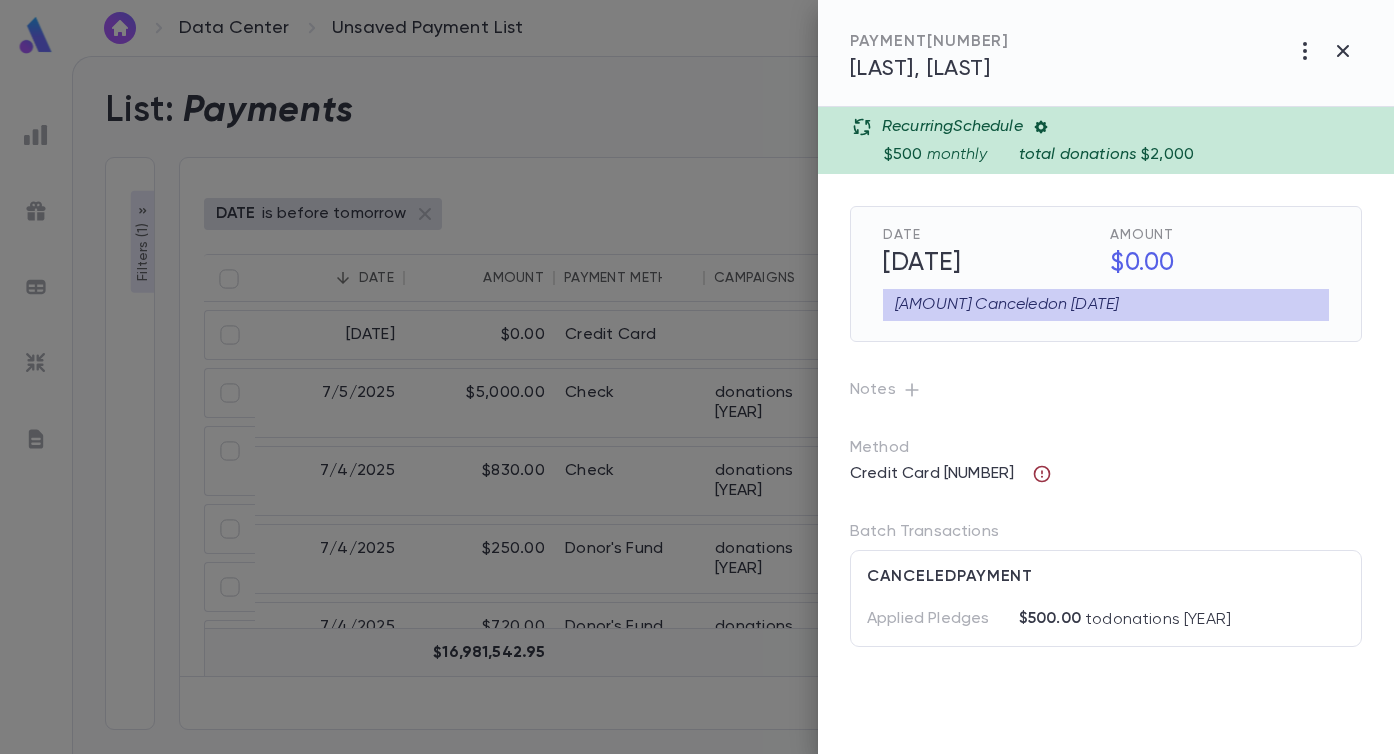 click at bounding box center [1042, 474] 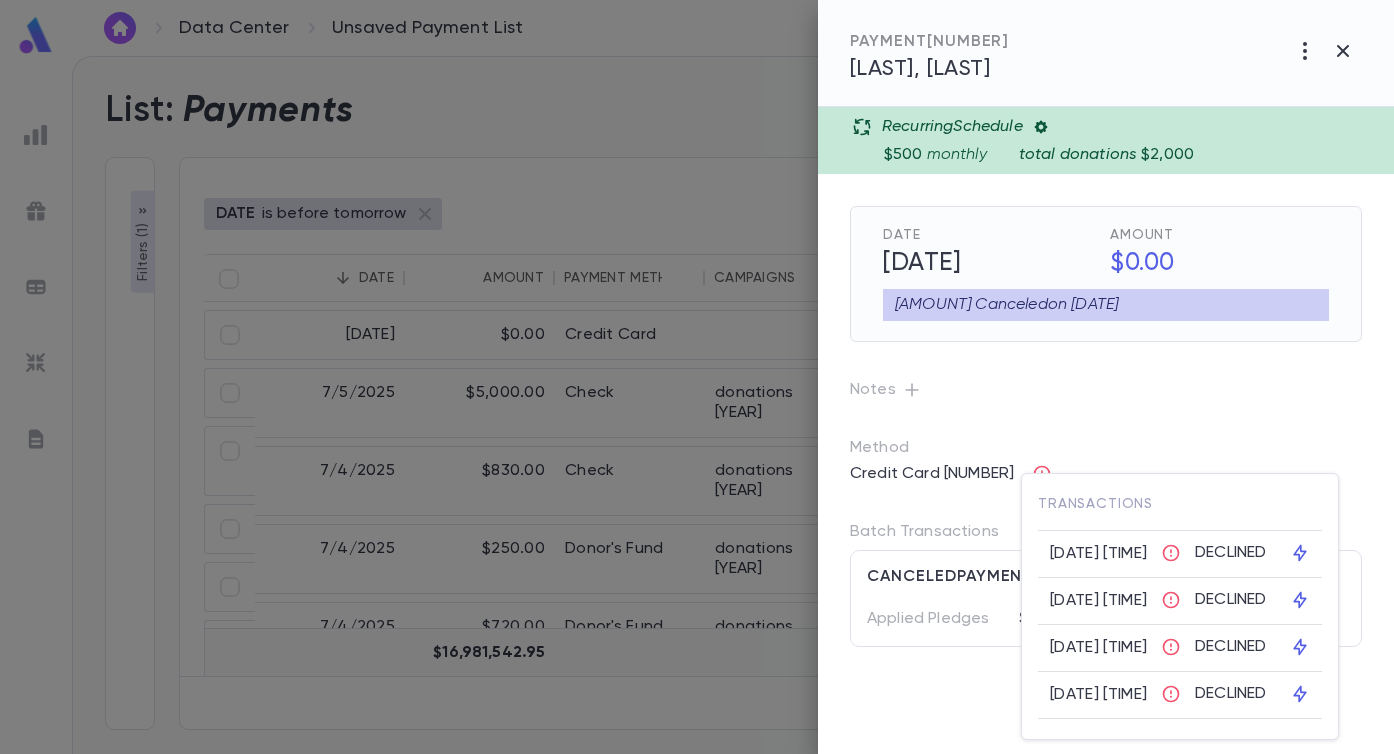 click at bounding box center (697, 377) 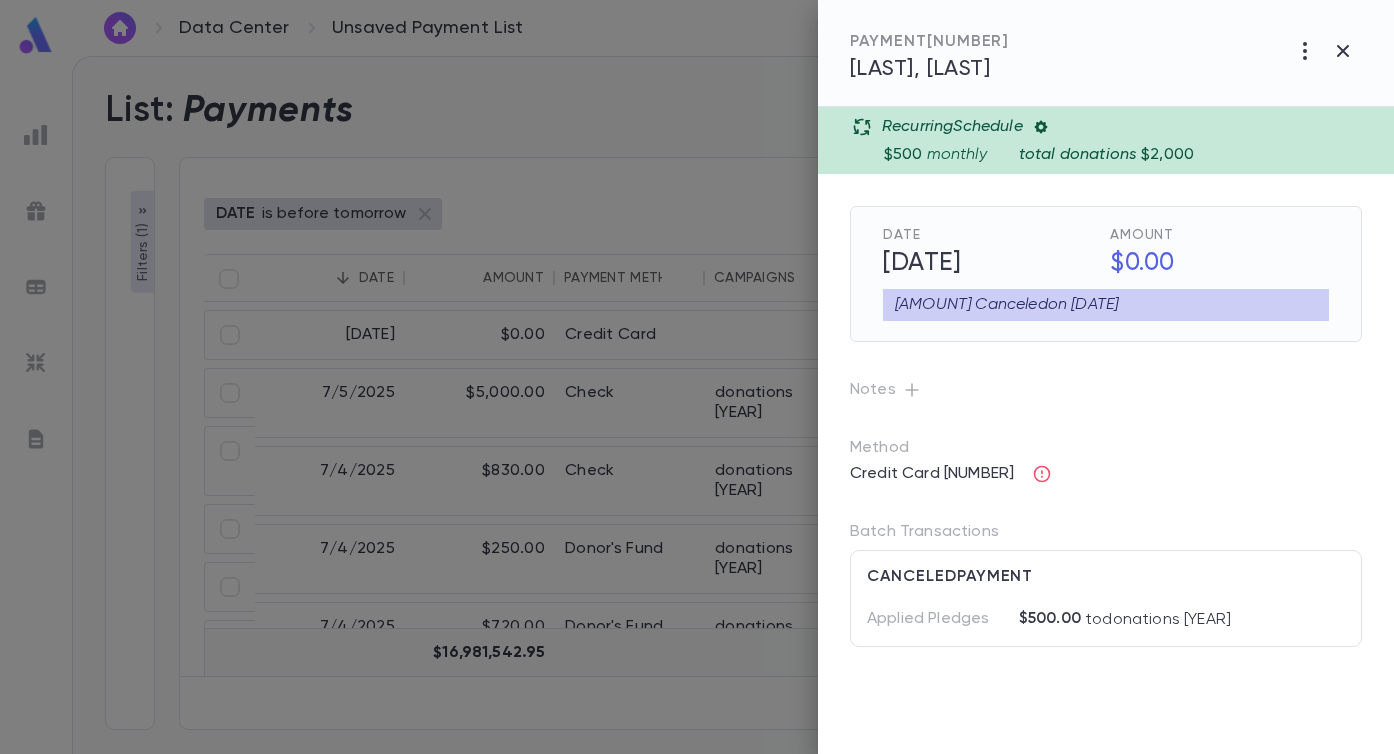 click at bounding box center [1041, 127] 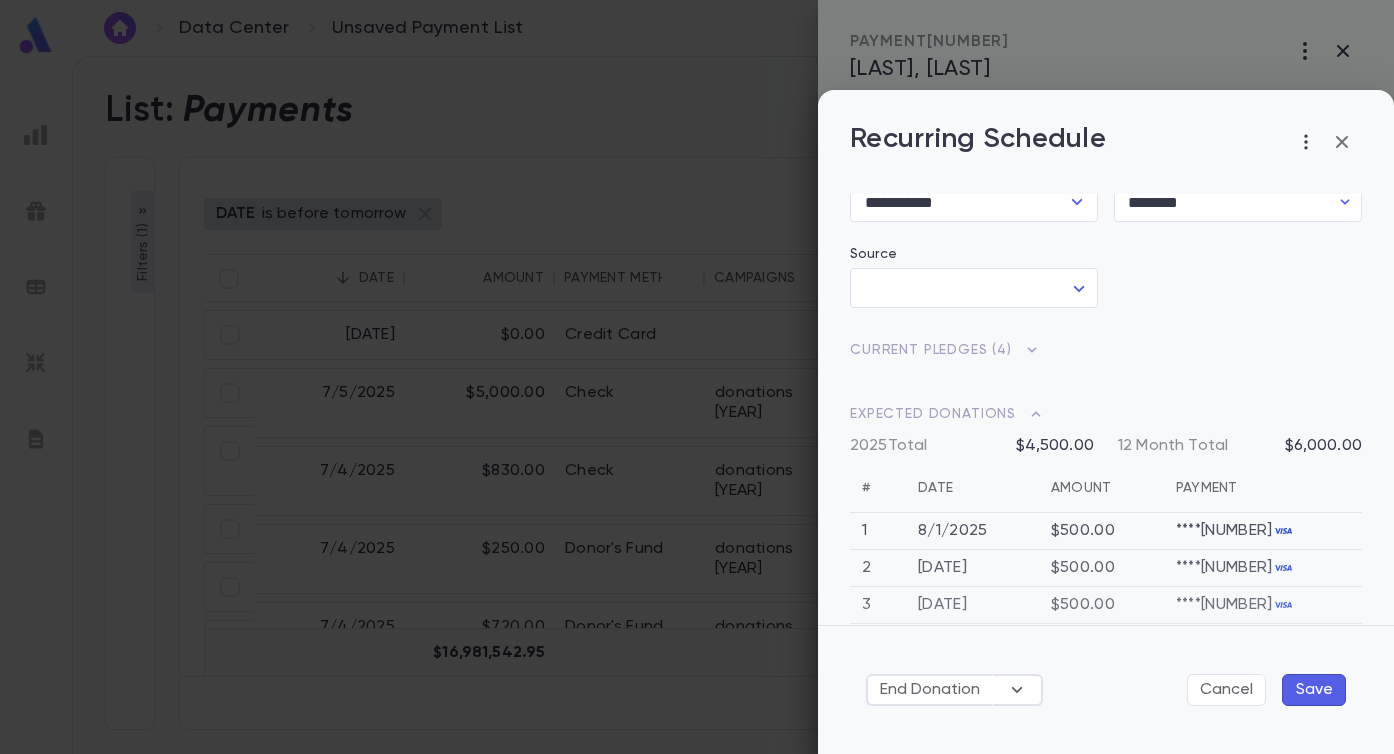 scroll, scrollTop: 228, scrollLeft: 0, axis: vertical 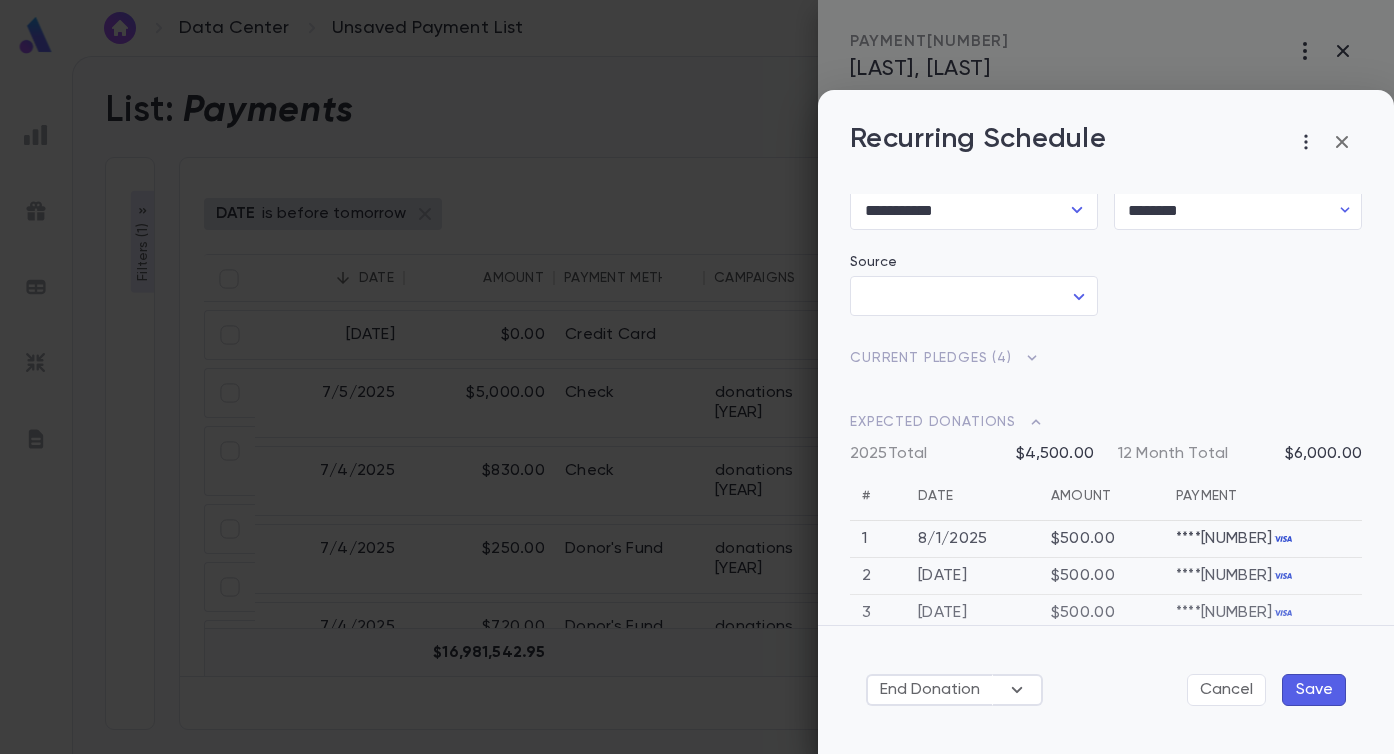 click at bounding box center (1032, 358) 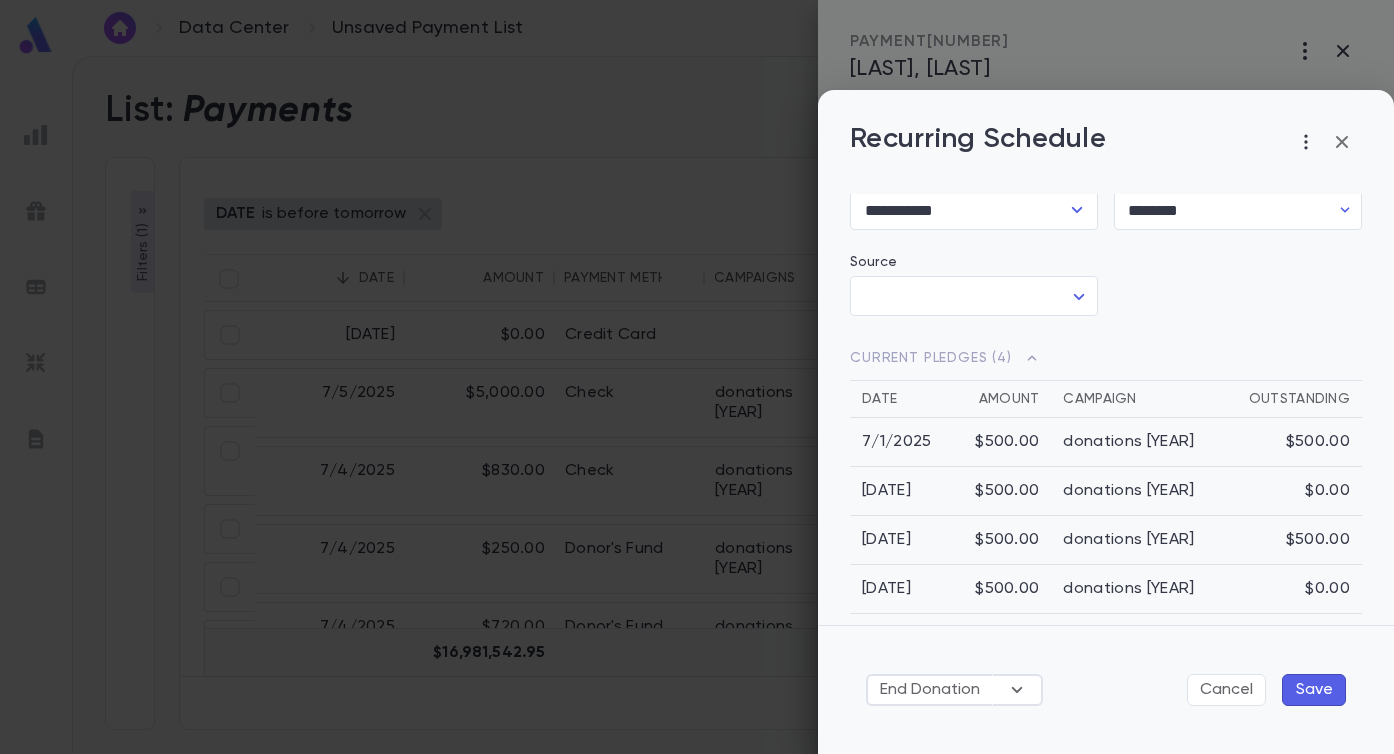 click on "donations 2025" at bounding box center [1137, 442] 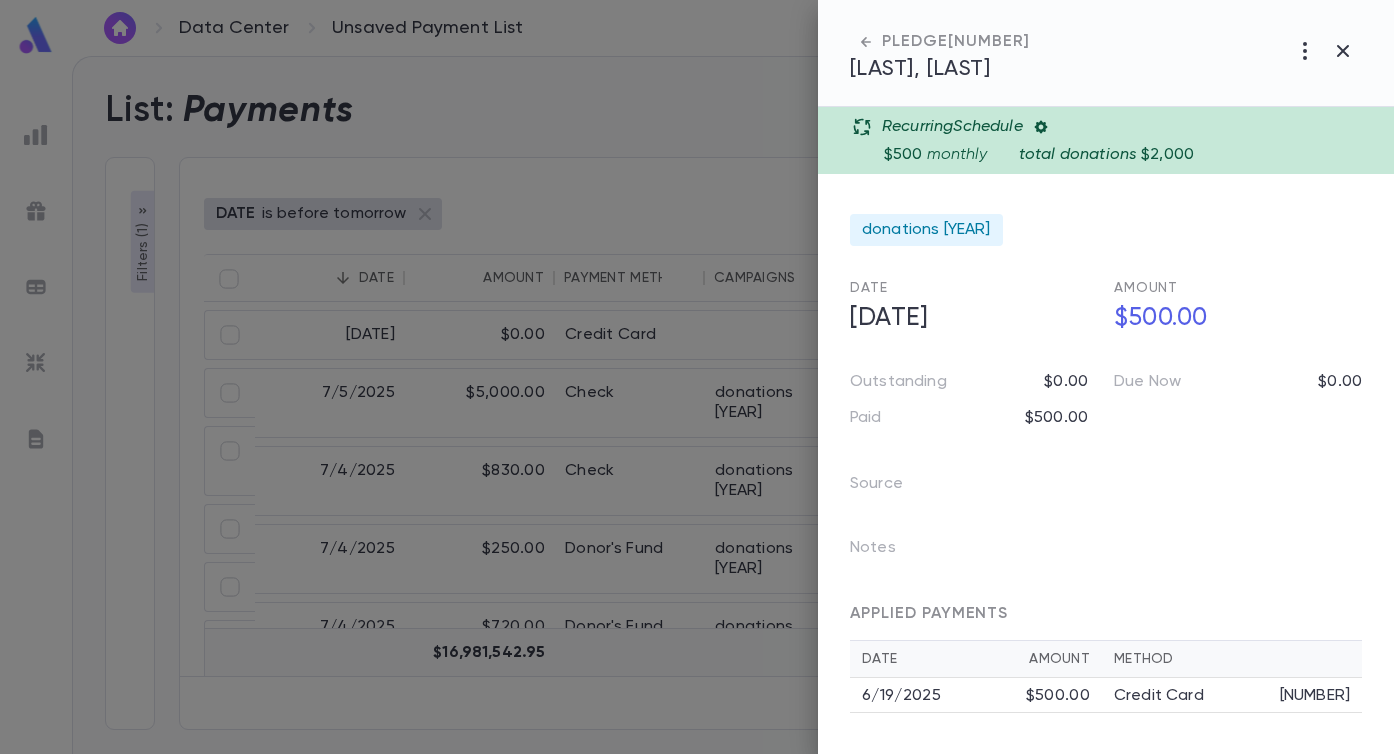 click at bounding box center (866, 42) 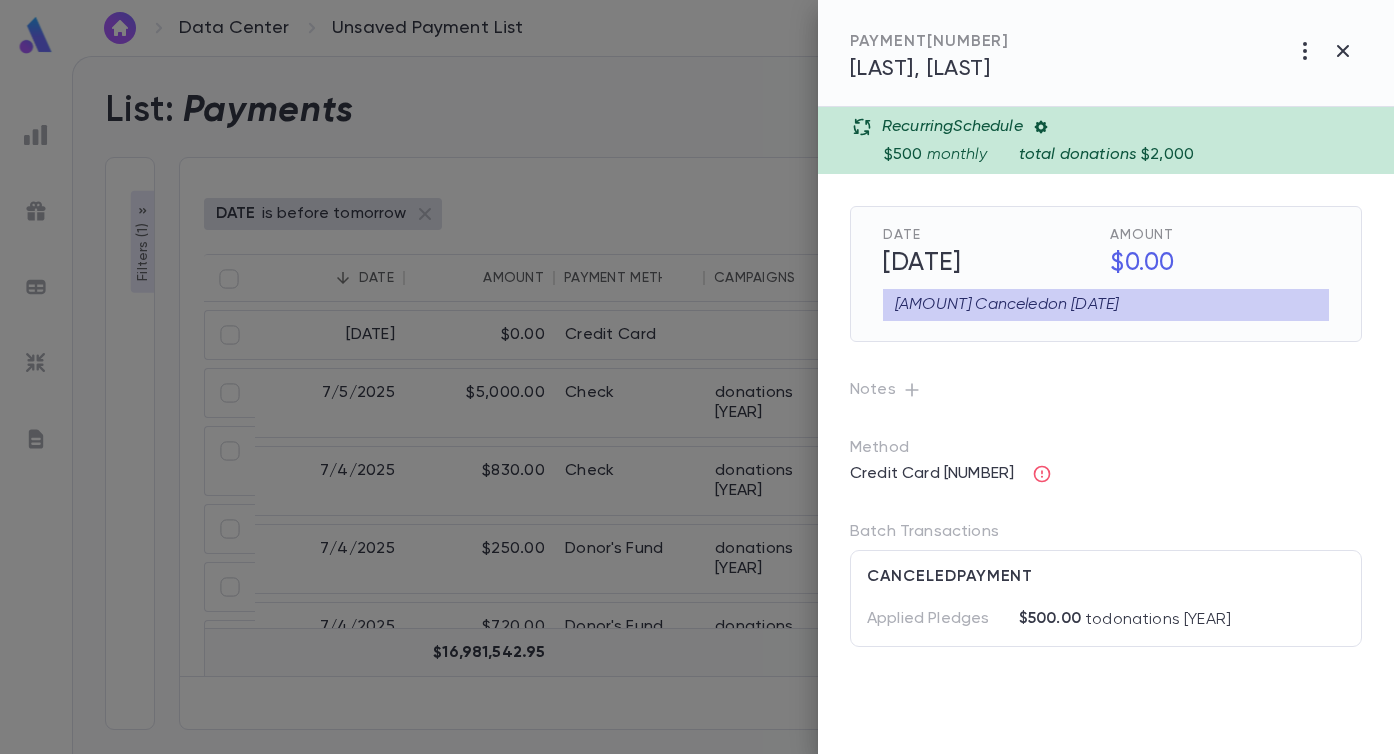 click at bounding box center (1041, 127) 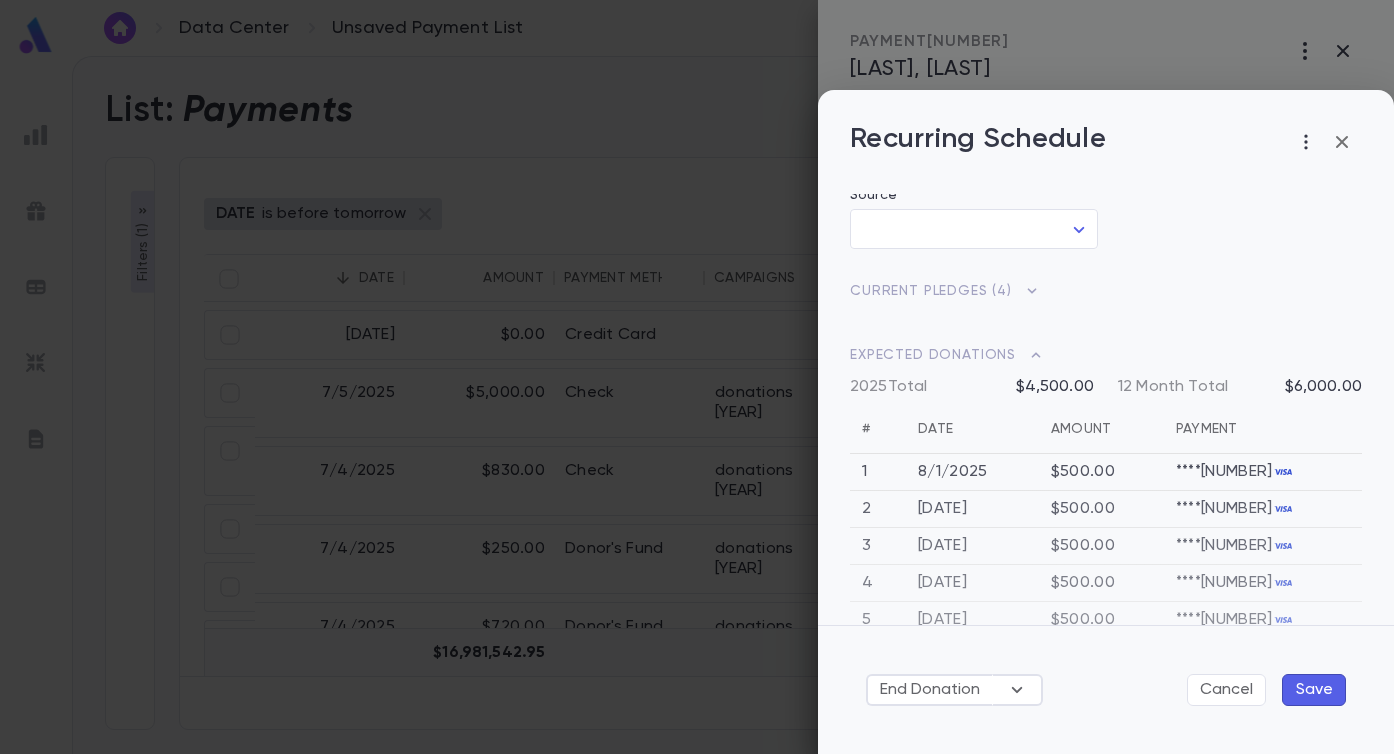 scroll, scrollTop: 280, scrollLeft: 0, axis: vertical 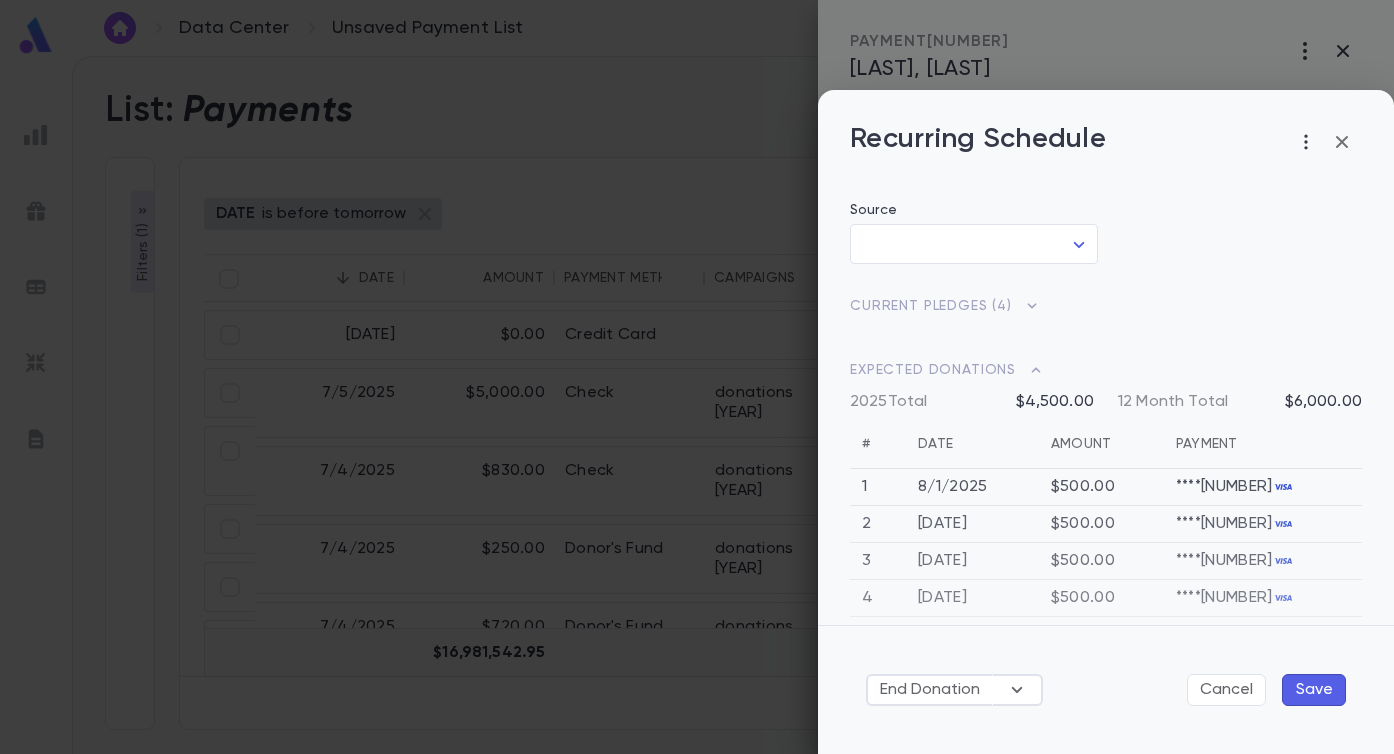 click at bounding box center (1032, 306) 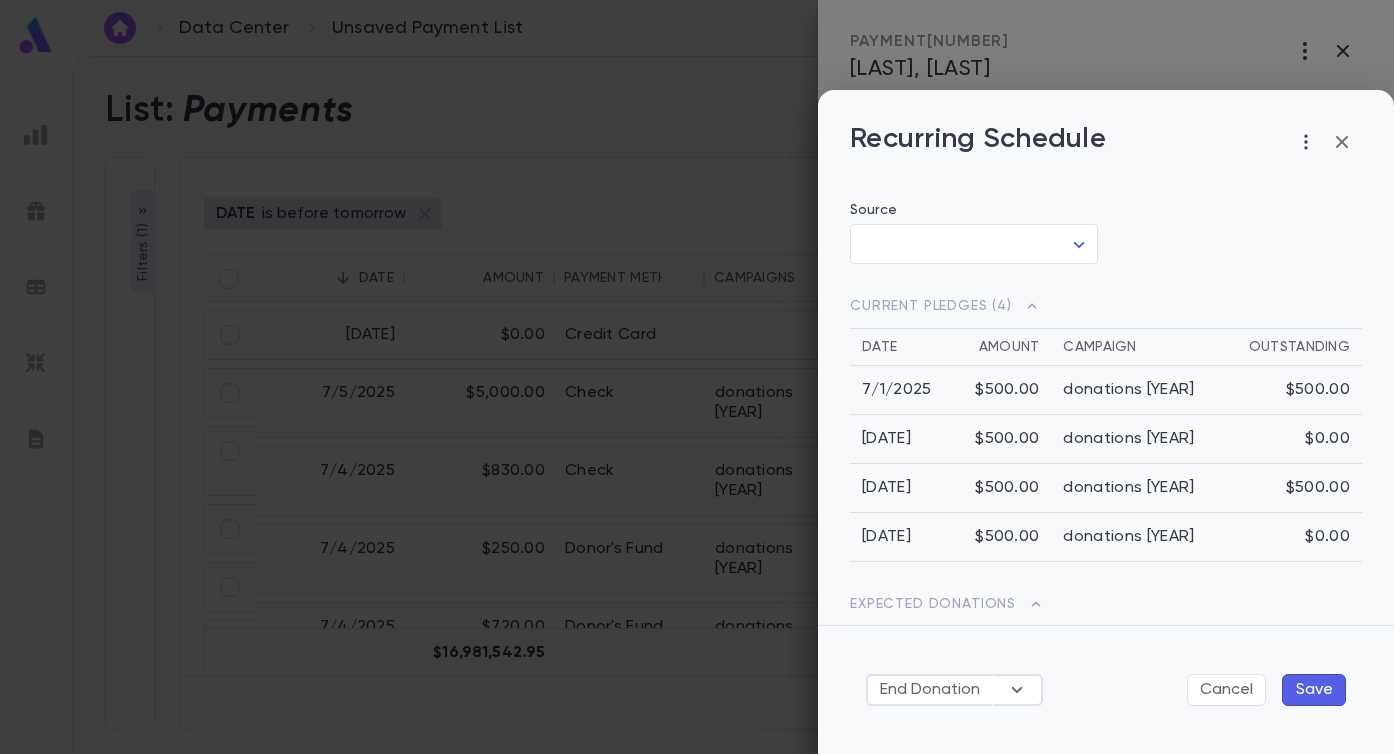 click on "donations 2025" at bounding box center [1137, 390] 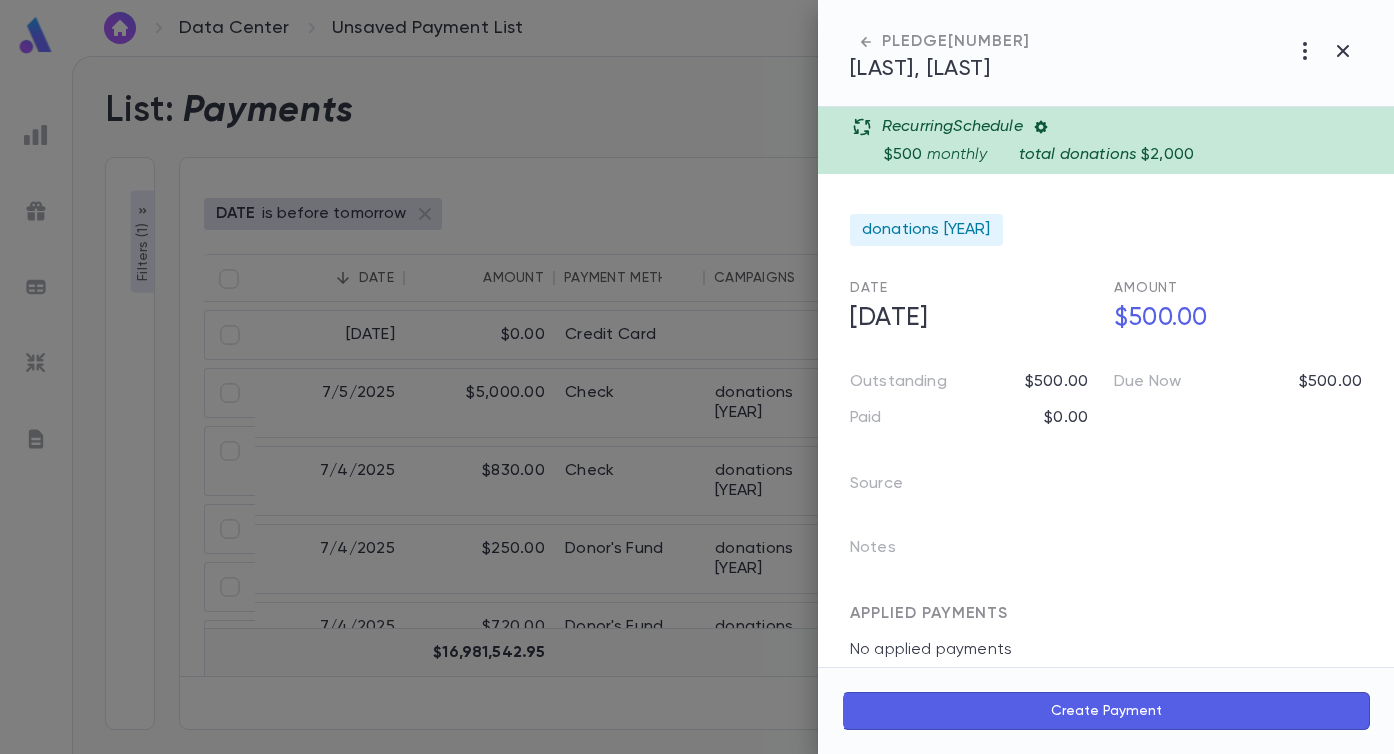 click at bounding box center [1041, 127] 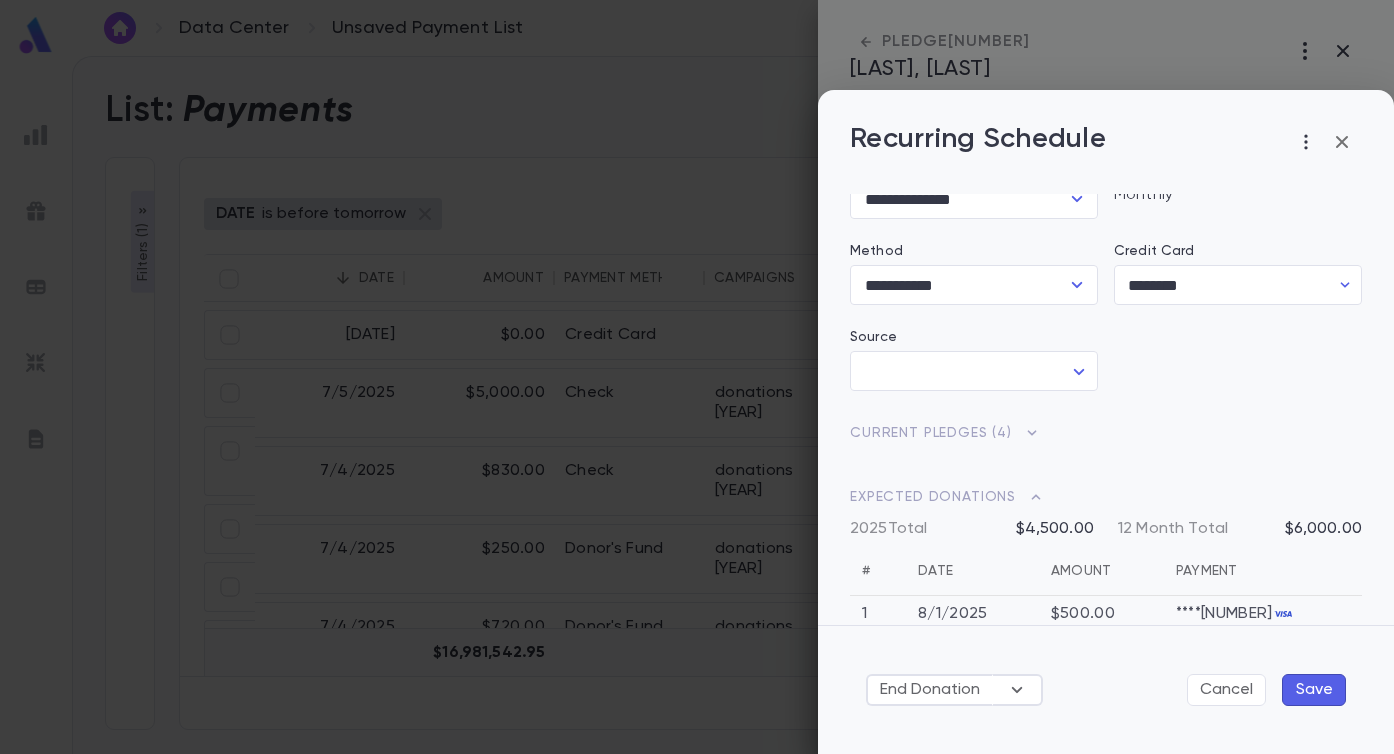 scroll, scrollTop: 182, scrollLeft: 0, axis: vertical 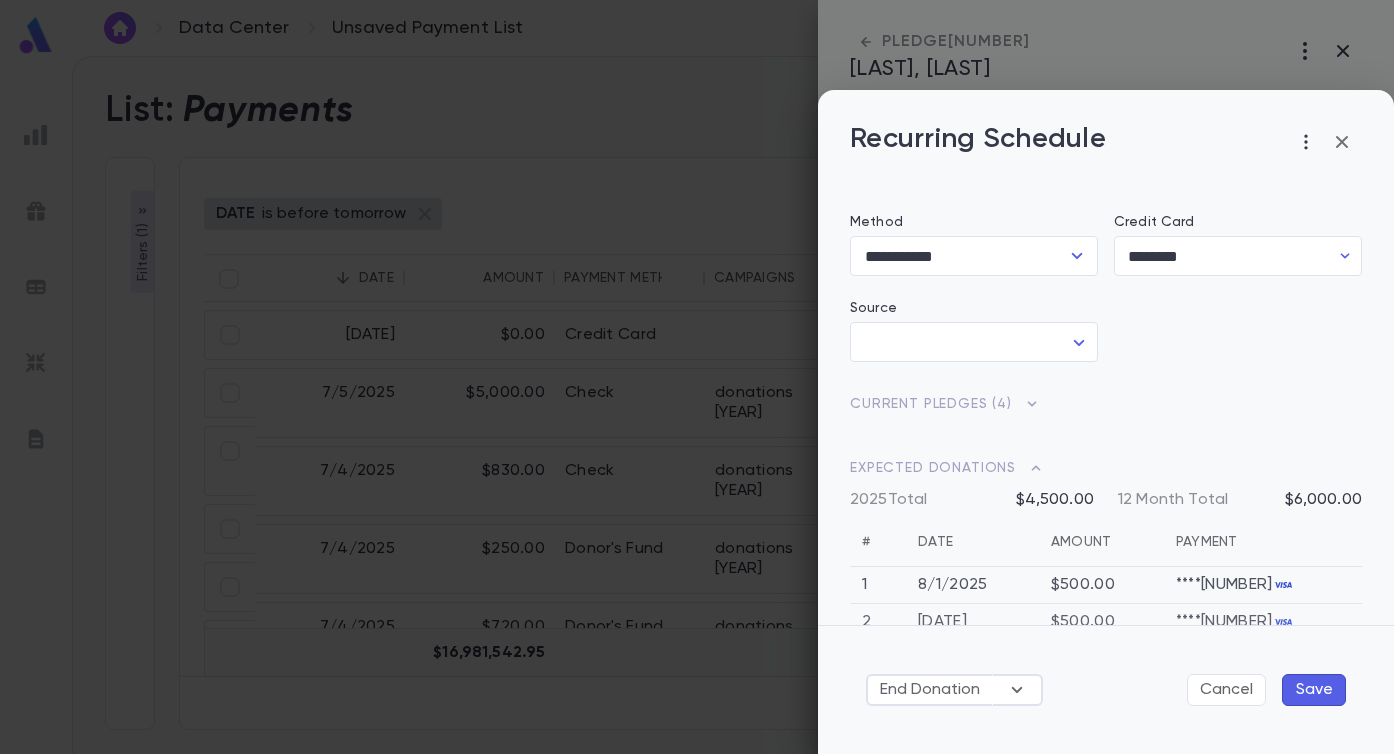 click at bounding box center (1032, 404) 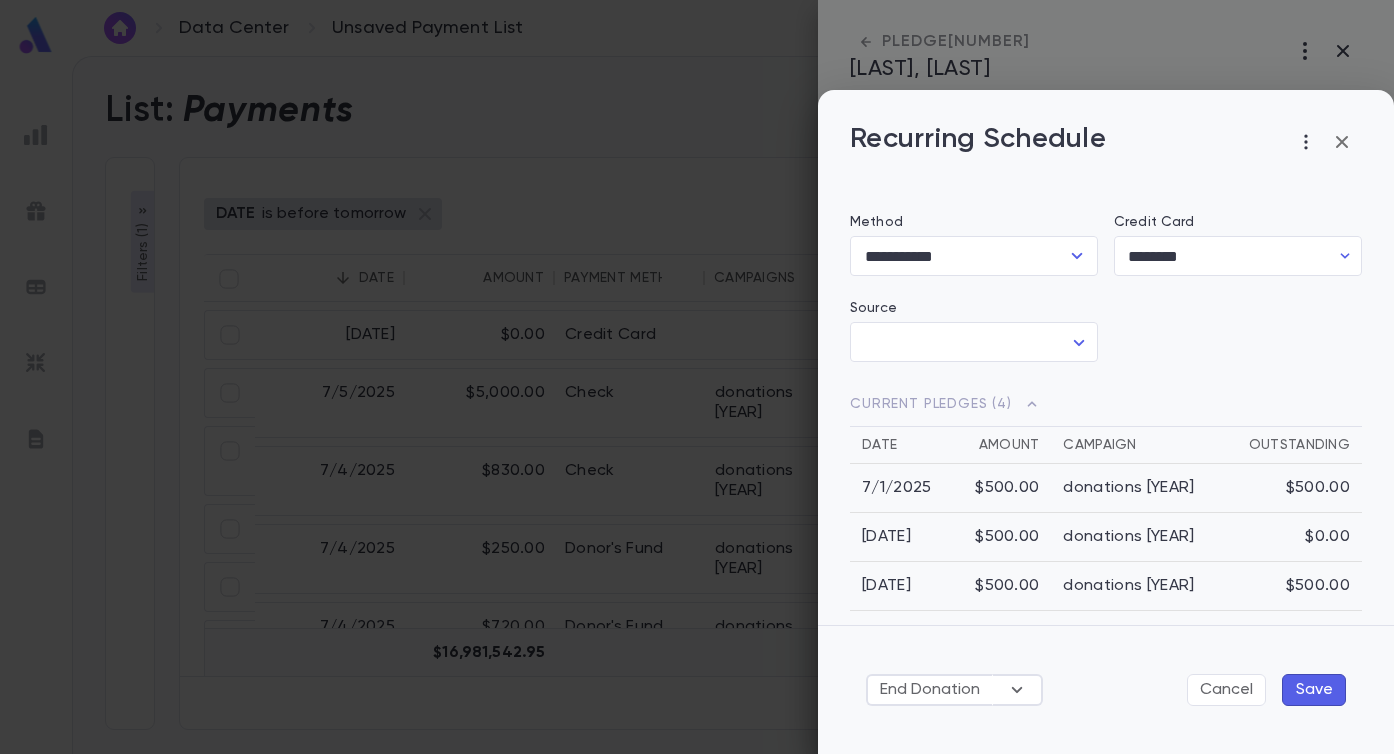 click on "donations 2025" at bounding box center [1137, 488] 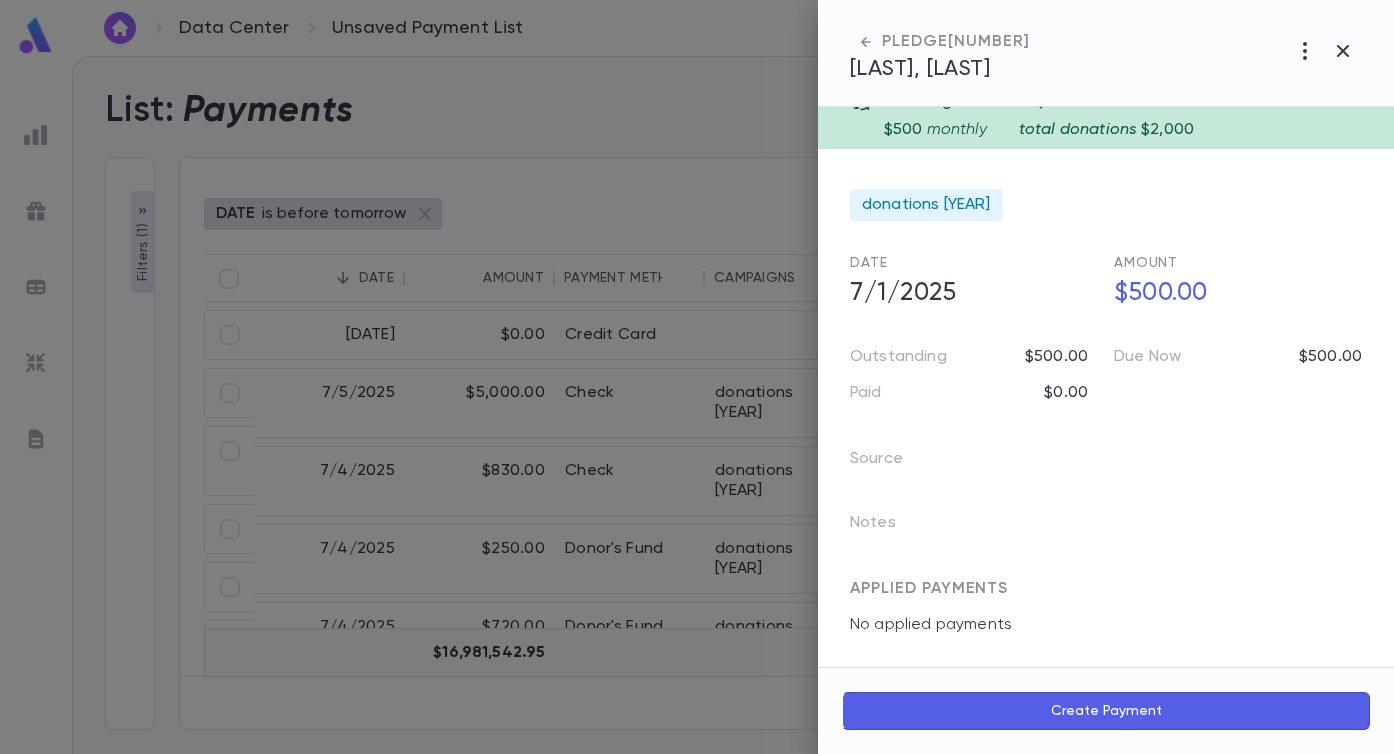 scroll, scrollTop: 0, scrollLeft: 0, axis: both 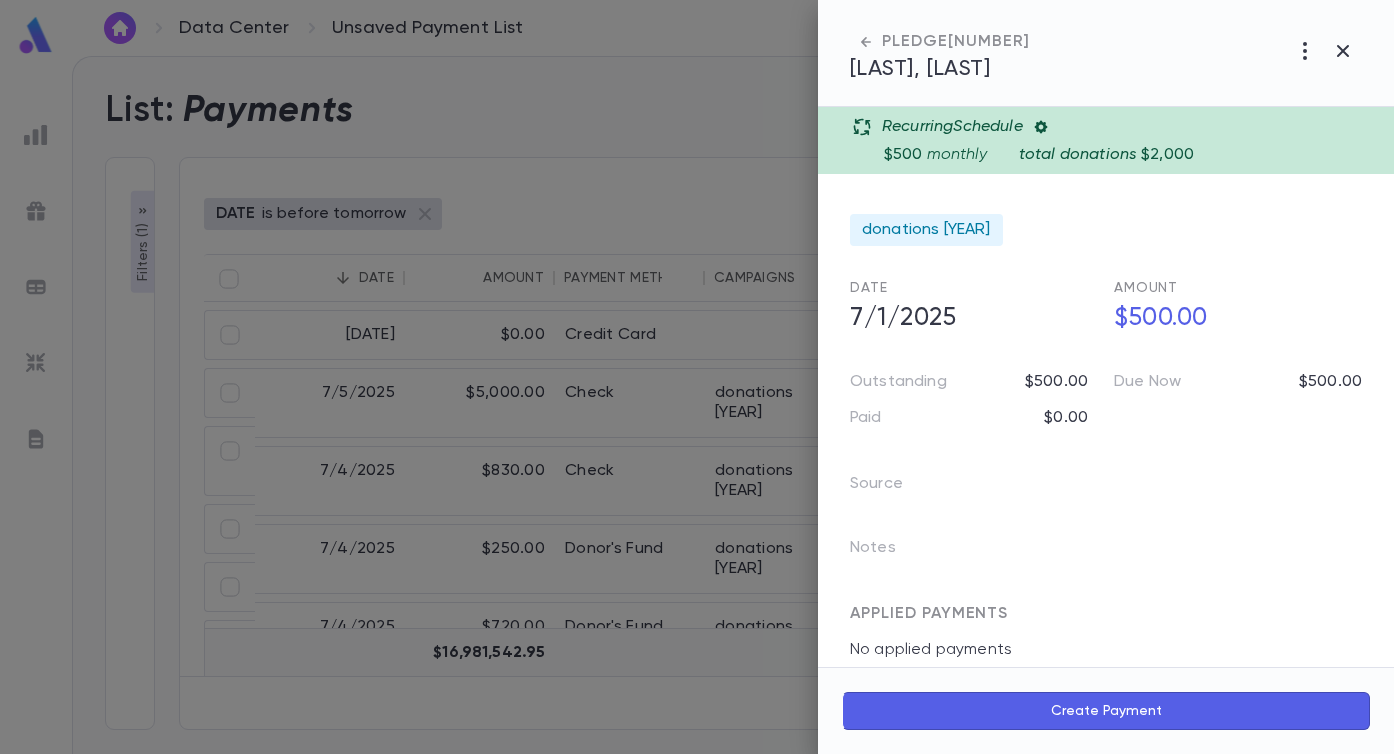 click at bounding box center [866, 42] 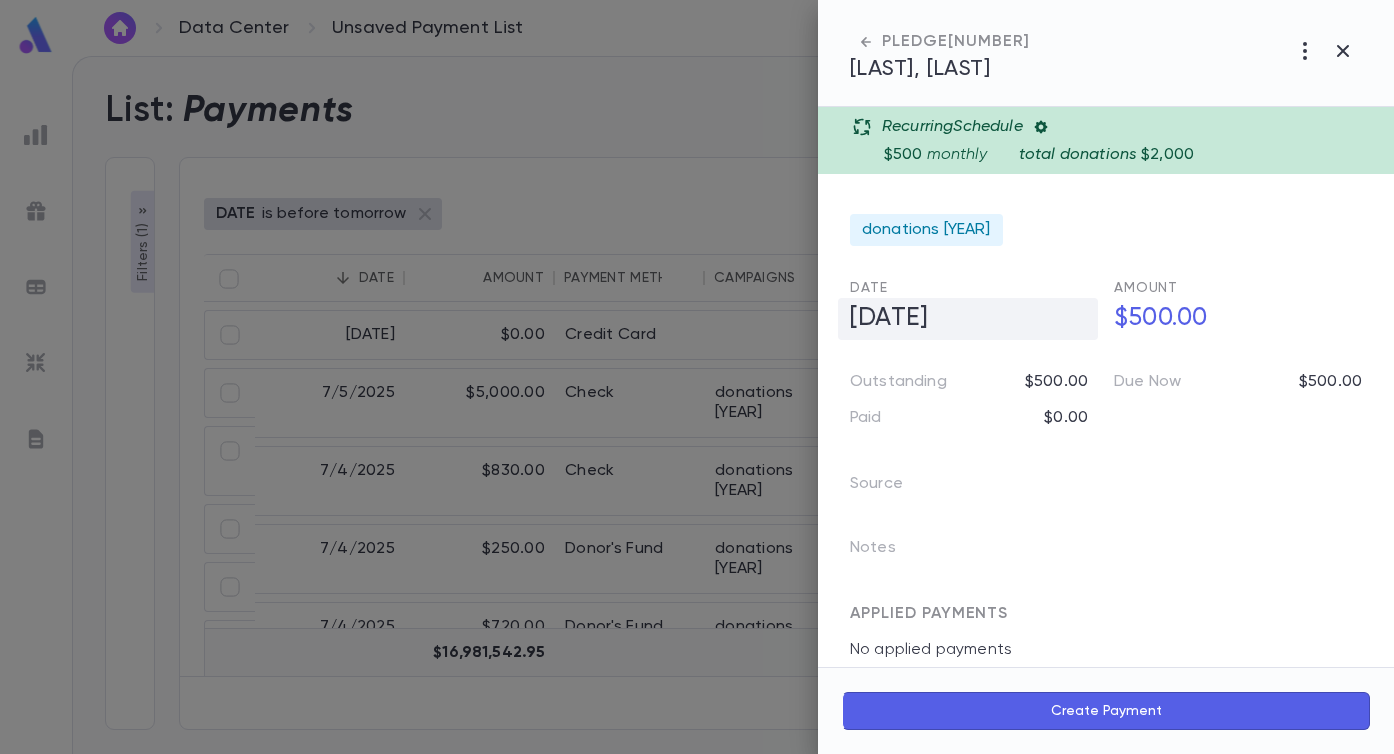 scroll, scrollTop: 25, scrollLeft: 0, axis: vertical 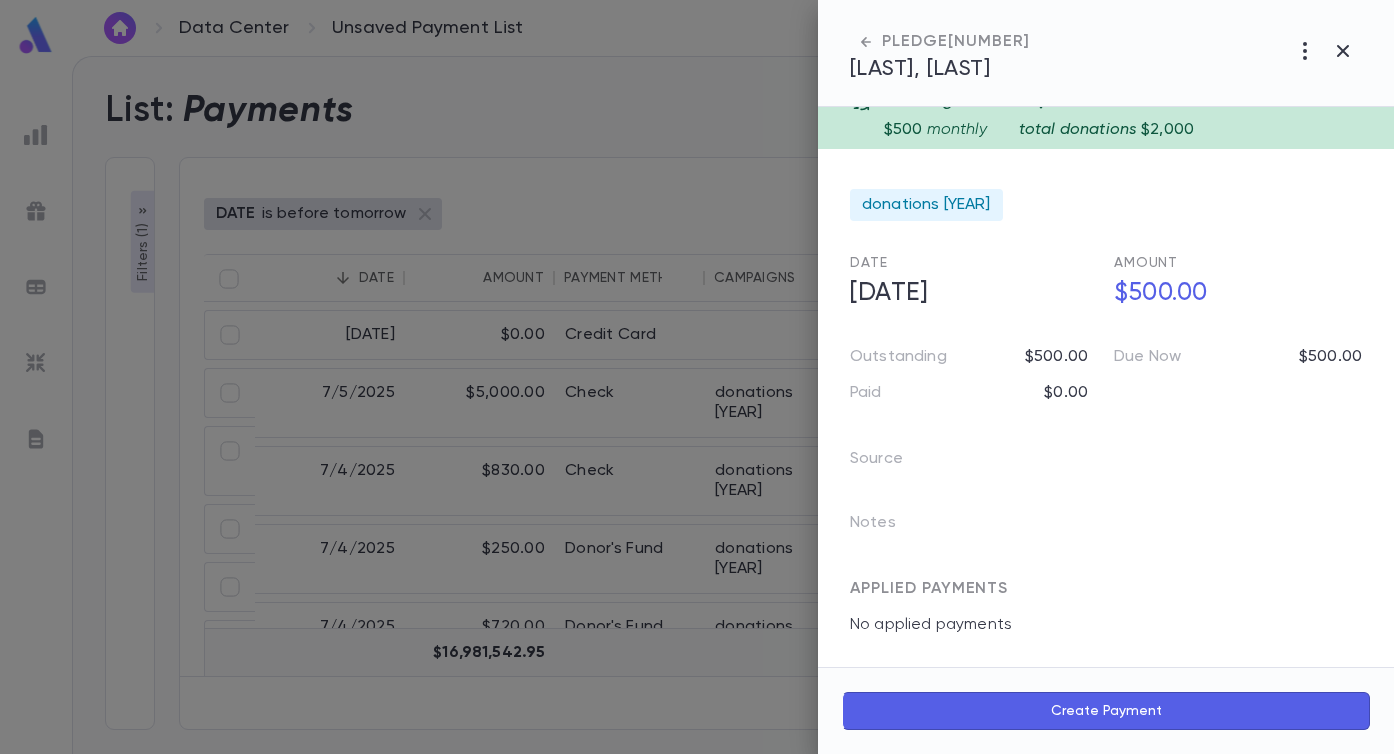 click on "PLEDGE  441278" at bounding box center (940, 42) 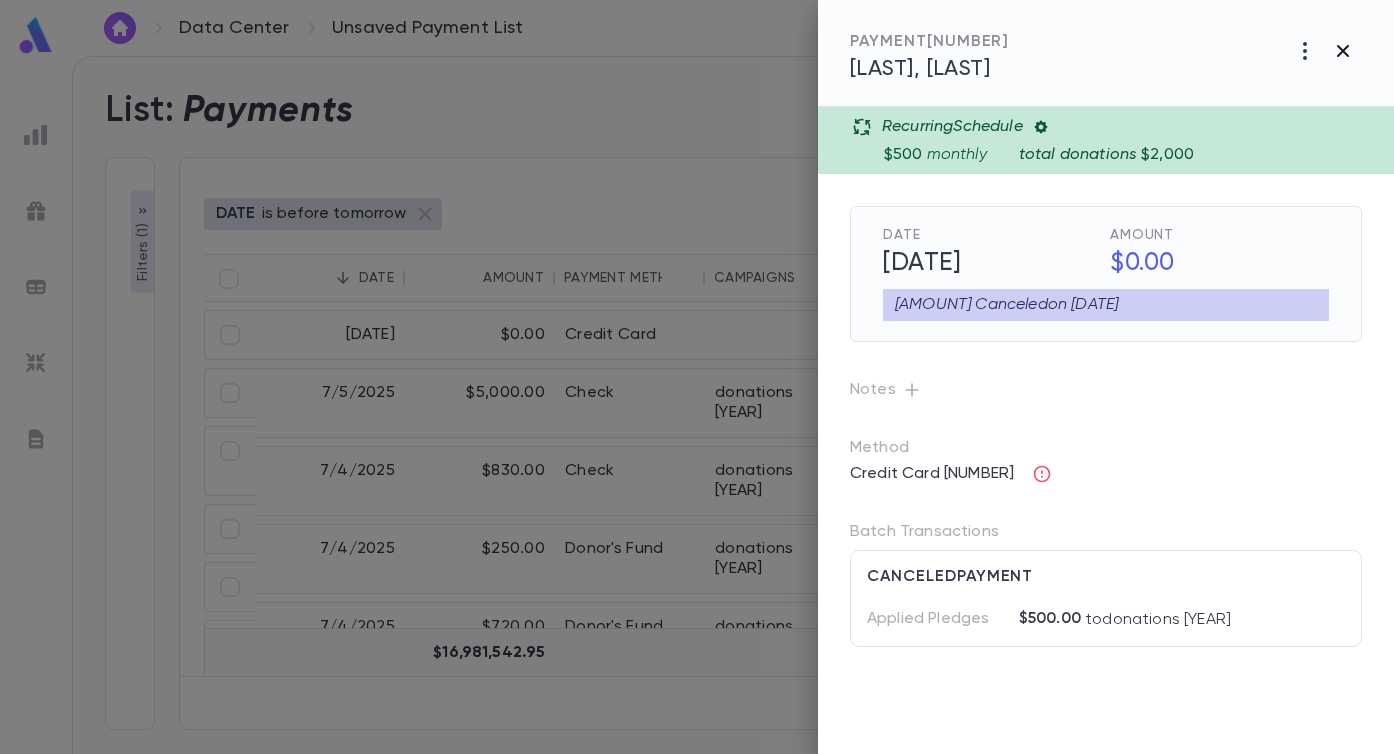 click at bounding box center (1305, 51) 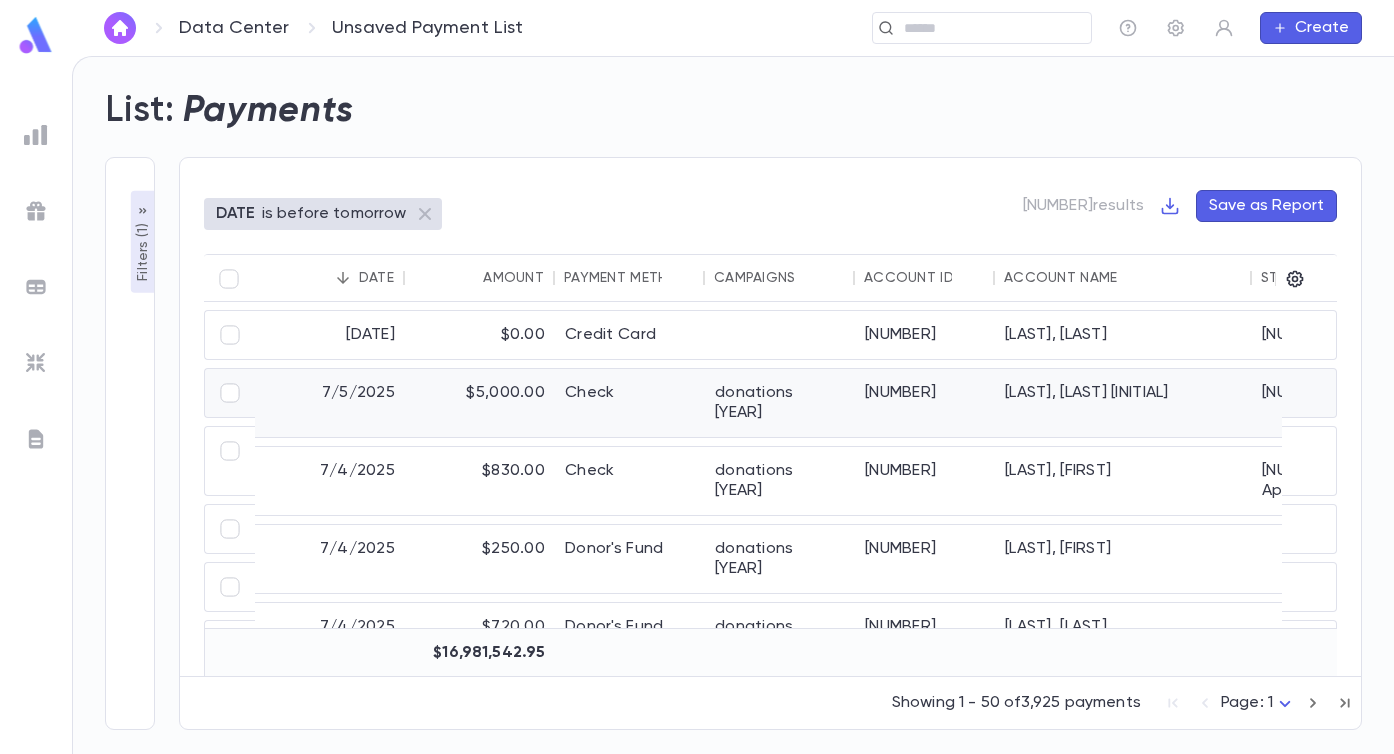 click on "$5,000.00" at bounding box center [480, 403] 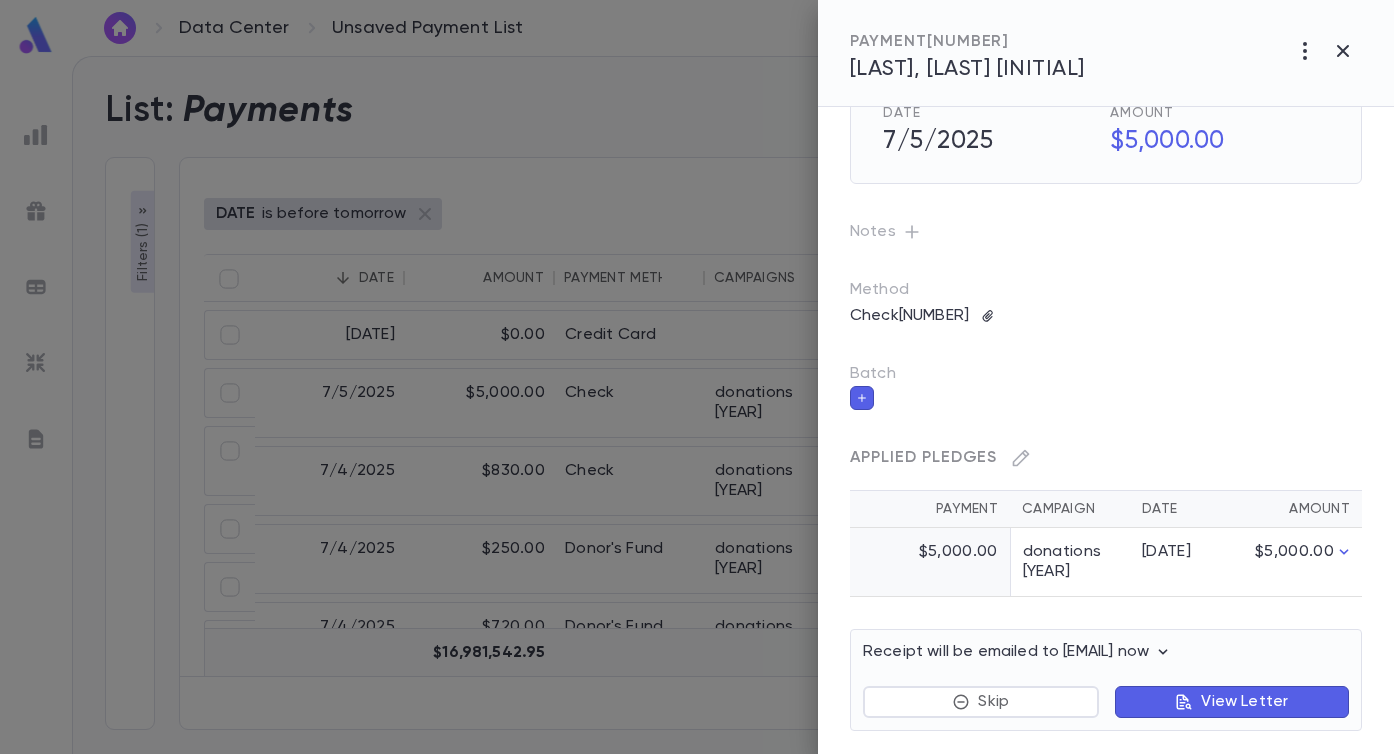 scroll, scrollTop: 64, scrollLeft: 0, axis: vertical 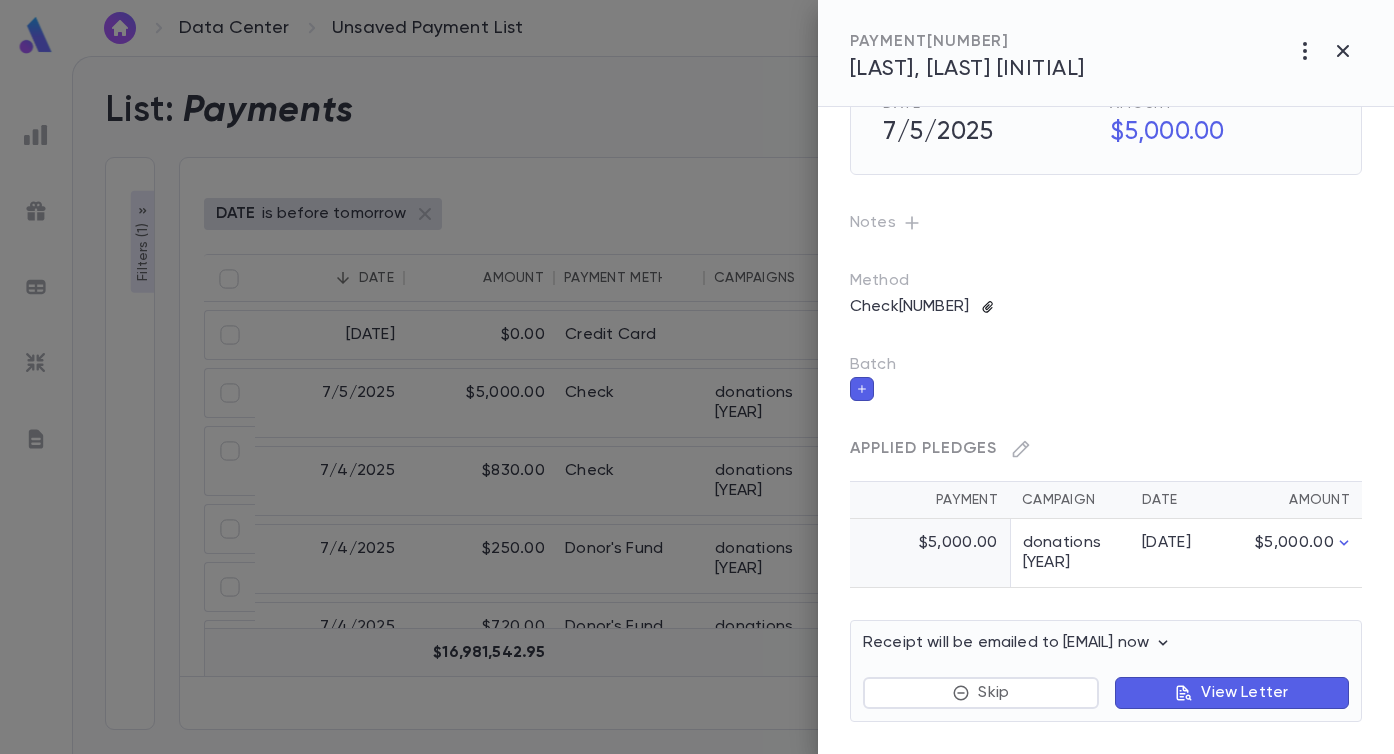 click at bounding box center [988, 307] 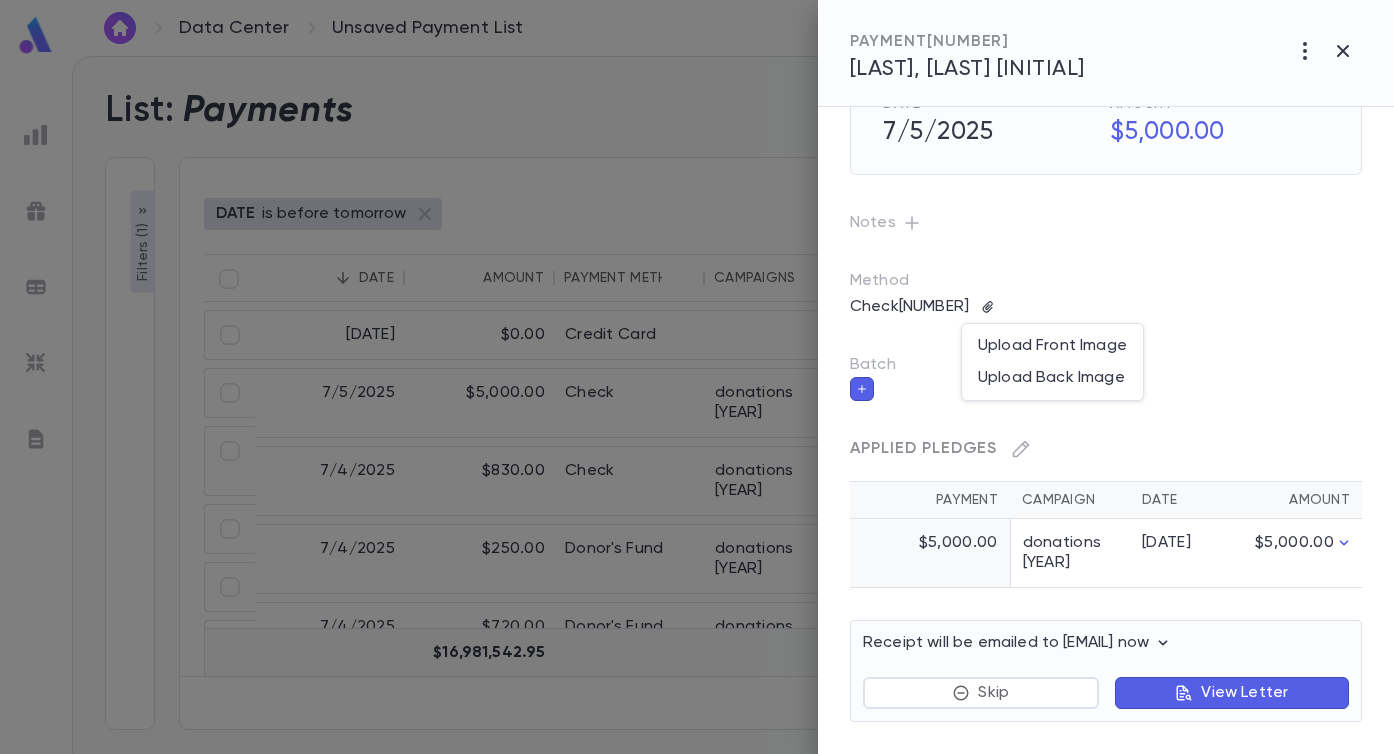 click at bounding box center (697, 377) 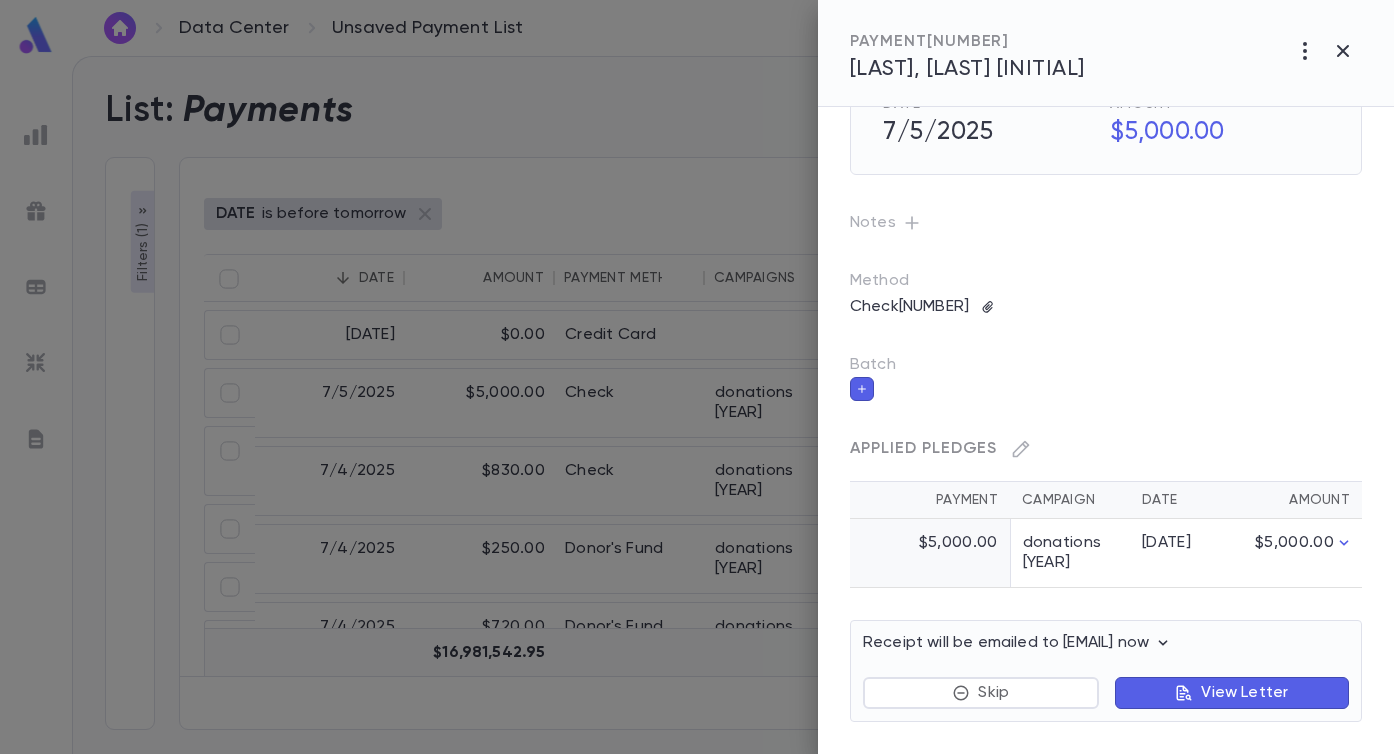 click at bounding box center (1163, 642) 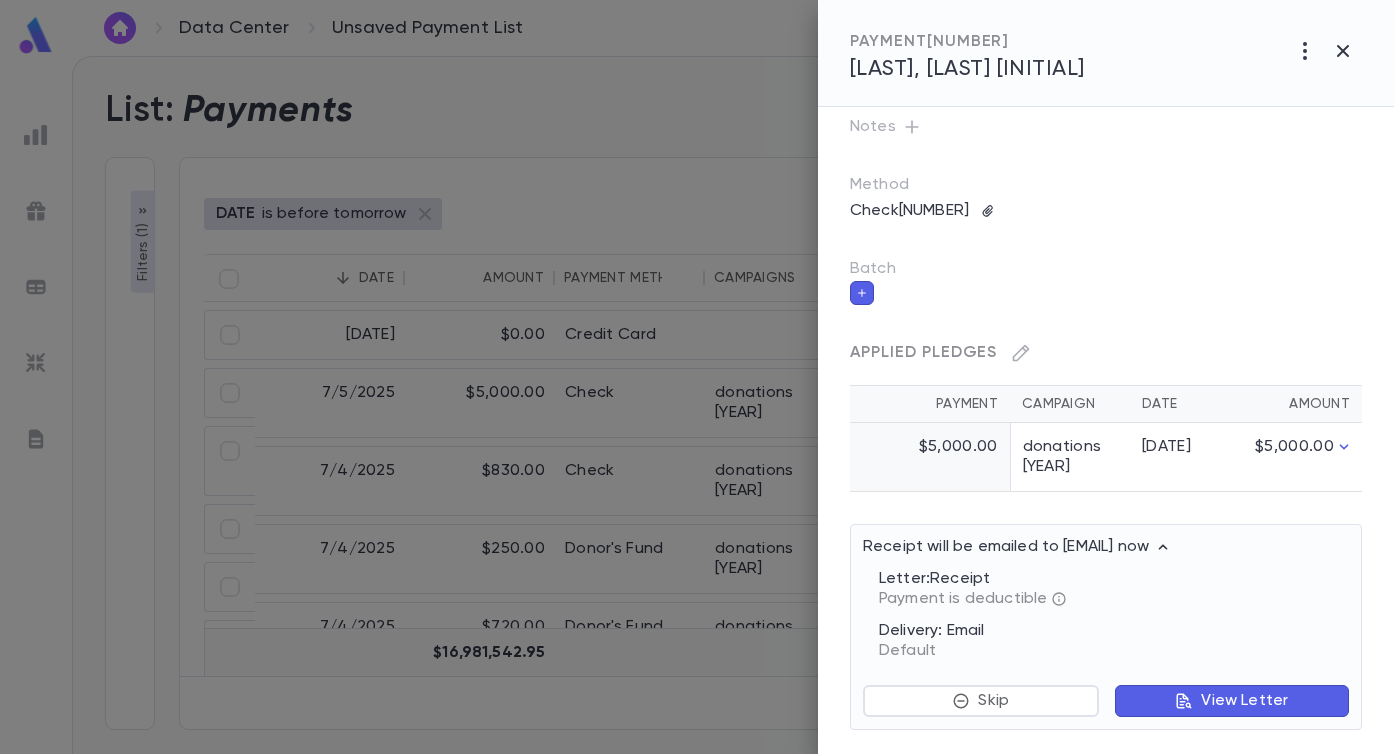 scroll, scrollTop: 168, scrollLeft: 0, axis: vertical 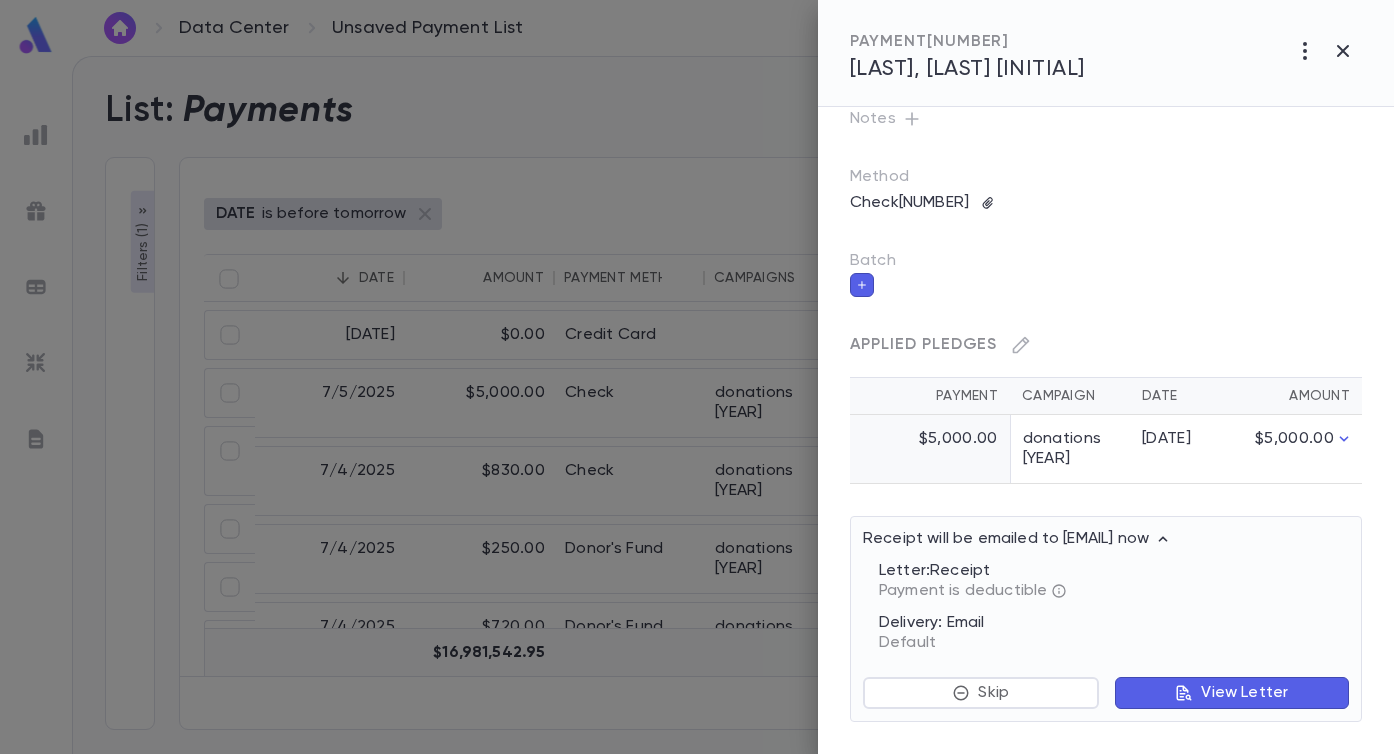 click on "View Letter" at bounding box center (1244, 693) 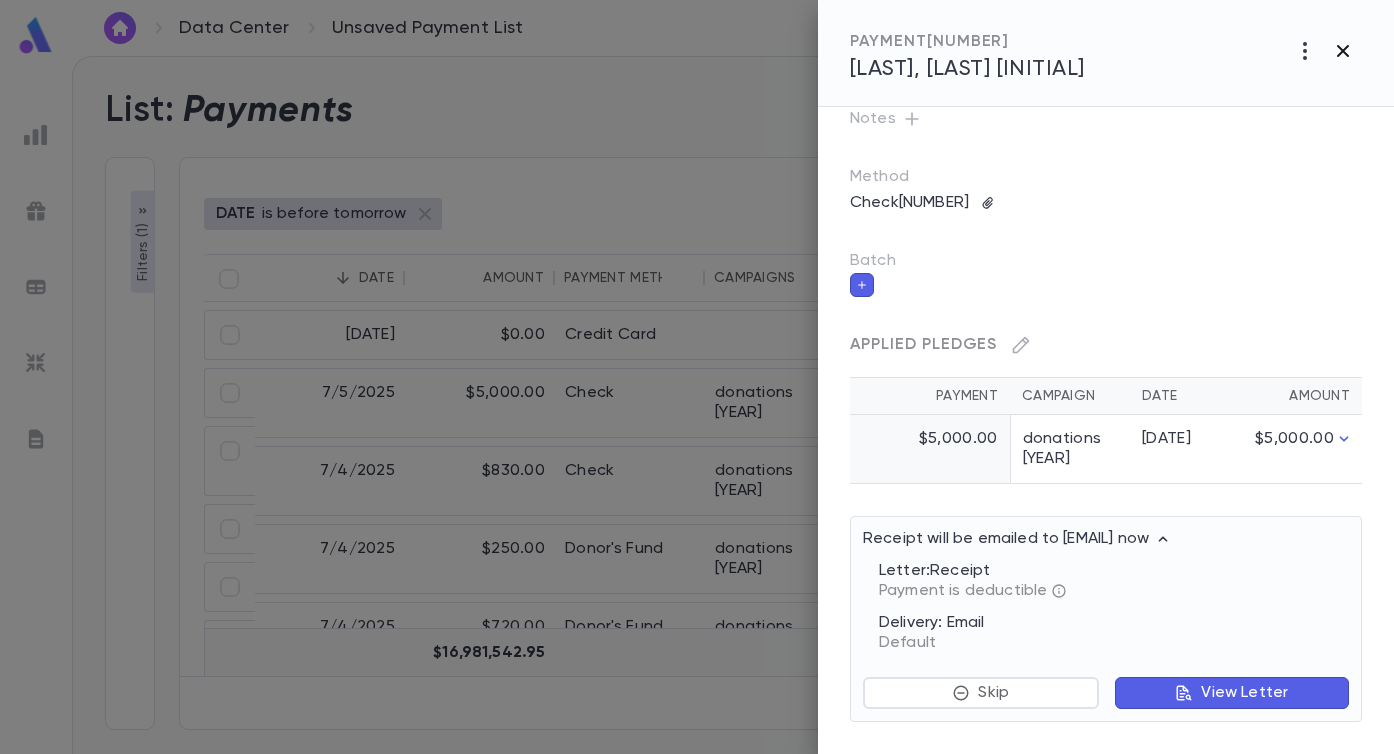 click at bounding box center (1305, 51) 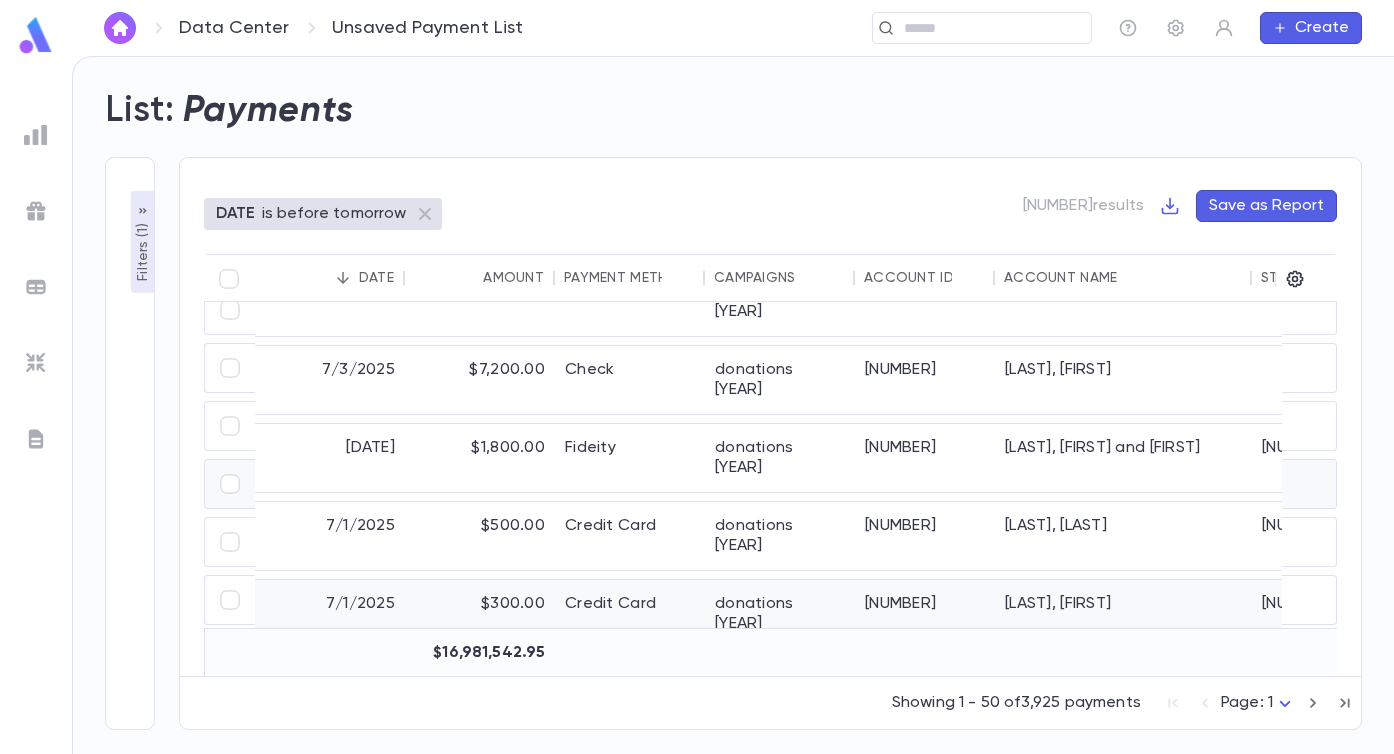 scroll, scrollTop: 1147, scrollLeft: 0, axis: vertical 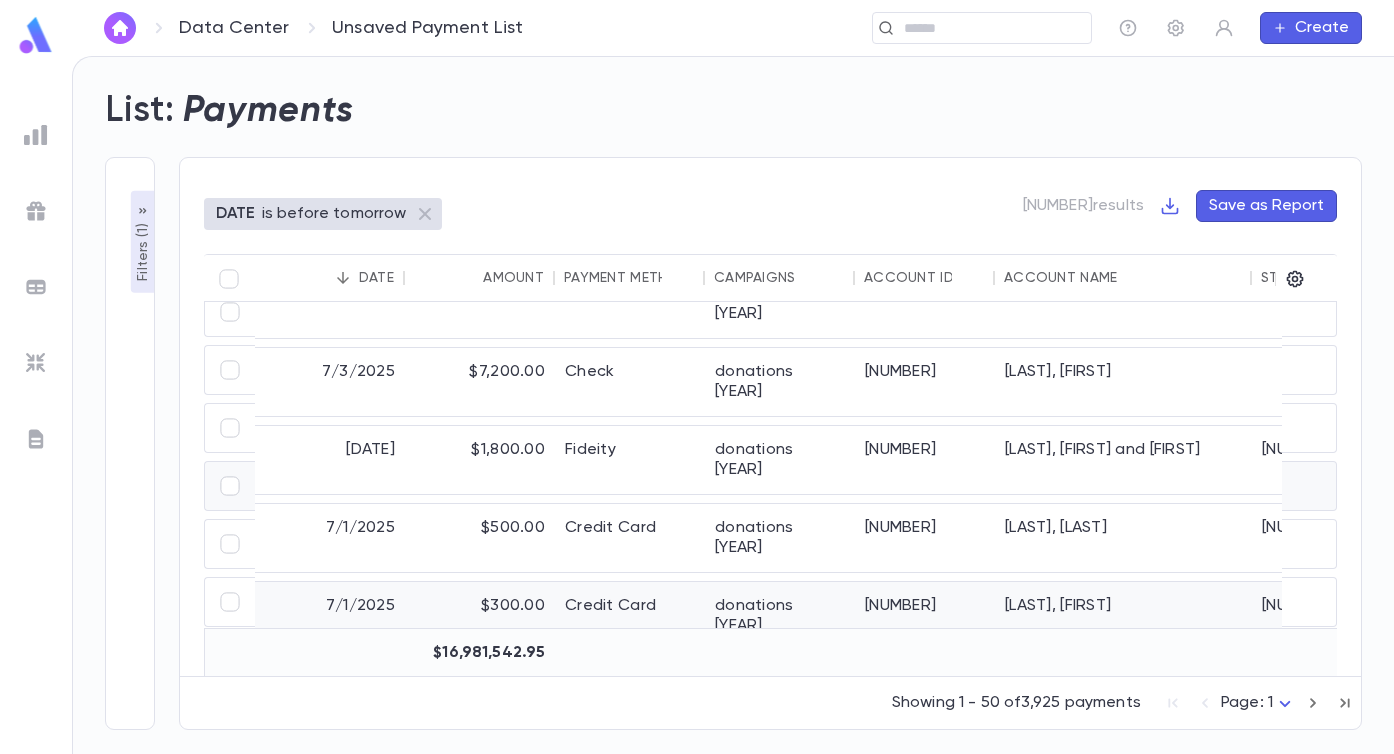 click on "Credit Card" at bounding box center [630, 616] 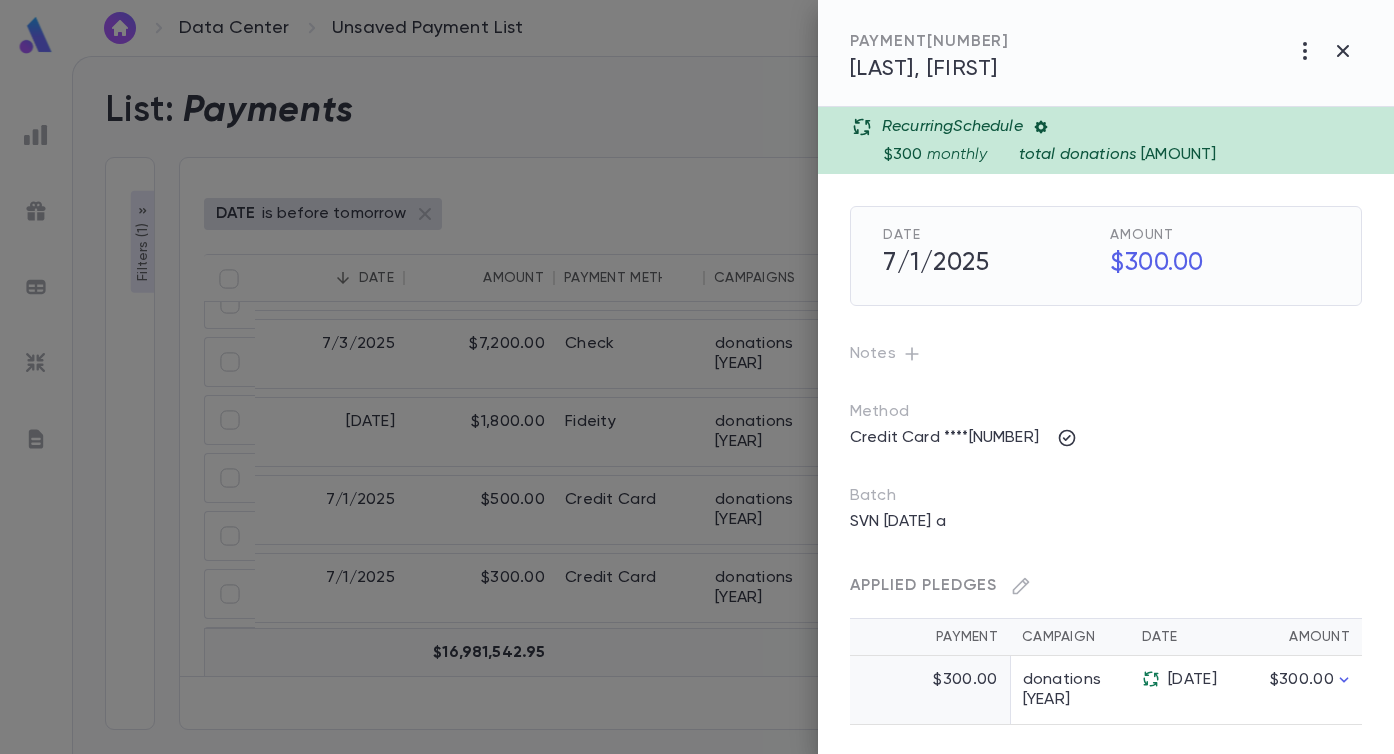 scroll, scrollTop: 3, scrollLeft: 0, axis: vertical 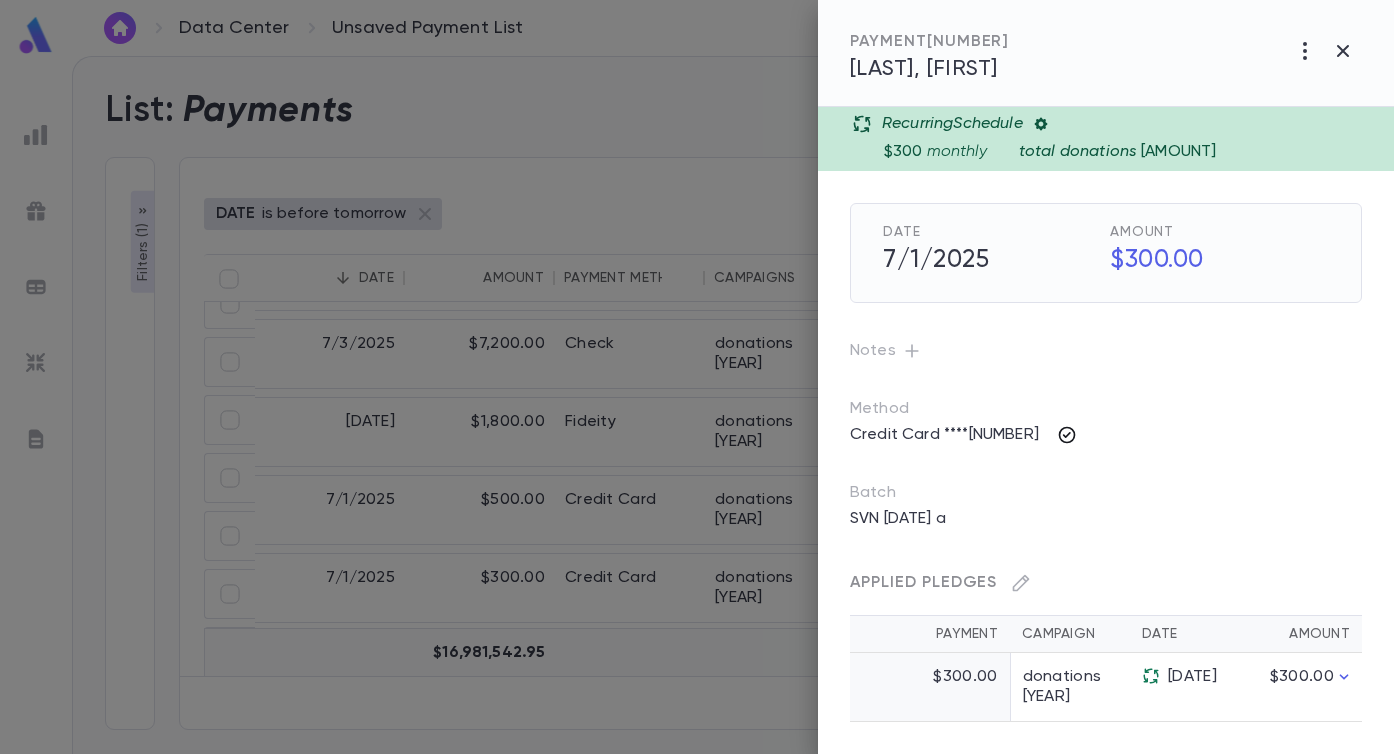 click at bounding box center (1067, 435) 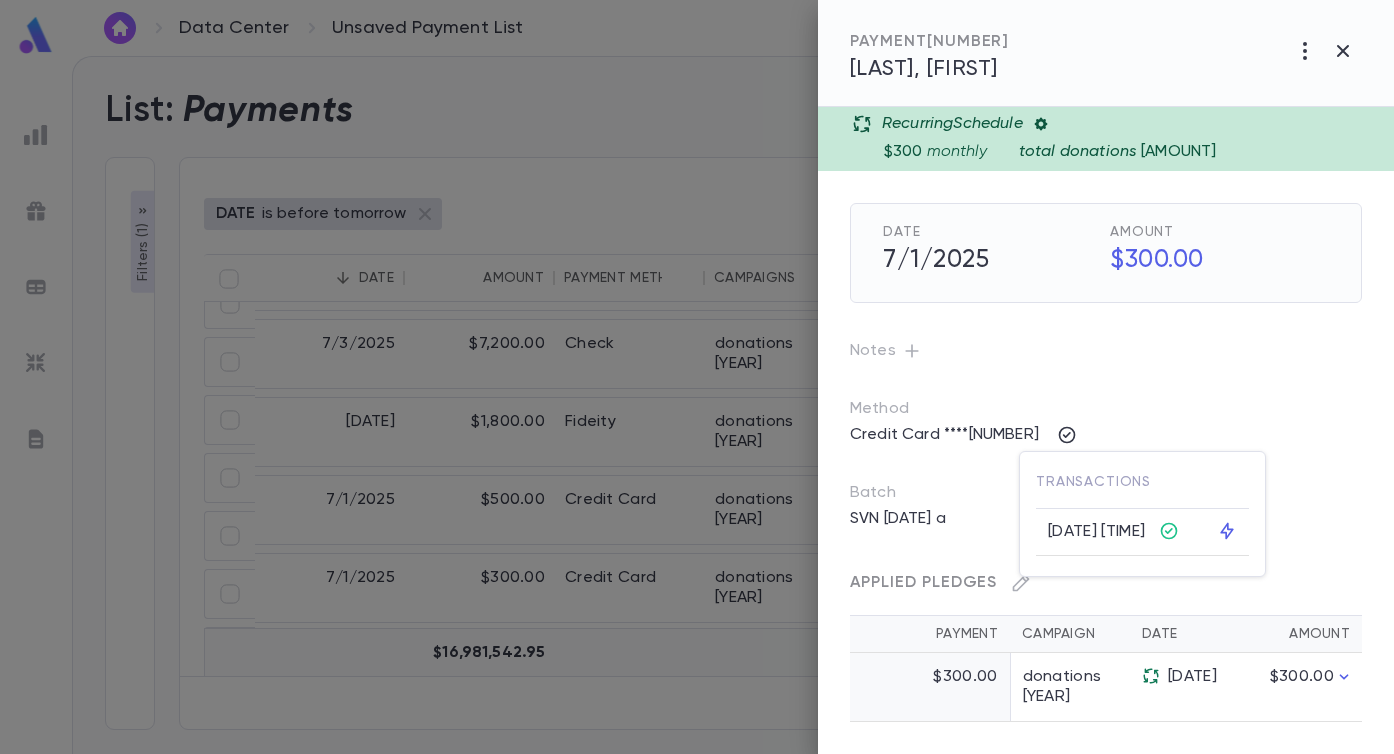 click at bounding box center (697, 377) 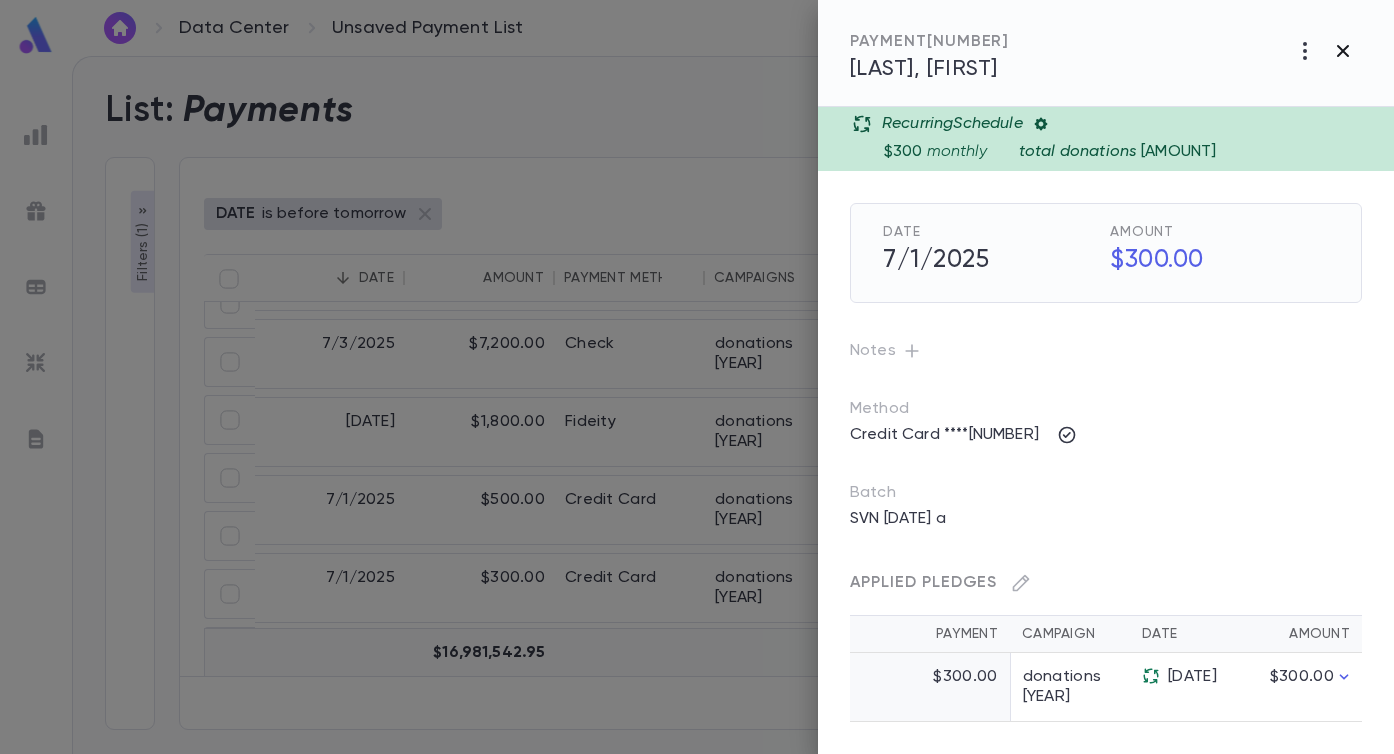 click at bounding box center [1305, 51] 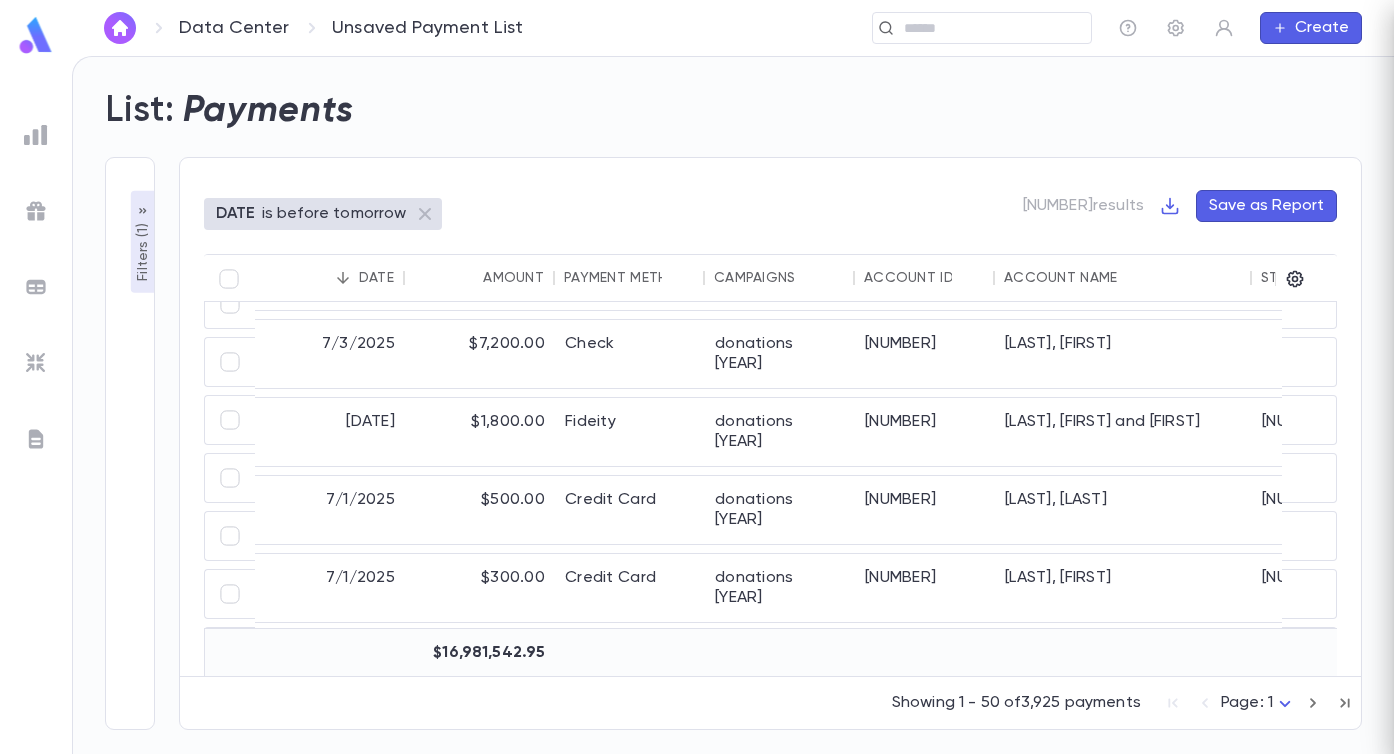 scroll, scrollTop: 0, scrollLeft: 0, axis: both 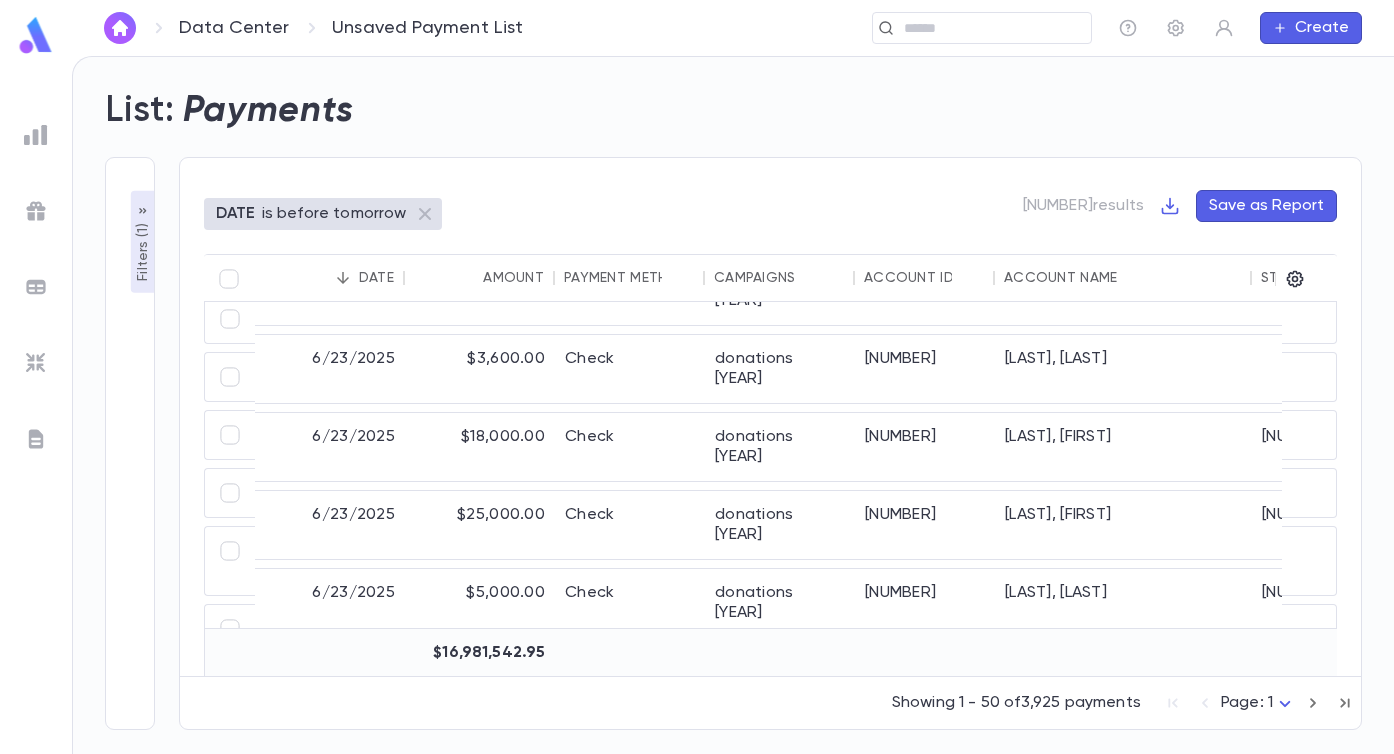 click at bounding box center [36, 135] 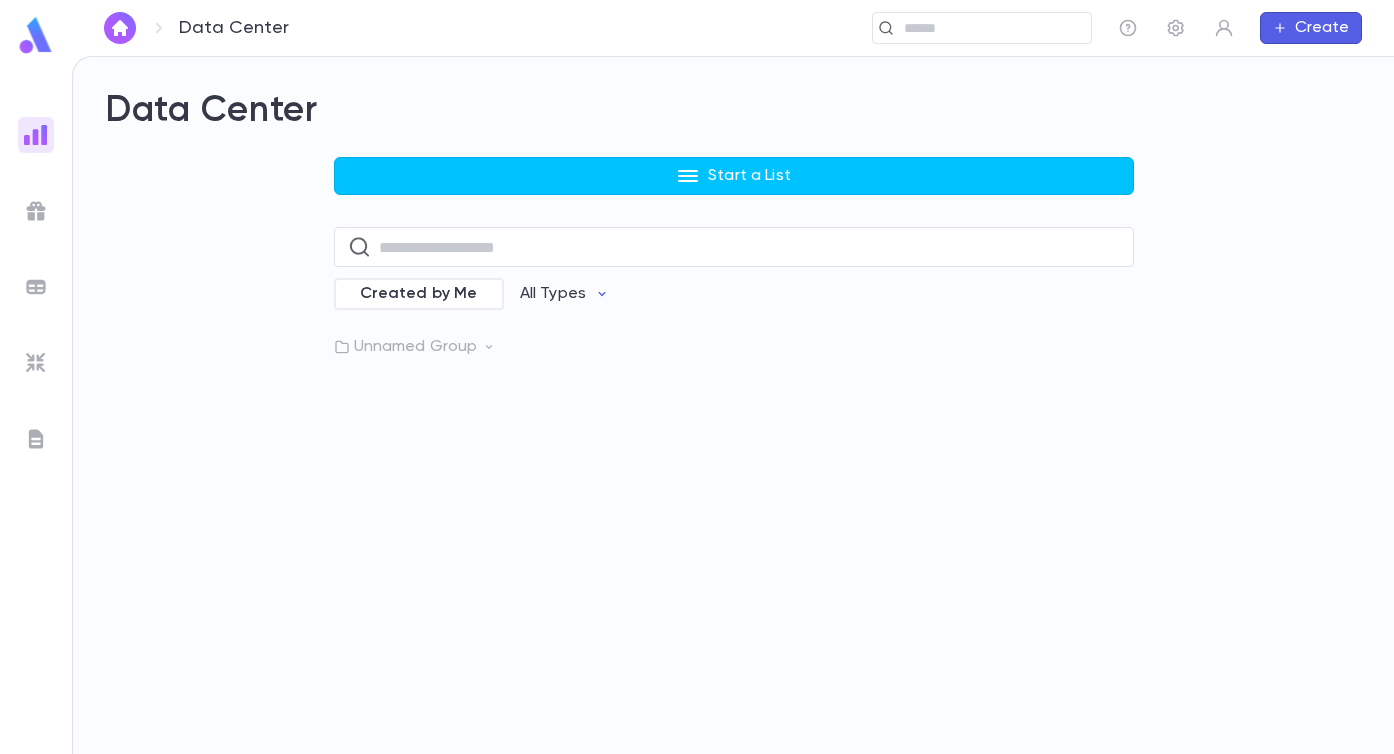 click at bounding box center [36, 211] 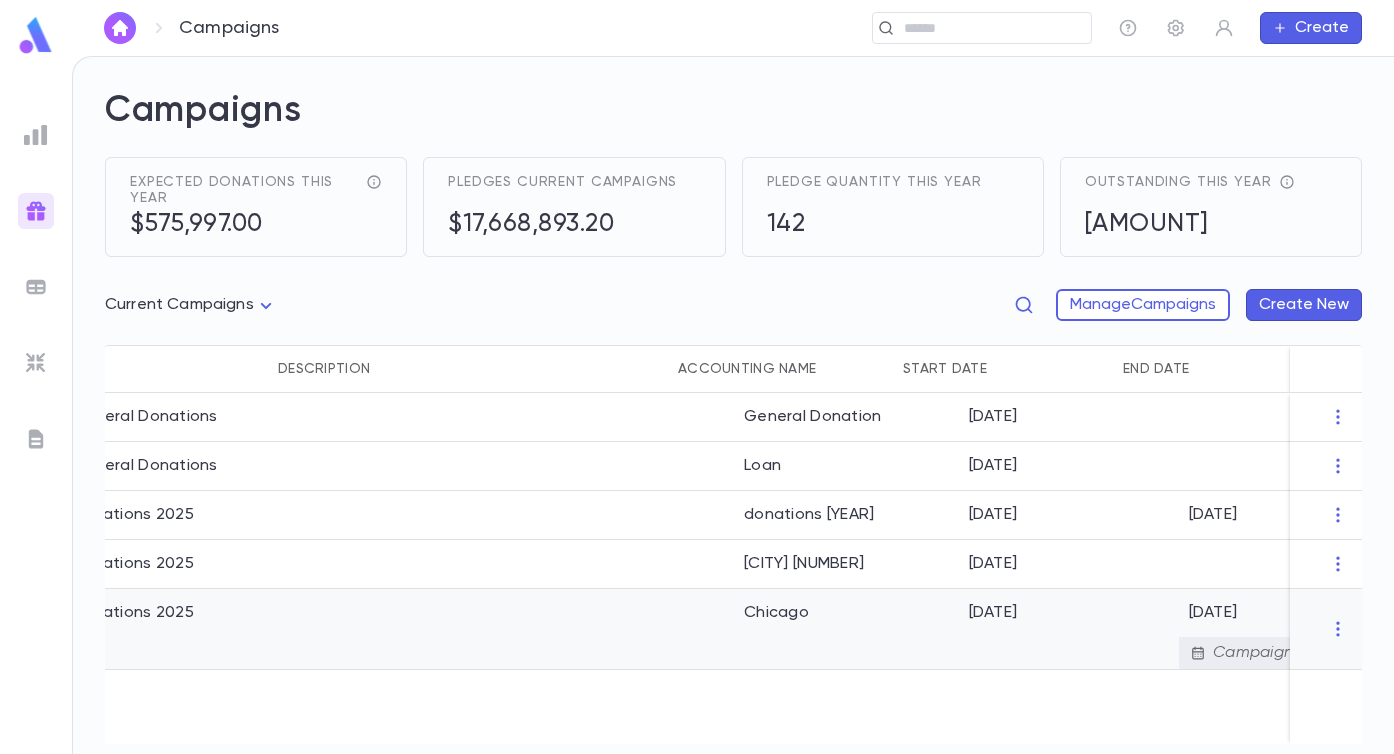 scroll, scrollTop: 0, scrollLeft: 604, axis: horizontal 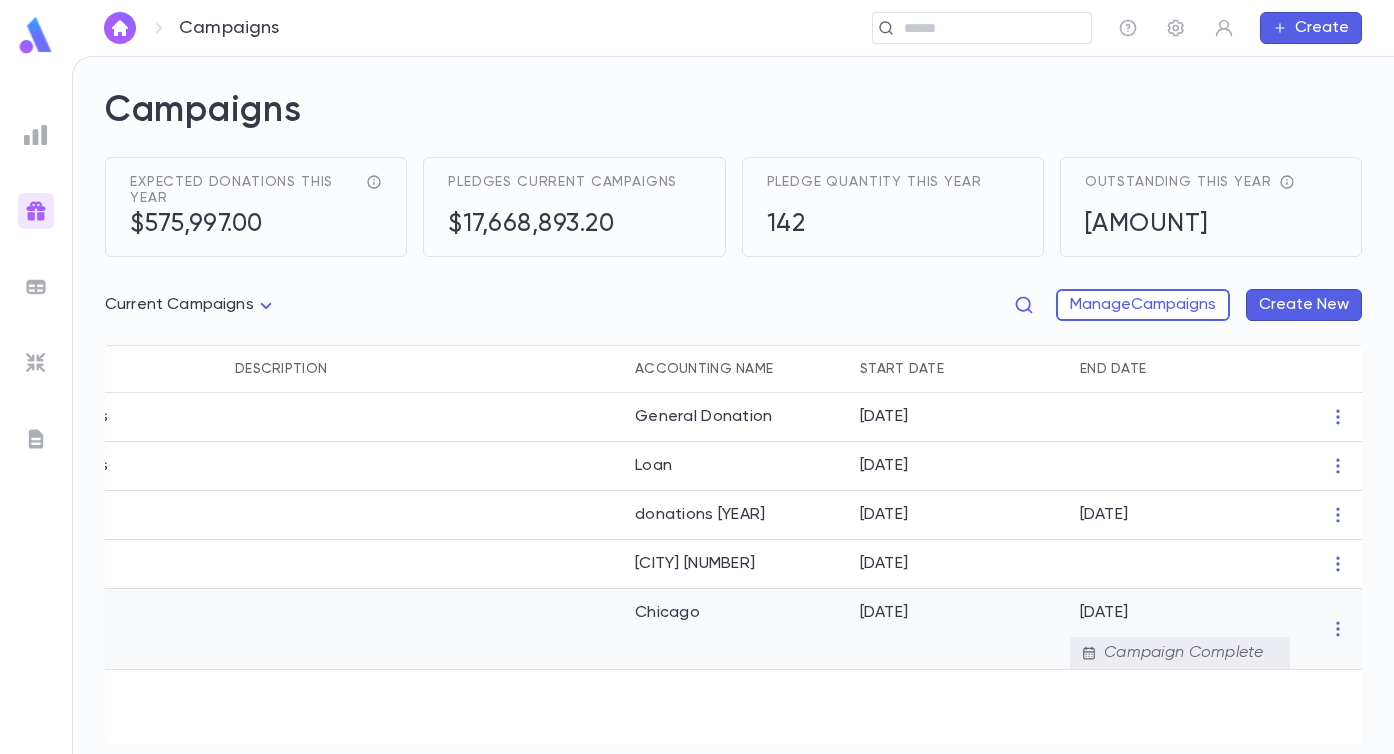click at bounding box center [425, 629] 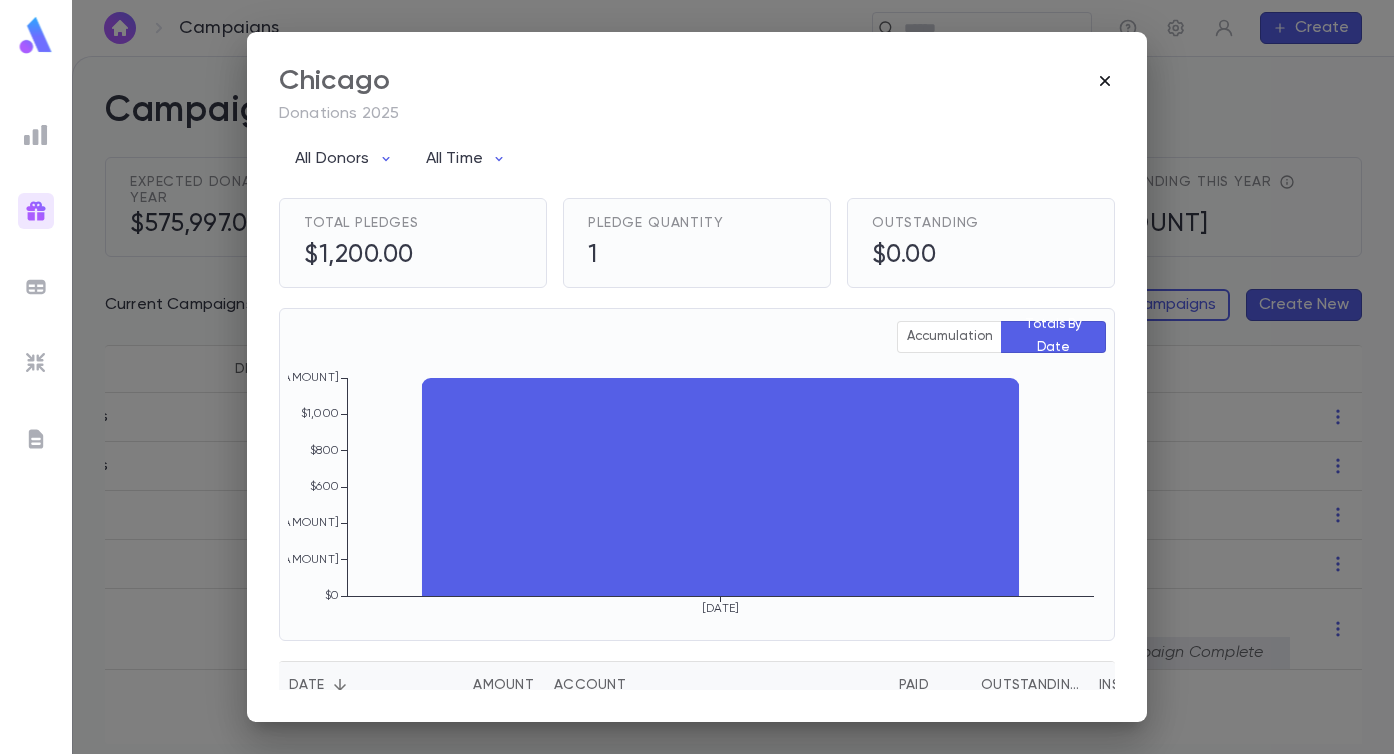 click at bounding box center [1105, 81] 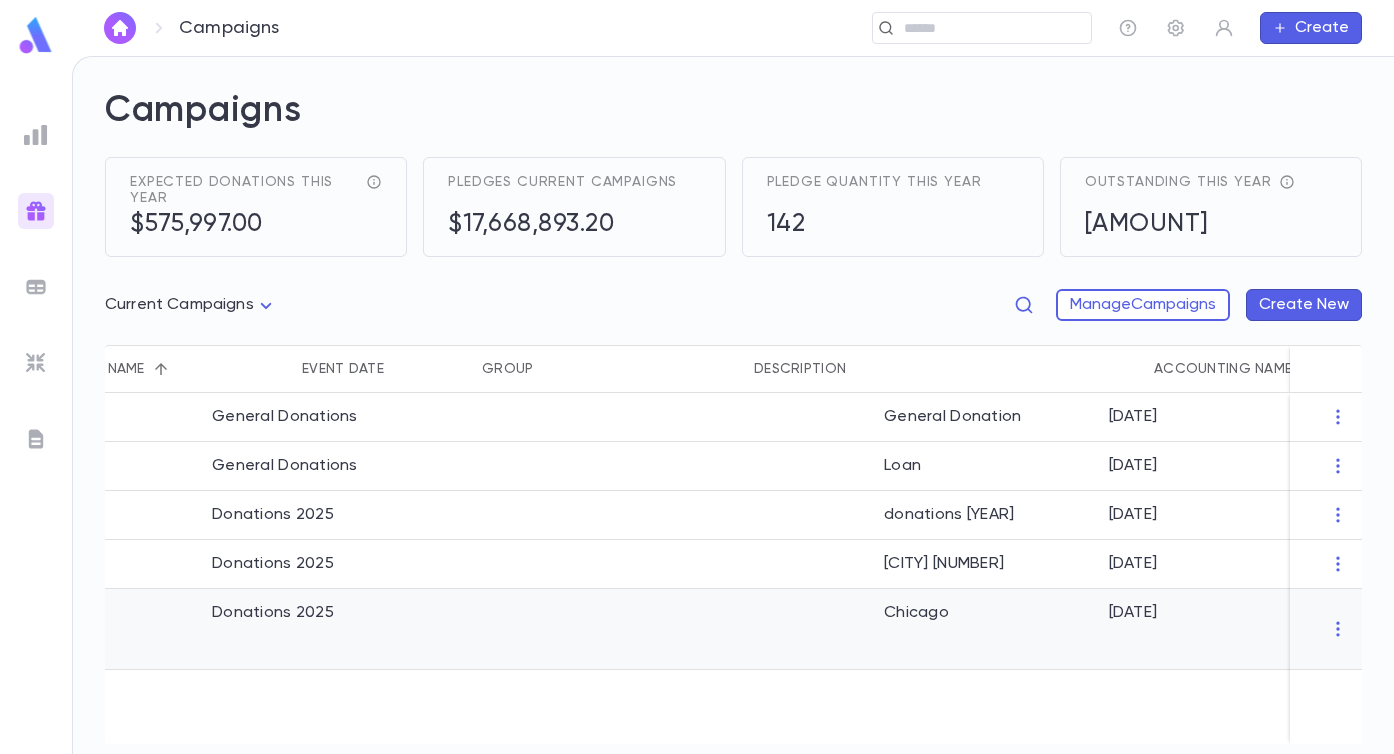 scroll, scrollTop: 0, scrollLeft: 0, axis: both 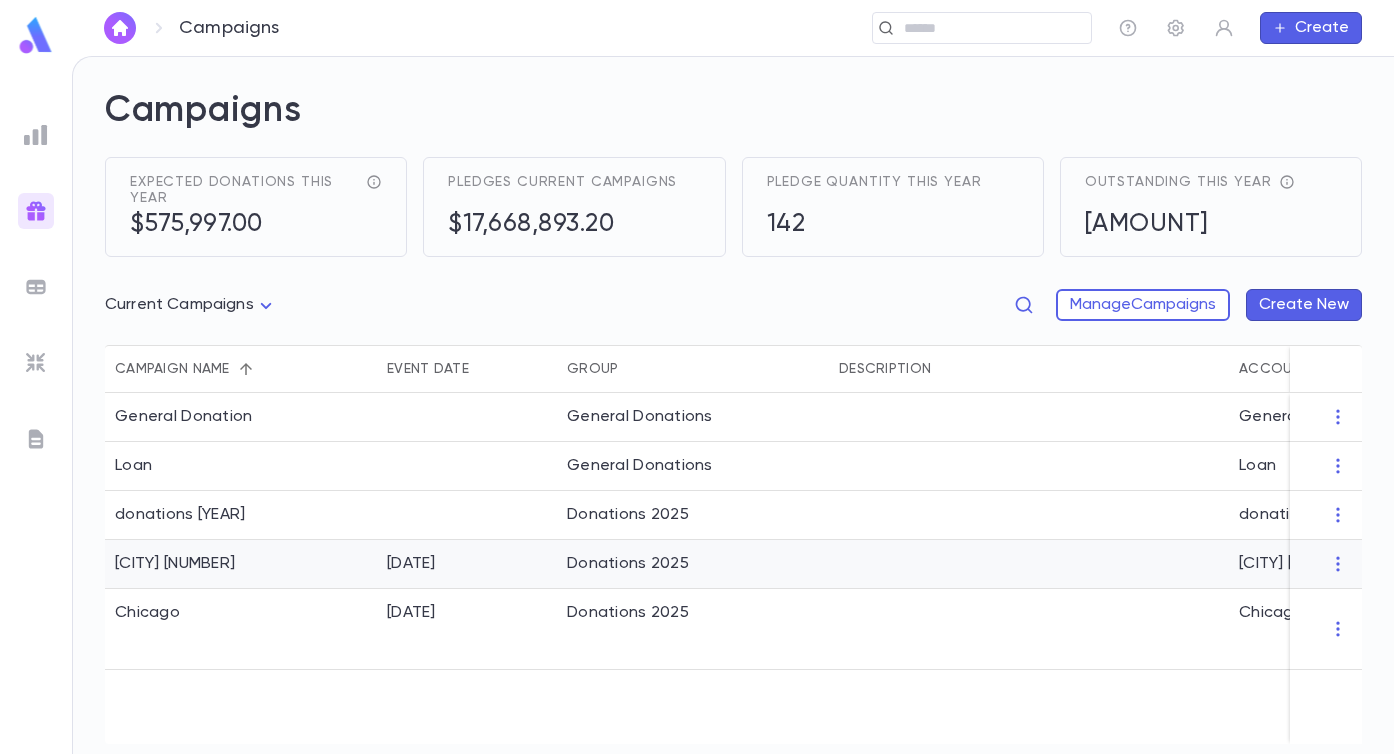 click on "Donations 2025" at bounding box center [693, 564] 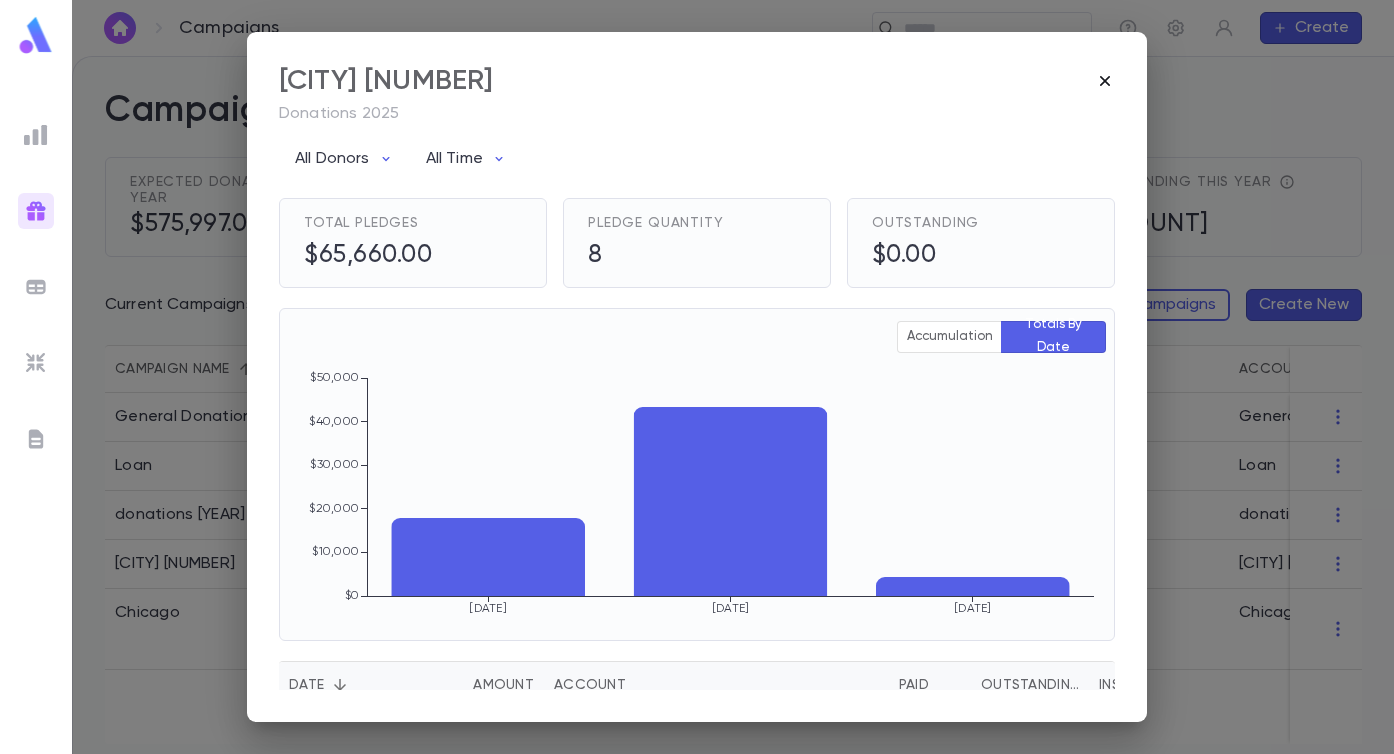 click at bounding box center [1105, 81] 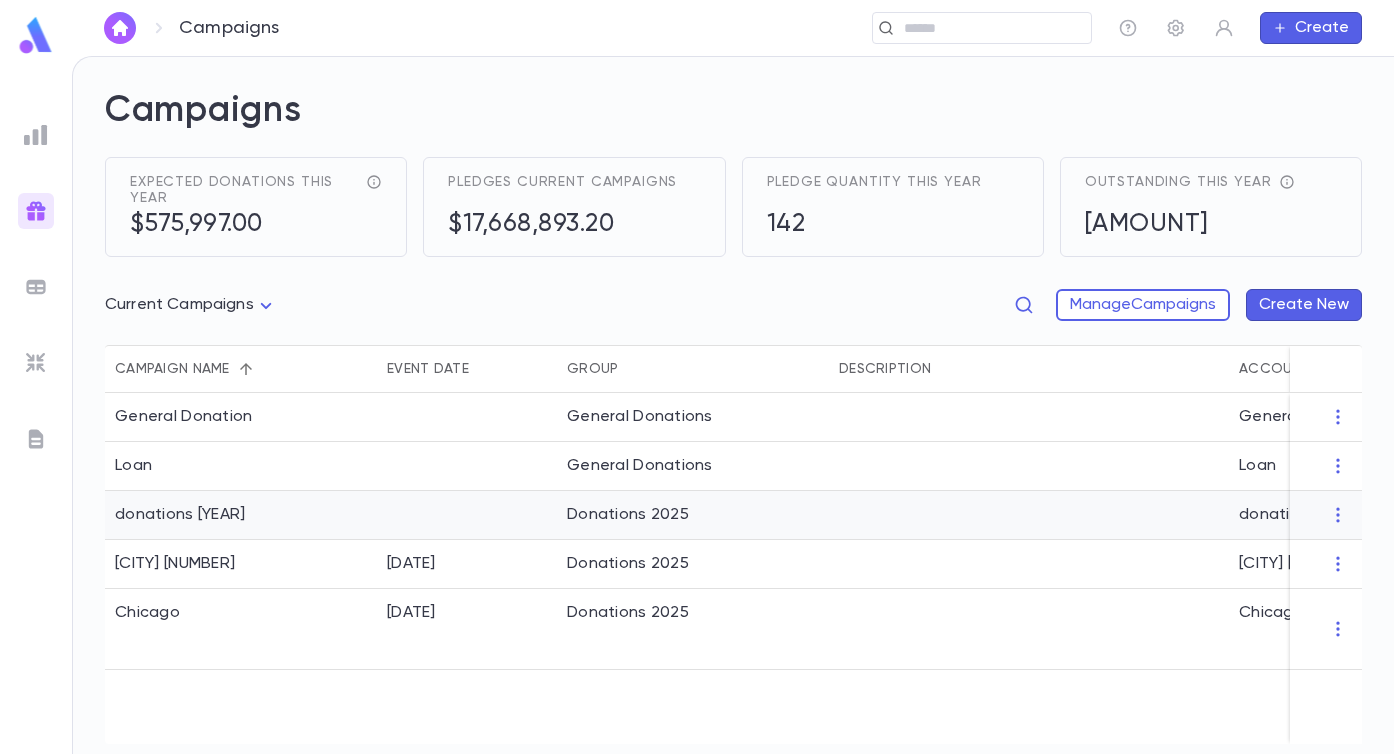 click on "Donations 2025" at bounding box center (693, 515) 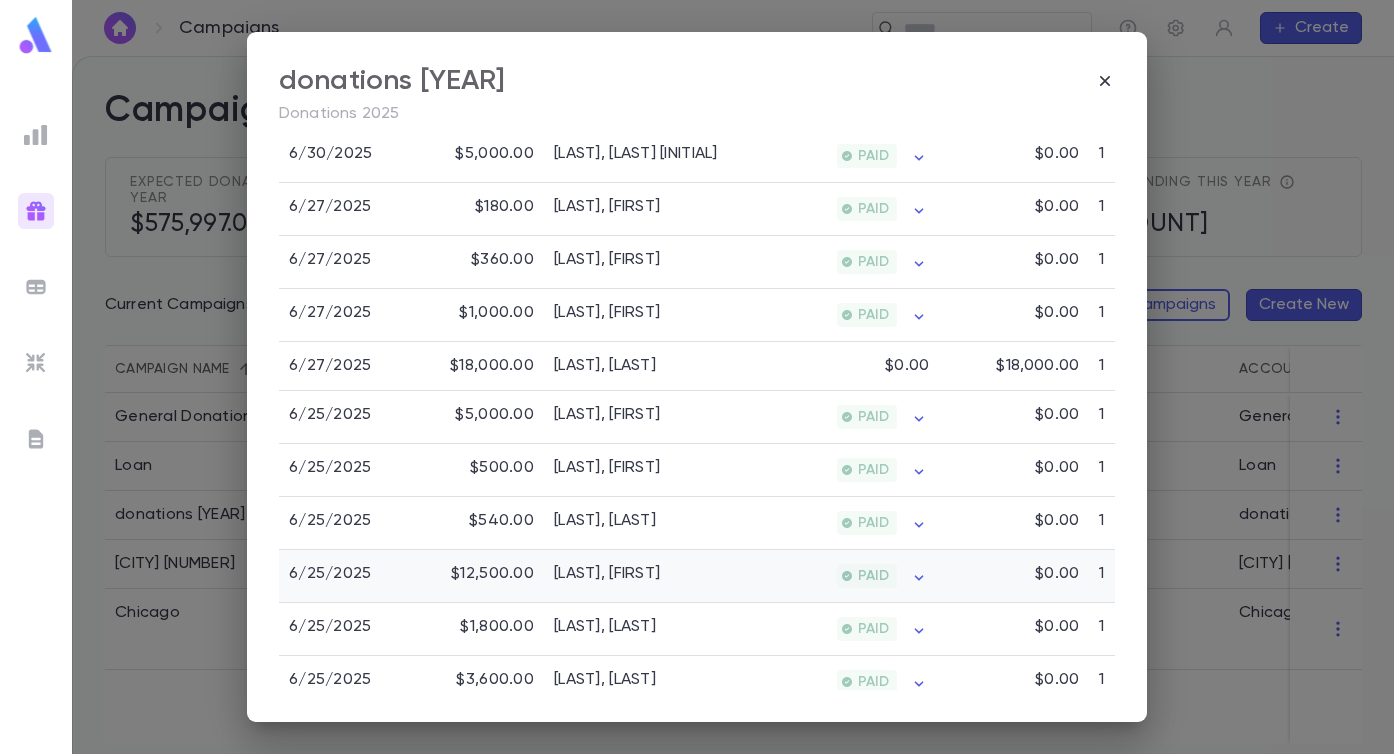scroll, scrollTop: 1326, scrollLeft: 0, axis: vertical 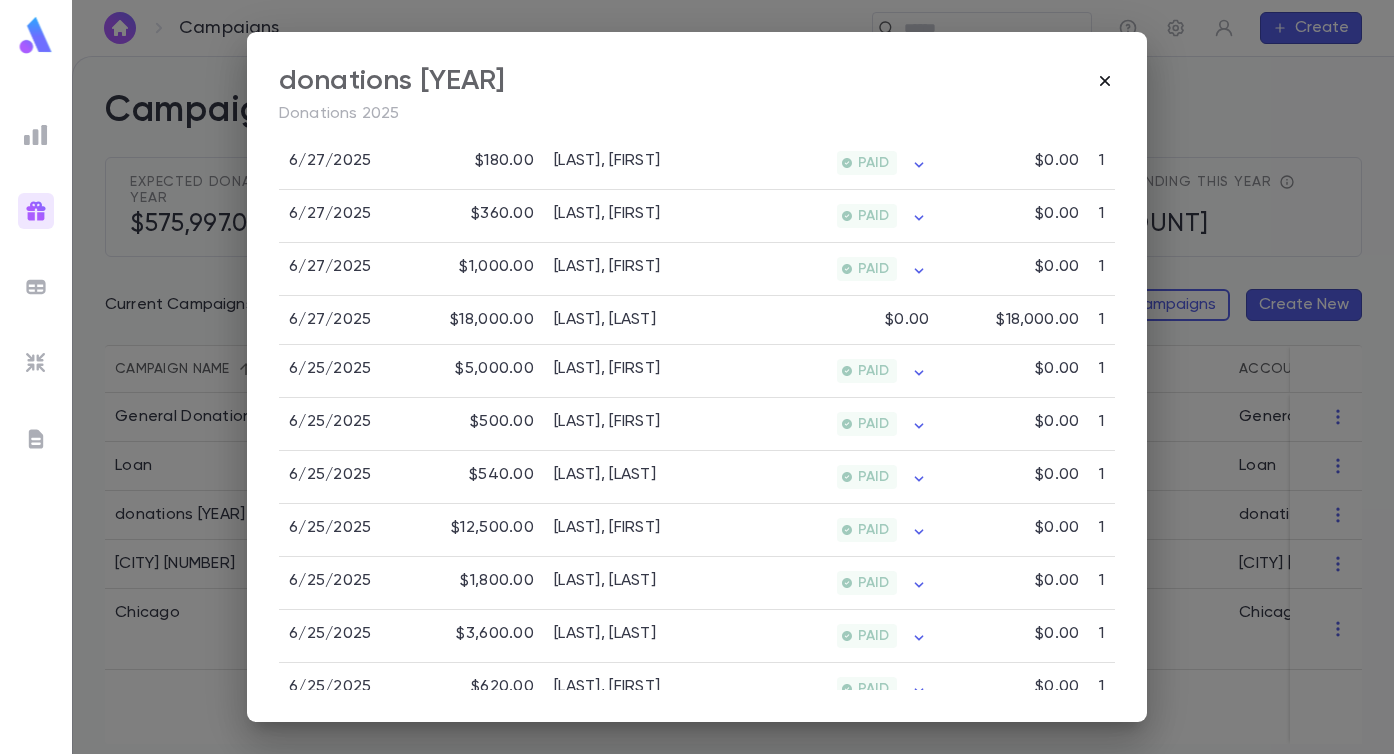 click at bounding box center (1105, 81) 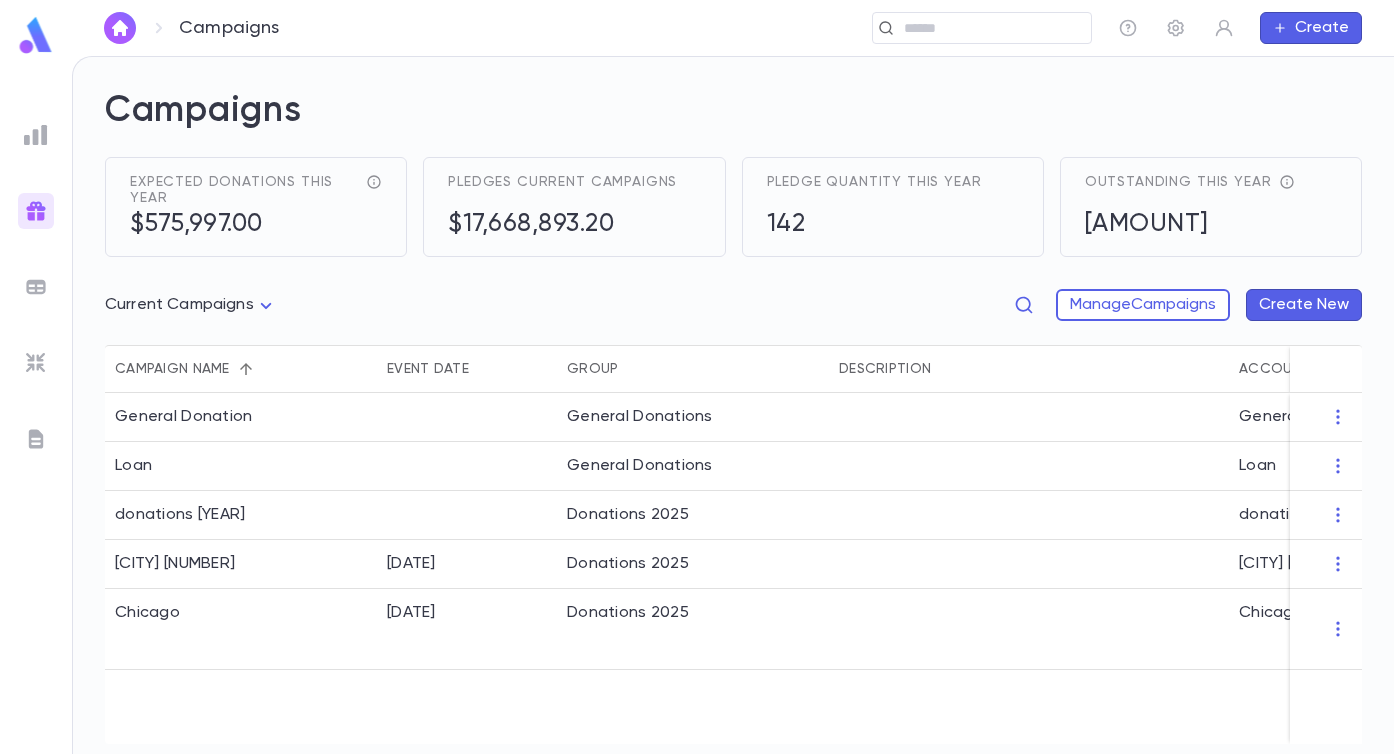 click at bounding box center (36, 135) 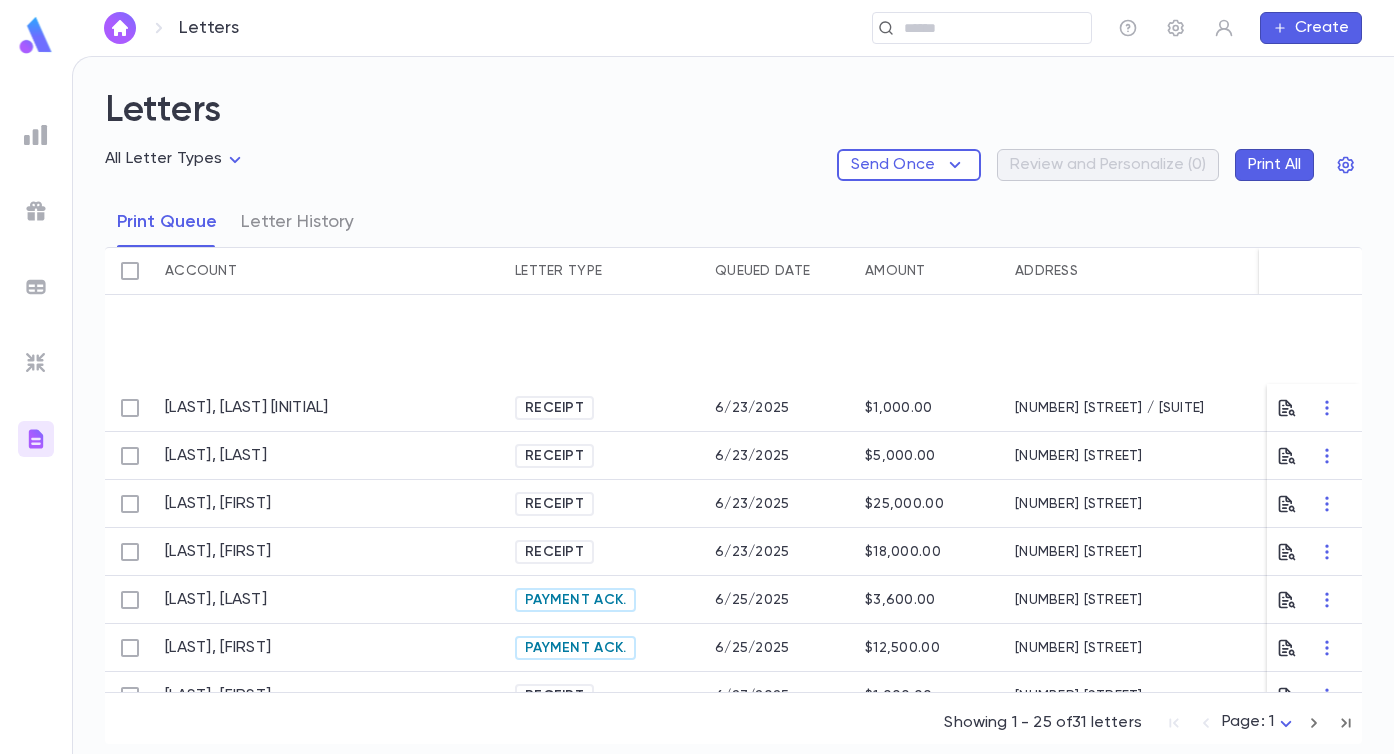 scroll, scrollTop: 75, scrollLeft: 0, axis: vertical 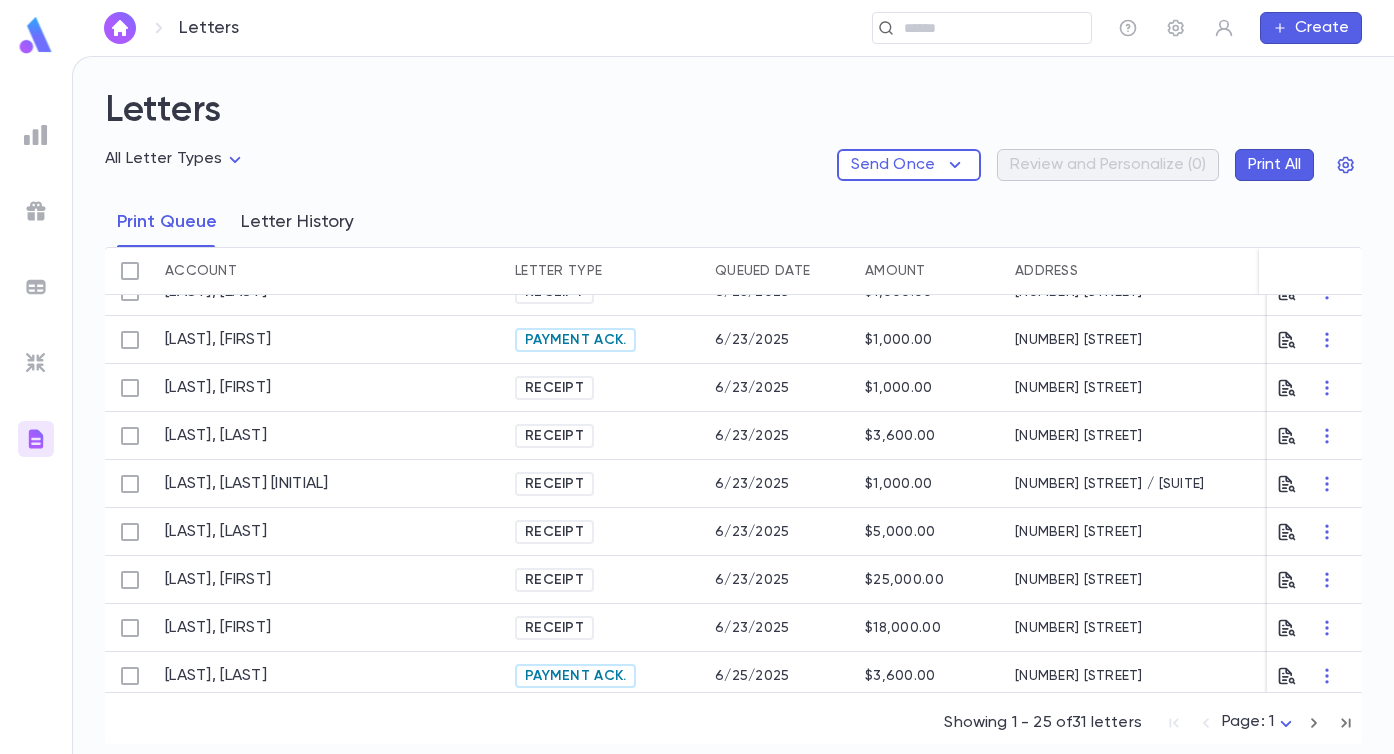 click on "Letter History" at bounding box center (297, 222) 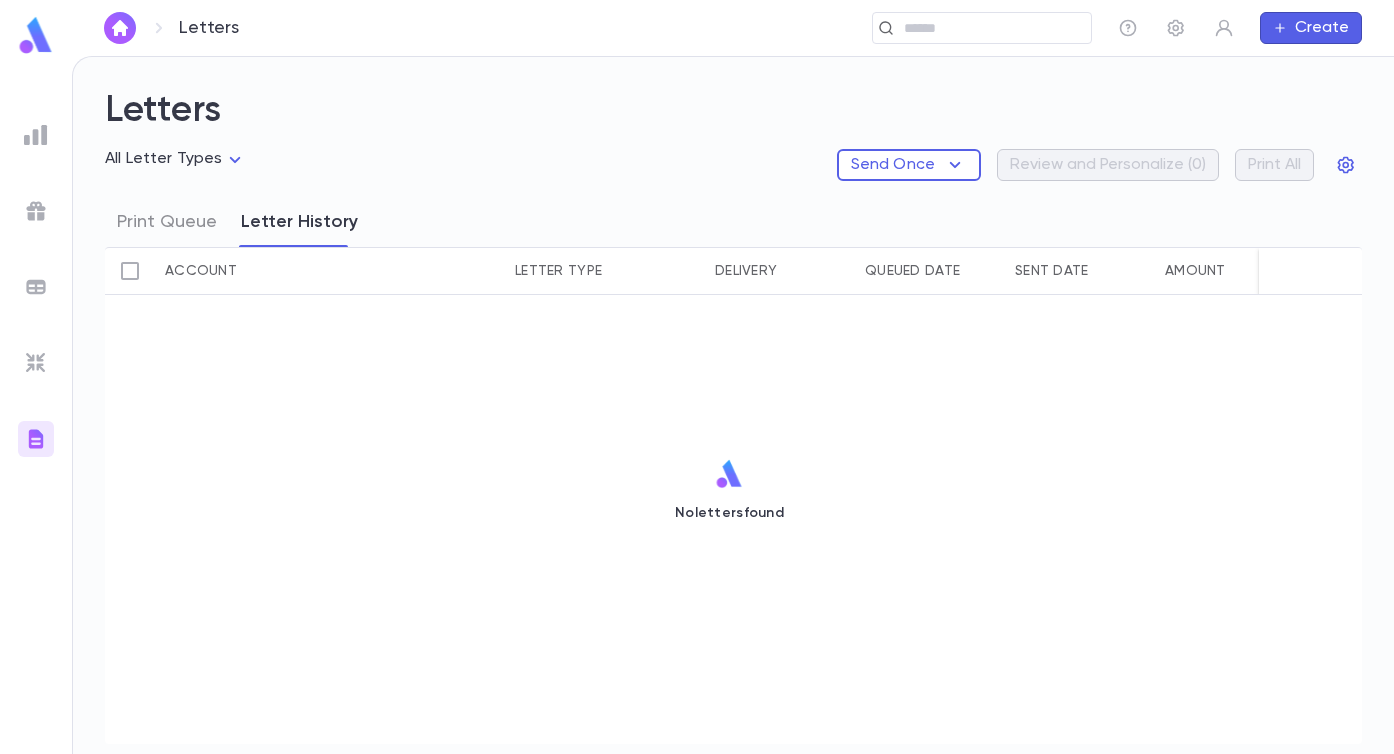 scroll, scrollTop: 0, scrollLeft: 0, axis: both 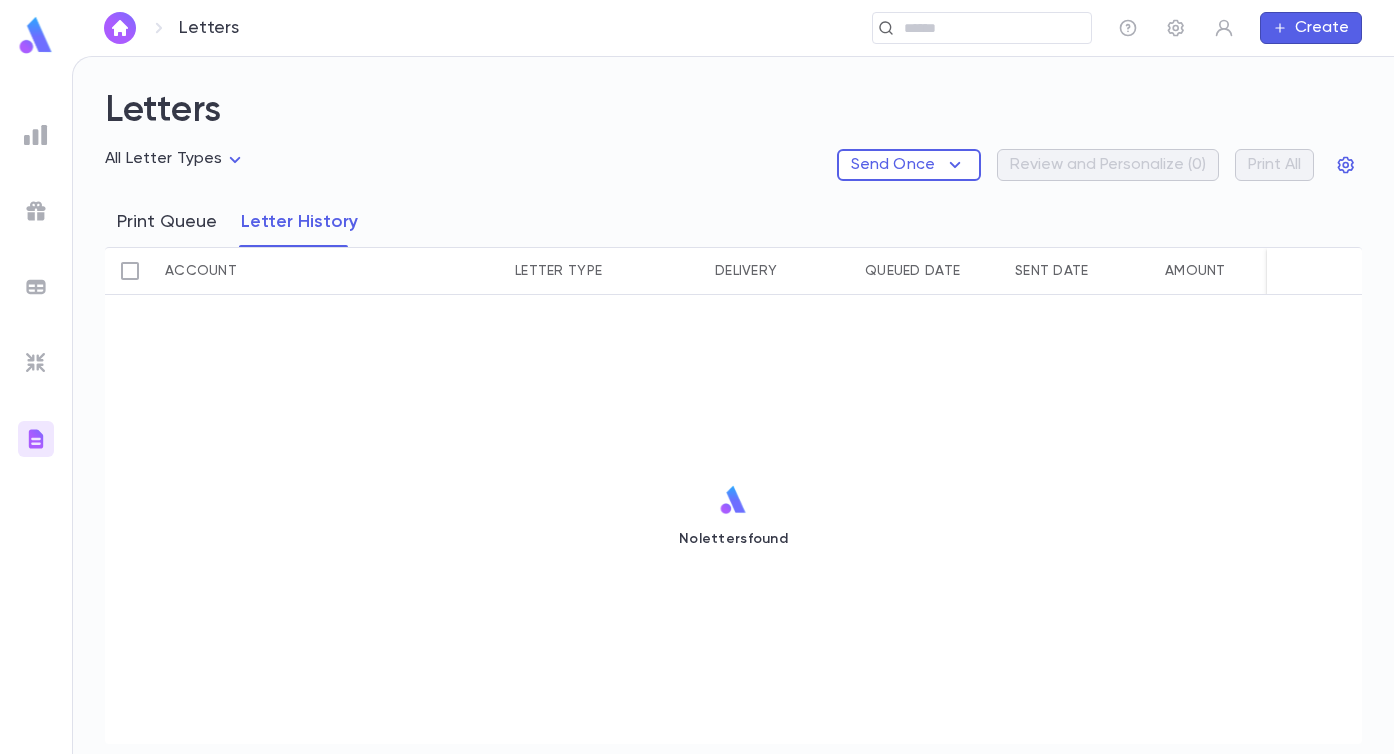 click on "Print Queue" at bounding box center [167, 222] 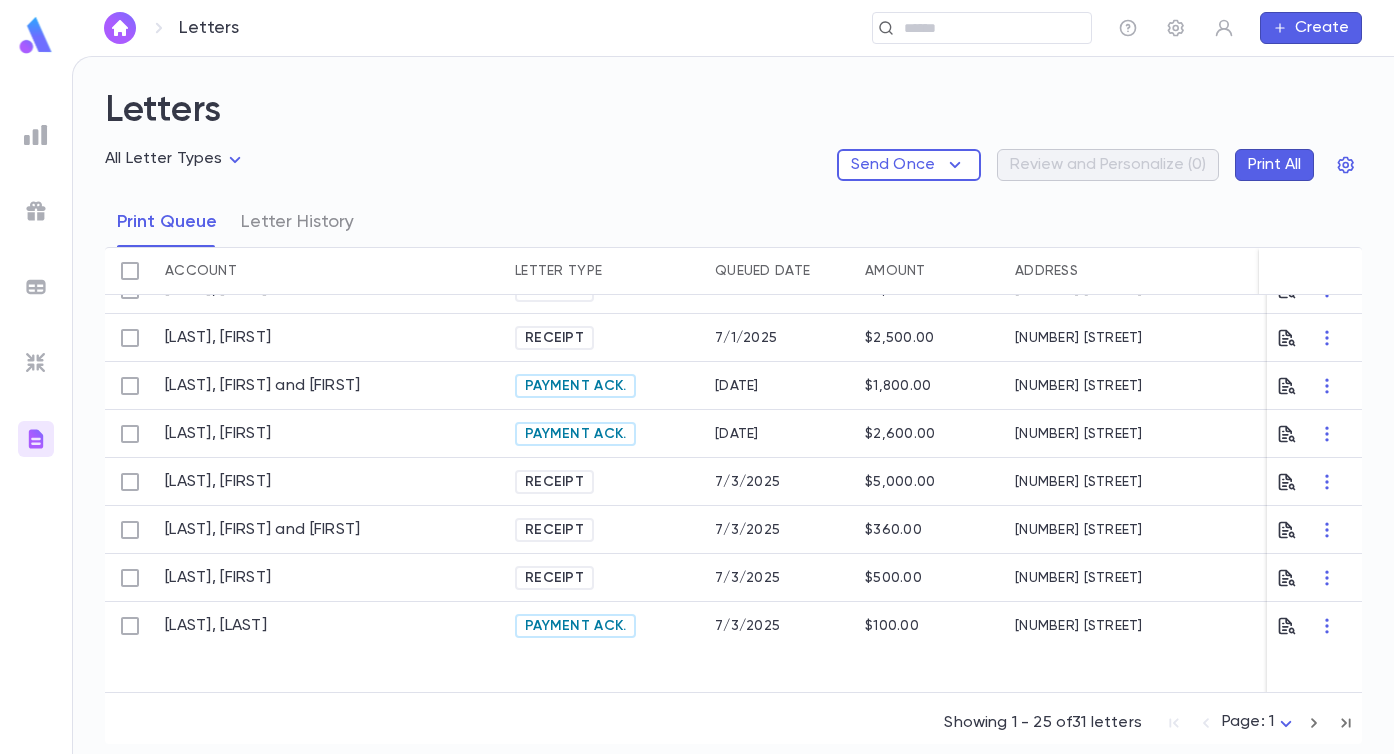 scroll, scrollTop: 887, scrollLeft: 0, axis: vertical 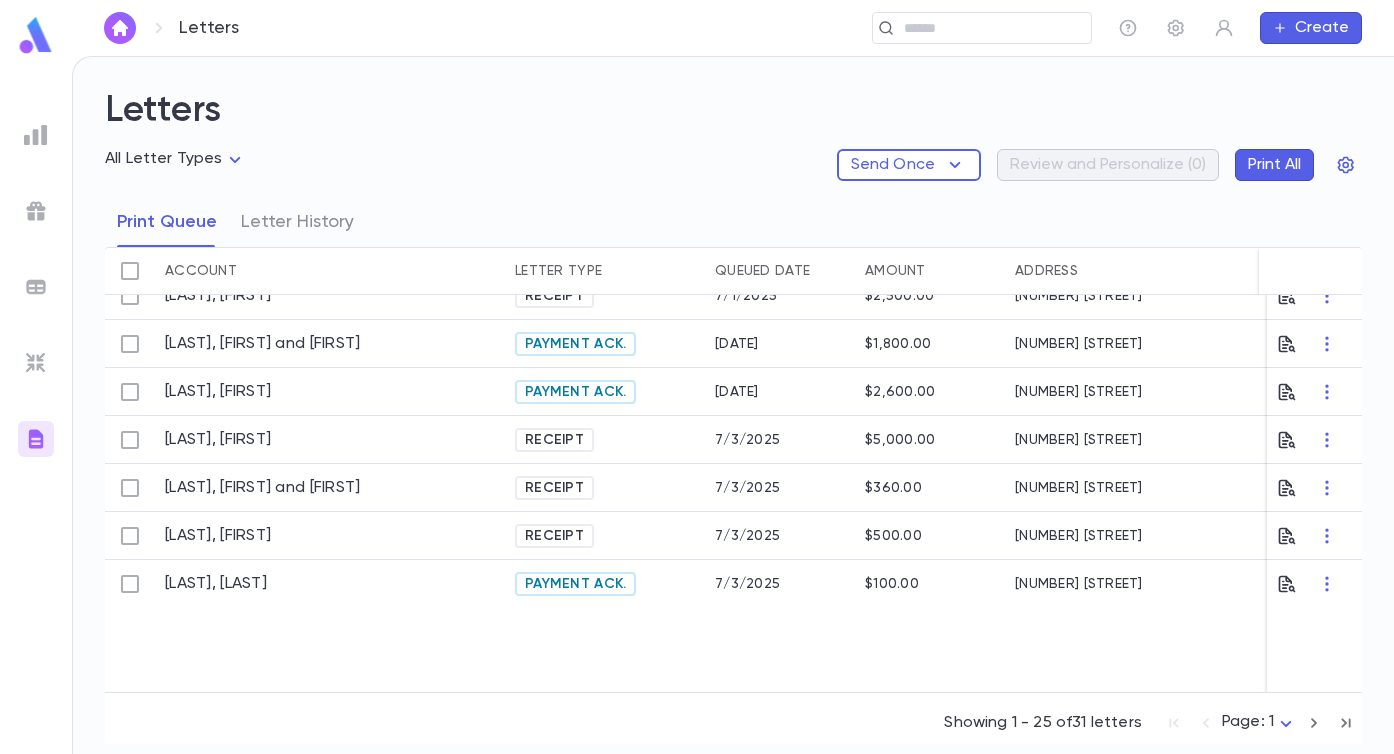 click at bounding box center (1174, 723) 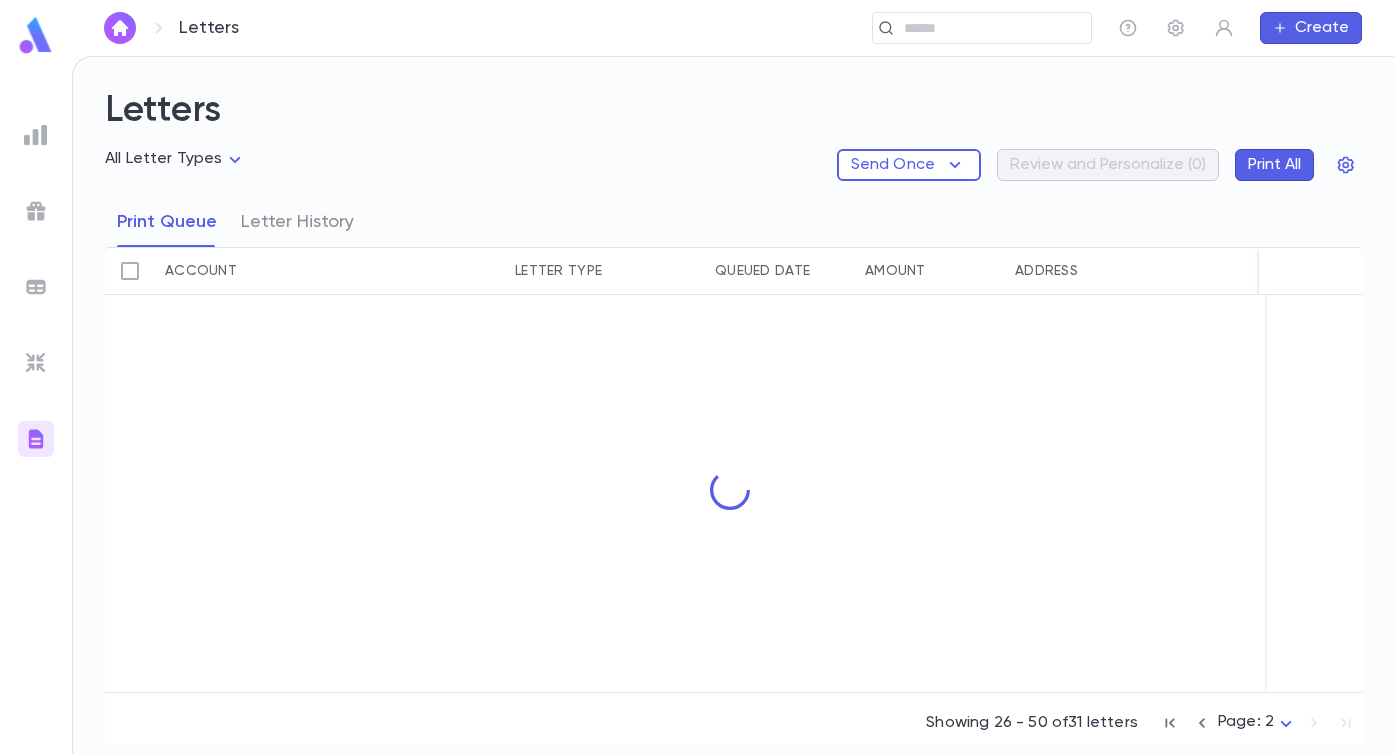 scroll, scrollTop: 0, scrollLeft: 0, axis: both 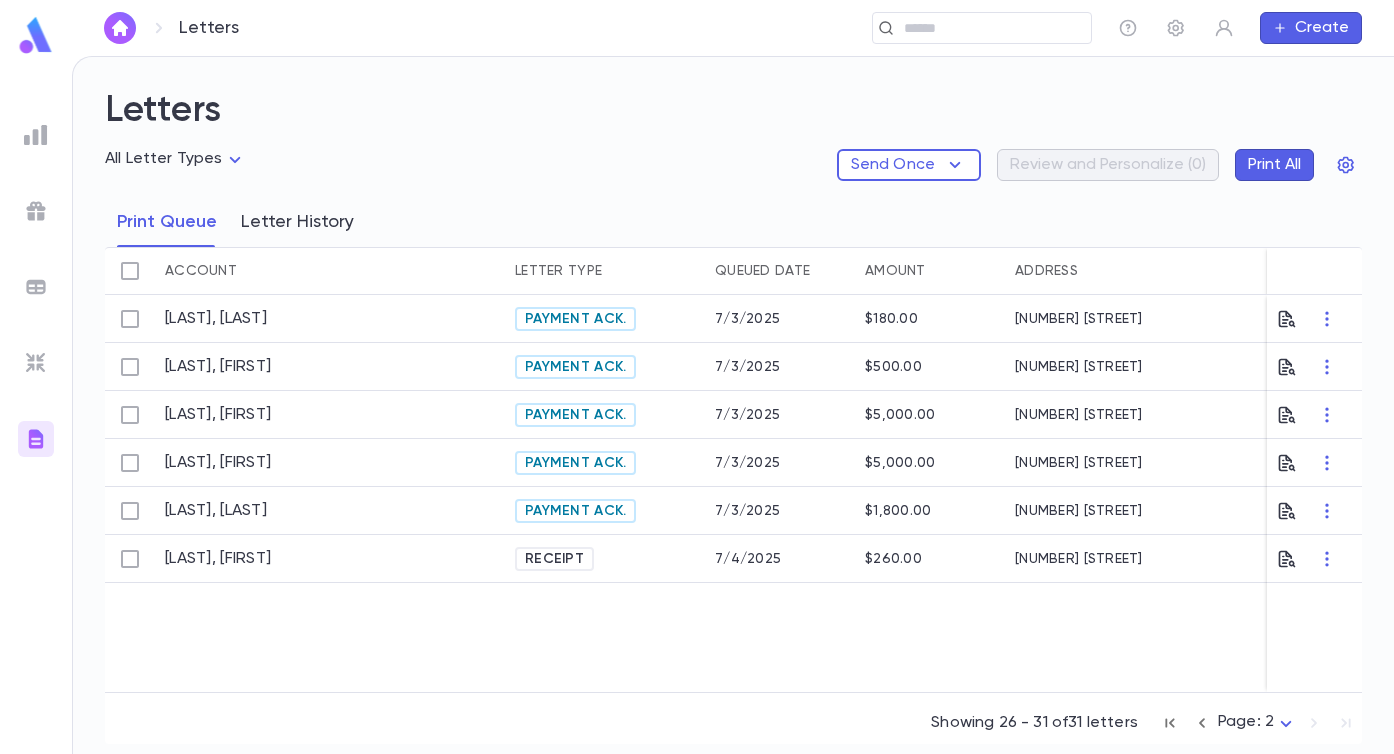 click on "Letter History" at bounding box center (297, 222) 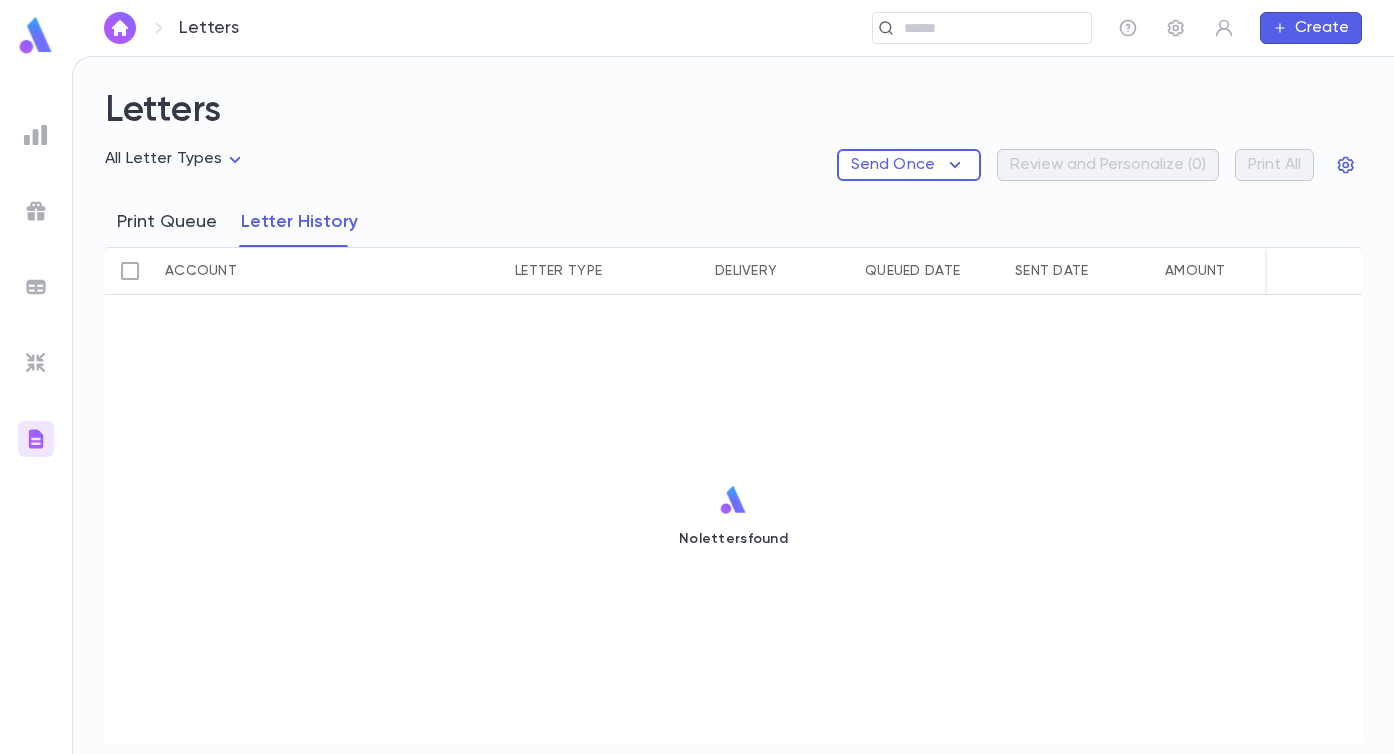 click on "Print Queue" at bounding box center [167, 222] 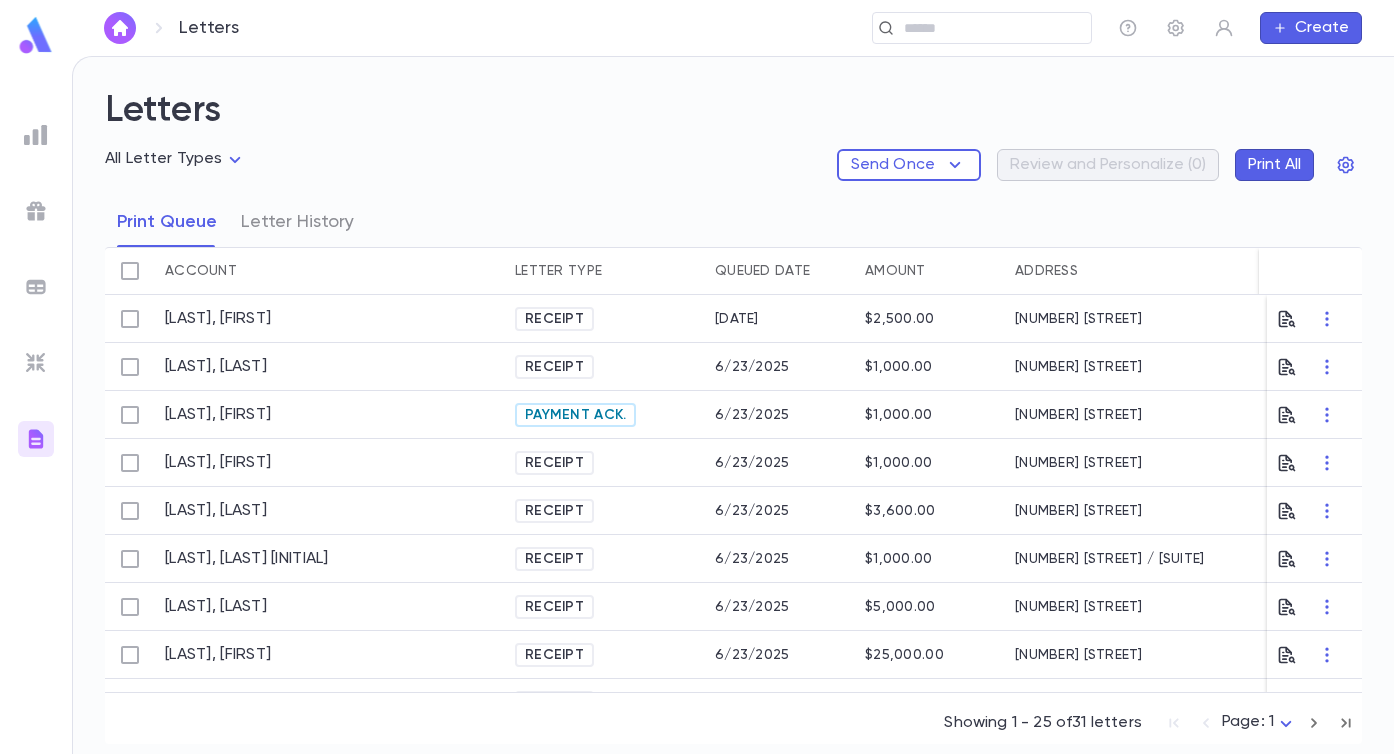 click at bounding box center (36, 135) 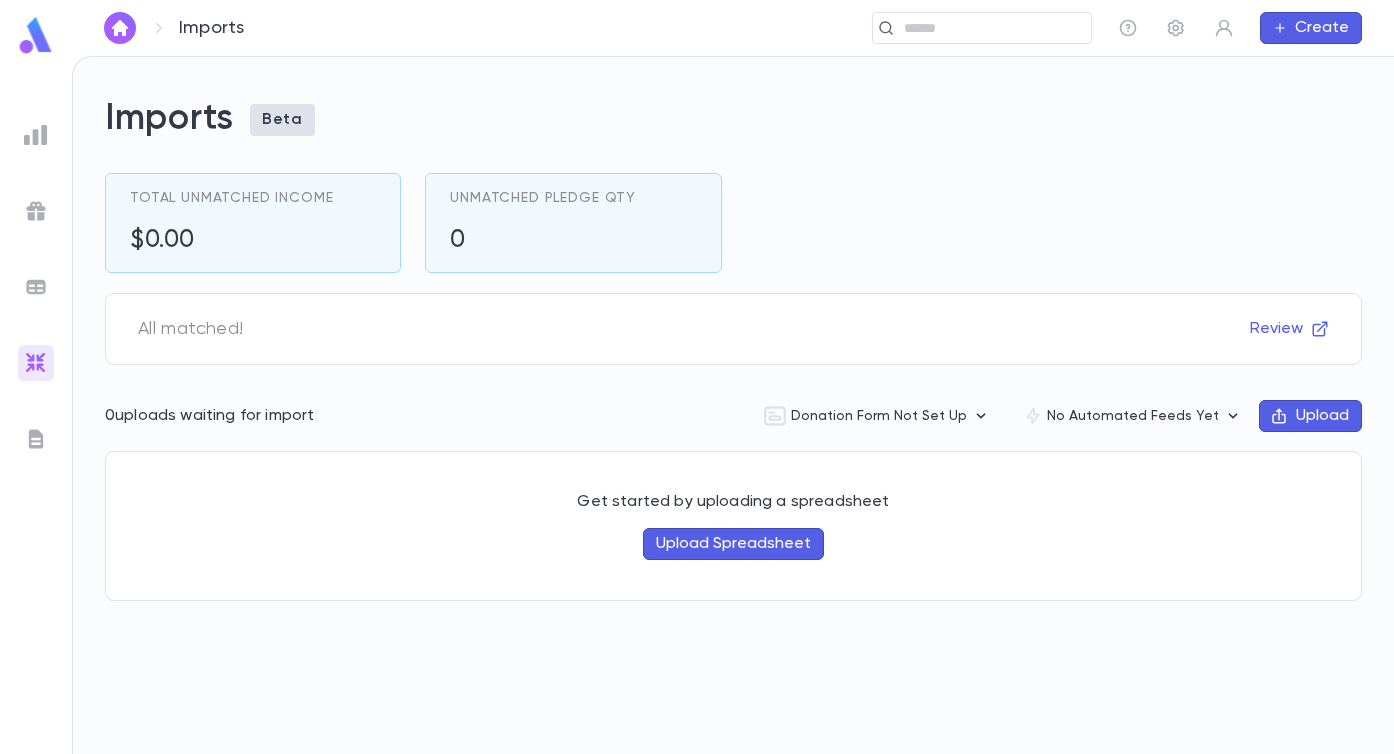 click on "All matched! Review" at bounding box center (733, 329) 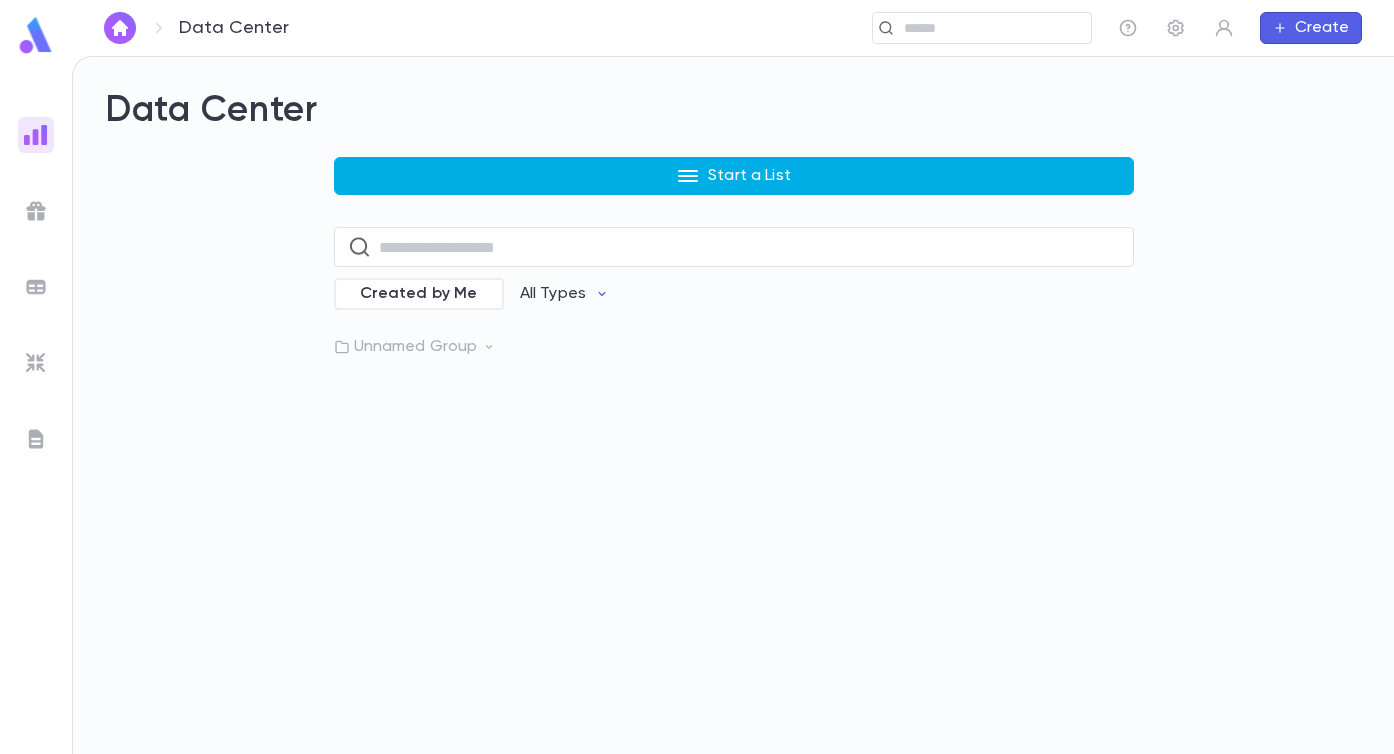 click on "Start a List" at bounding box center [734, 176] 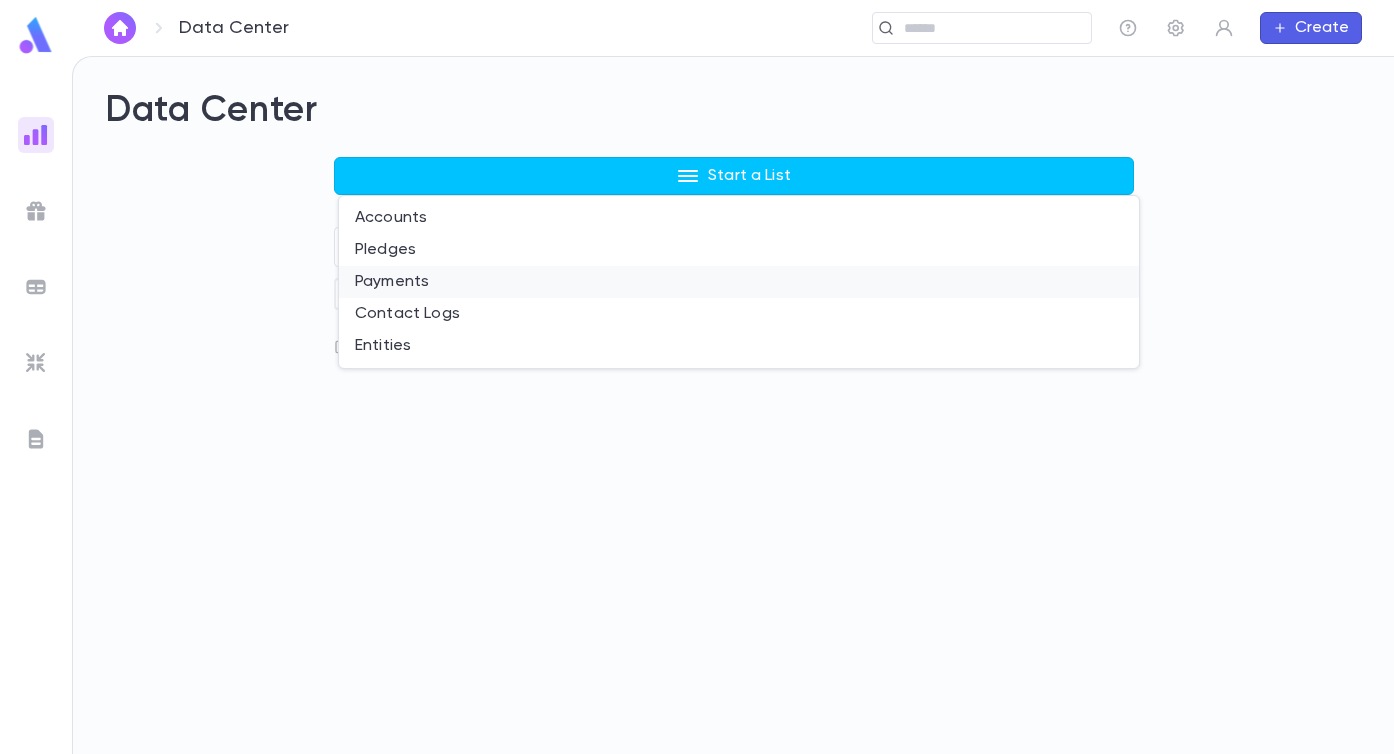 click on "Payments" at bounding box center [739, 282] 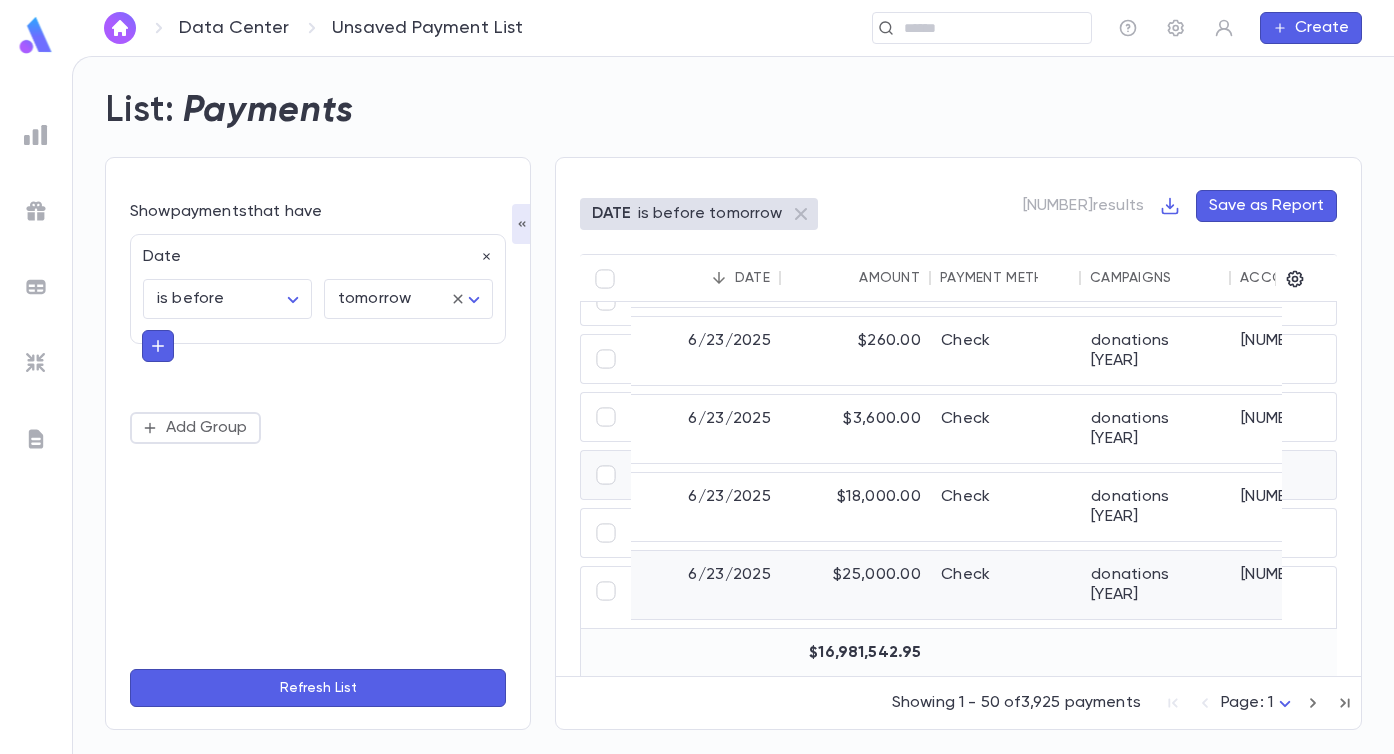scroll, scrollTop: 2567, scrollLeft: 0, axis: vertical 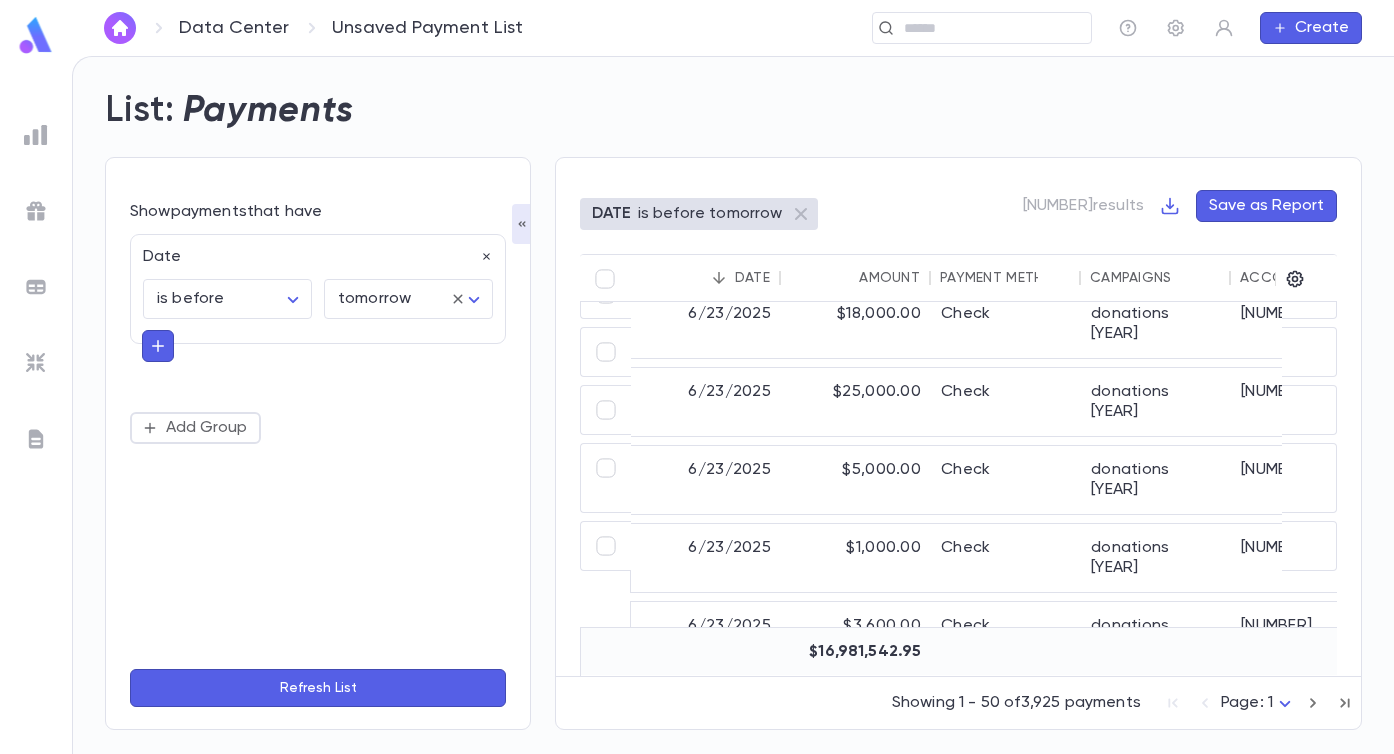 click at bounding box center [522, 224] 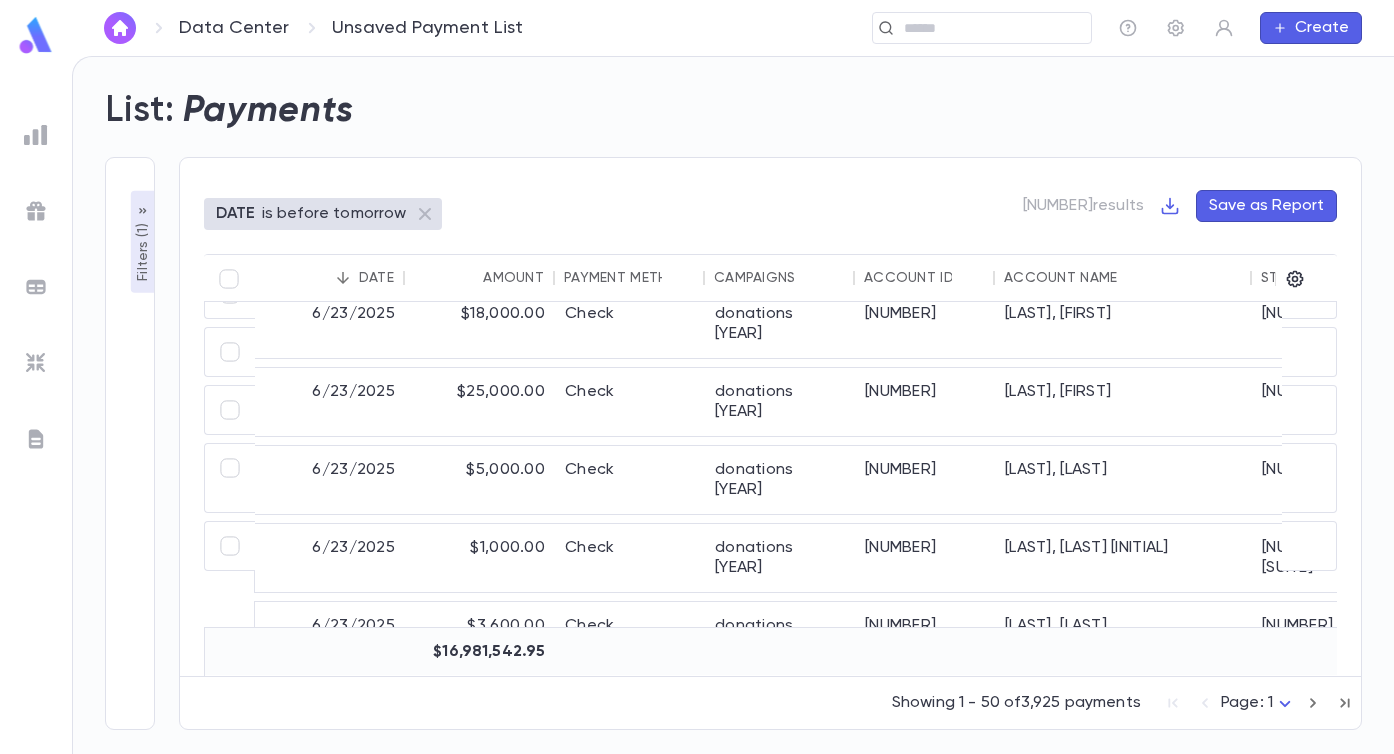 click at bounding box center [1172, 702] 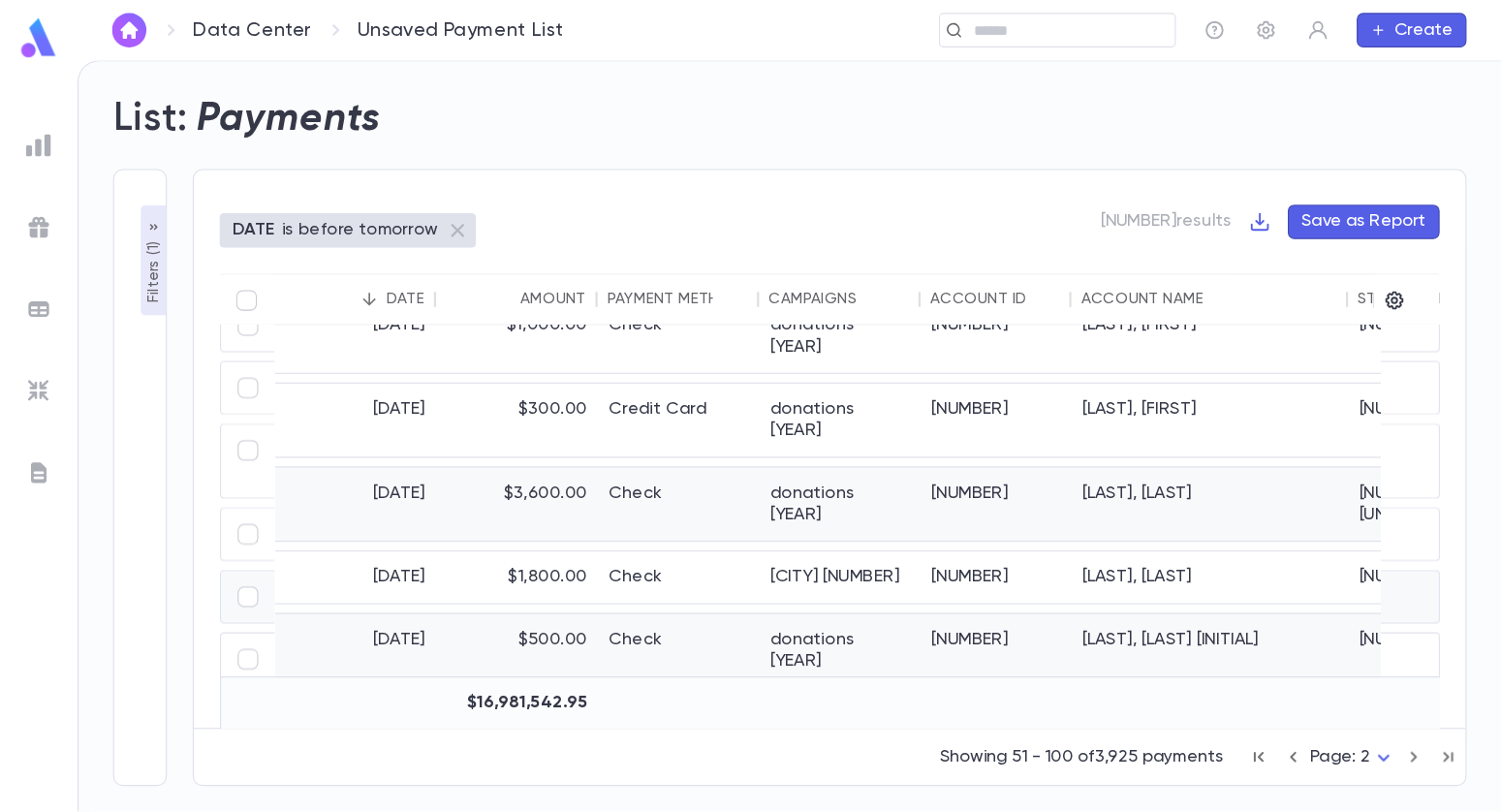scroll, scrollTop: 2107, scrollLeft: 0, axis: vertical 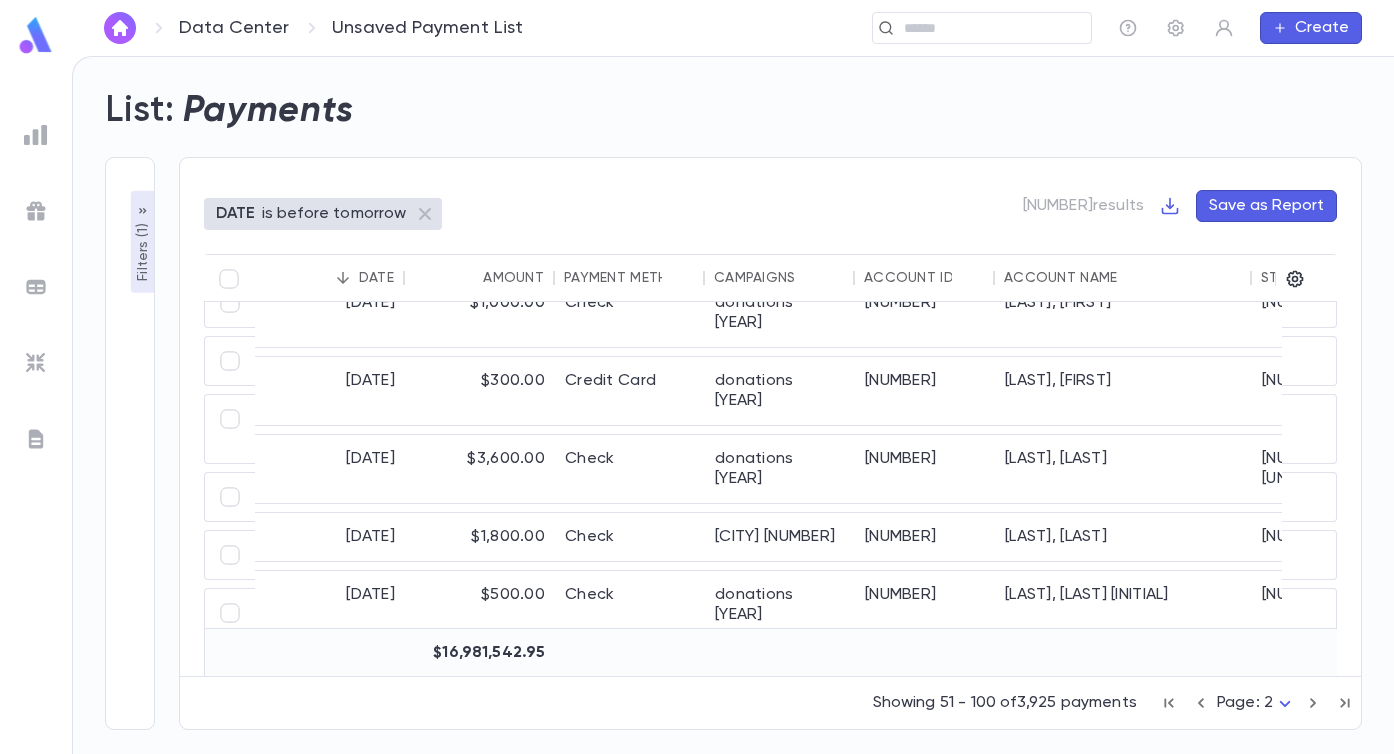 click at bounding box center (36, 135) 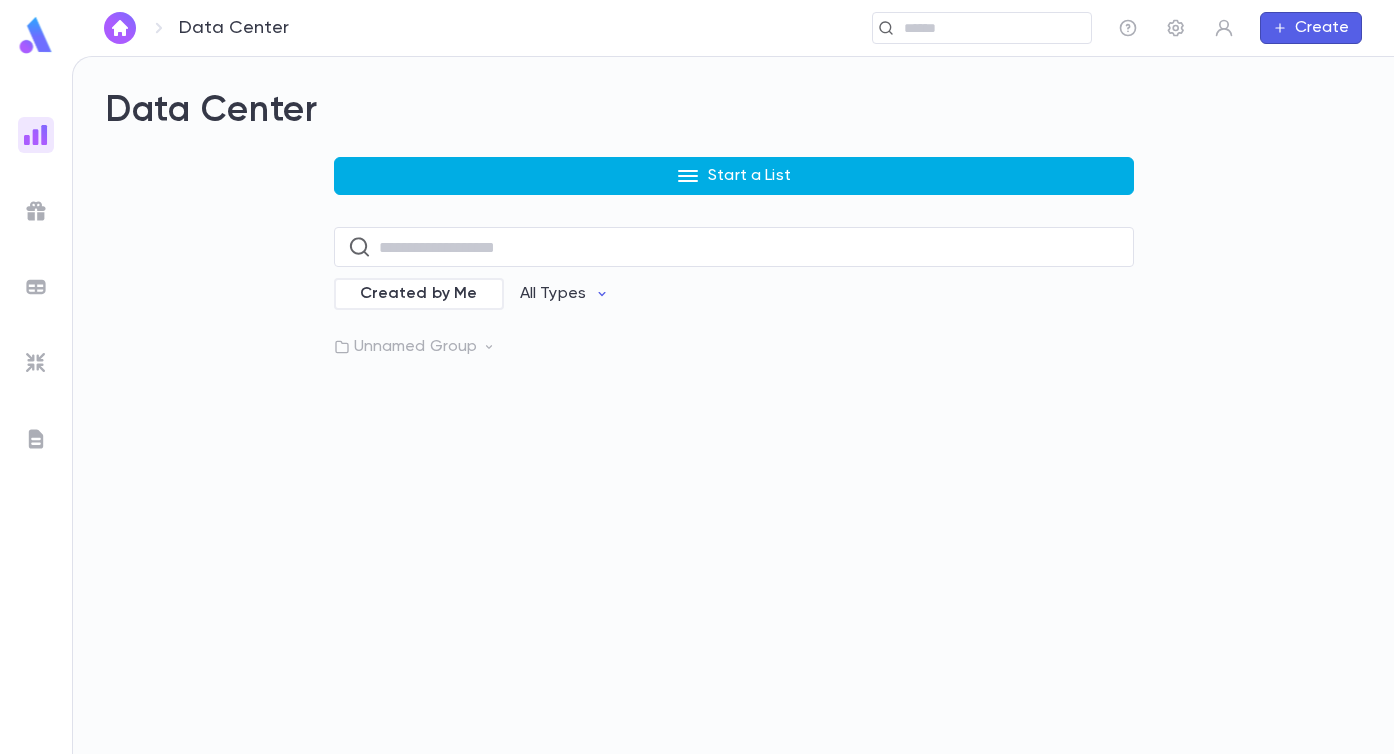 click on "Start a List" at bounding box center (734, 176) 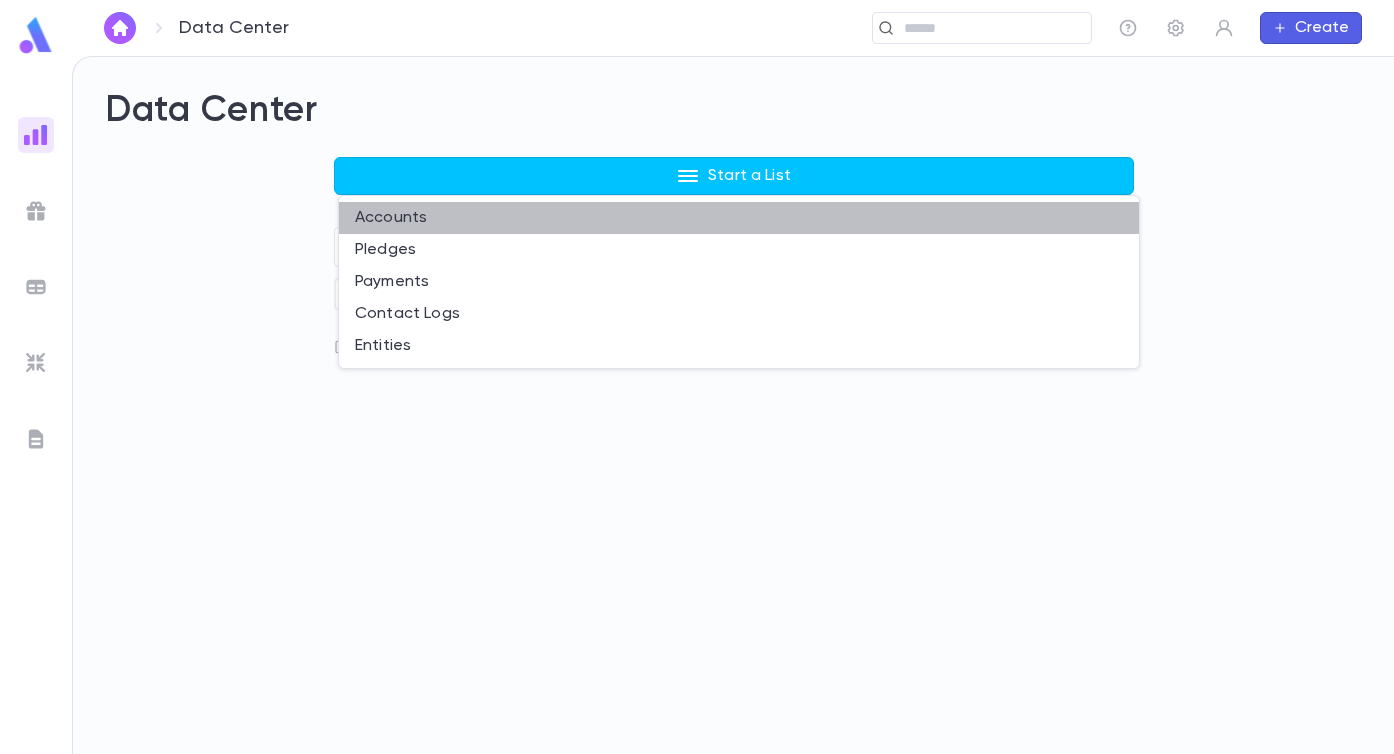 click on "Accounts" at bounding box center (739, 218) 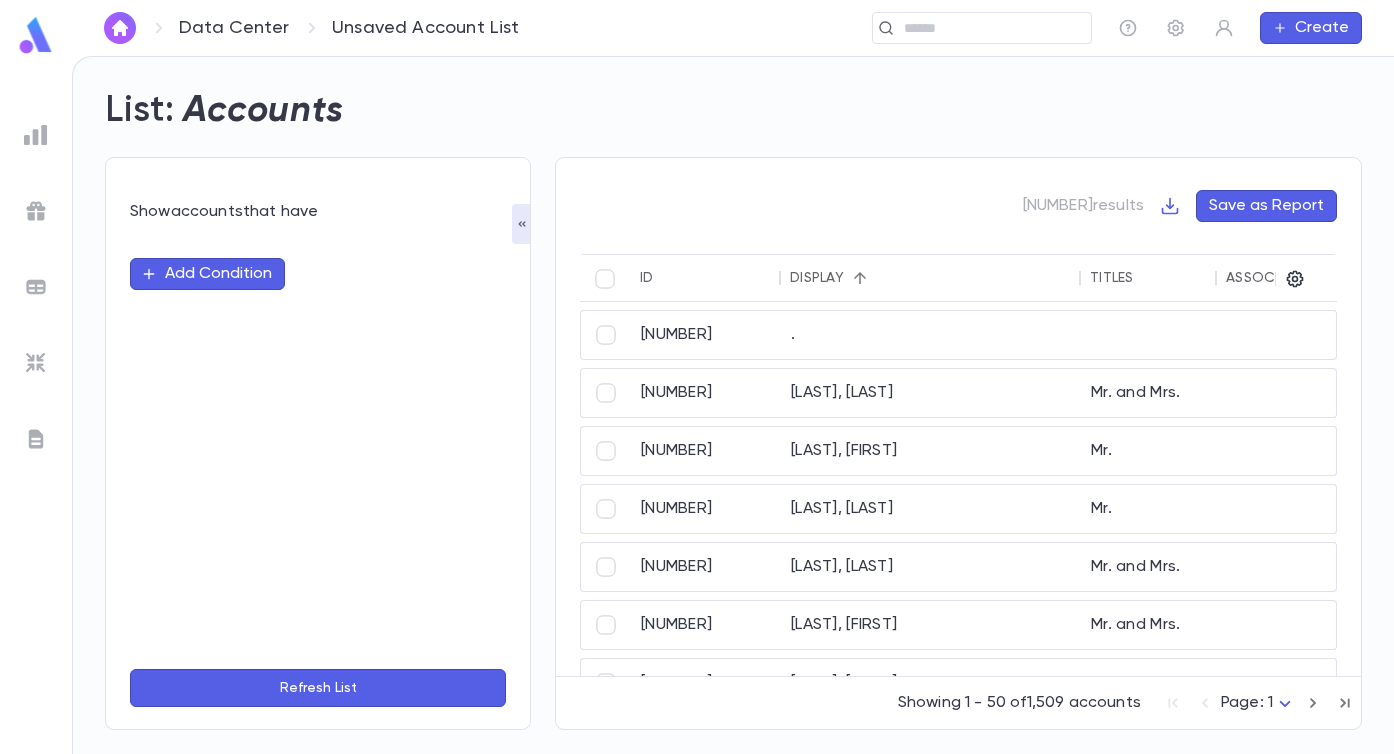 click at bounding box center (522, 224) 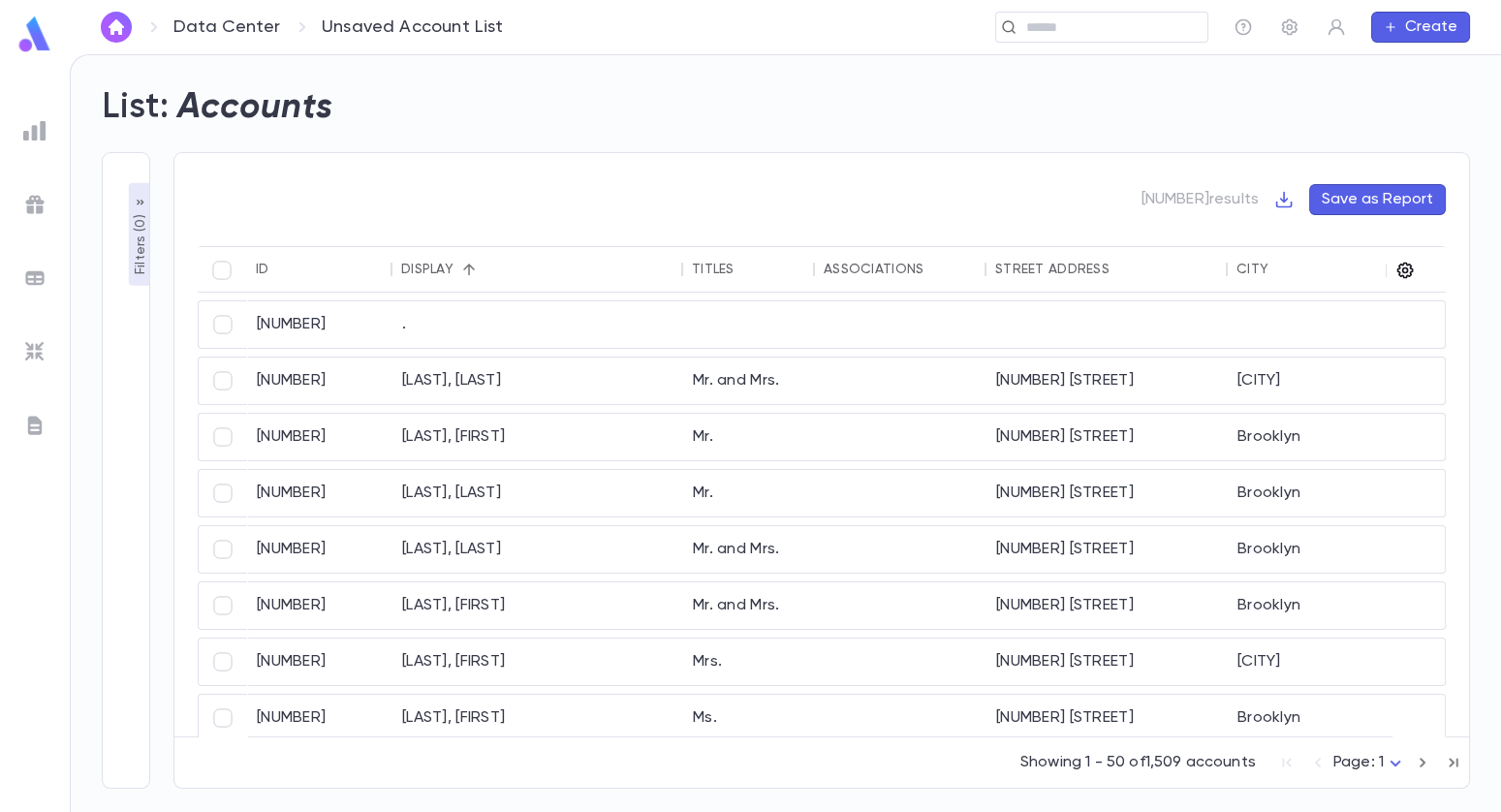 click at bounding box center [1405, 270] 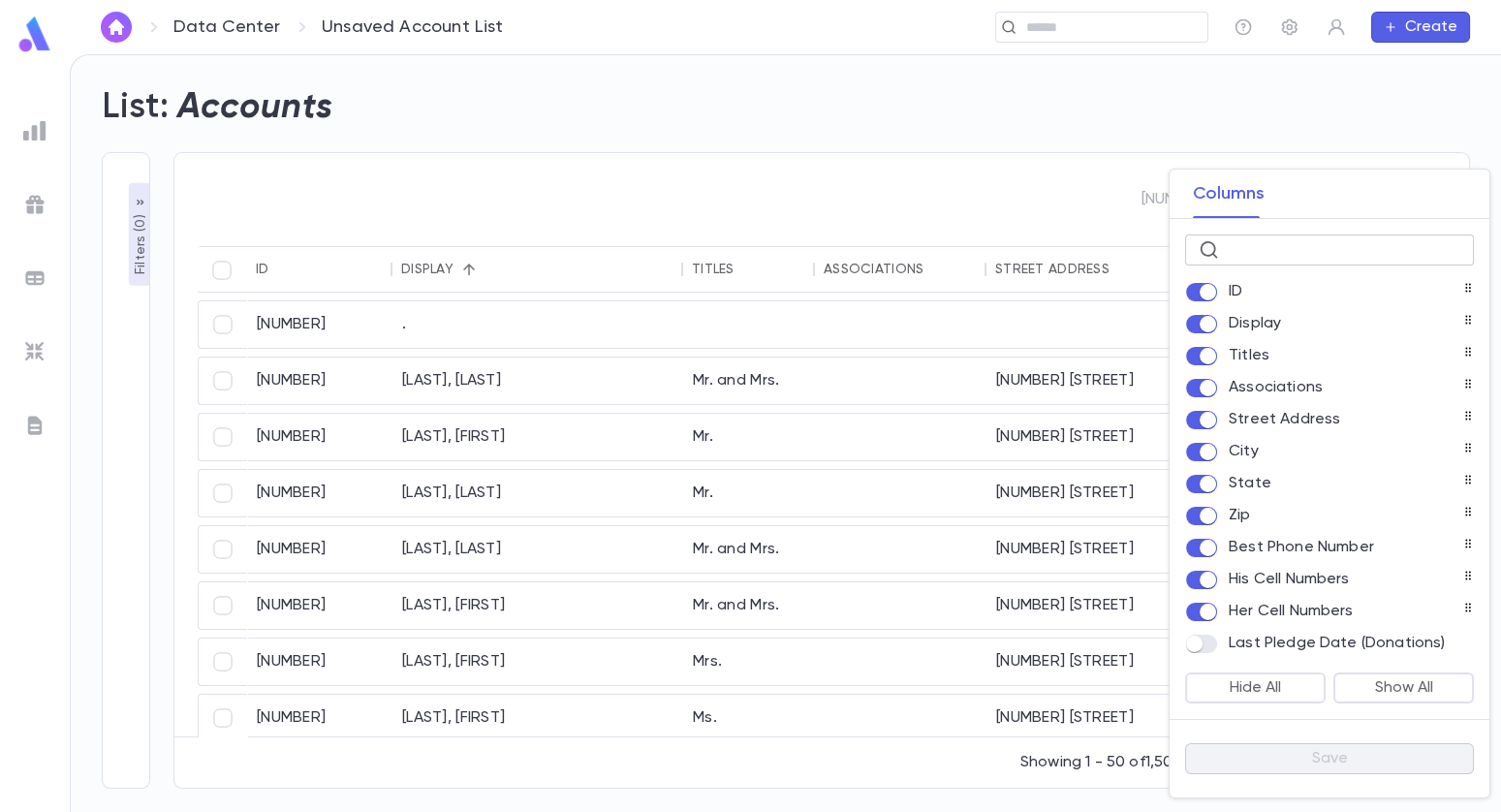 click at bounding box center (1343, 250) 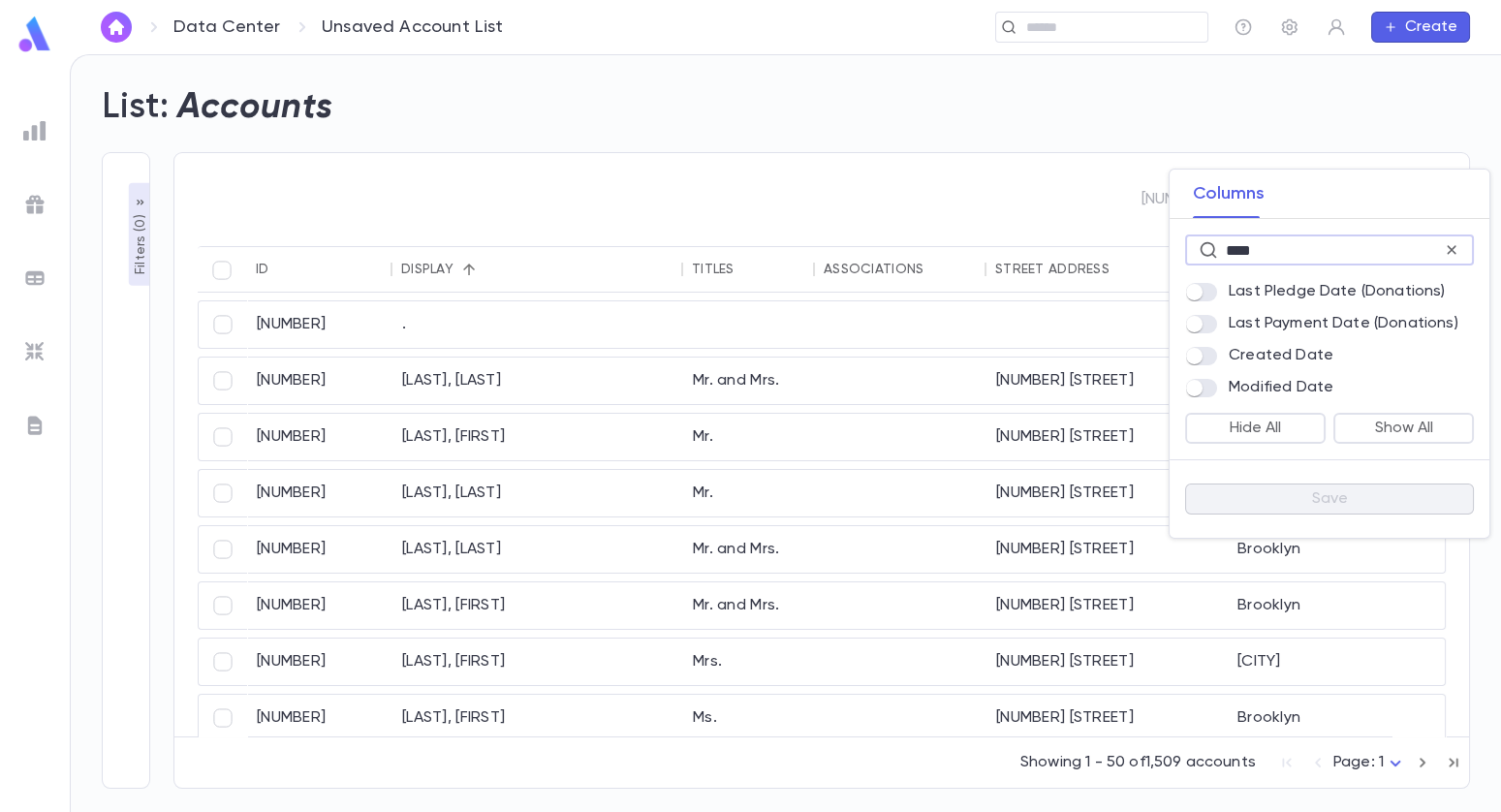 type on "****" 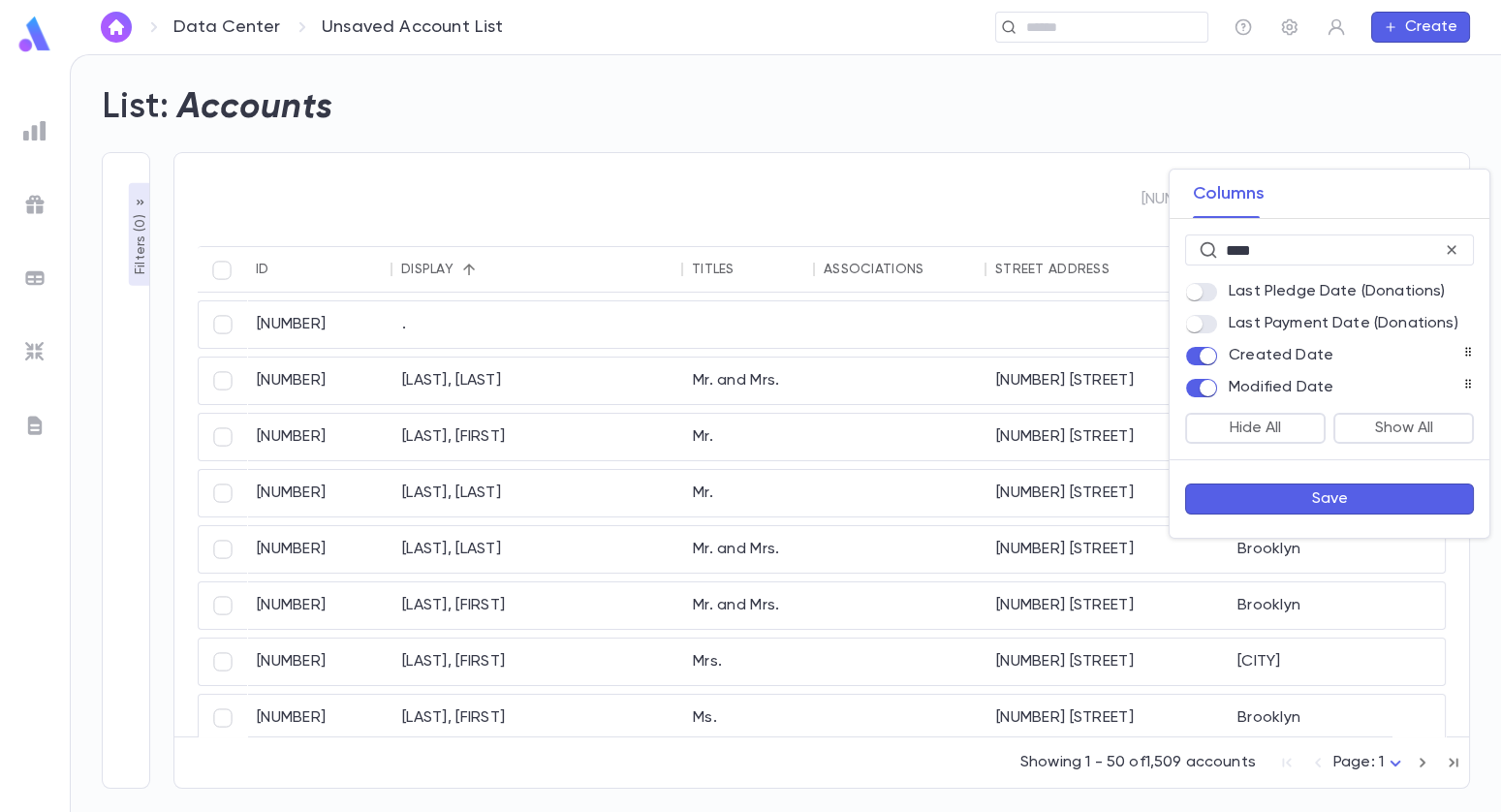 click on "Save" at bounding box center (1329, 499) 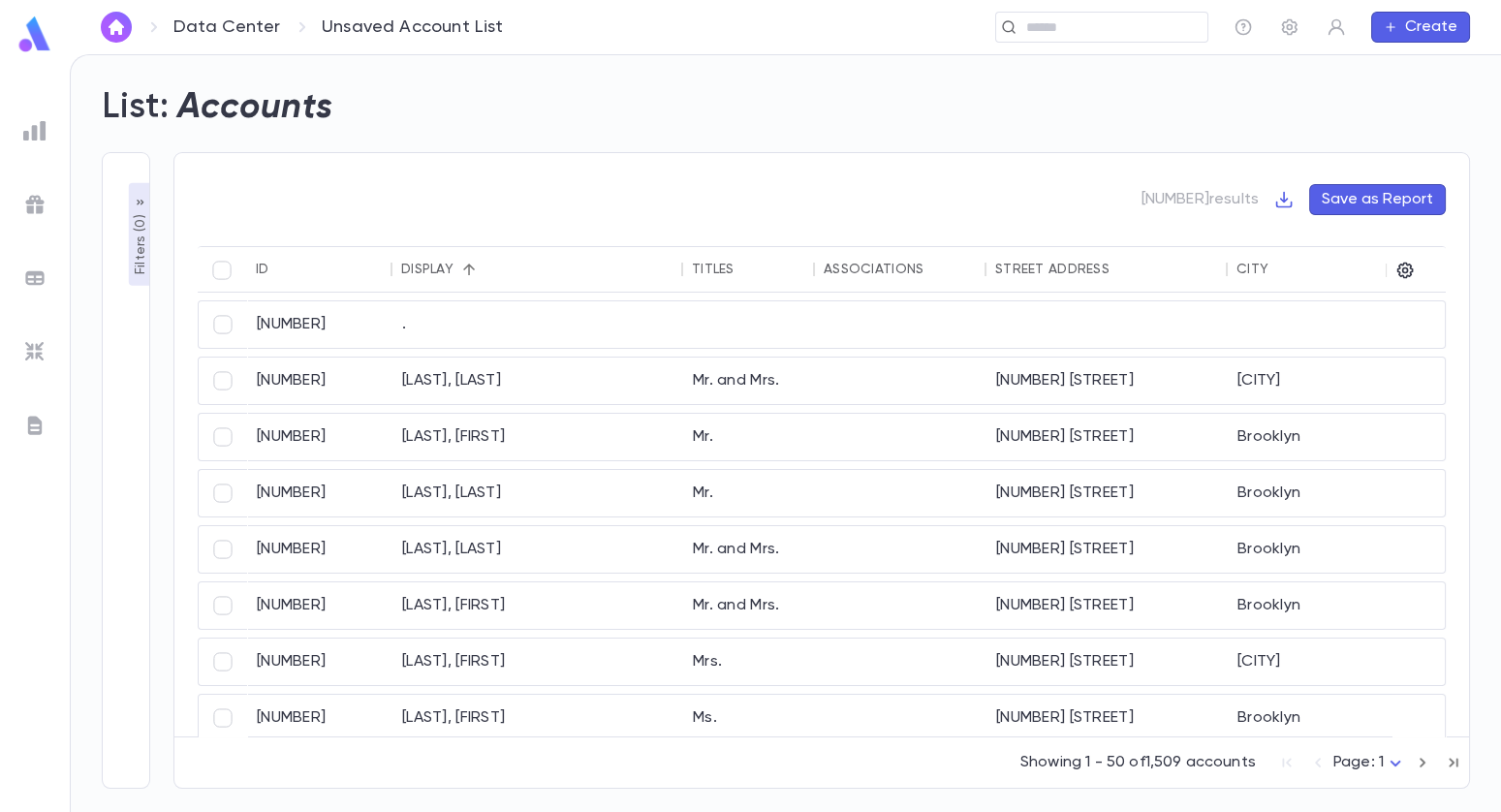 click on "Showing   1 - 50   of  1,509   accounts Page: 1 *" at bounding box center (822, 759) 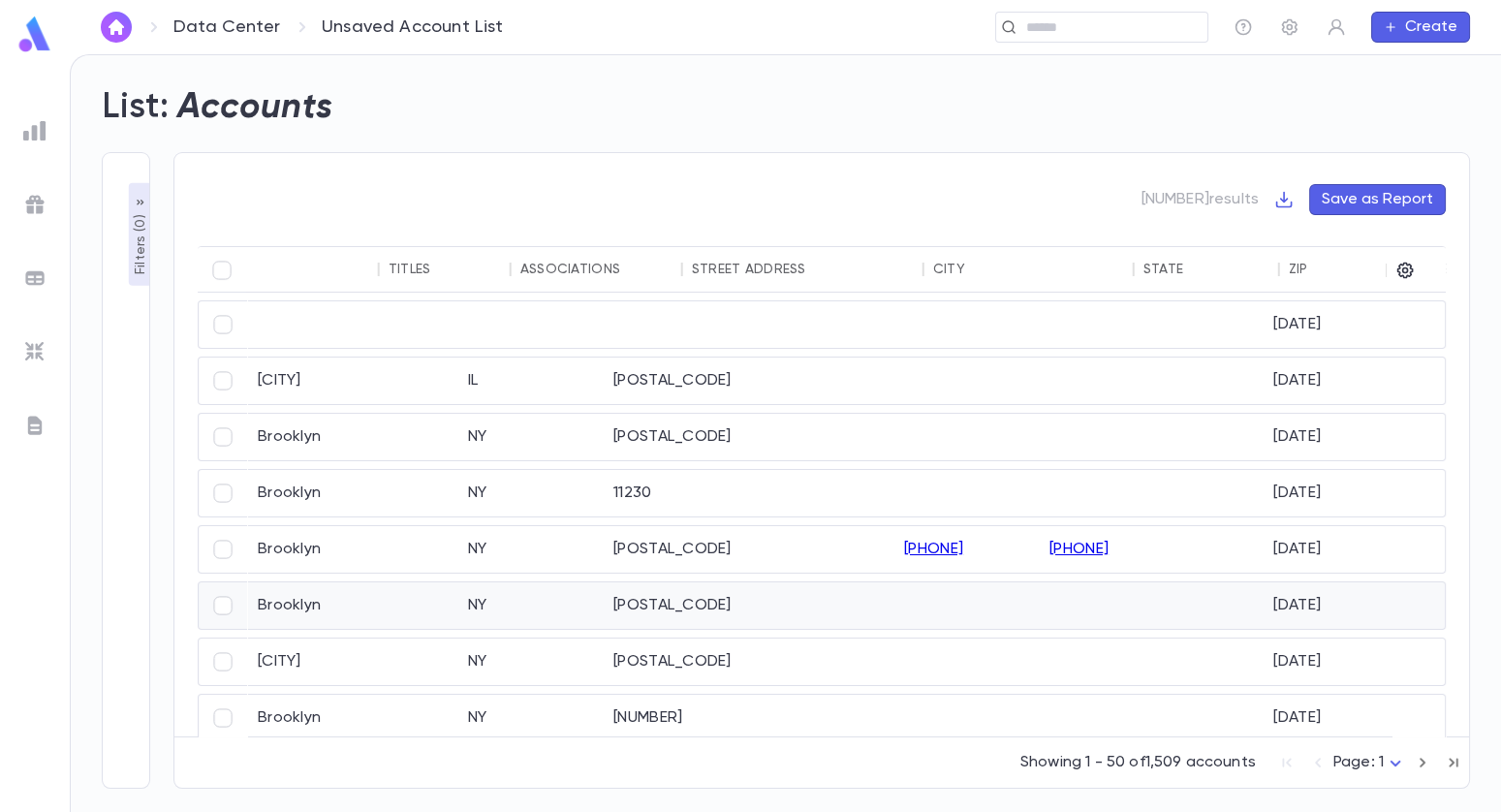 scroll, scrollTop: 0, scrollLeft: 1067, axis: horizontal 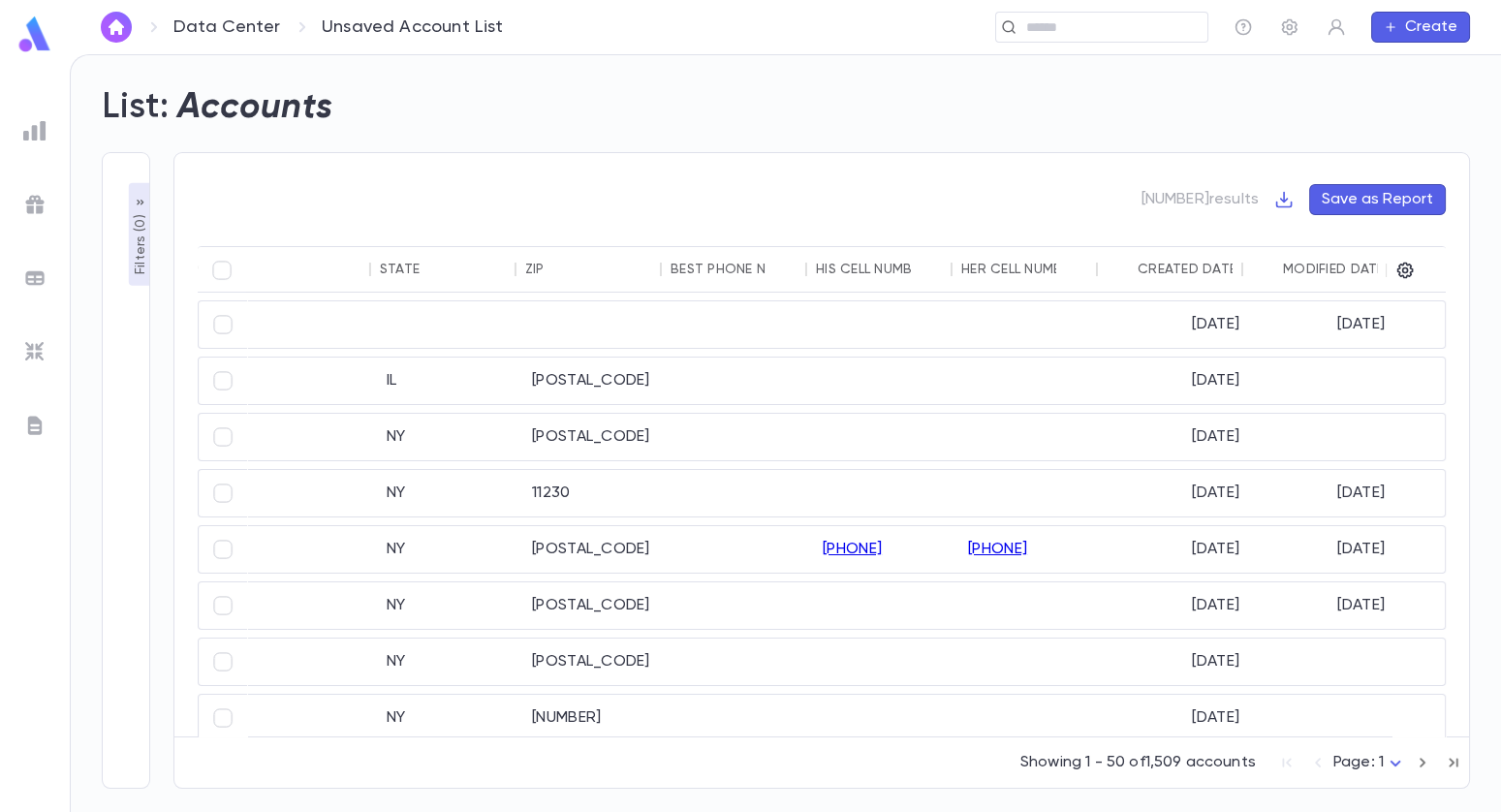 click on "Created Date" at bounding box center [1187, 269] 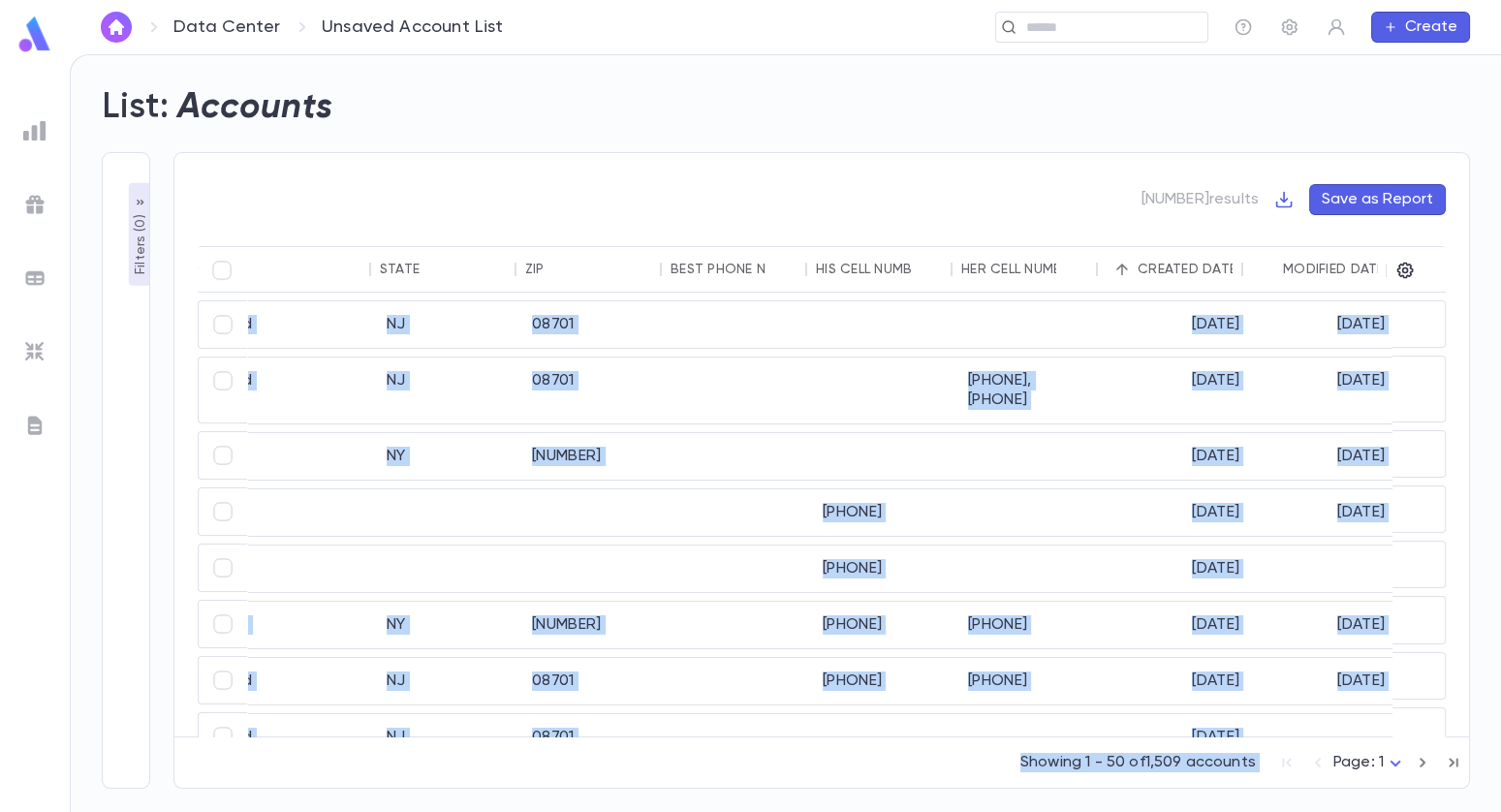 click on "Created Date" at bounding box center [1187, 269] 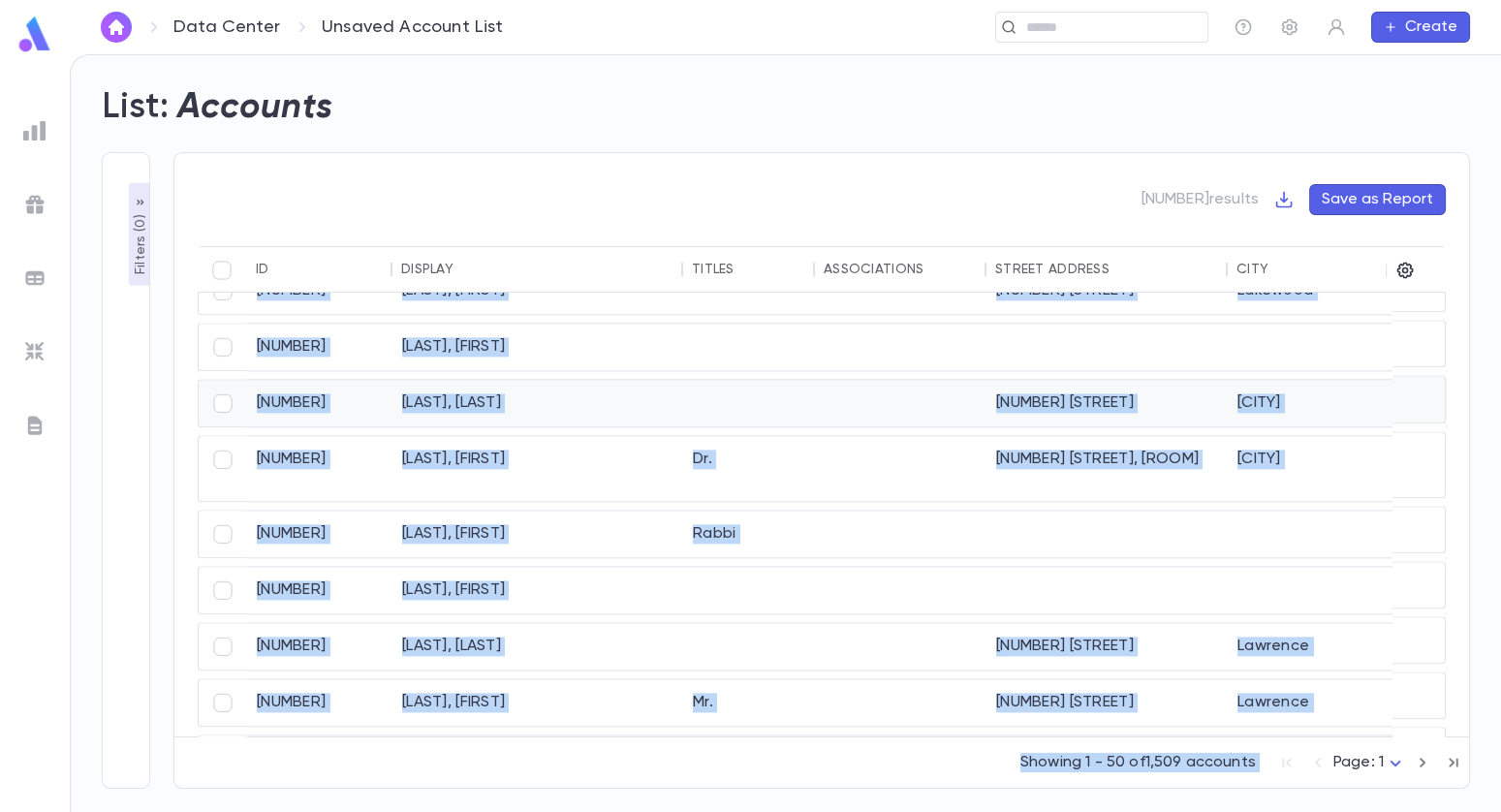 scroll, scrollTop: 921, scrollLeft: 0, axis: vertical 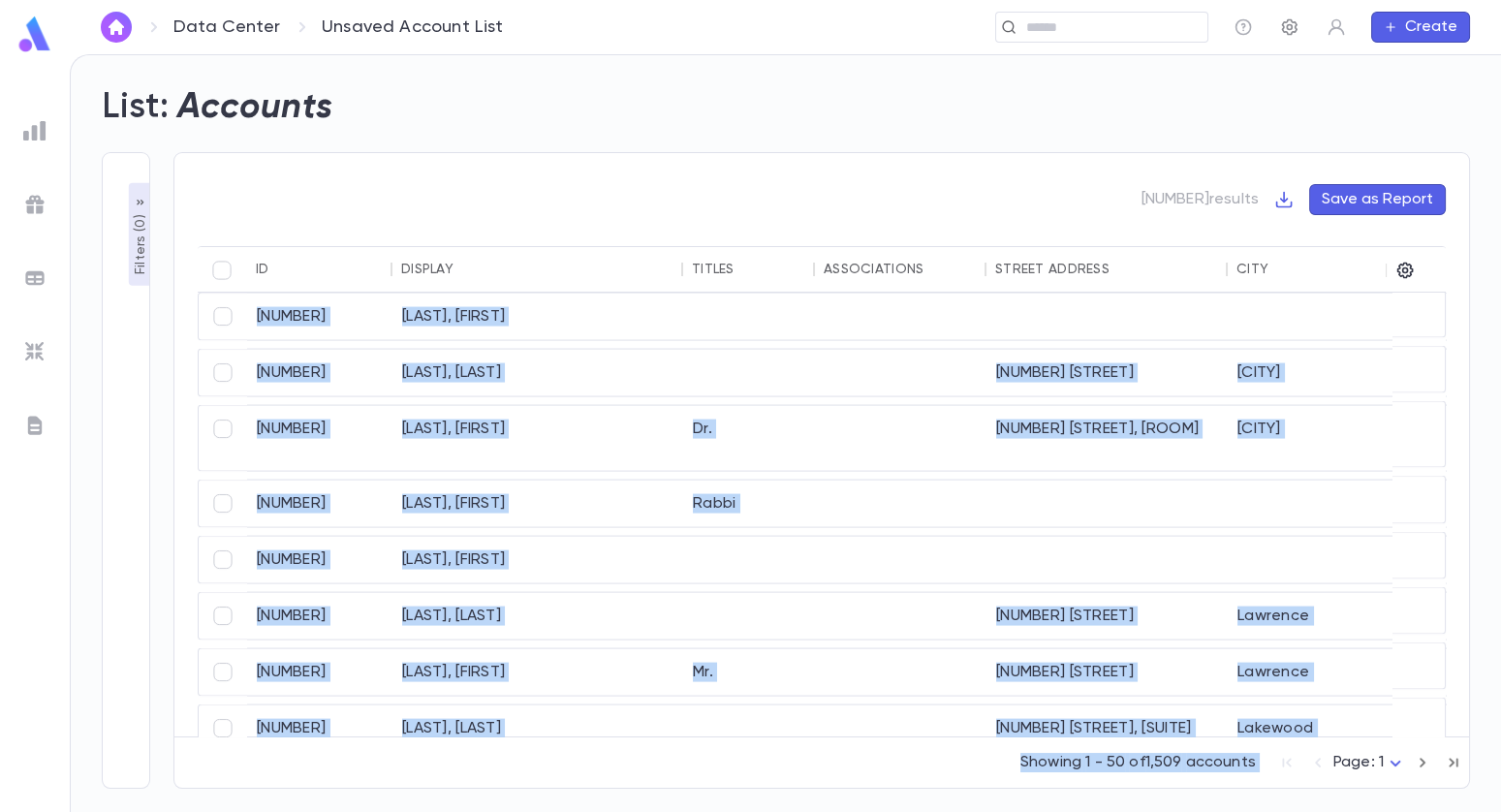click at bounding box center (1243, 27) 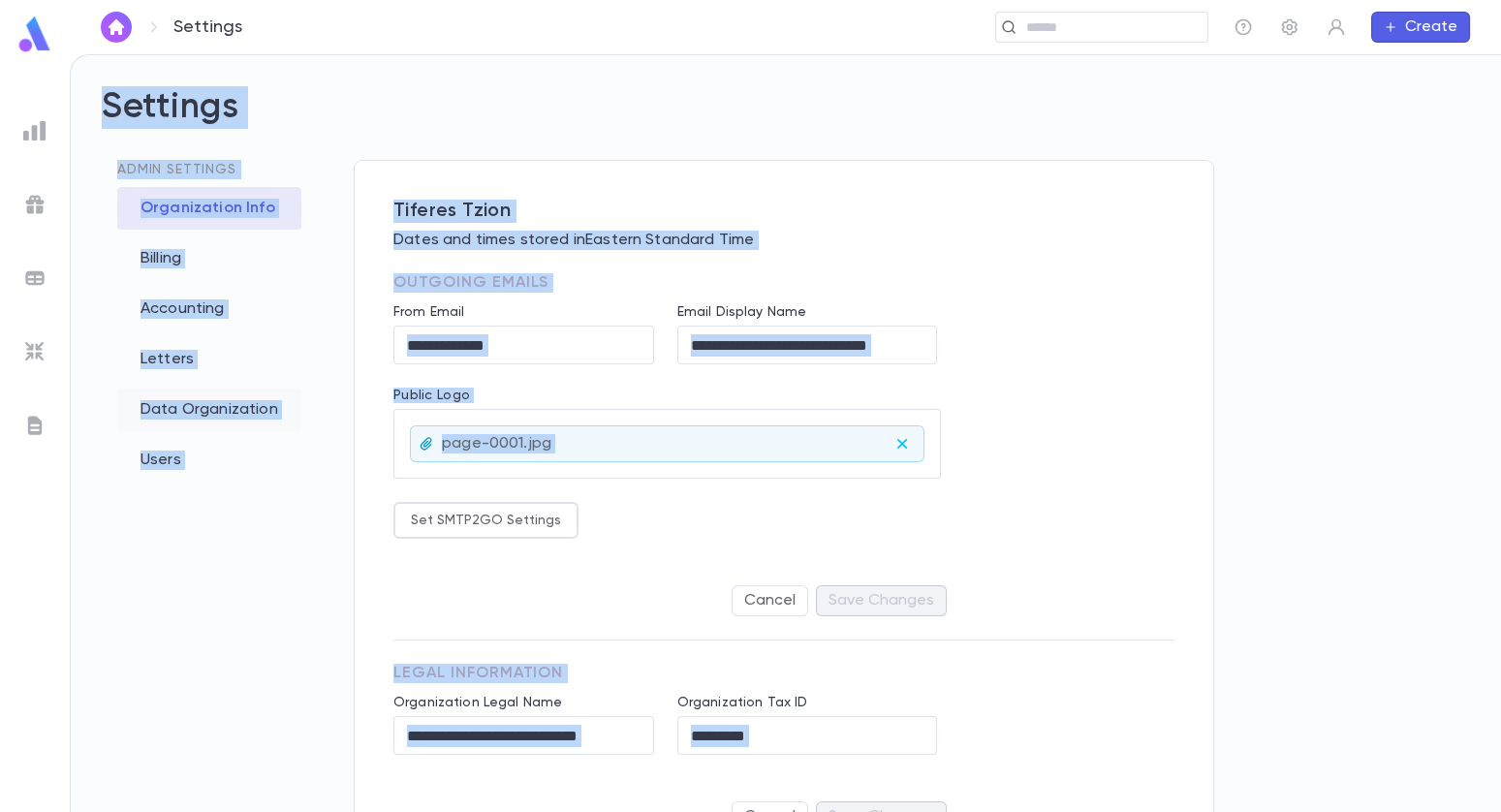 click on "Data Organization" at bounding box center (209, 410) 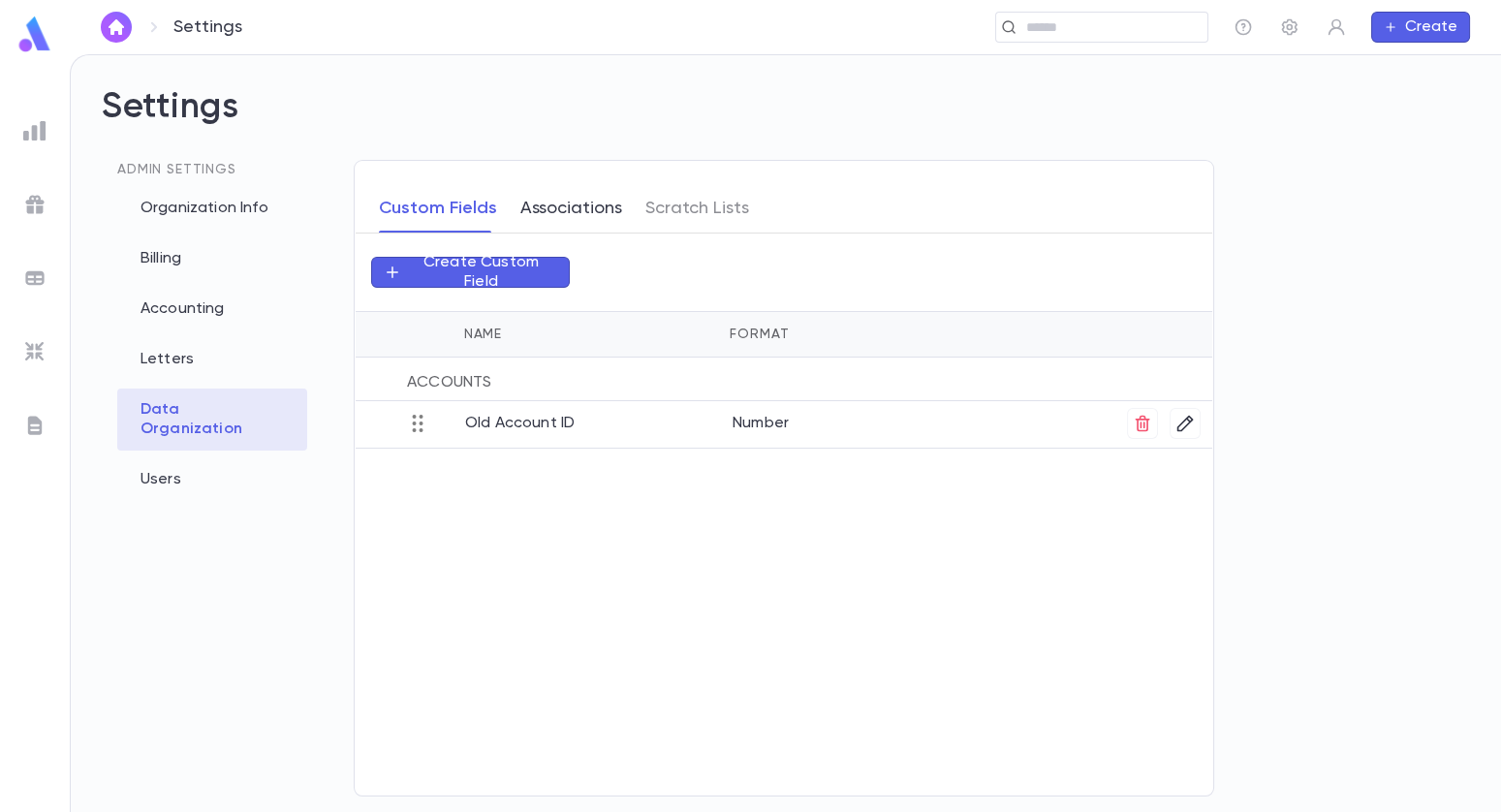click on "Associations" at bounding box center [571, 208] 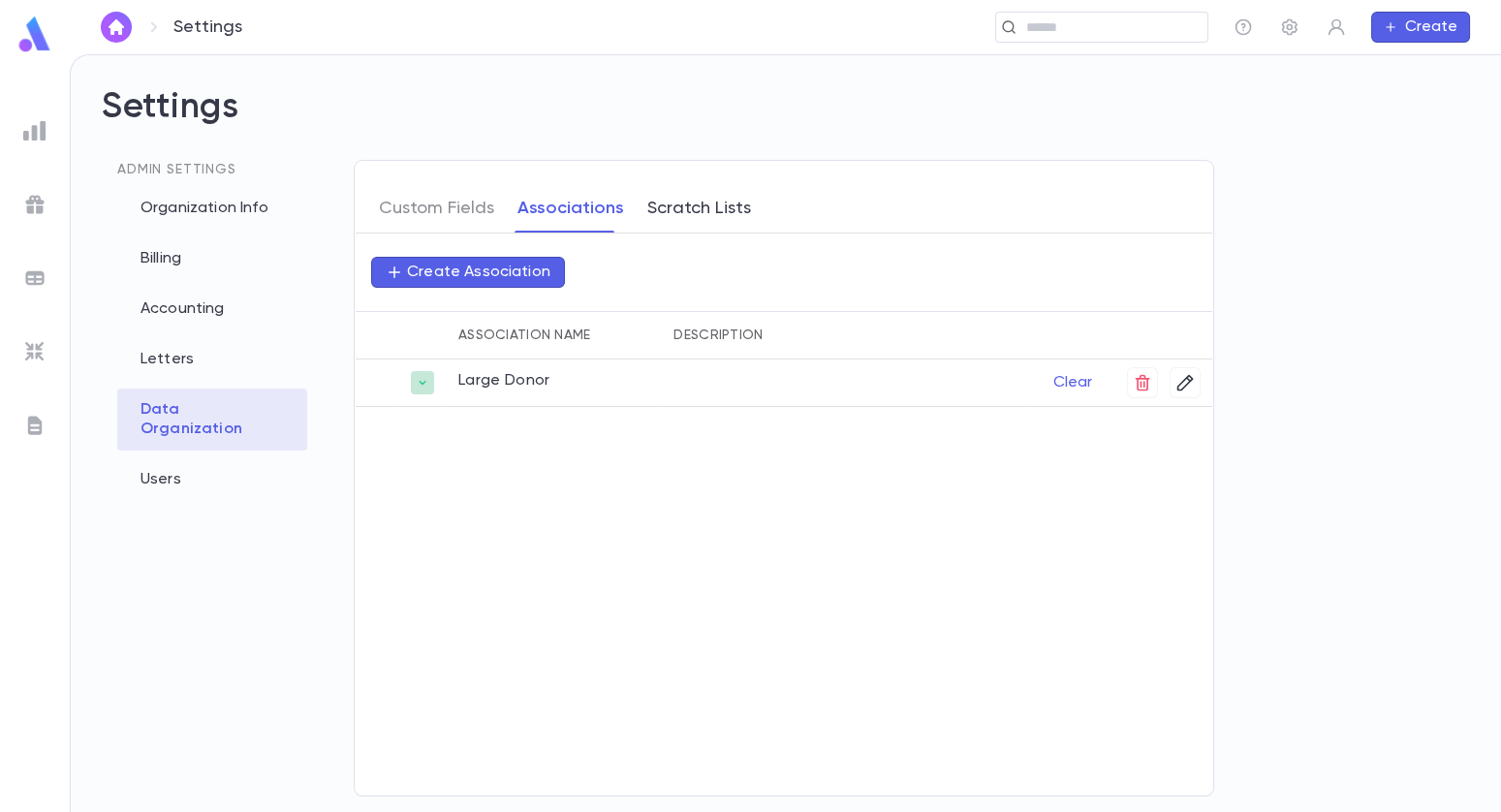 click on "Scratch Lists" at bounding box center (699, 208) 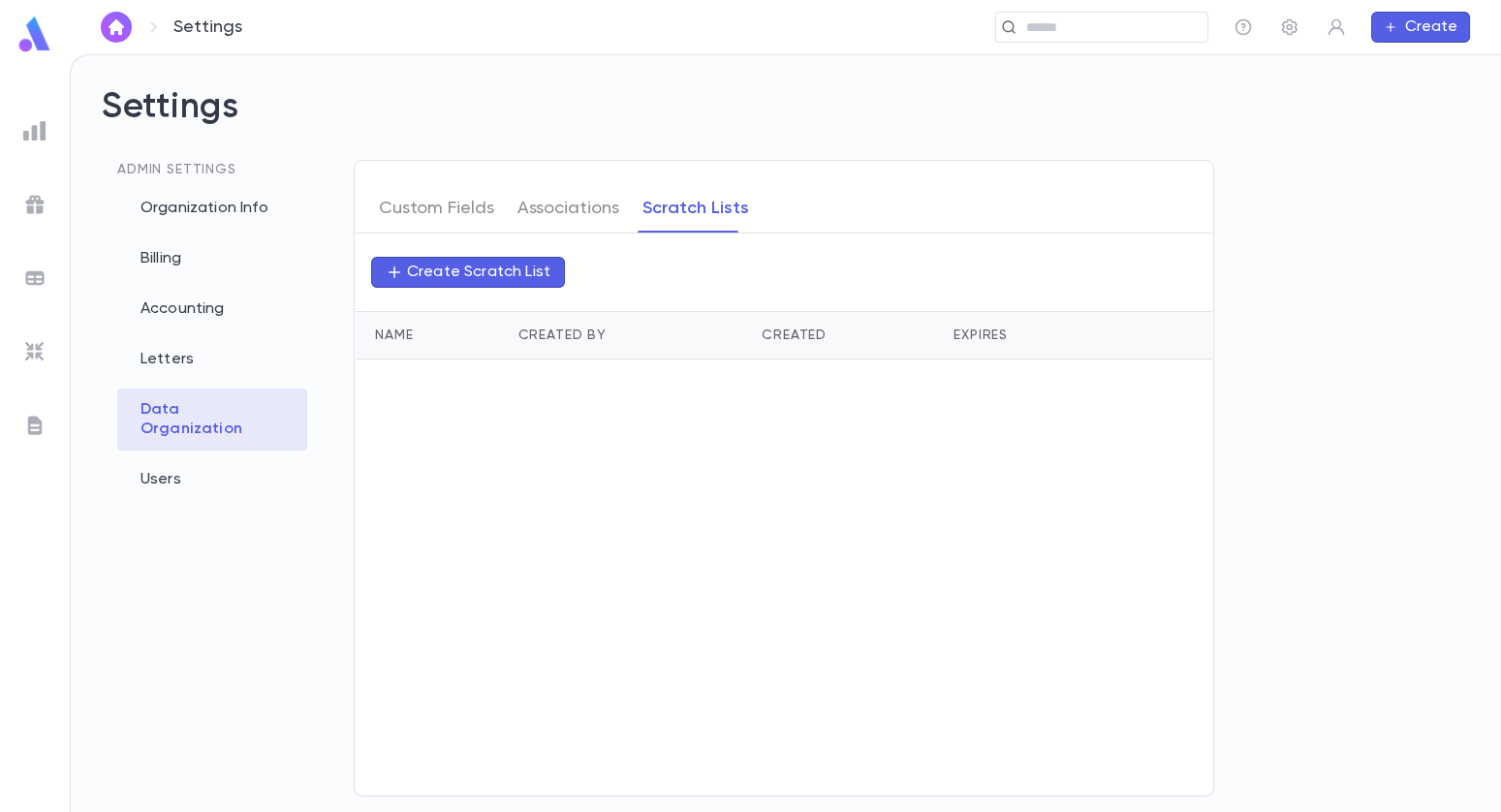 click at bounding box center (116, 27) 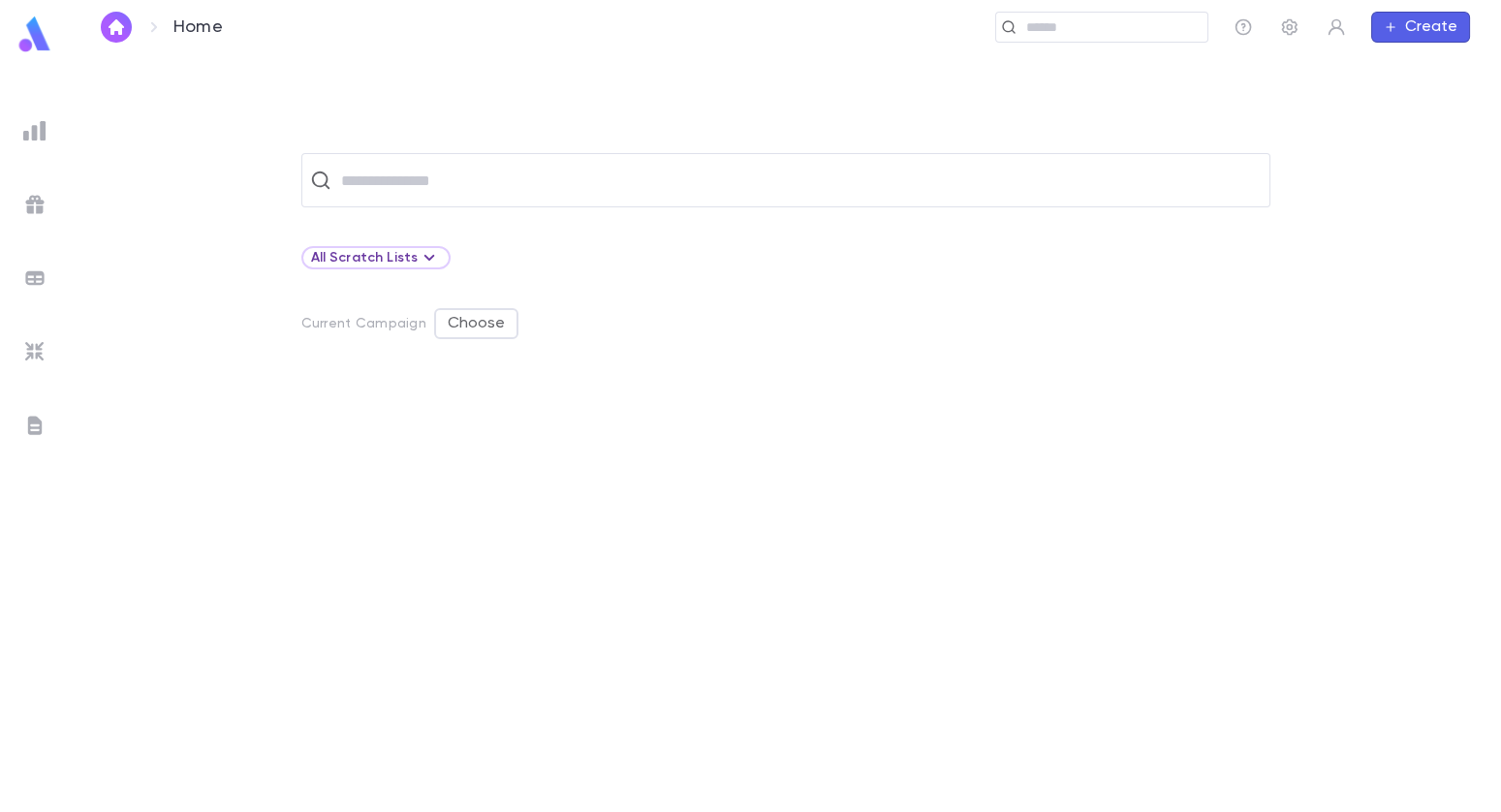 click on "​ All Scratch Lists  Current Campaign Choose" at bounding box center (785, 432) 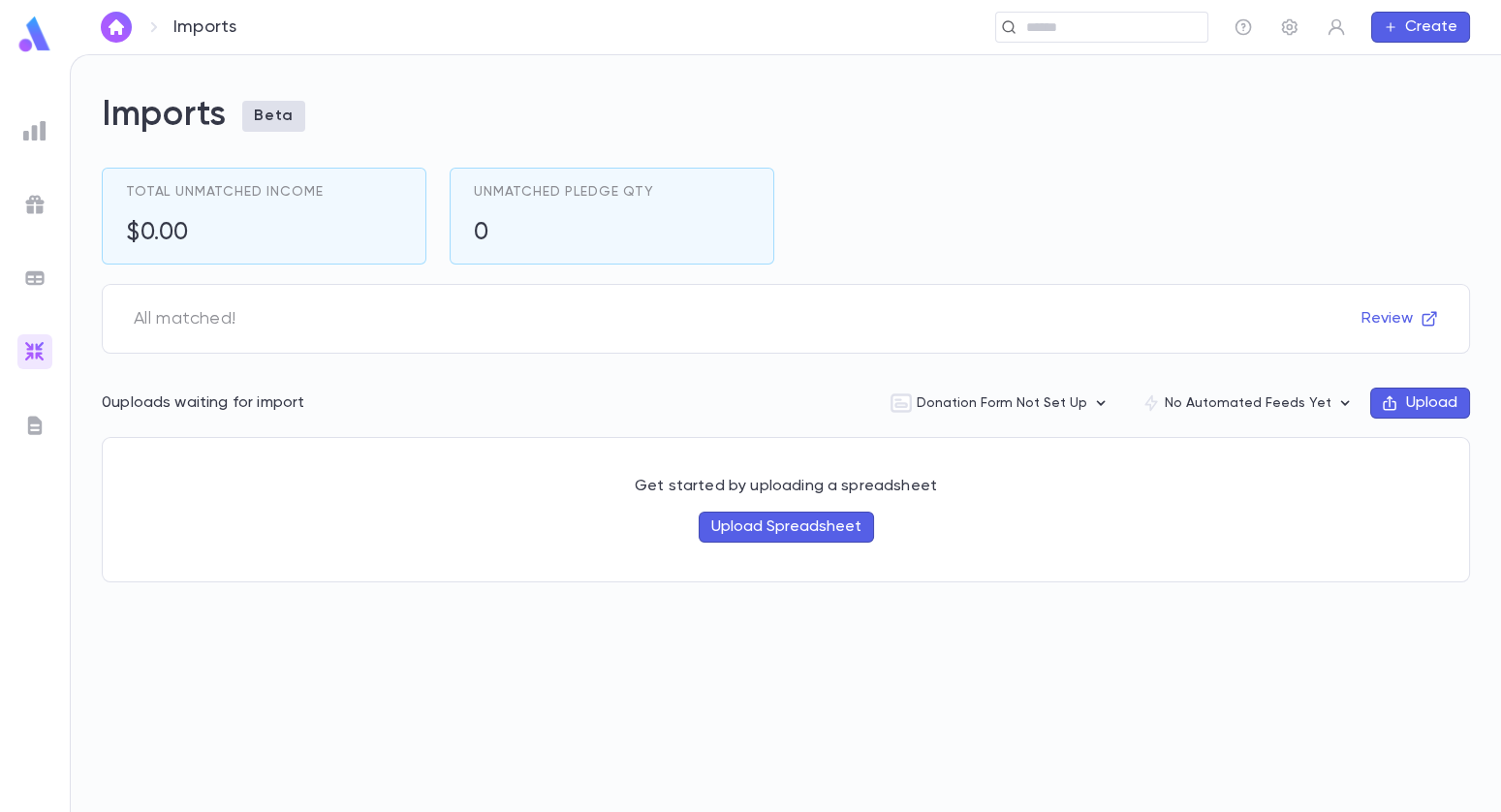 click on "Imports Beta" at bounding box center [786, 115] 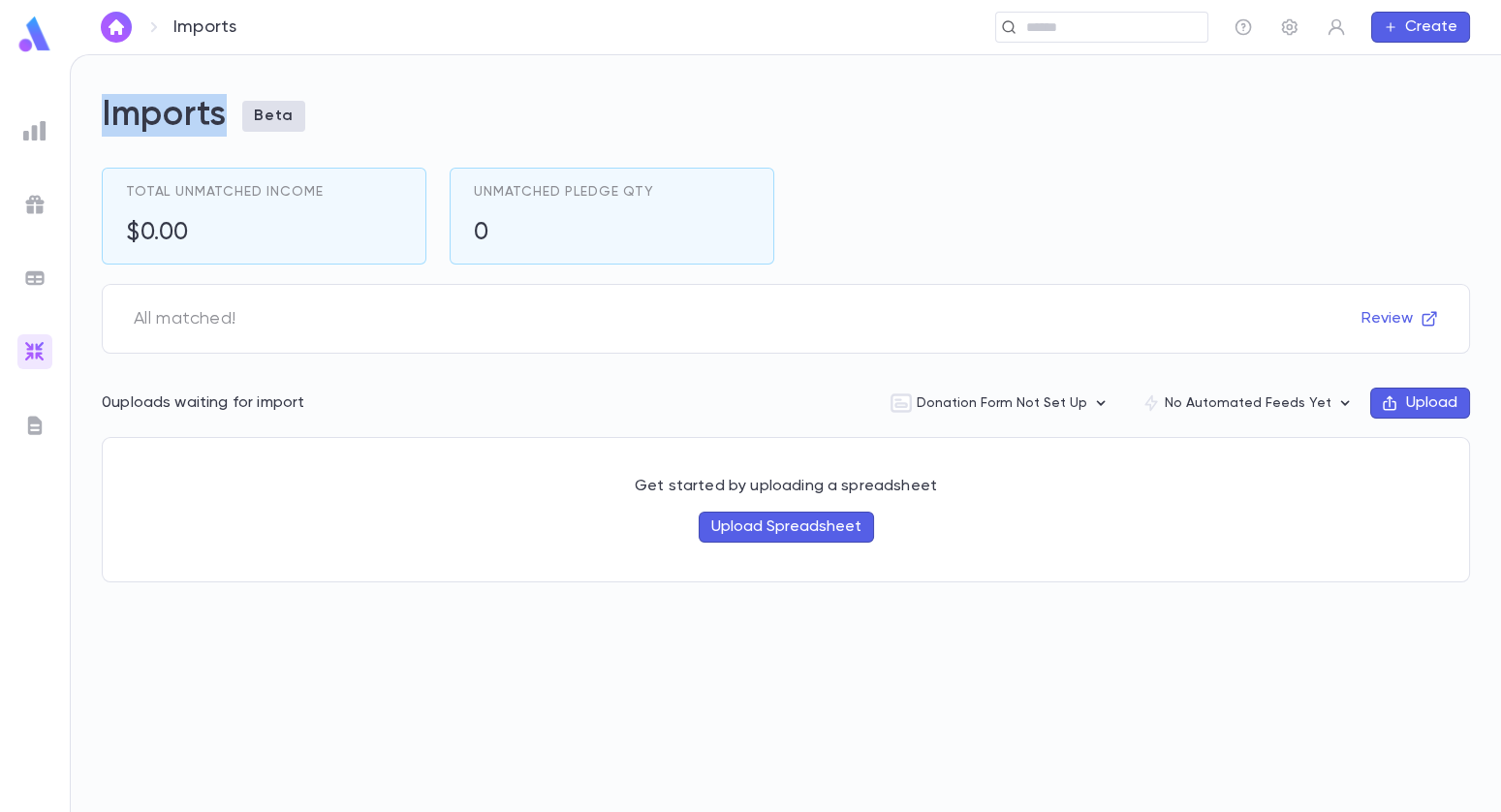 click on "Imports Beta" at bounding box center [786, 115] 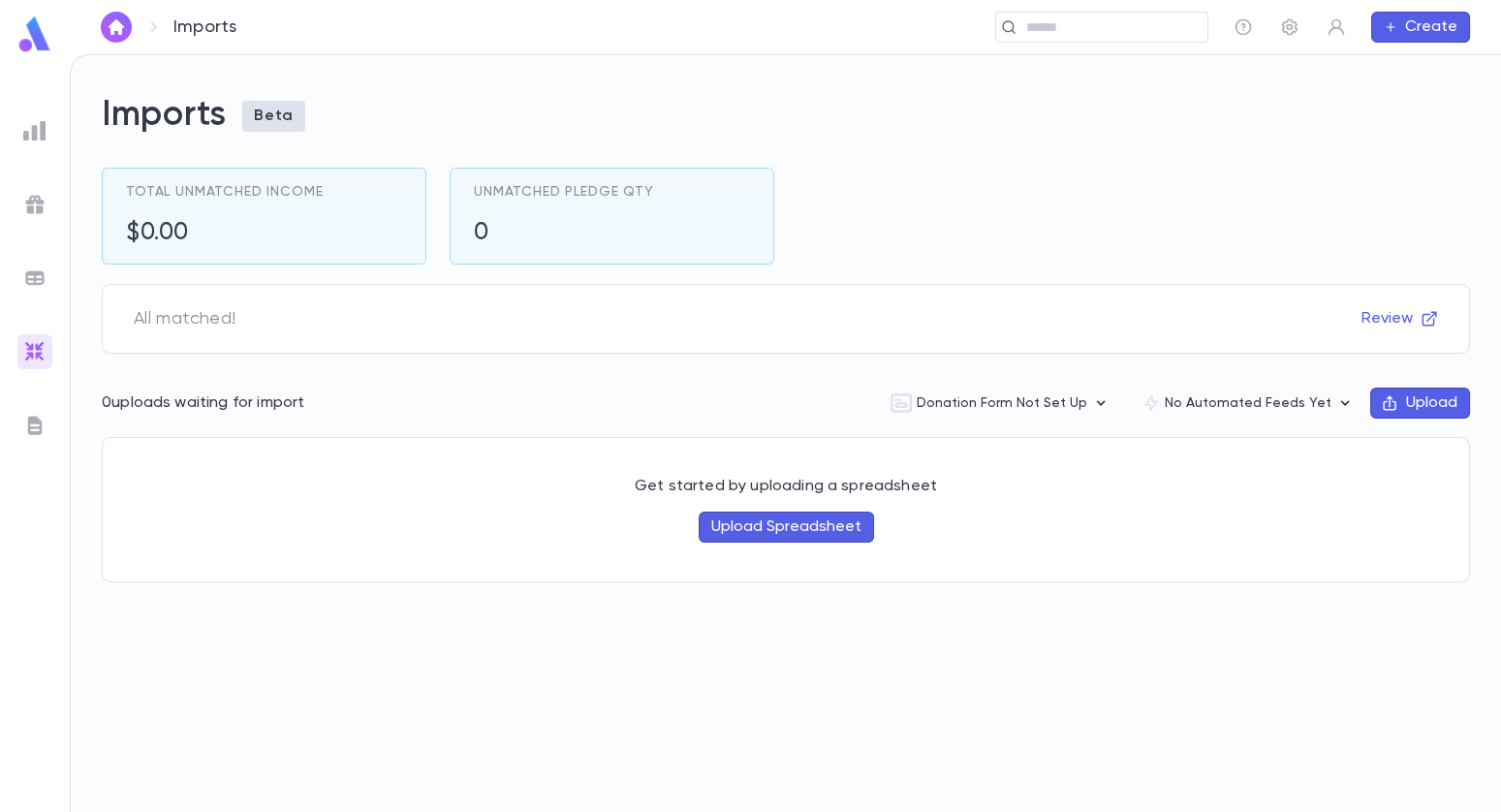 click on "Imports Beta" at bounding box center [786, 115] 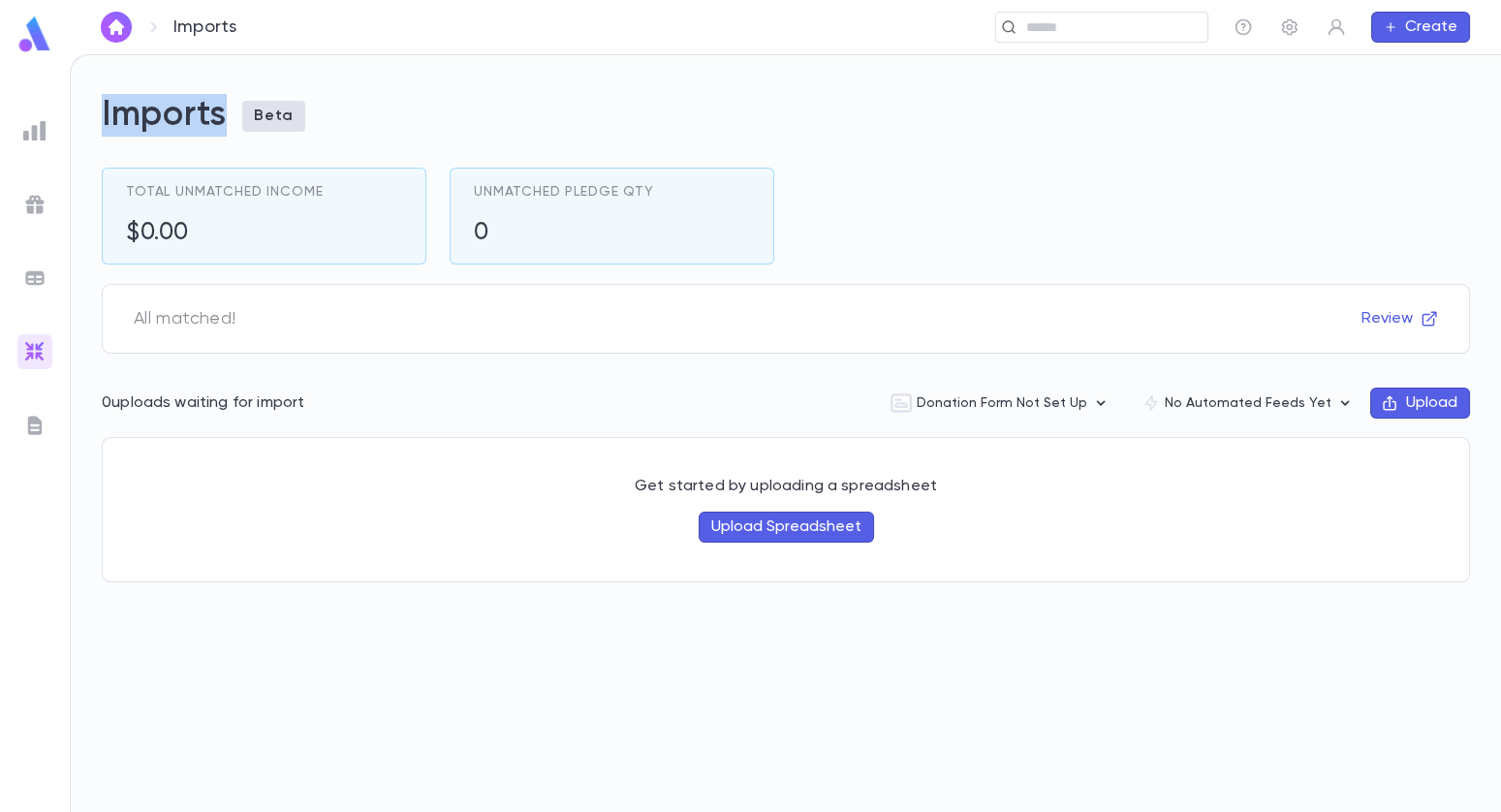 click on "Imports Beta" at bounding box center (786, 115) 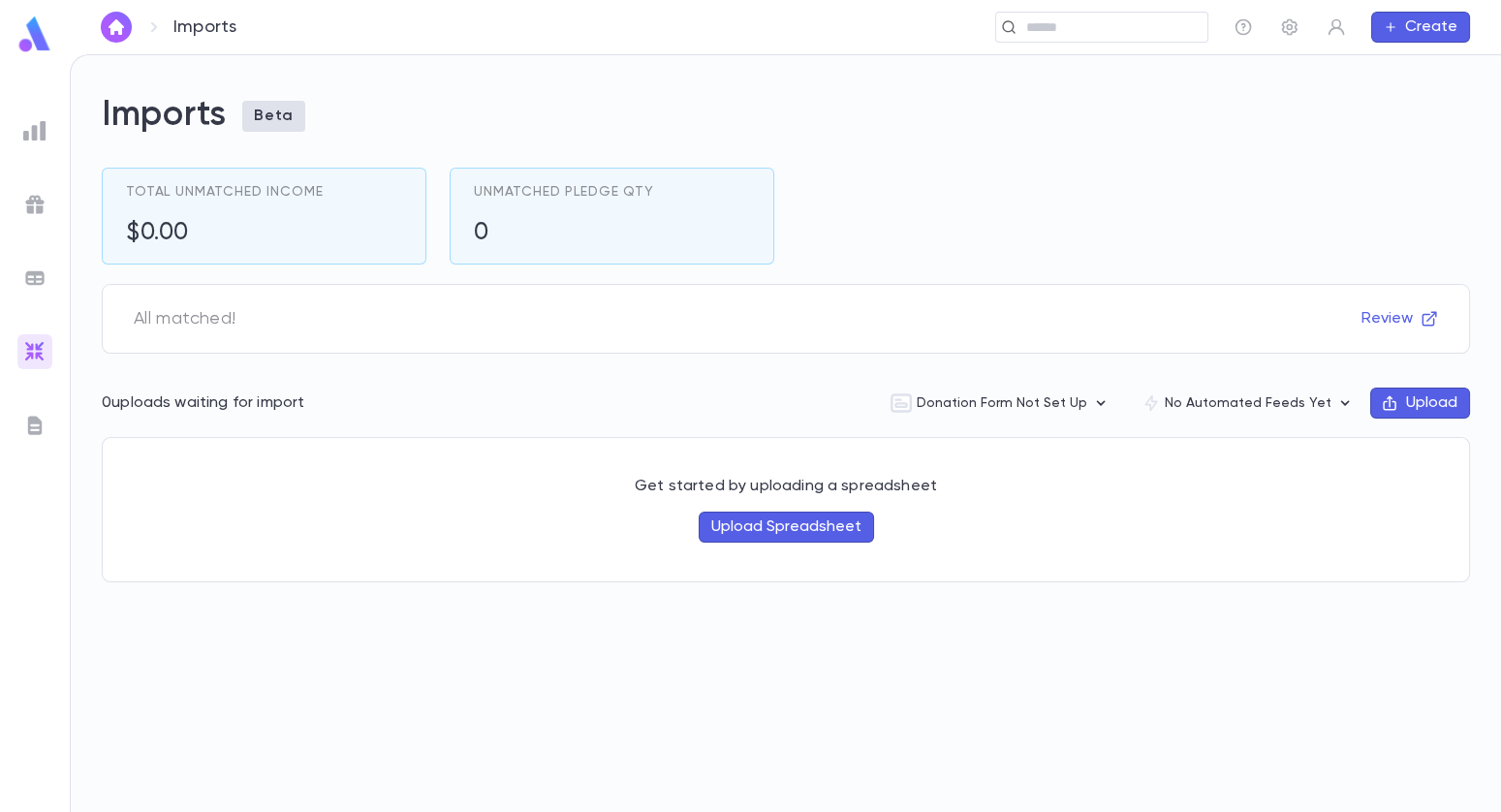 click on "Imports Beta" at bounding box center [786, 115] 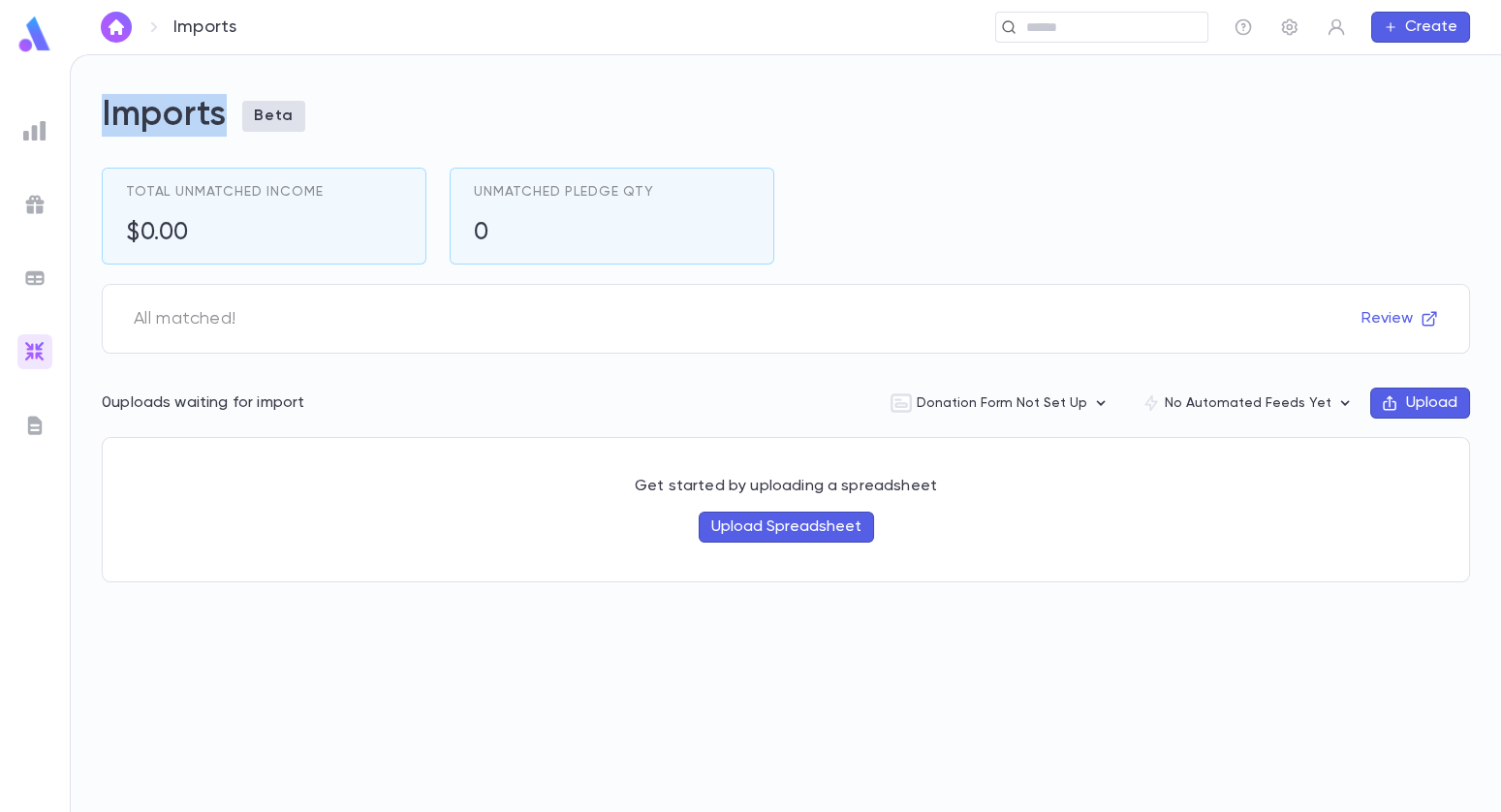 click on "Imports Beta Total Unmatched Income $0.00 Unmatched Pledge Qty 0 All matched! Review 0  uploads waiting for import Donation Form Not Set Up   No Automated Feeds Yet Upload Get started by uploading a spreadsheet Upload Spreadsheet" at bounding box center [786, 338] 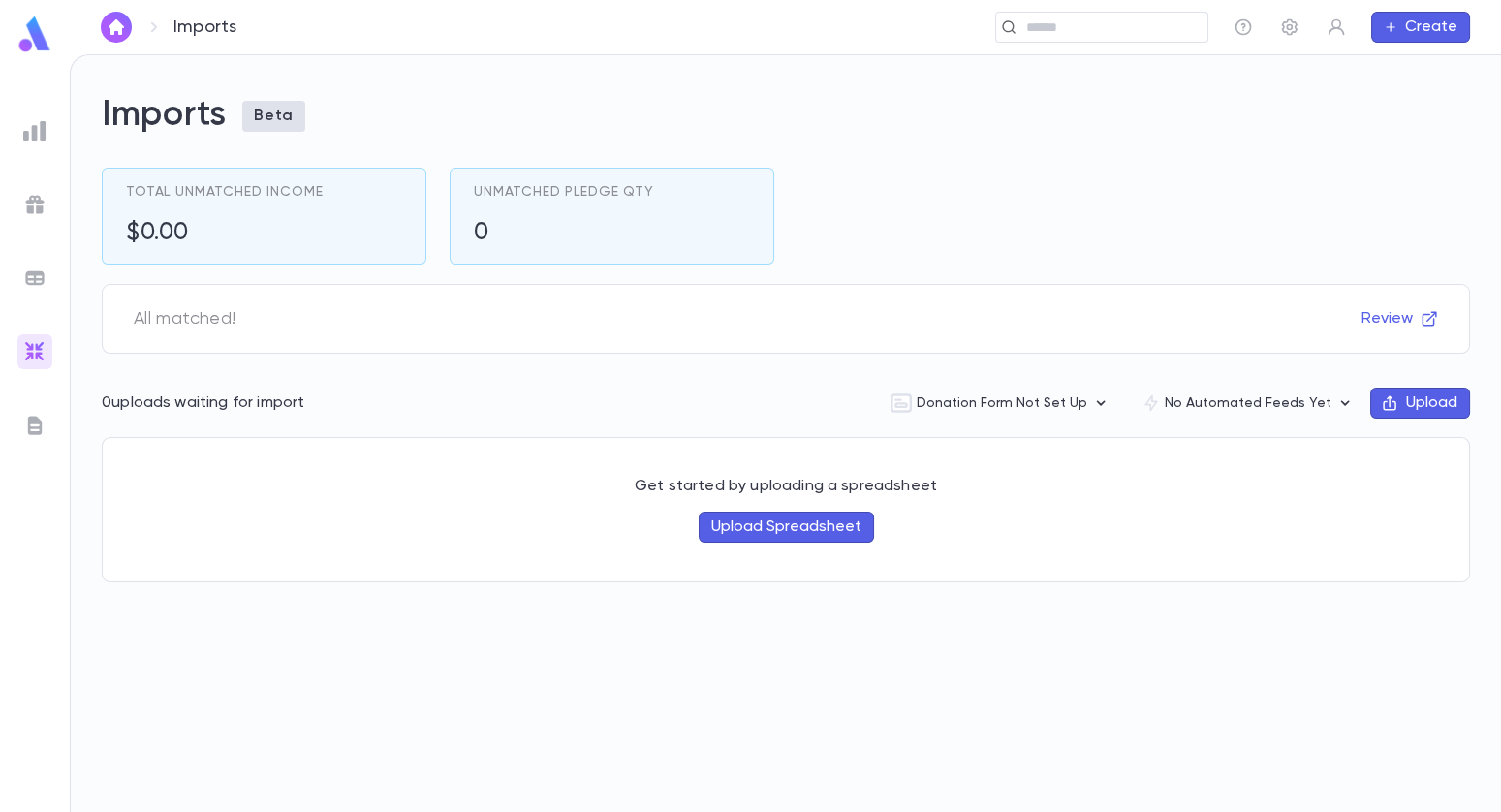 click on "Imports Beta" at bounding box center (786, 115) 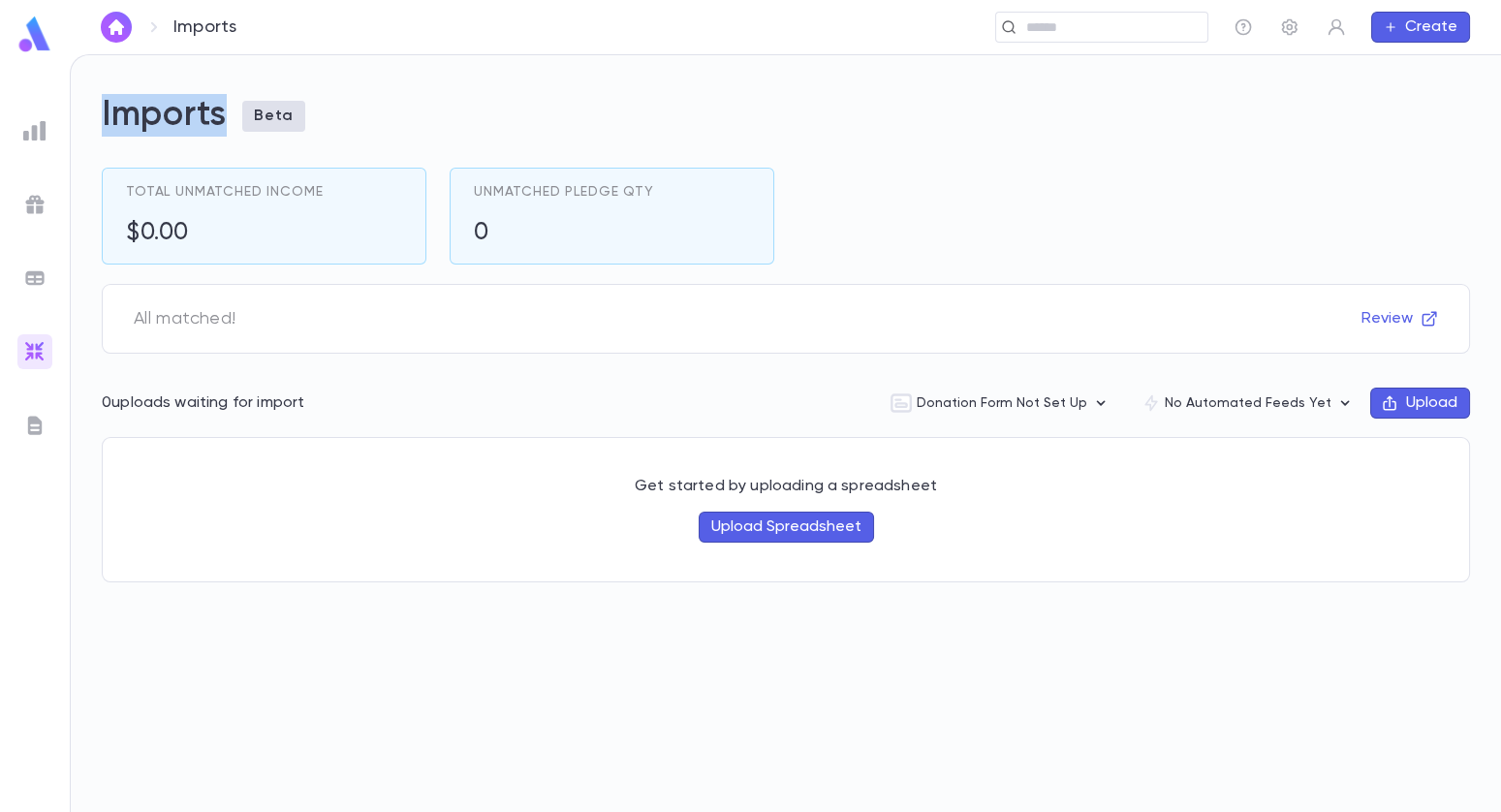 click on "Imports Beta" at bounding box center (786, 115) 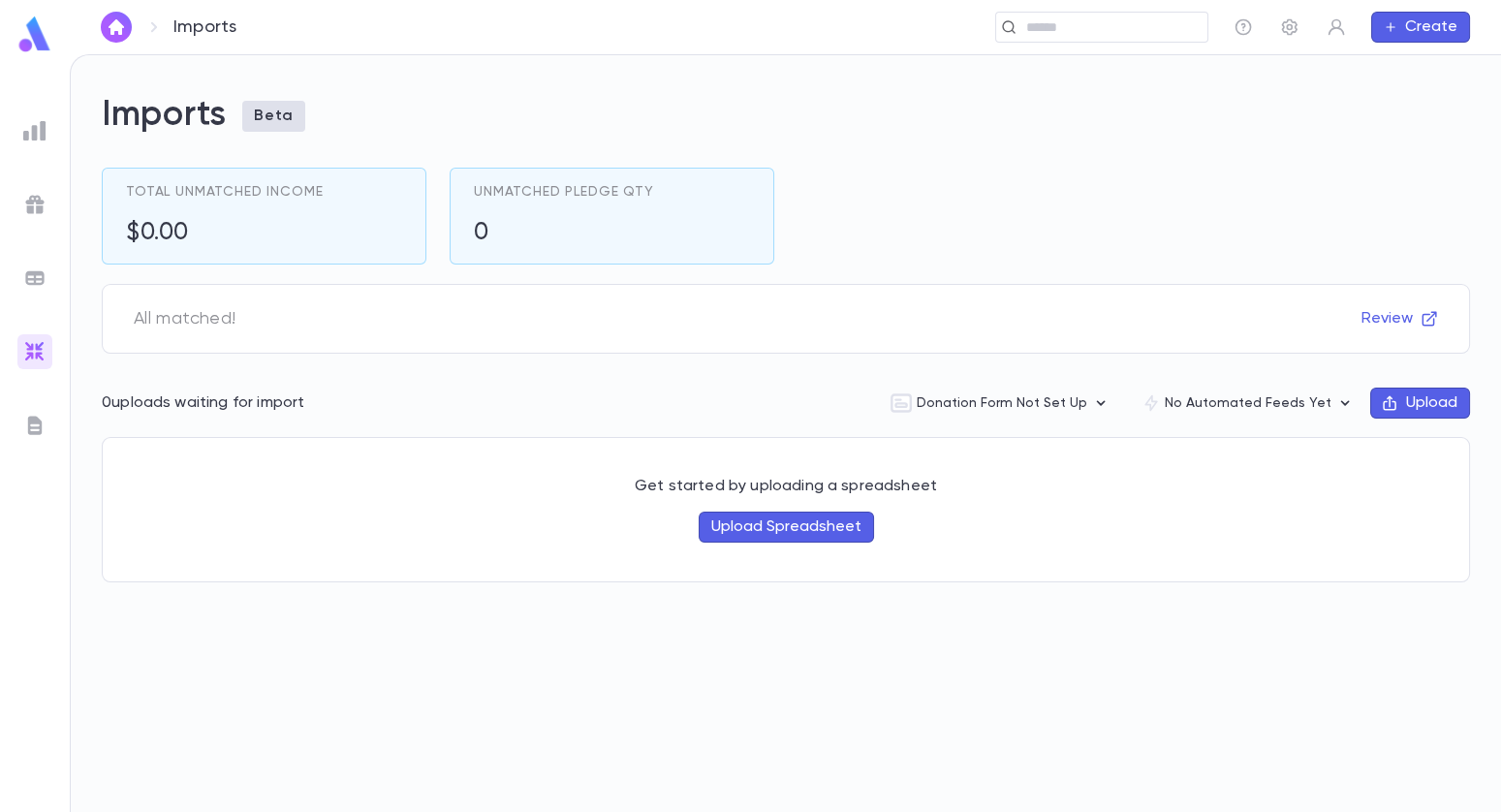 click on "Imports Beta" at bounding box center (786, 115) 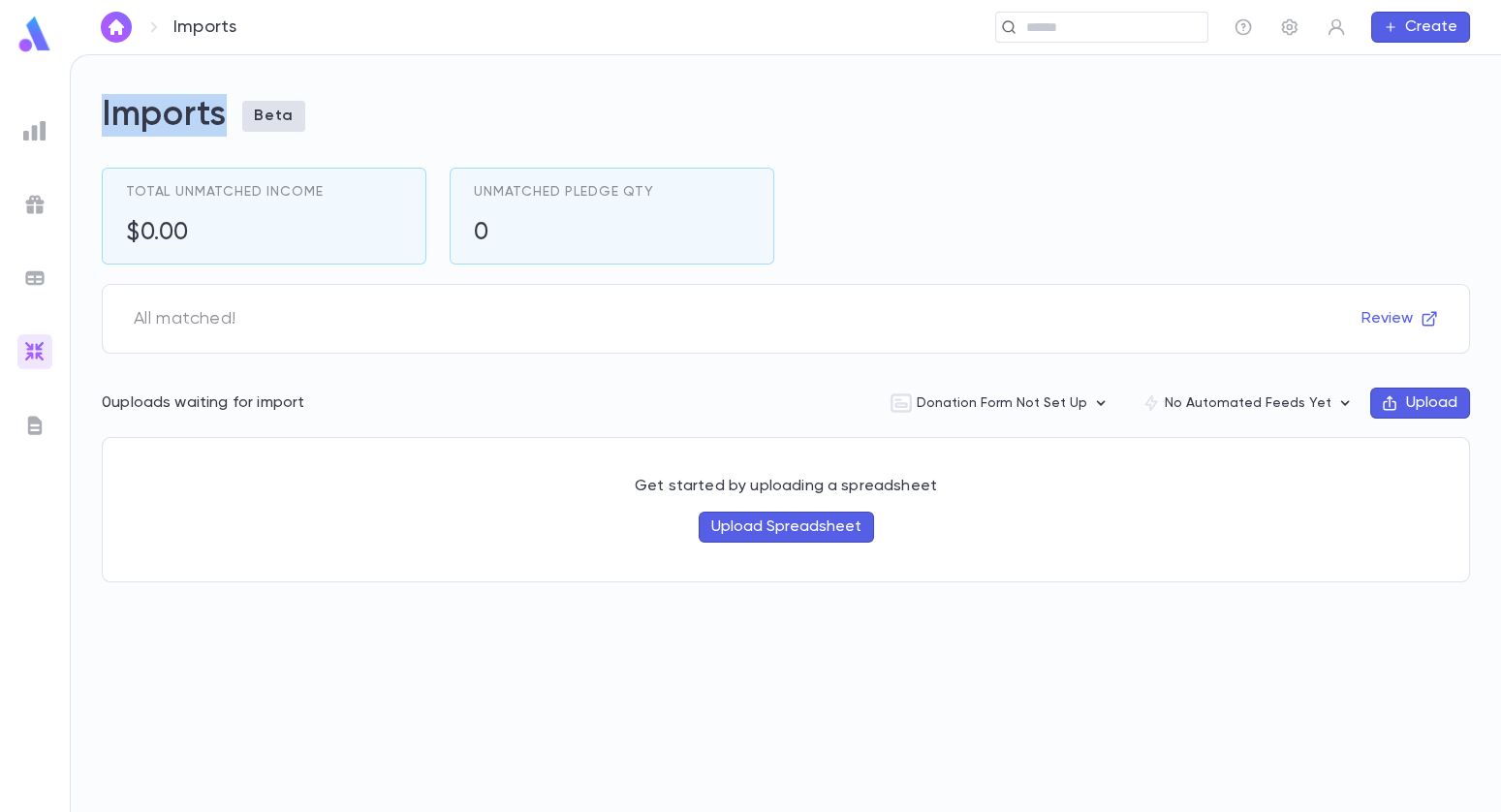 click on "Imports Beta" at bounding box center [786, 115] 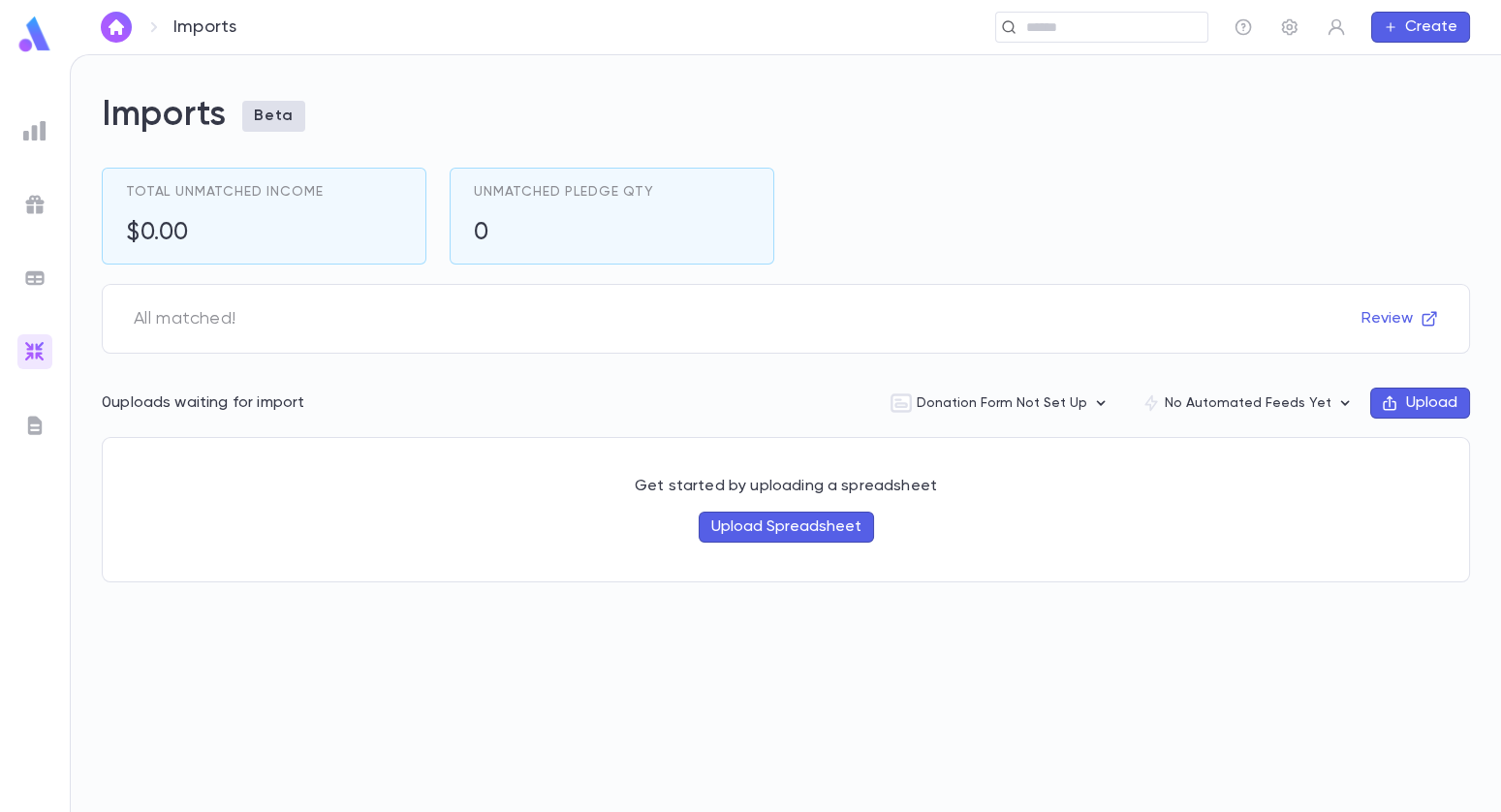 click on "Imports Beta" at bounding box center (786, 115) 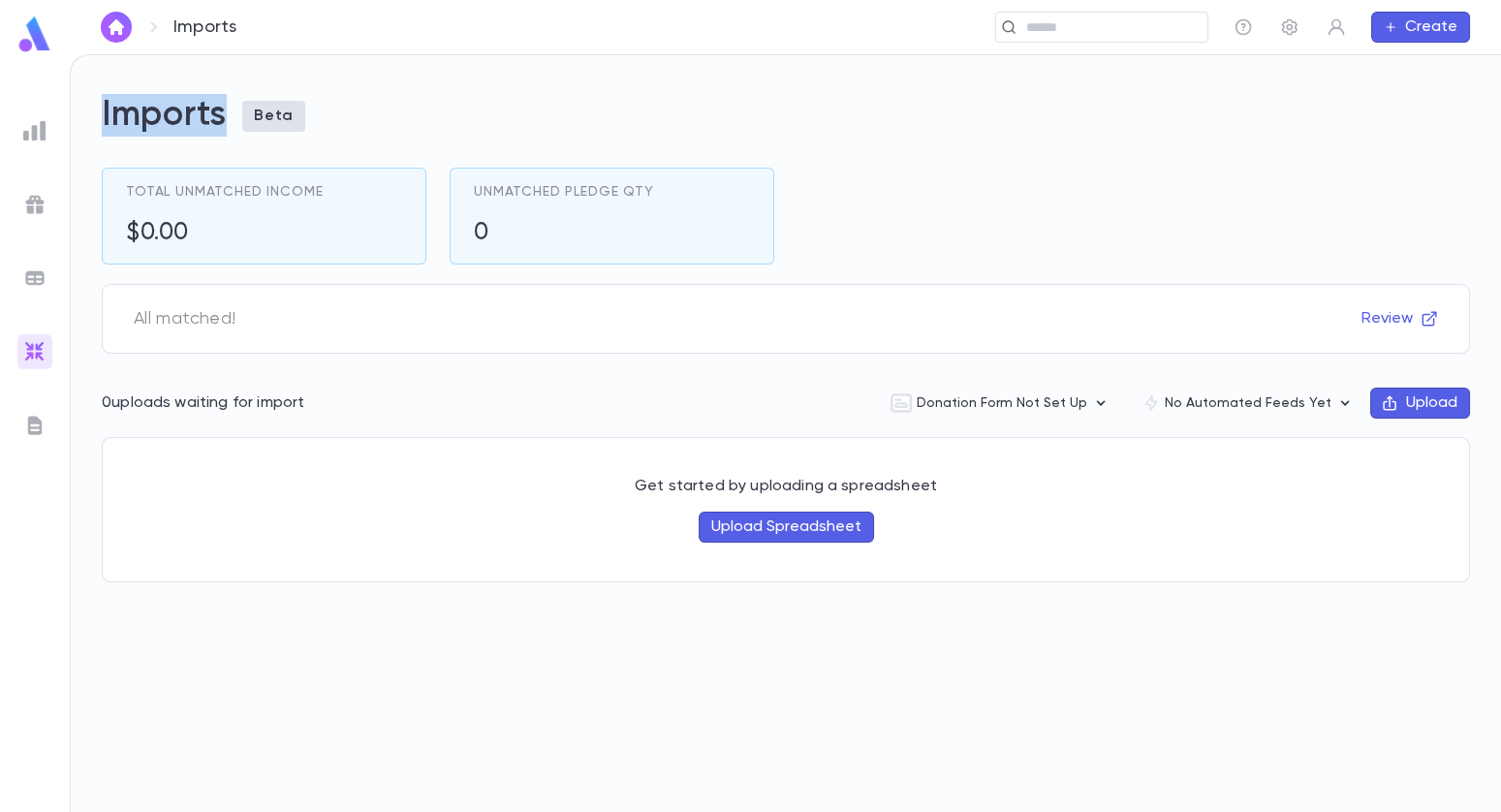 click on "Imports Beta" at bounding box center [786, 115] 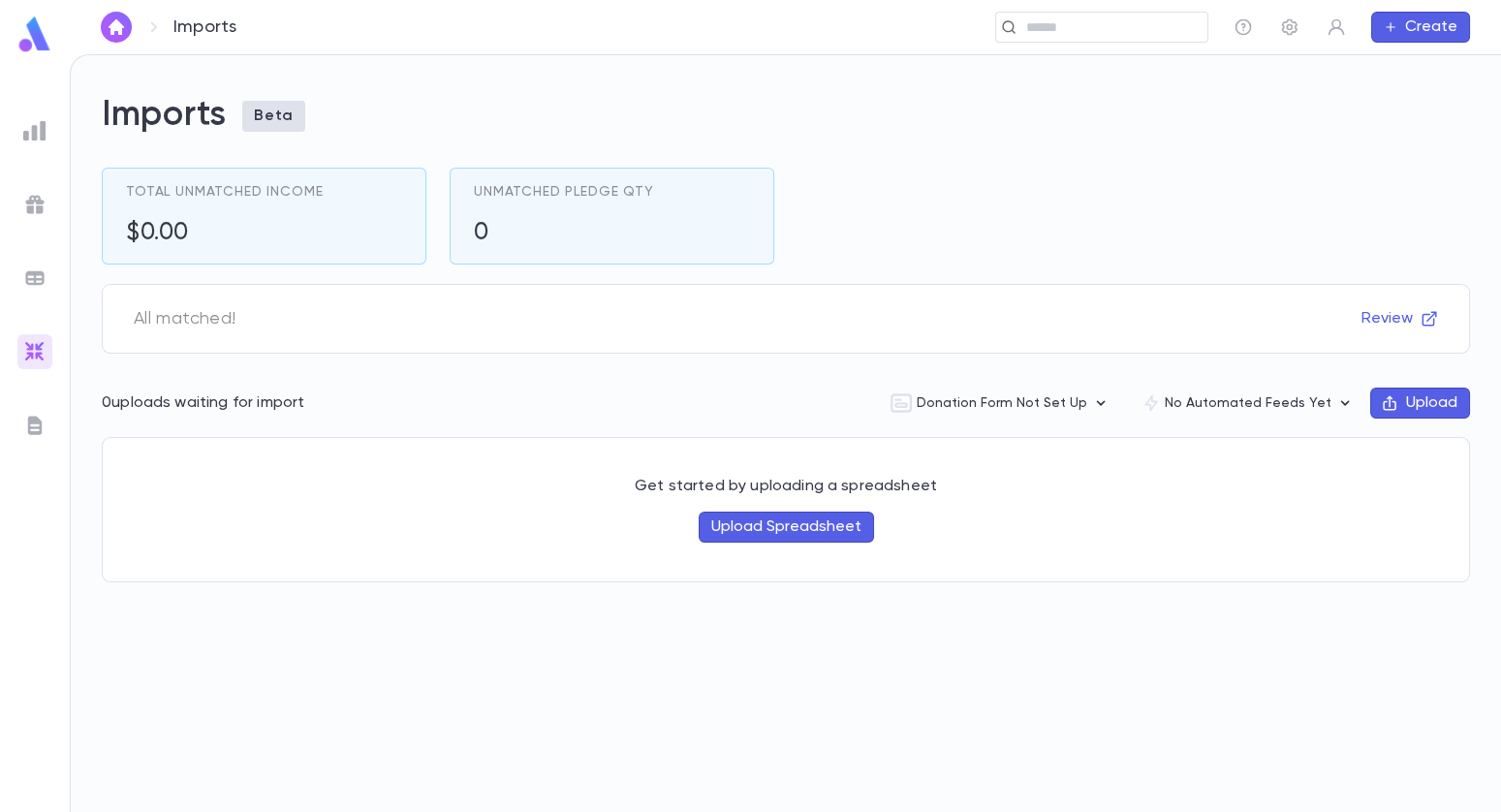 click on "Imports Beta" at bounding box center (786, 115) 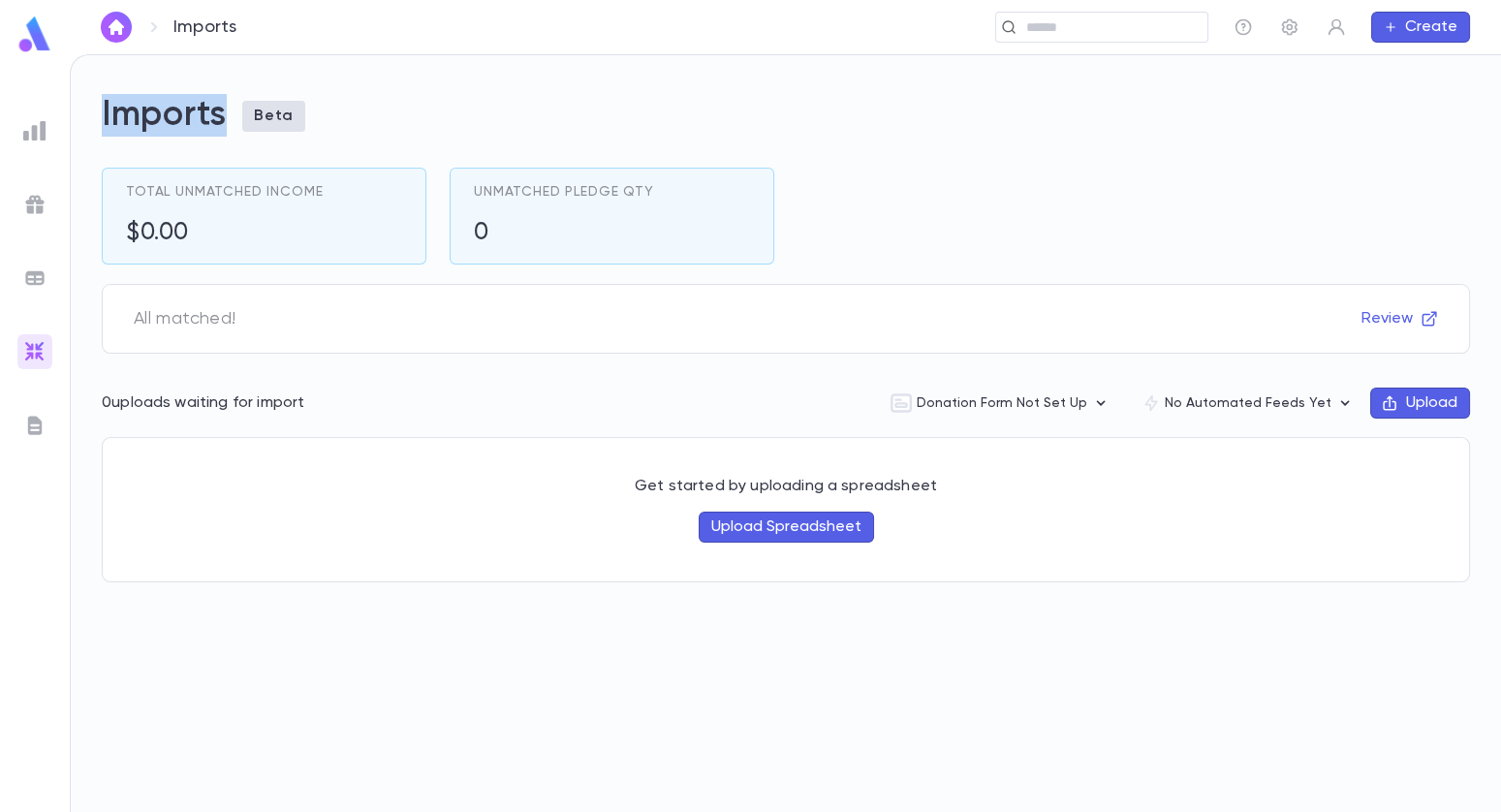 click on "Imports Beta" at bounding box center [786, 115] 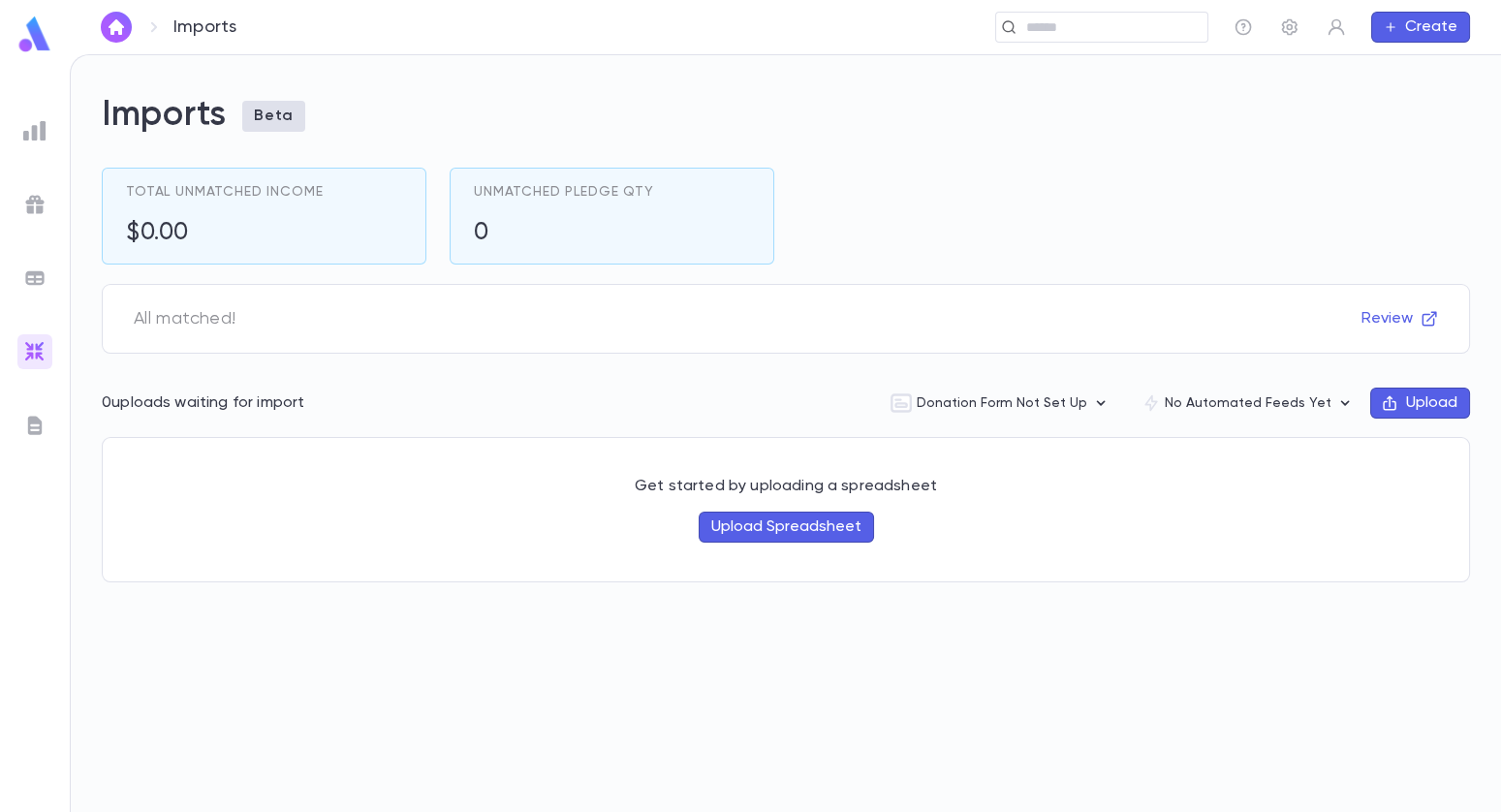 click on "Imports Beta" at bounding box center (786, 115) 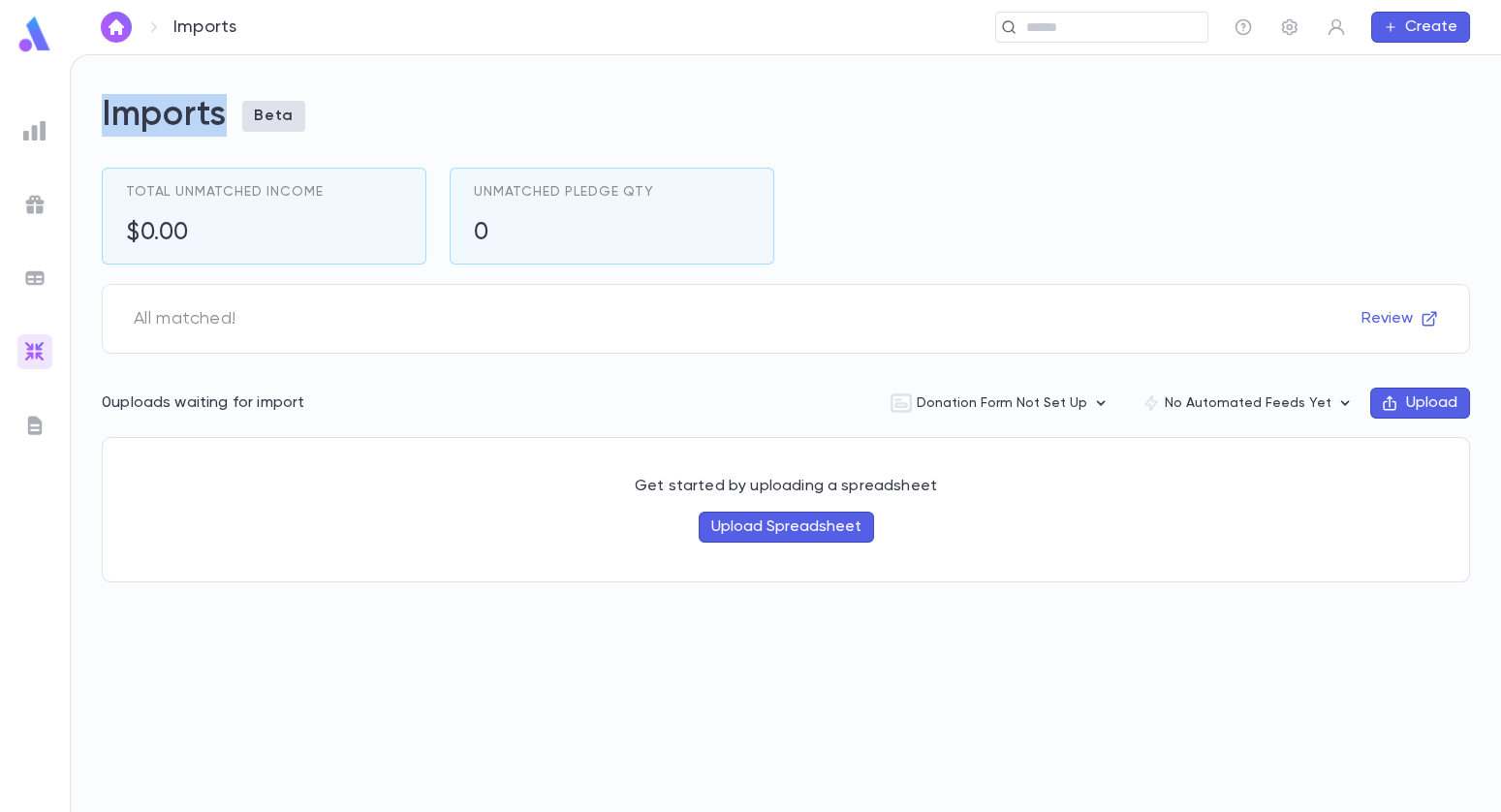 click on "Imports Beta" at bounding box center (786, 115) 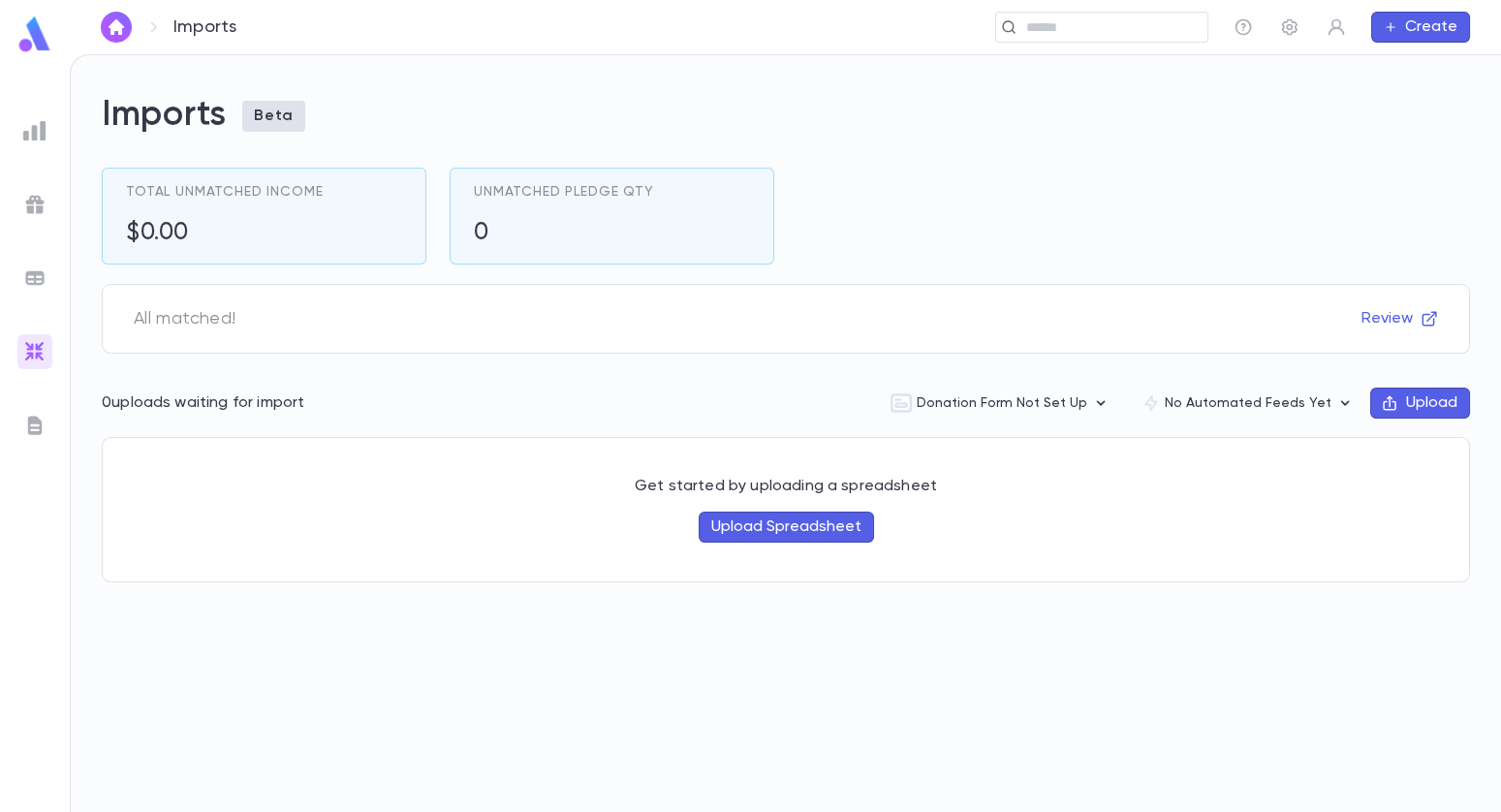 click on "Imports Beta" at bounding box center (786, 115) 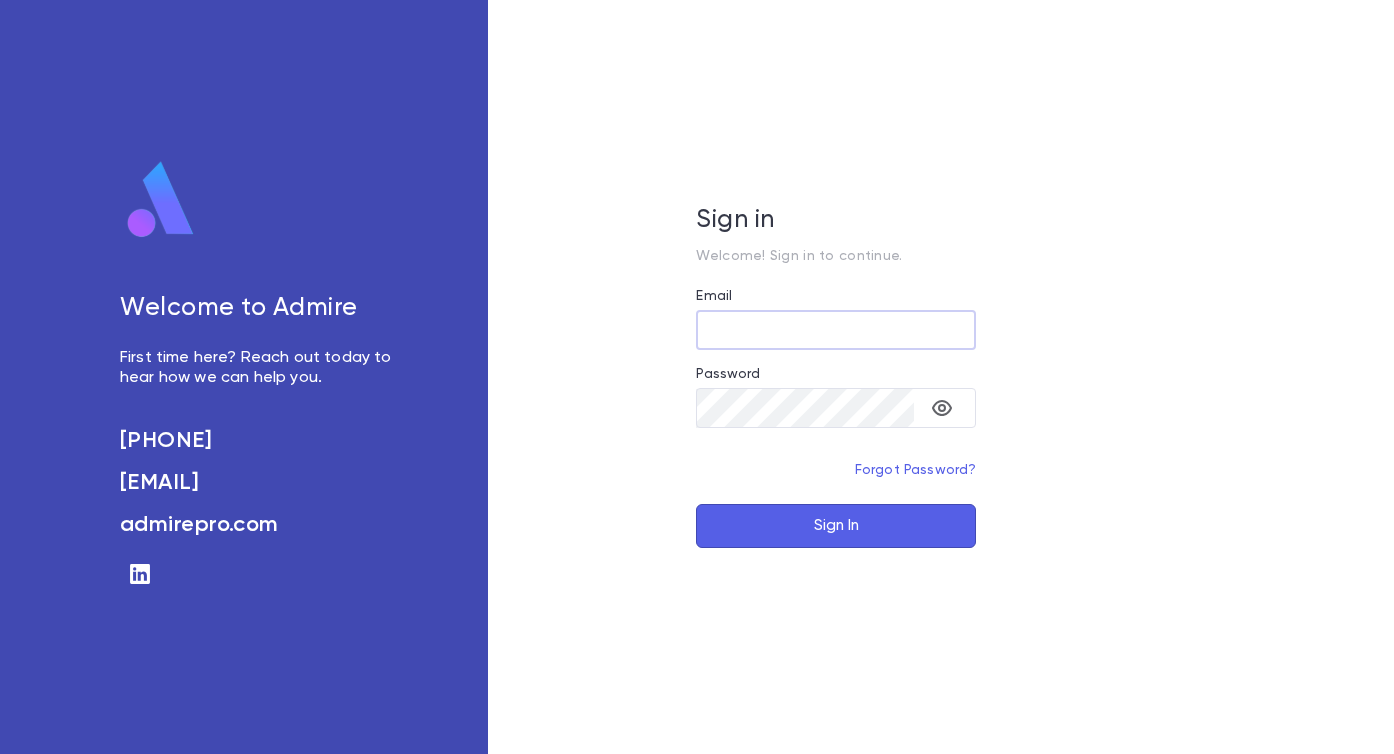 scroll, scrollTop: 0, scrollLeft: 0, axis: both 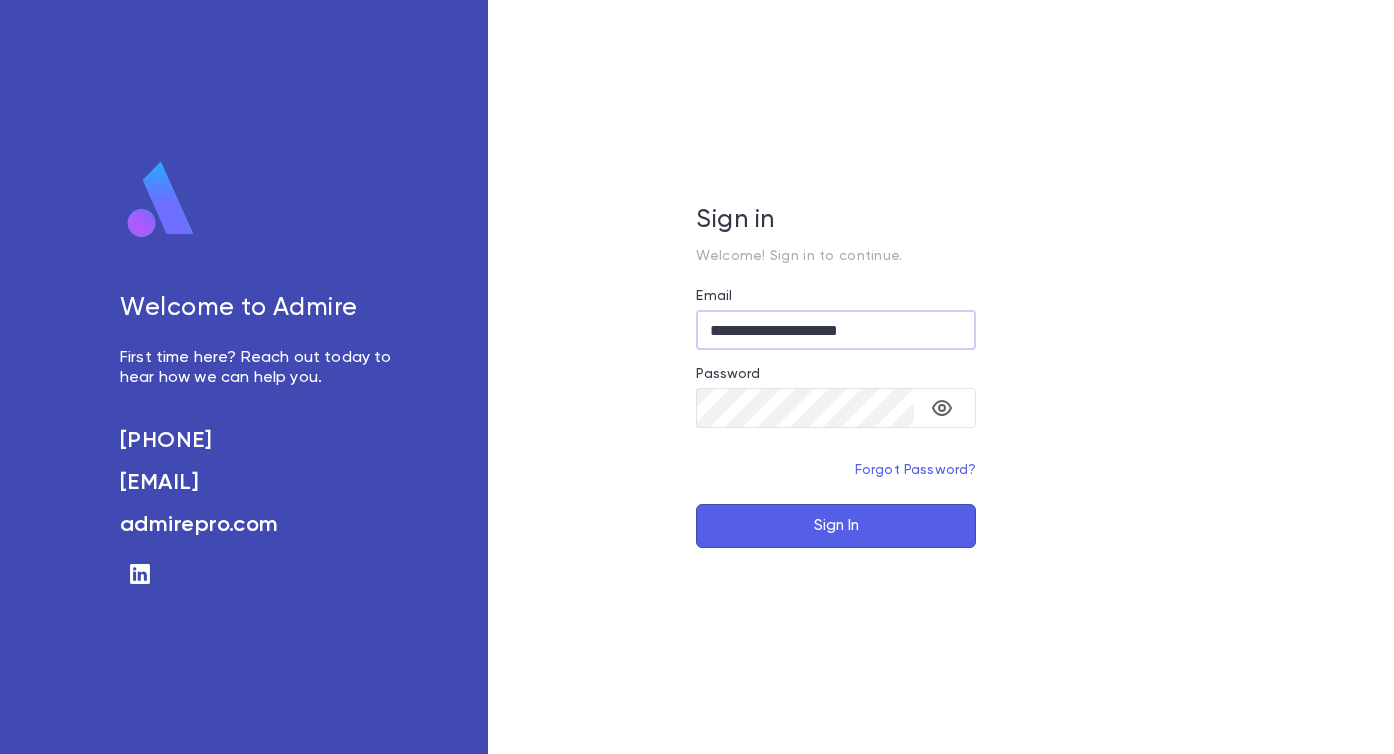 click on "Sign In" at bounding box center [836, 526] 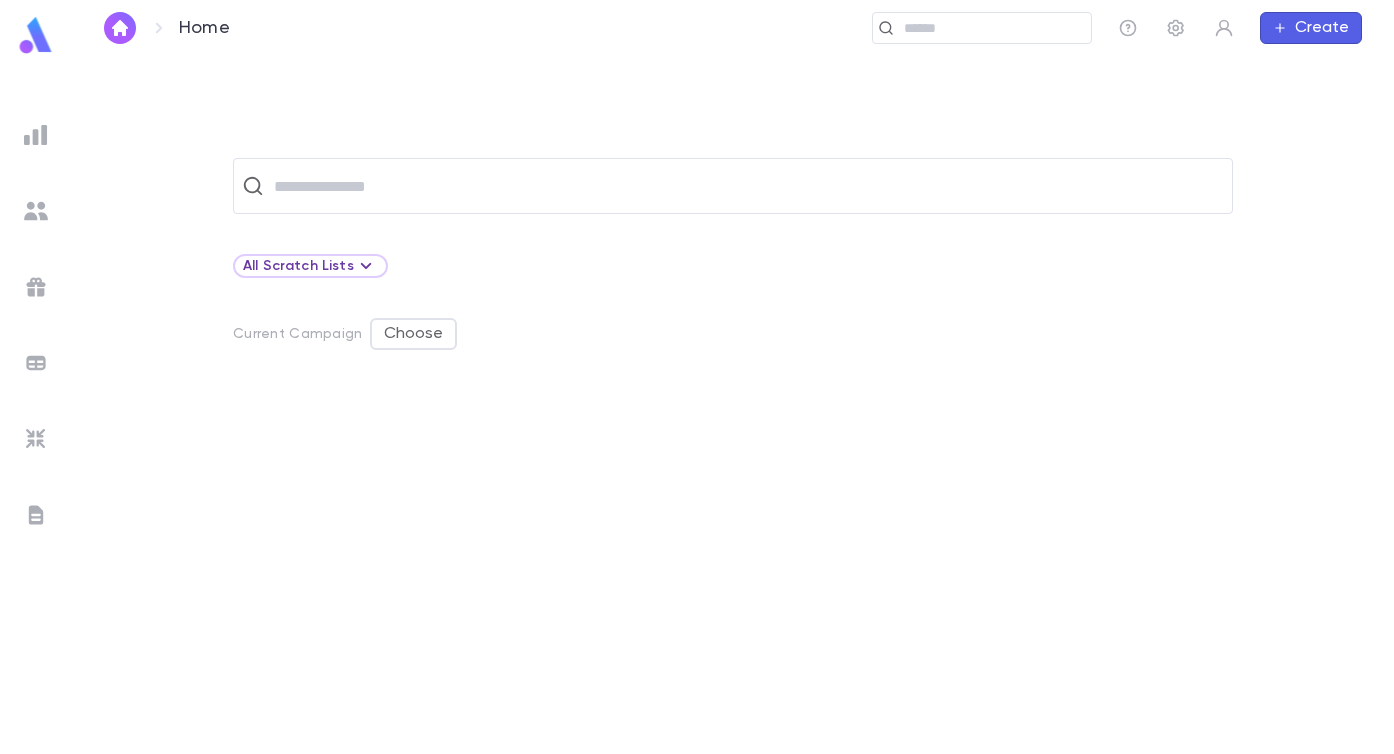 click at bounding box center (36, 135) 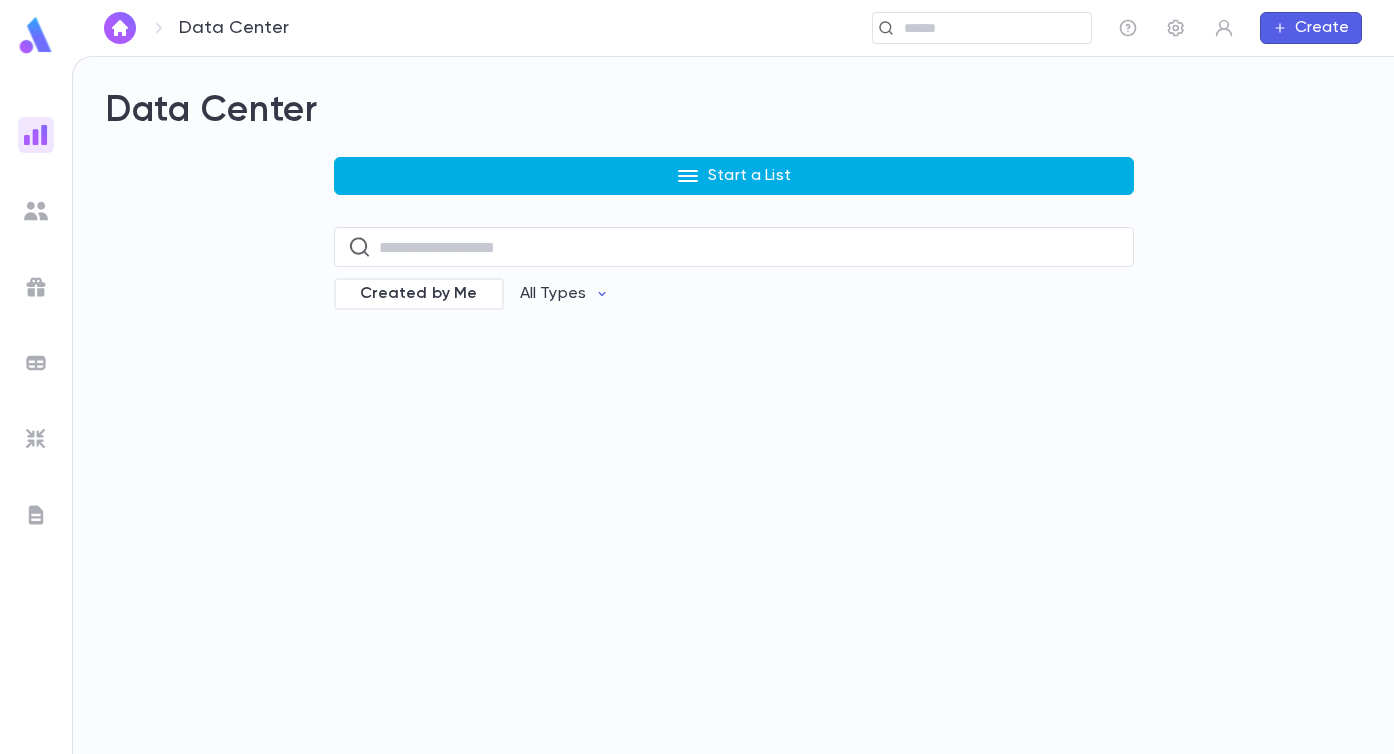 click on "Start a List" at bounding box center [734, 176] 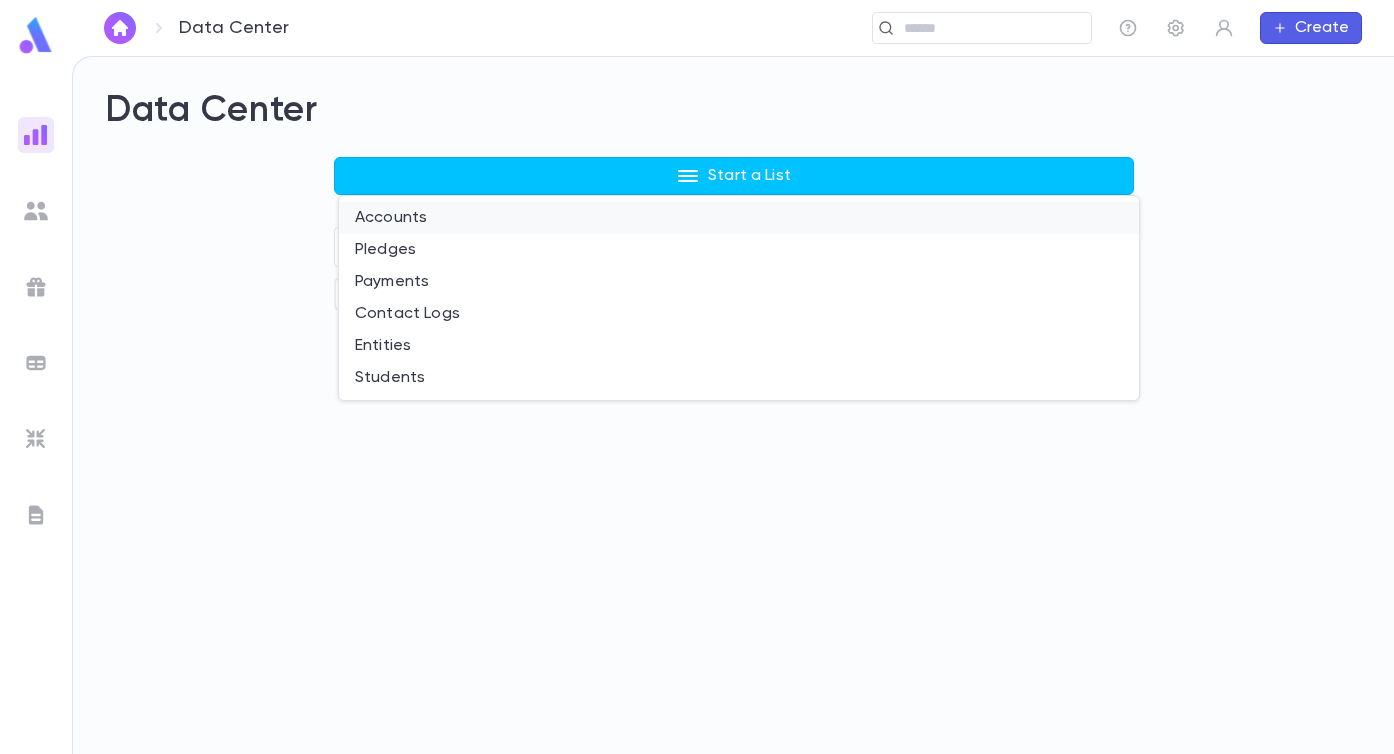 click on "Accounts" at bounding box center (739, 218) 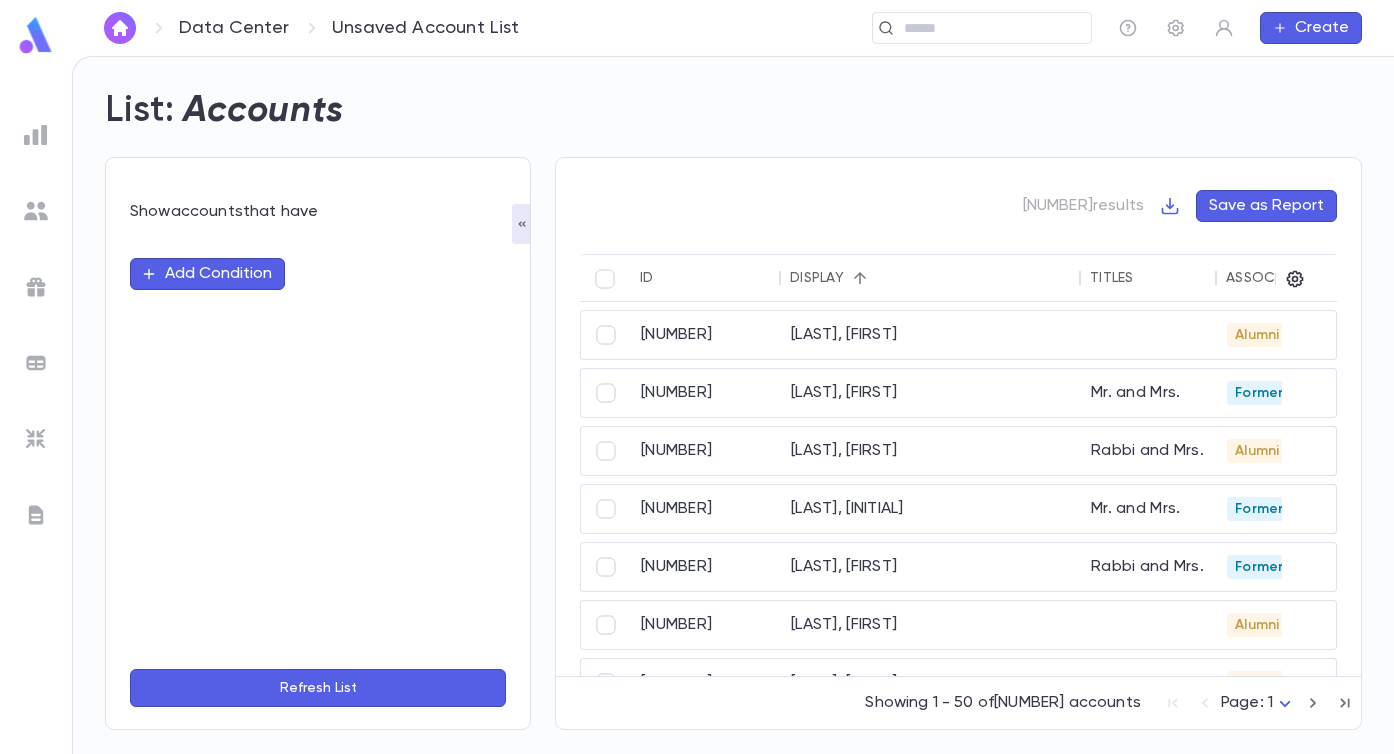 click at bounding box center (36, 135) 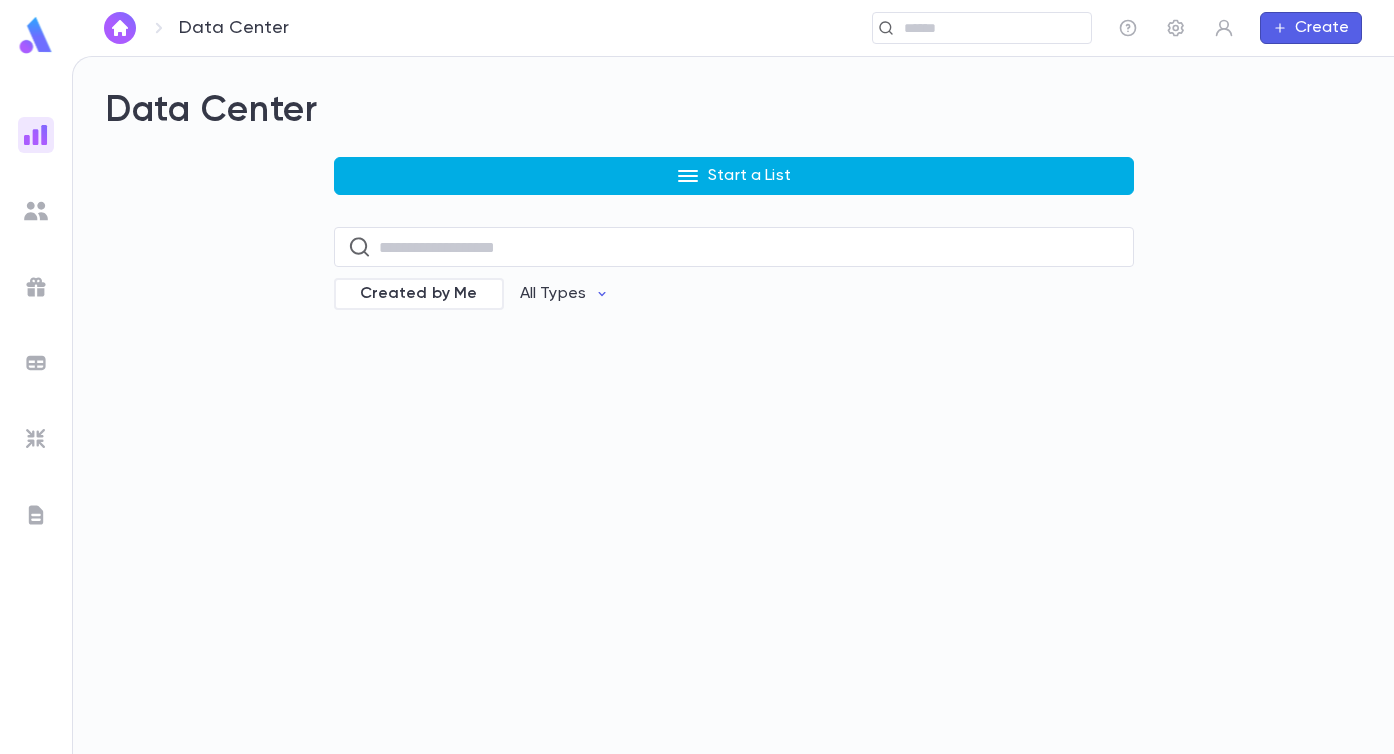 click on "Start a List" at bounding box center (734, 176) 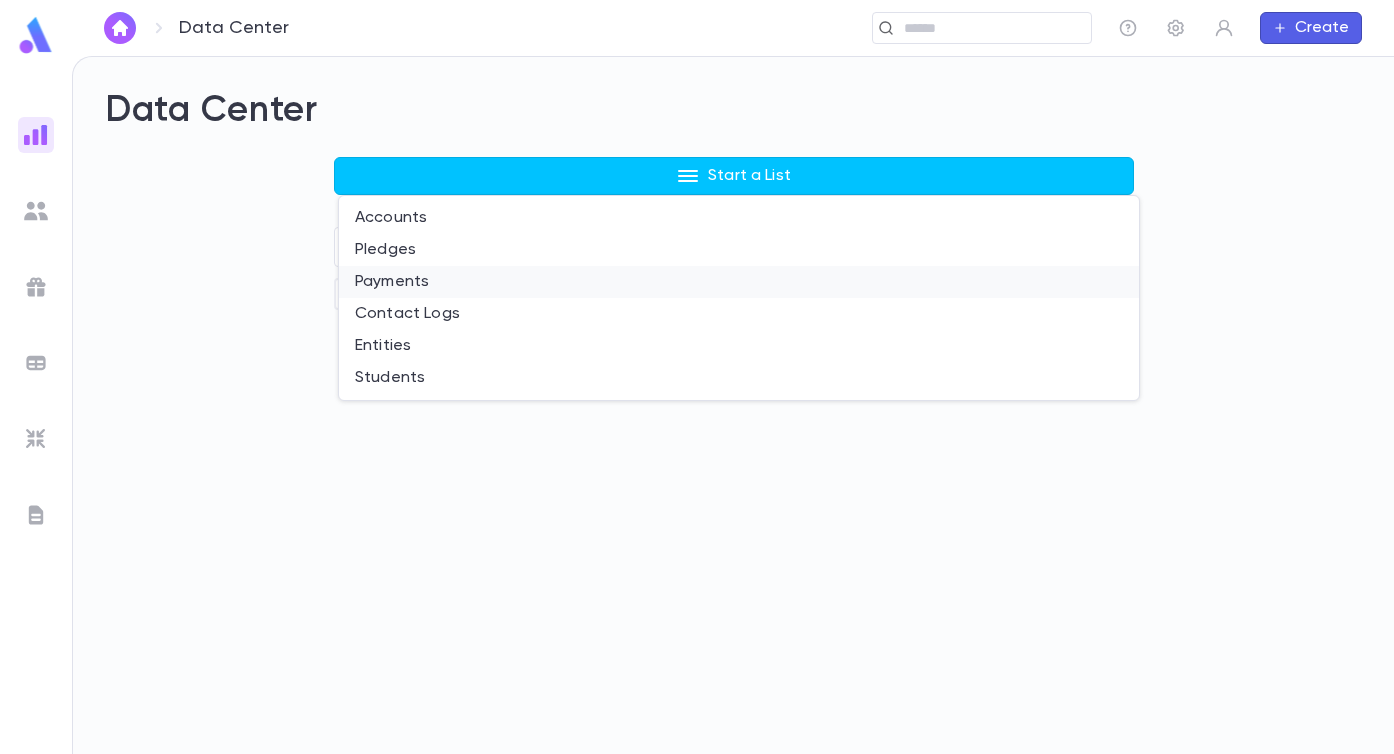 click on "Payments" at bounding box center [739, 282] 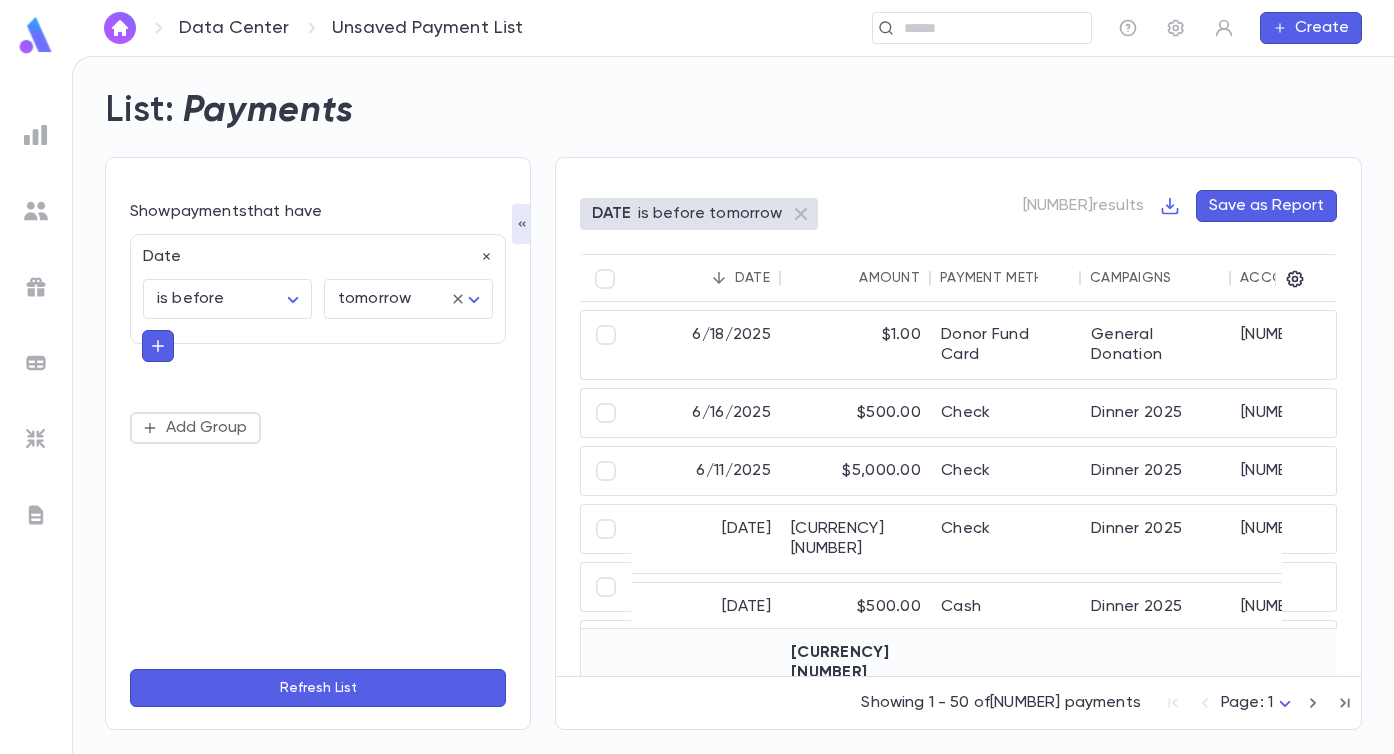 click at bounding box center (522, 224) 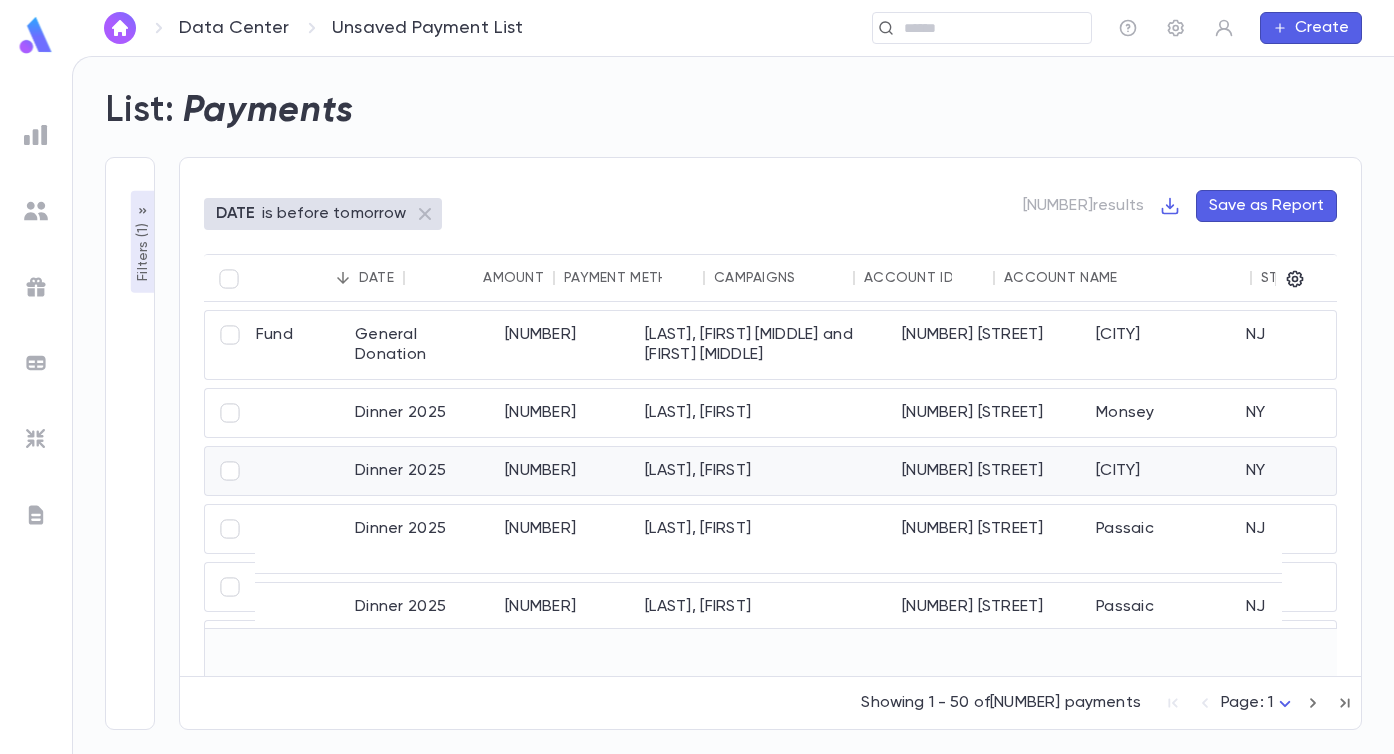 scroll, scrollTop: 0, scrollLeft: 0, axis: both 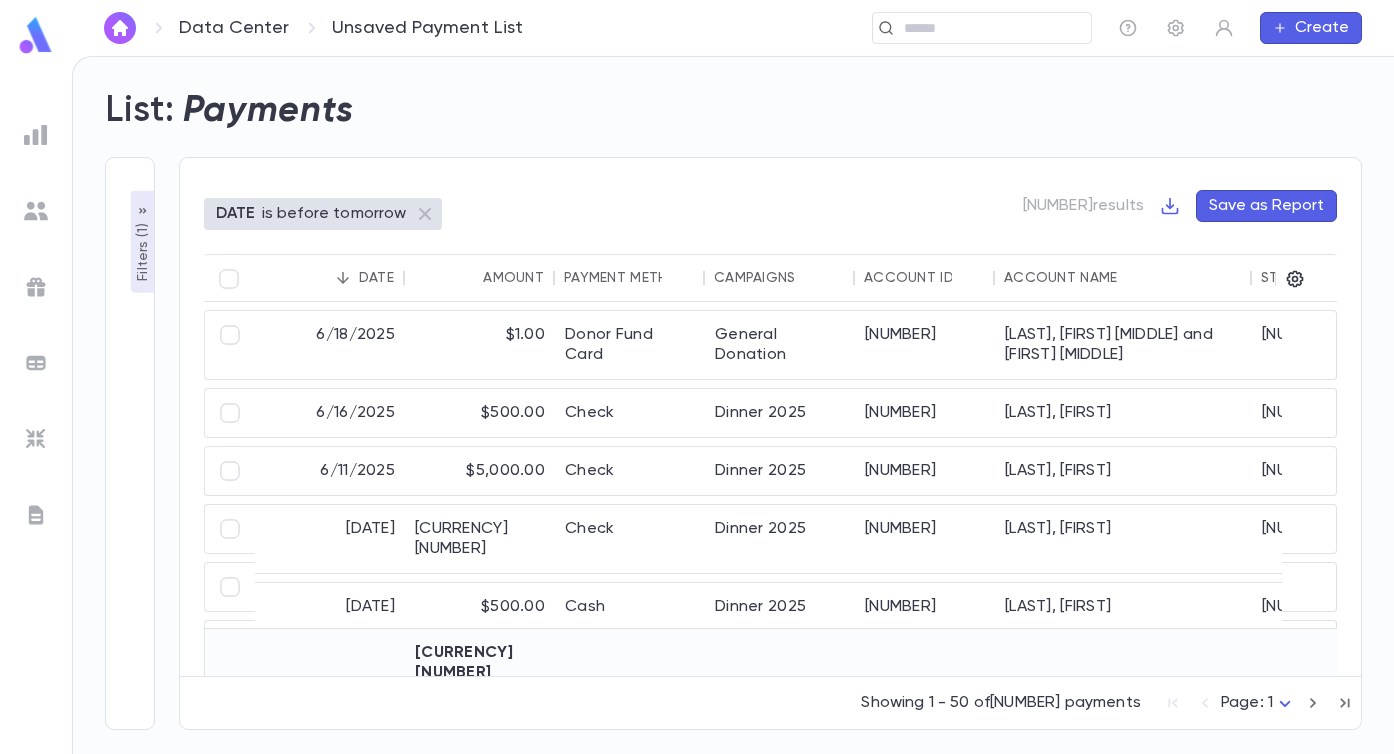 click on "Filters ( 1 )" at bounding box center (143, 250) 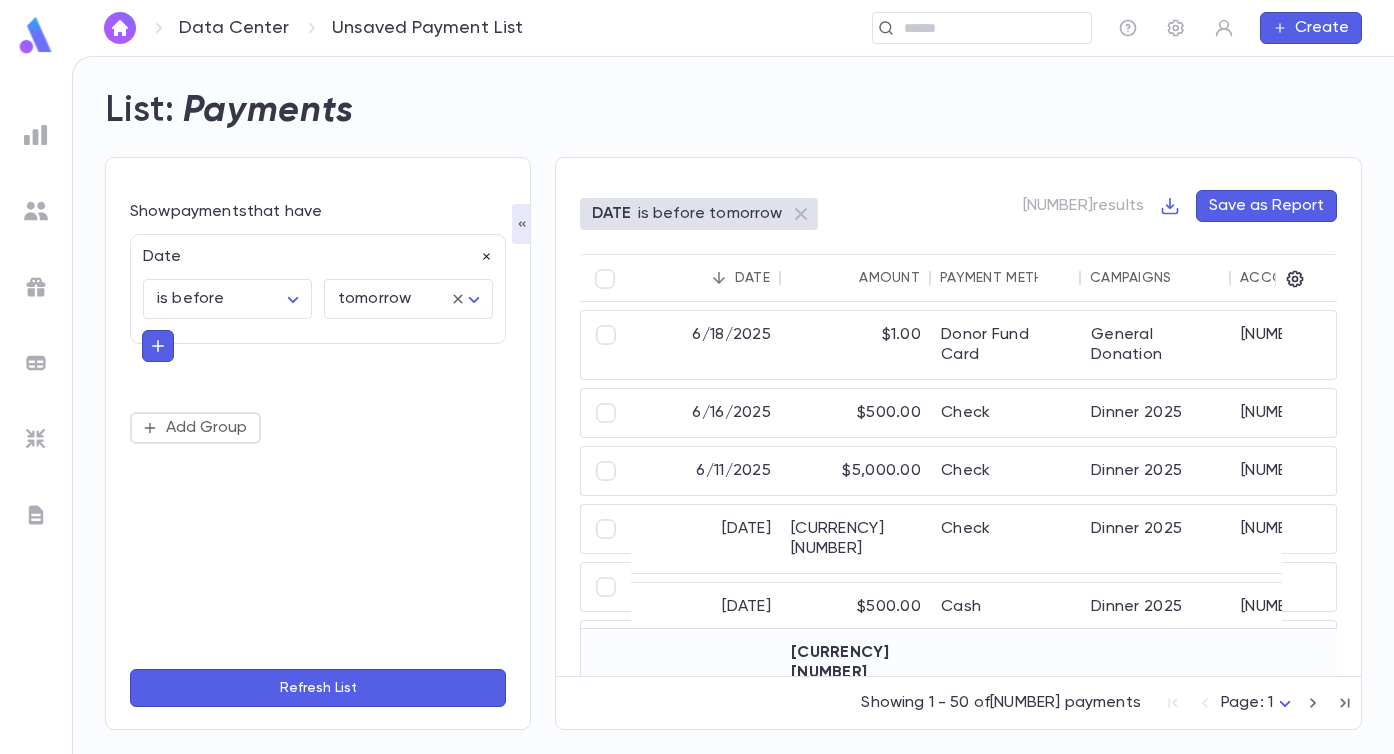 click at bounding box center (487, 257) 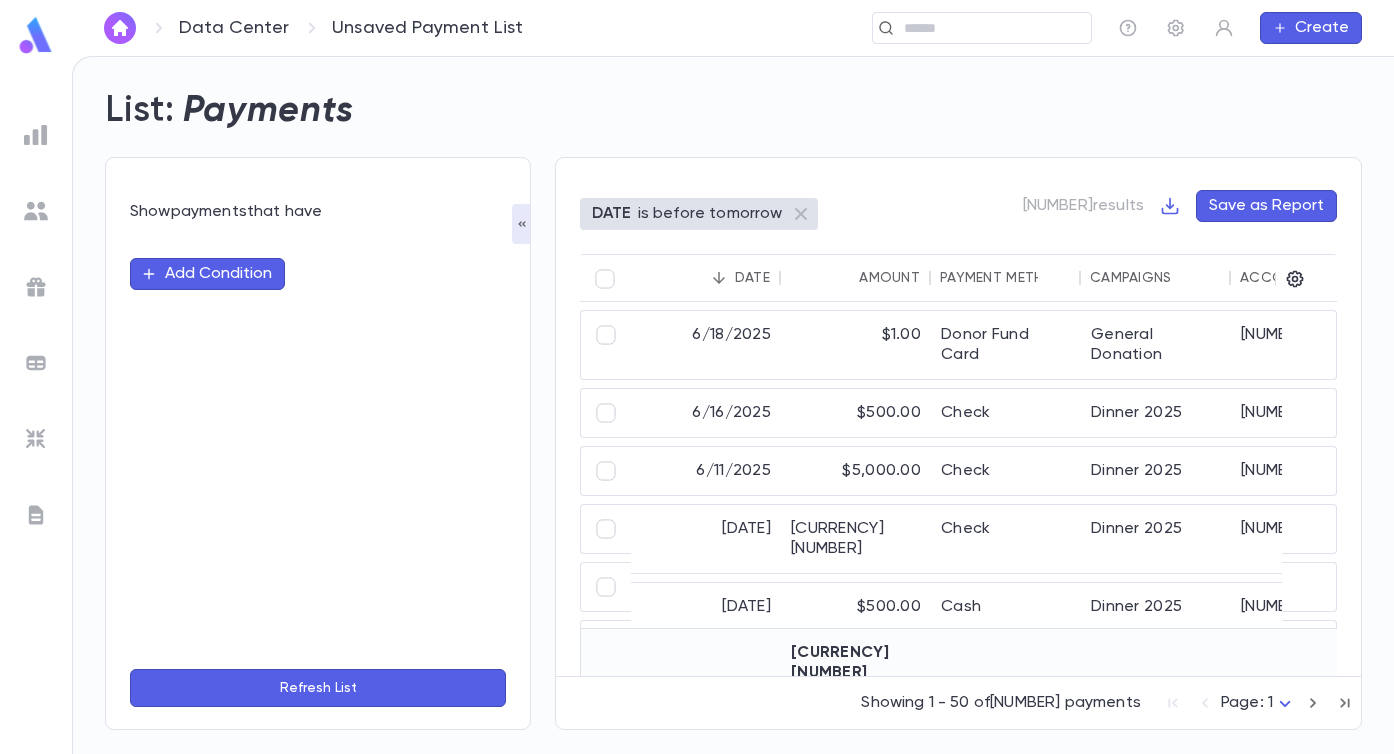 click at bounding box center [522, 224] 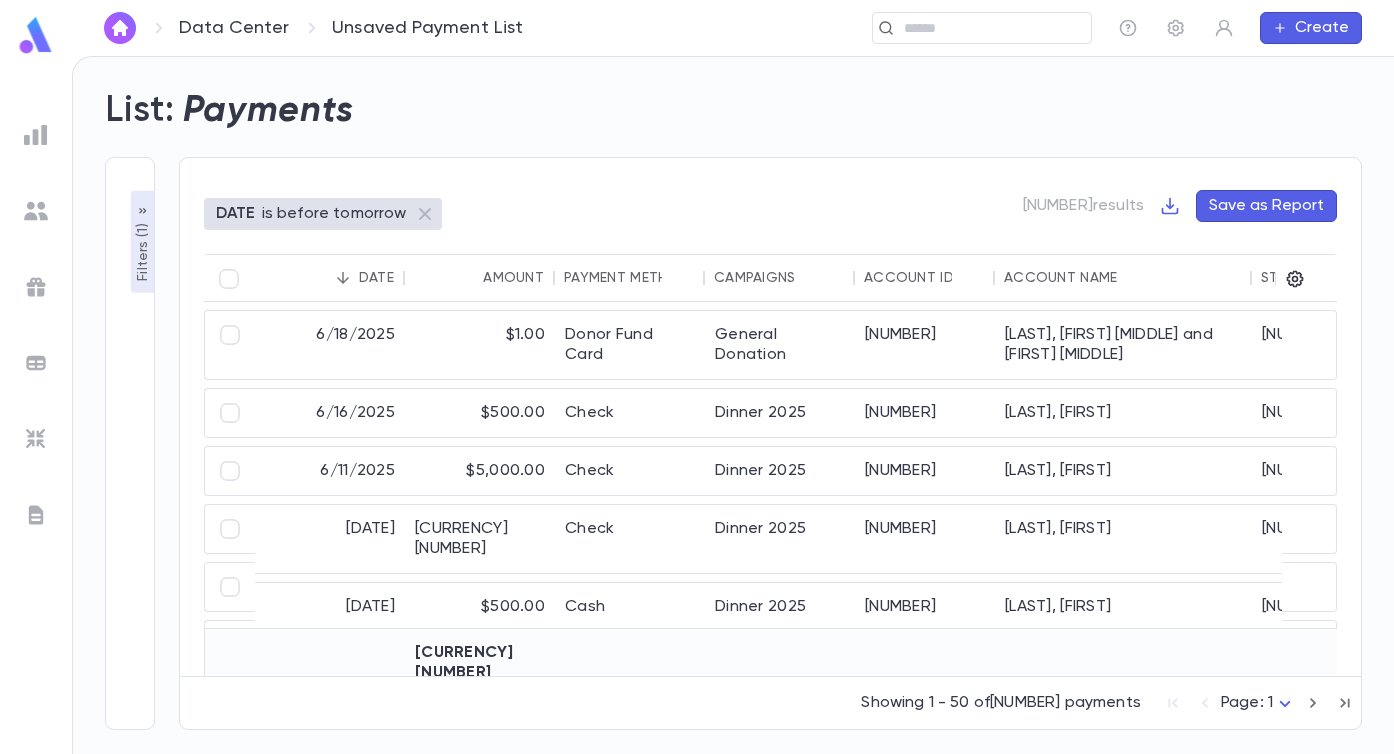 click at bounding box center (36, 135) 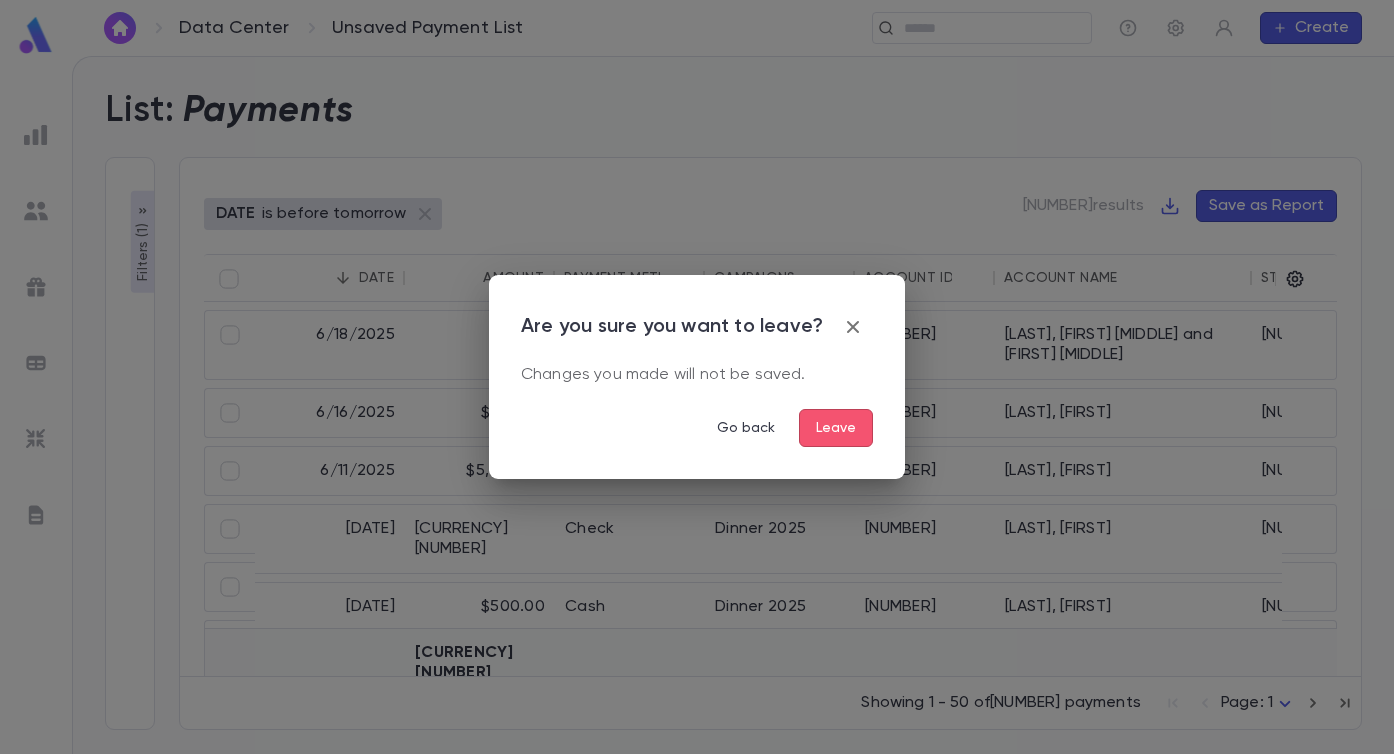 click on "Leave" at bounding box center (836, 428) 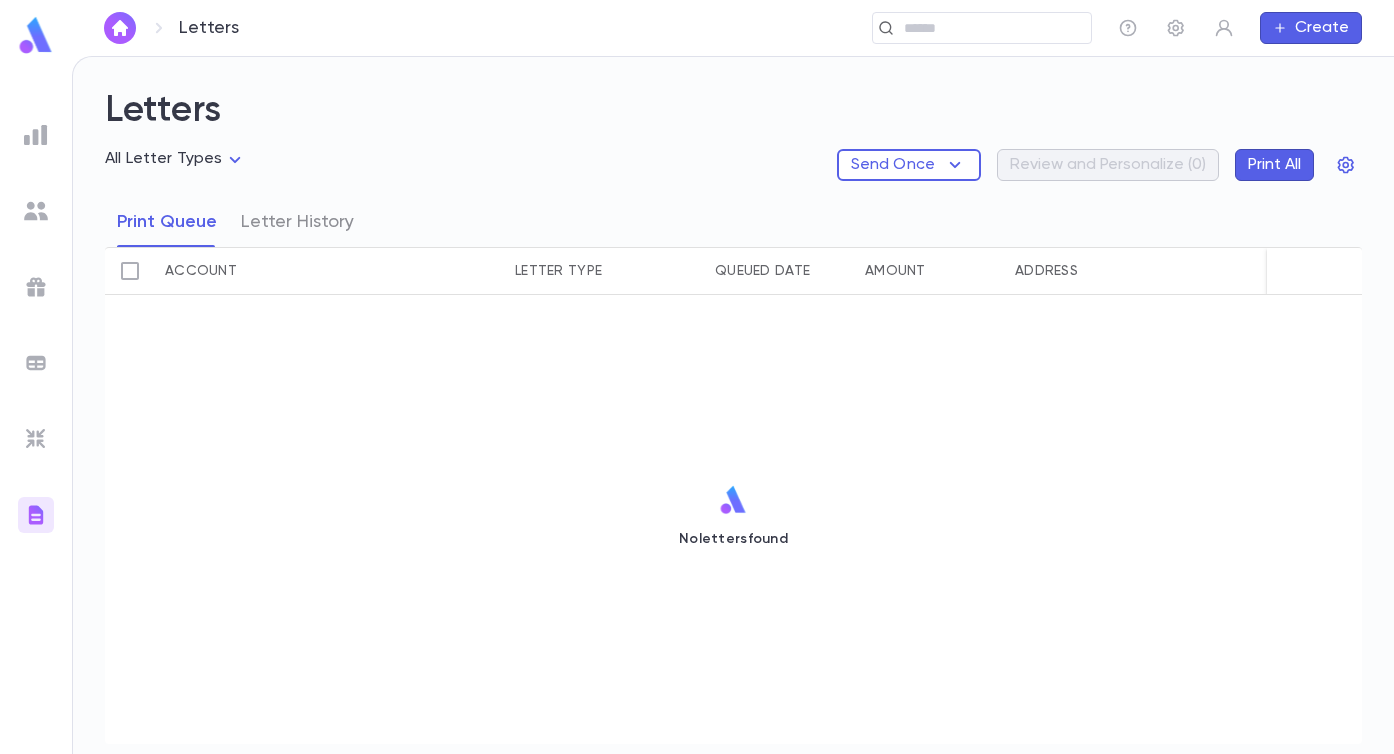 click at bounding box center [36, 135] 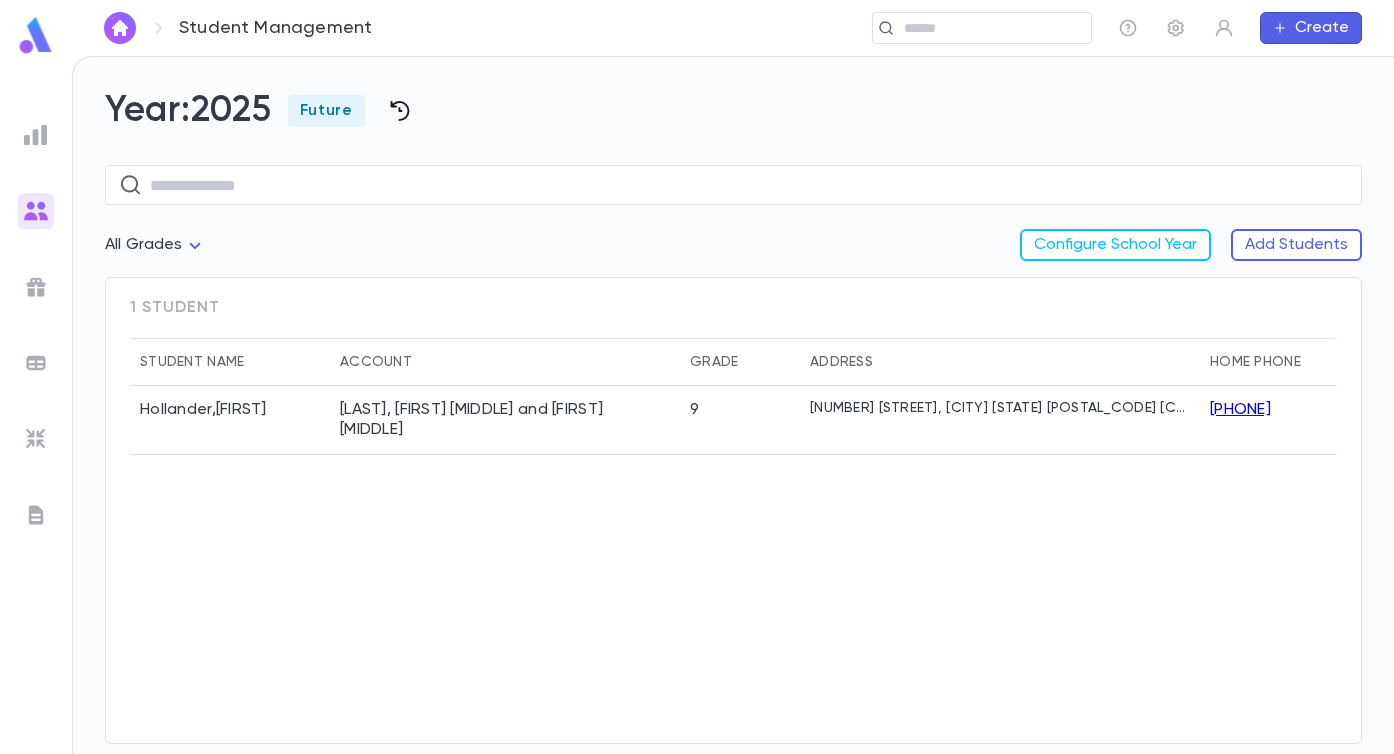 click at bounding box center [400, 111] 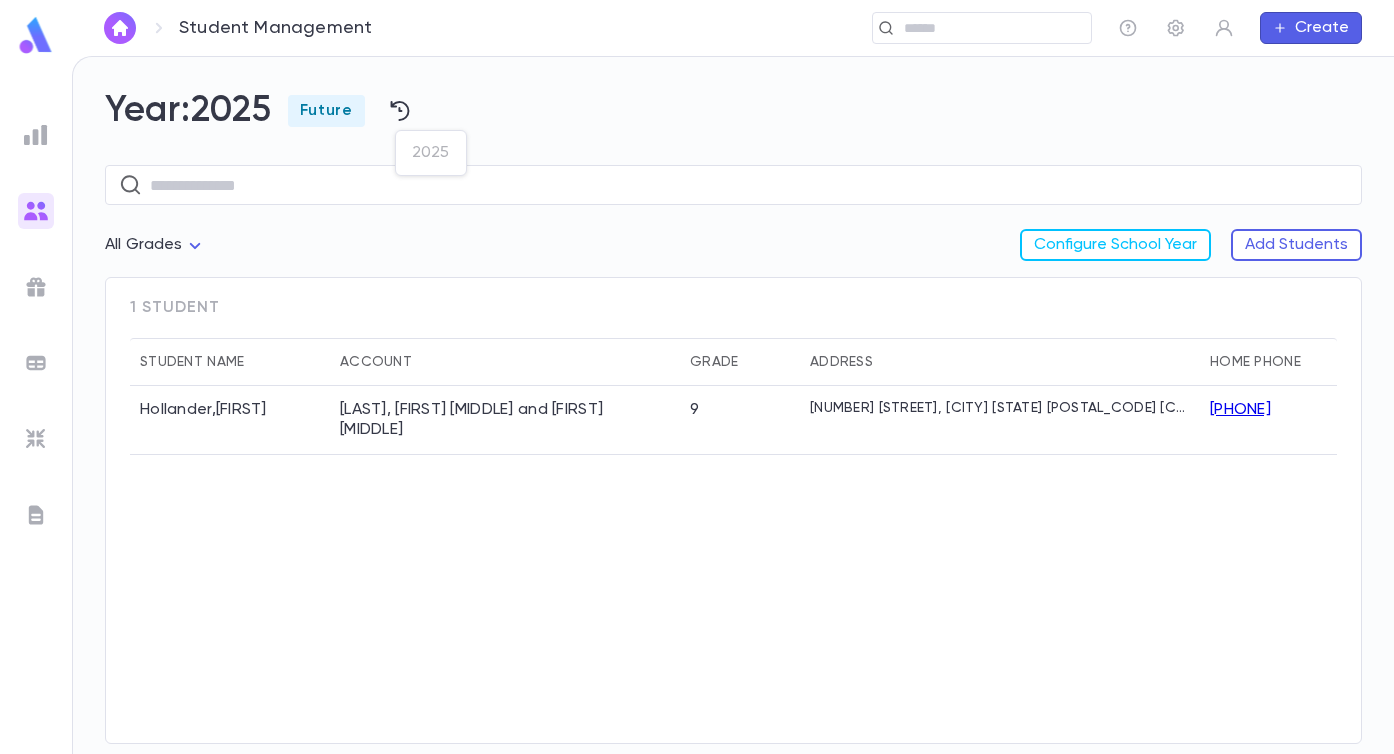 click on "2025" at bounding box center [431, 153] 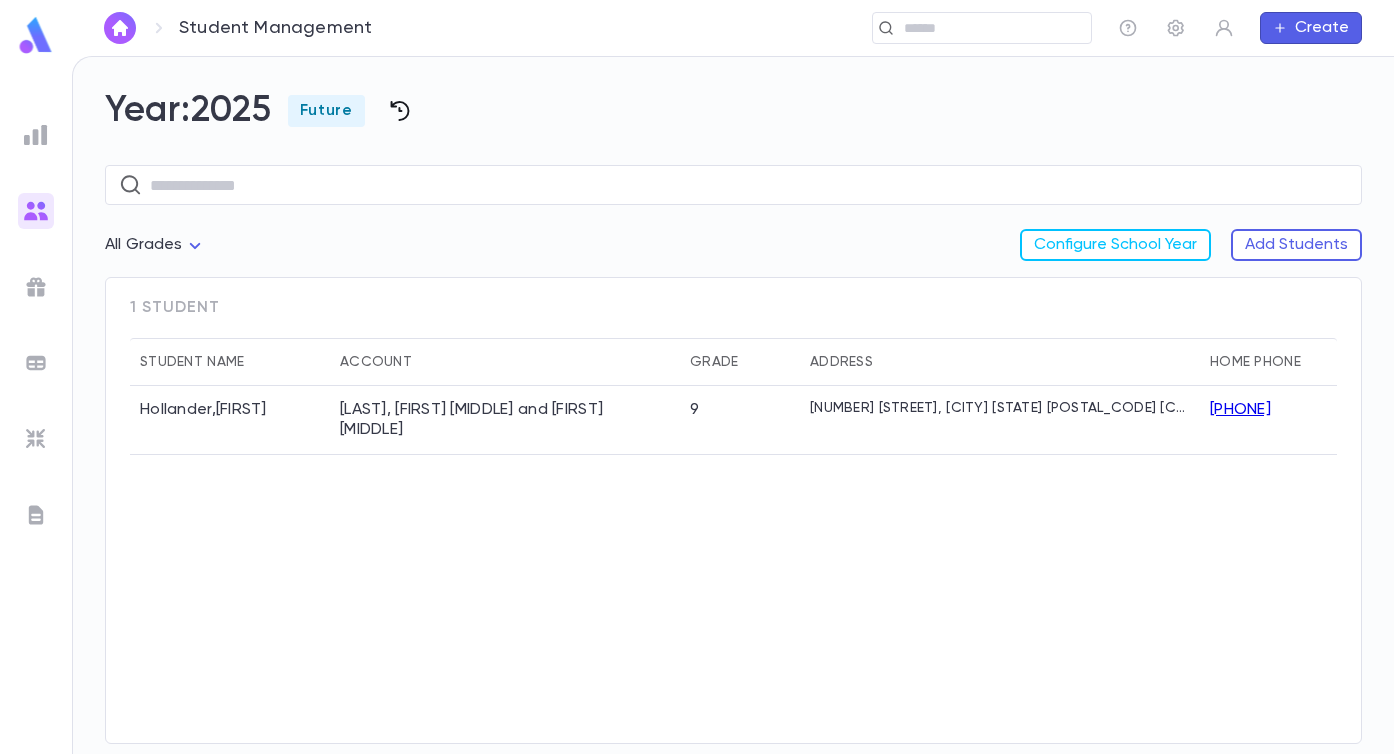 click at bounding box center (400, 111) 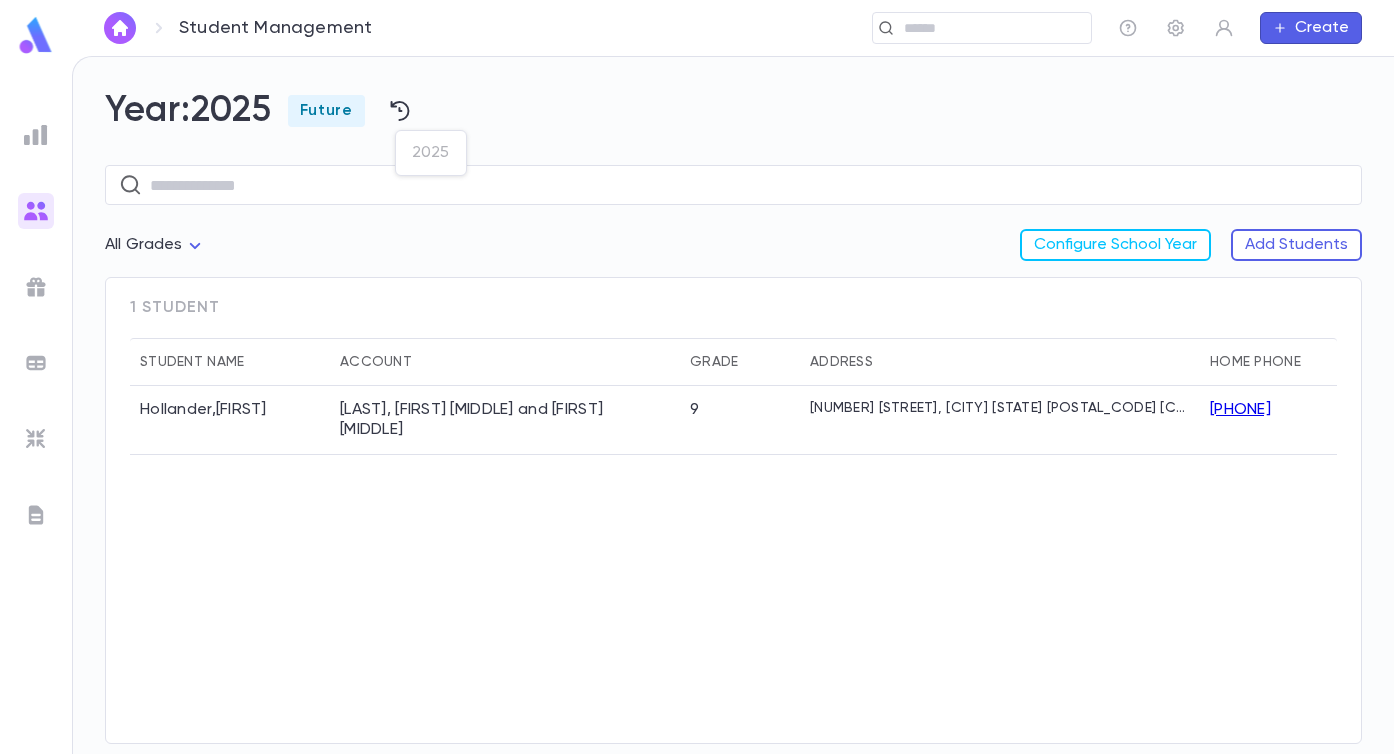click at bounding box center [697, 377] 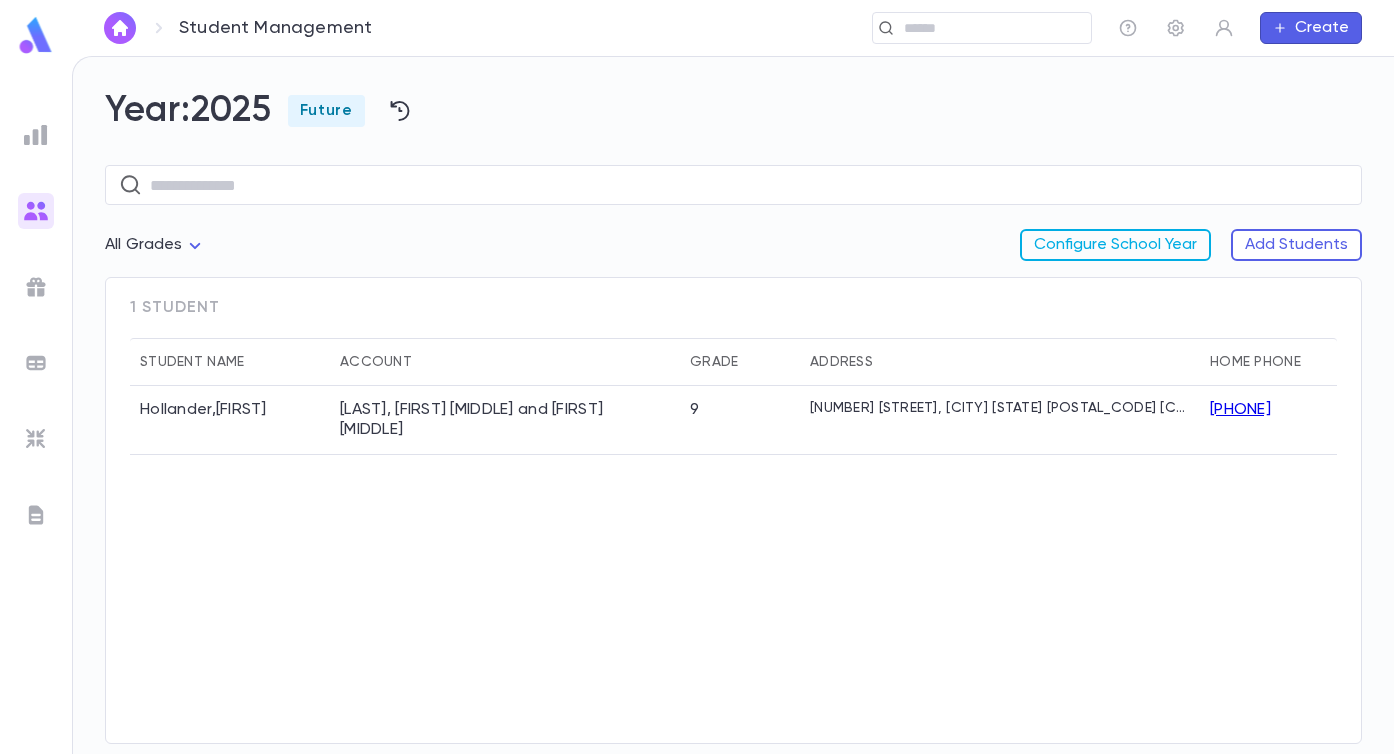 click on "Configure School Year" at bounding box center [1115, 245] 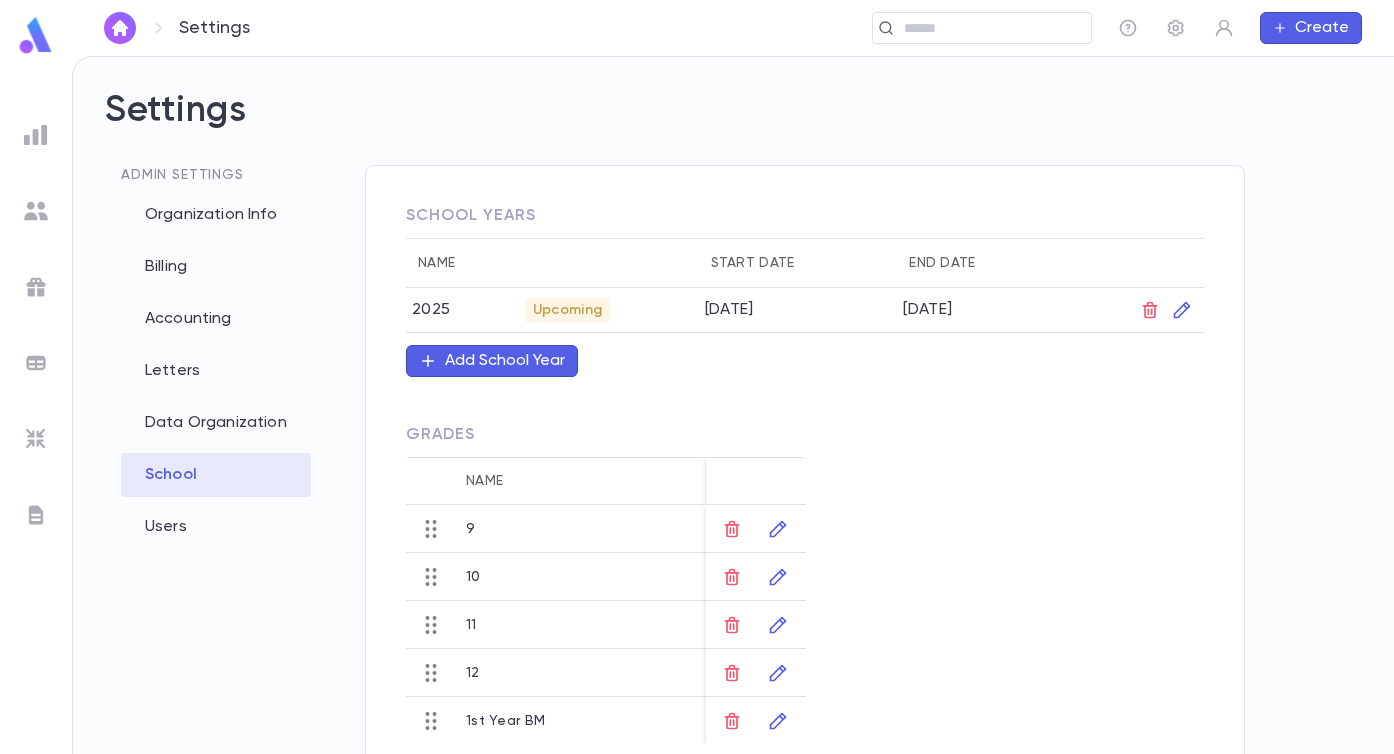 scroll, scrollTop: 0, scrollLeft: 0, axis: both 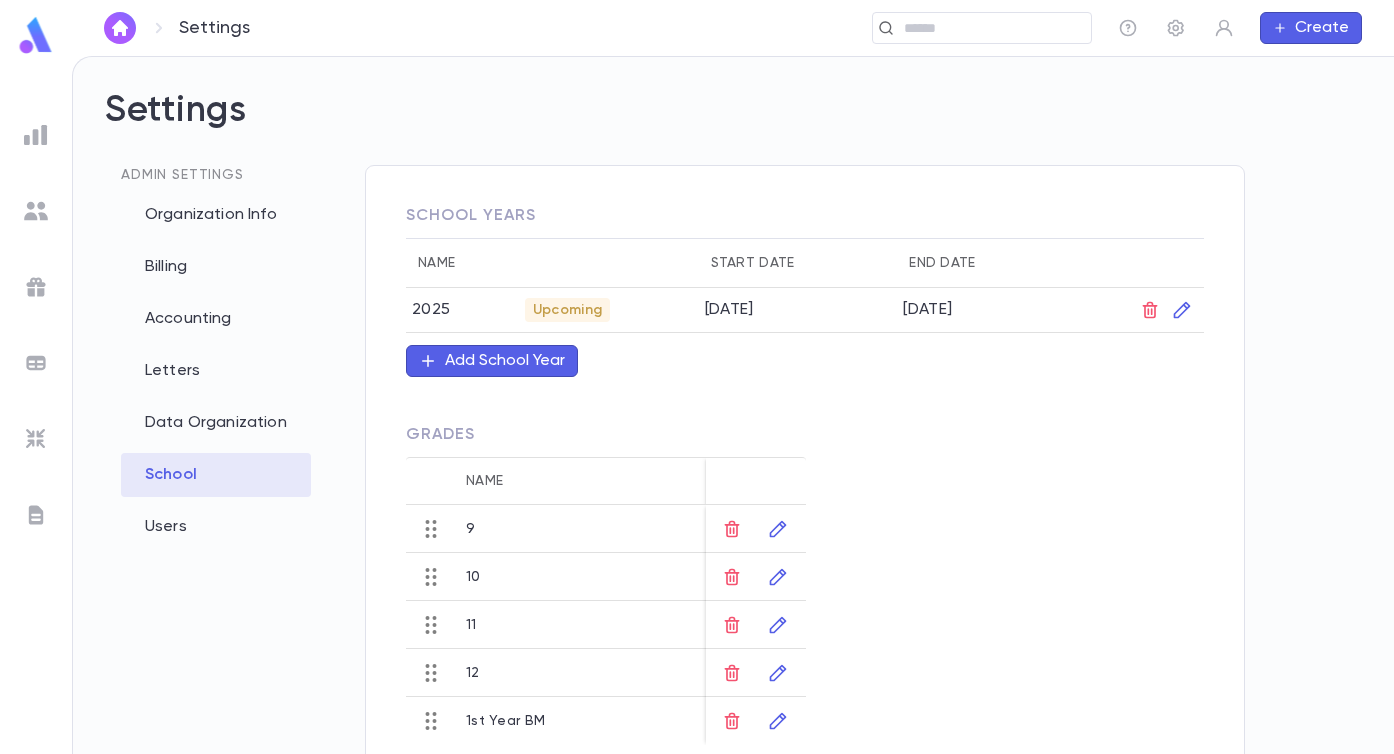 click on "Settings" at bounding box center (733, 127) 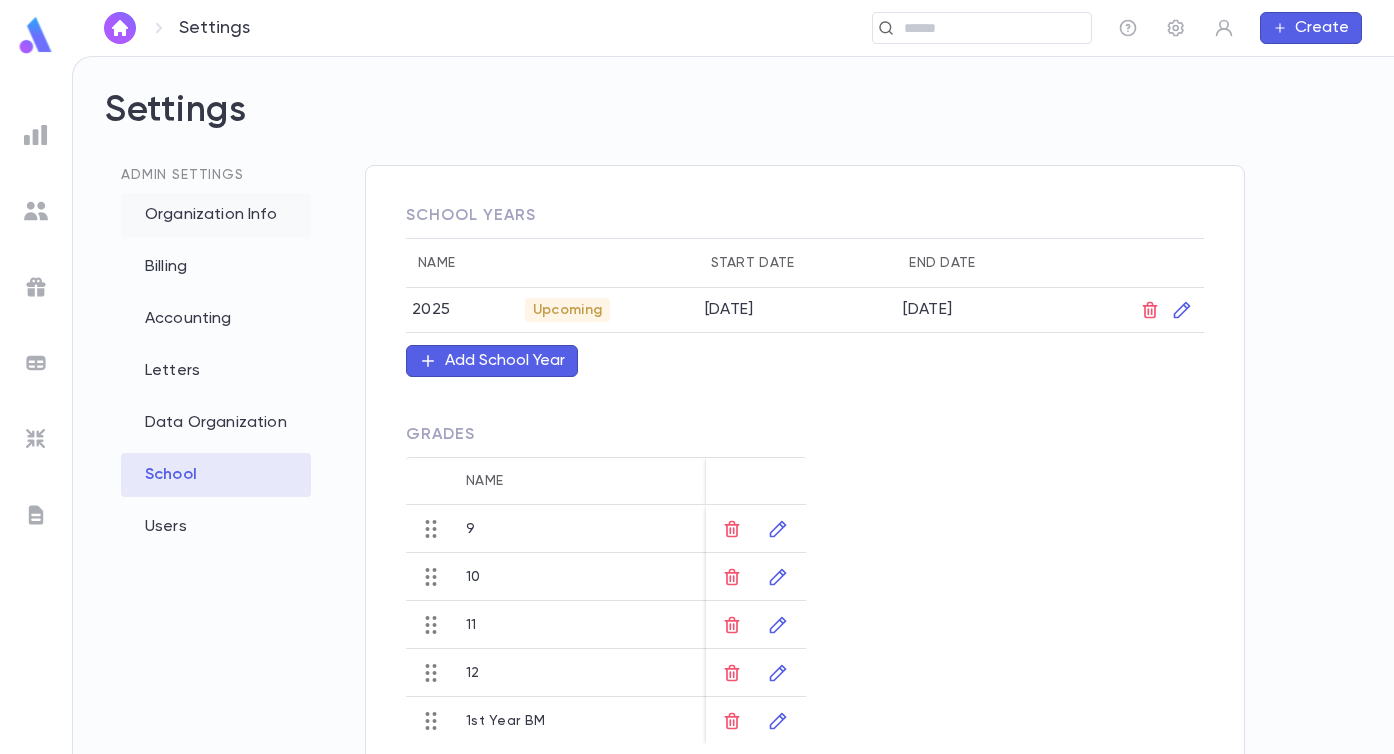 click on "Organization Info" at bounding box center (216, 215) 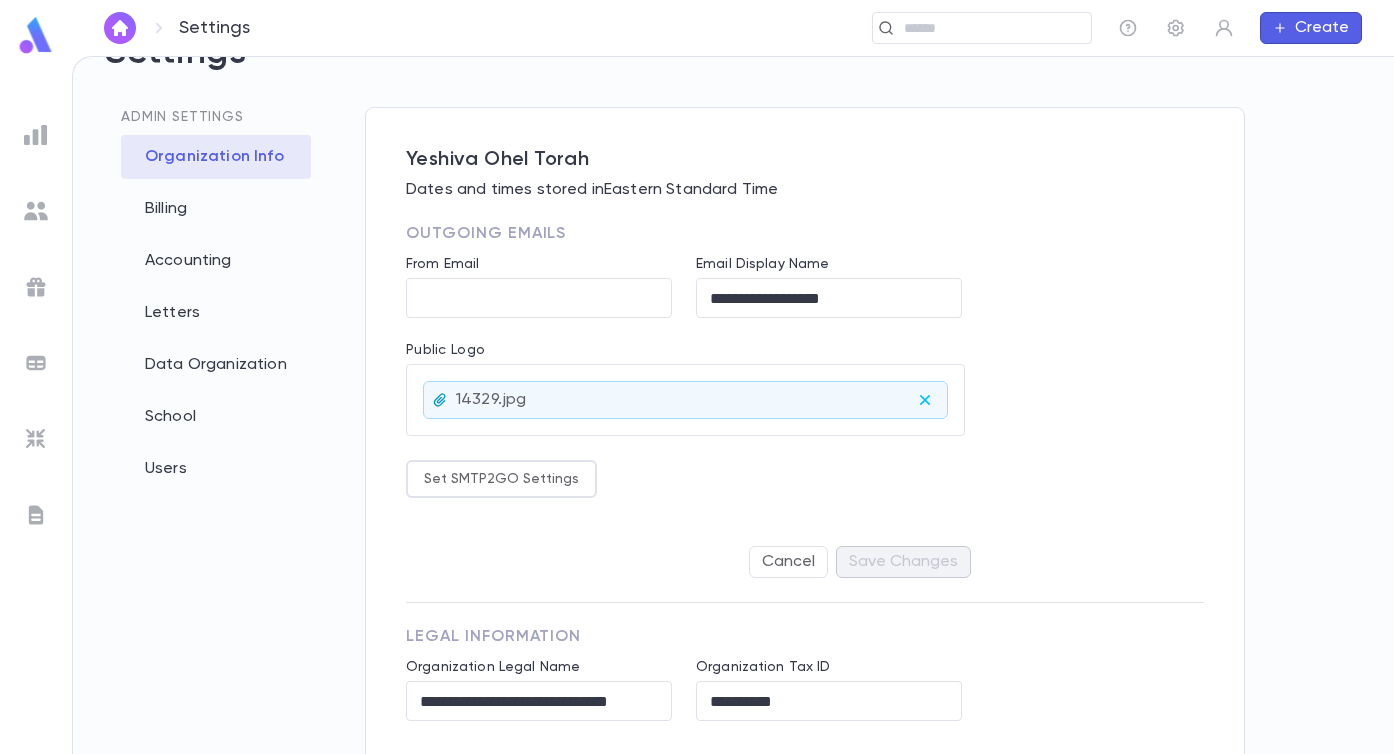 scroll, scrollTop: 0, scrollLeft: 0, axis: both 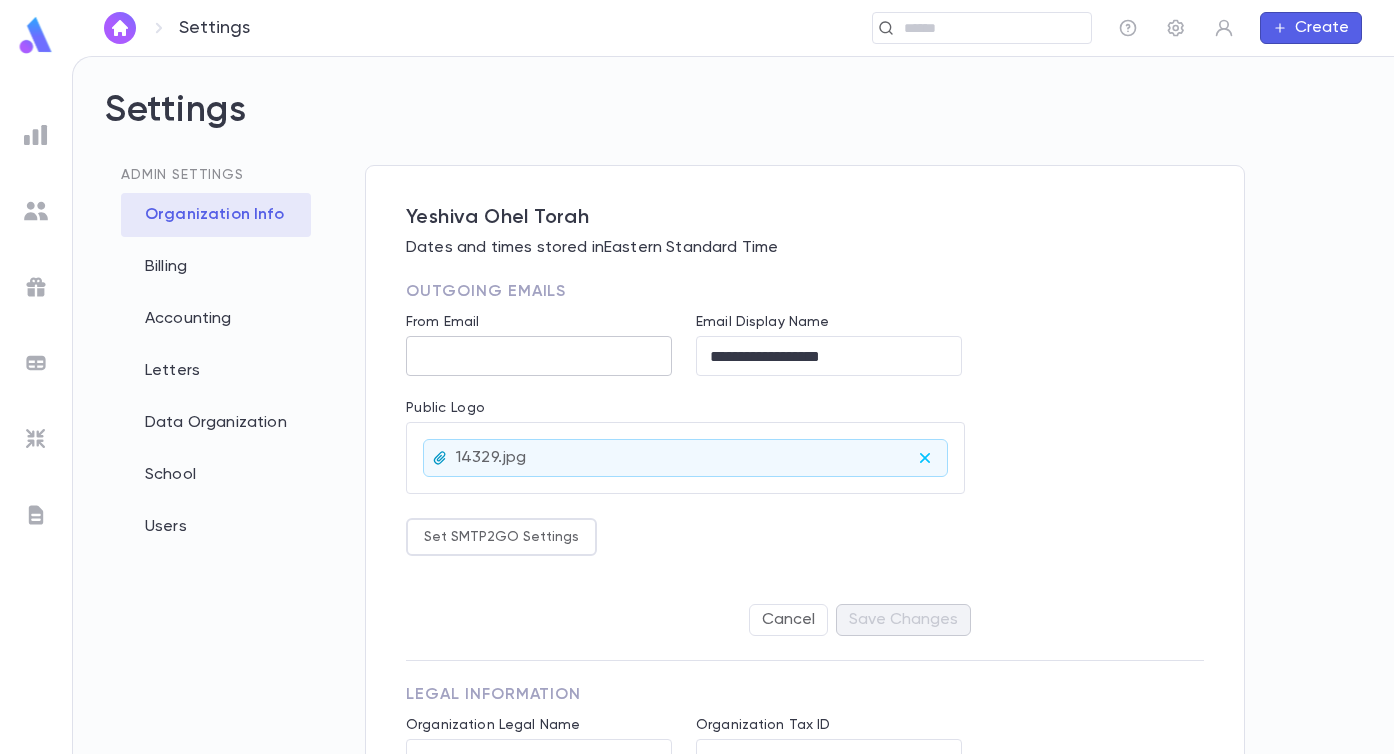 click on "From Email" at bounding box center (539, 356) 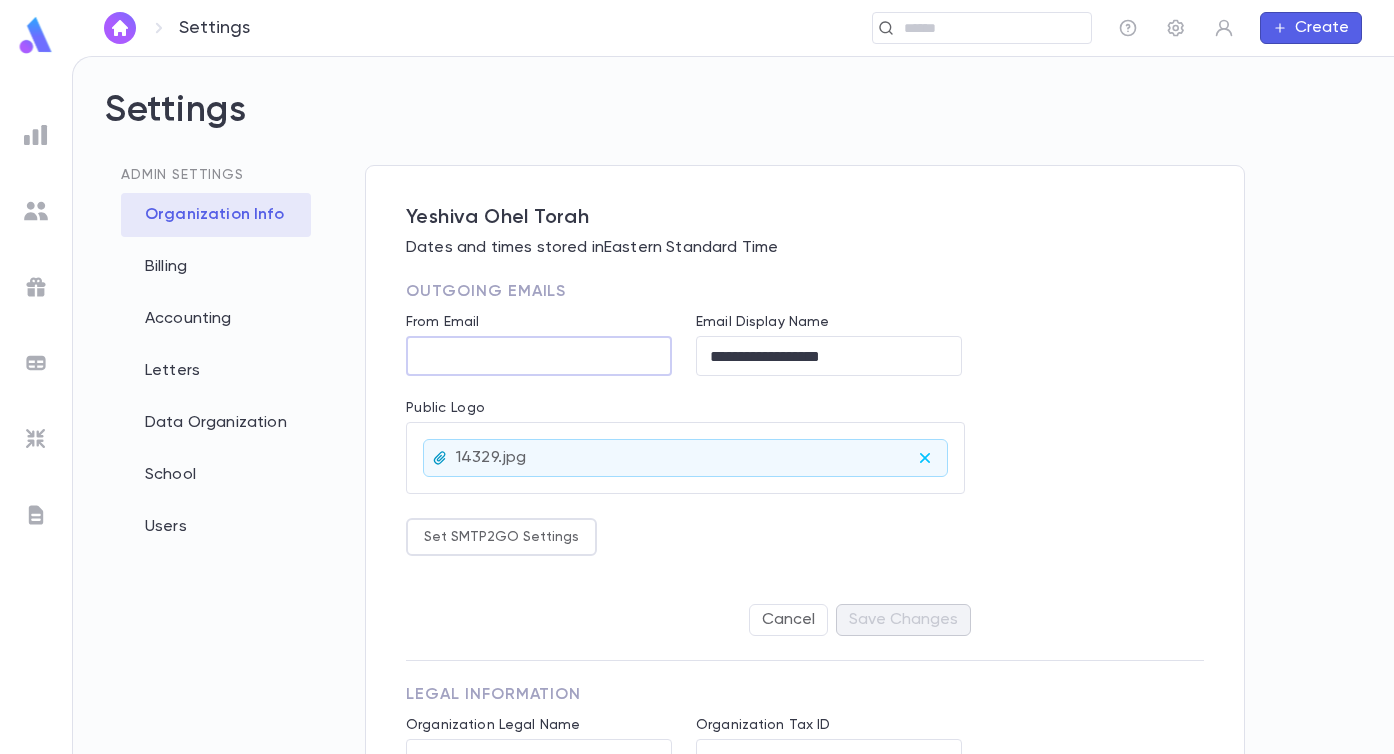 click on "Settings" at bounding box center (733, 127) 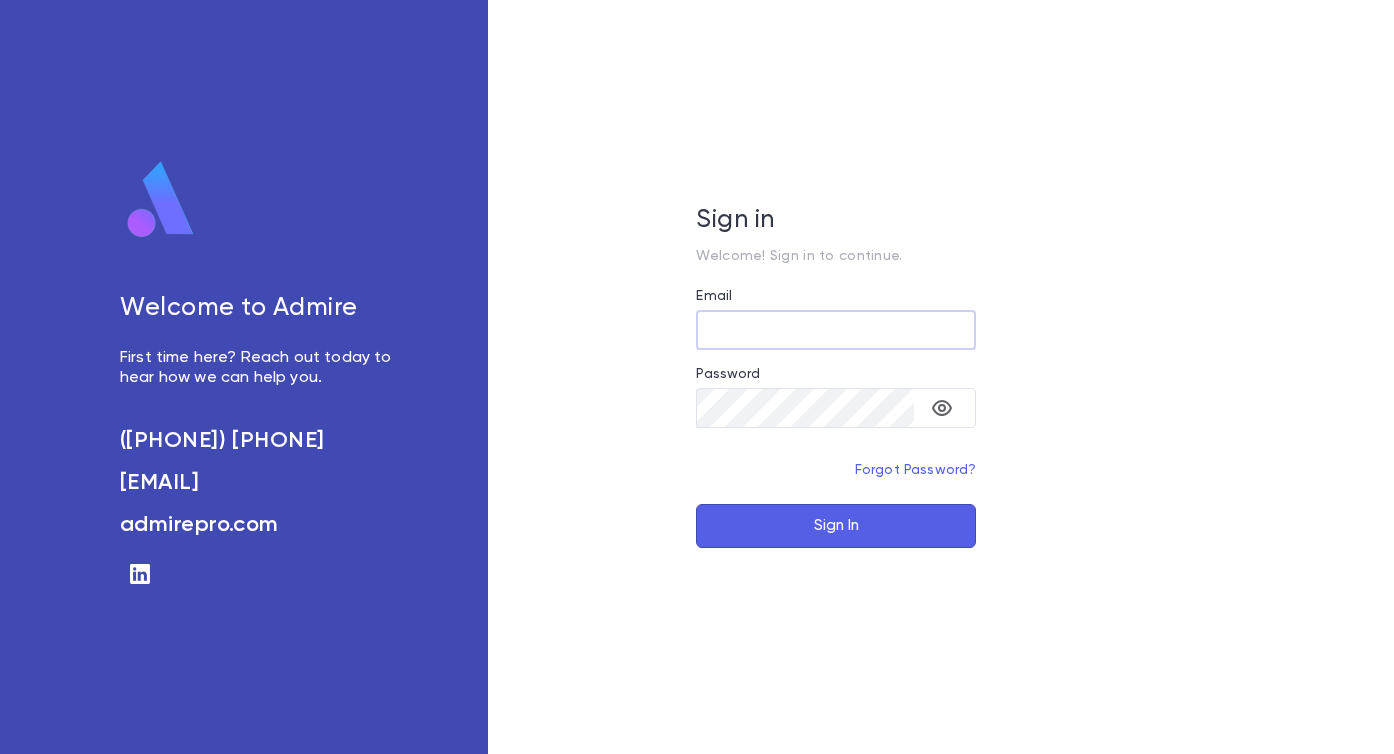 scroll, scrollTop: 0, scrollLeft: 0, axis: both 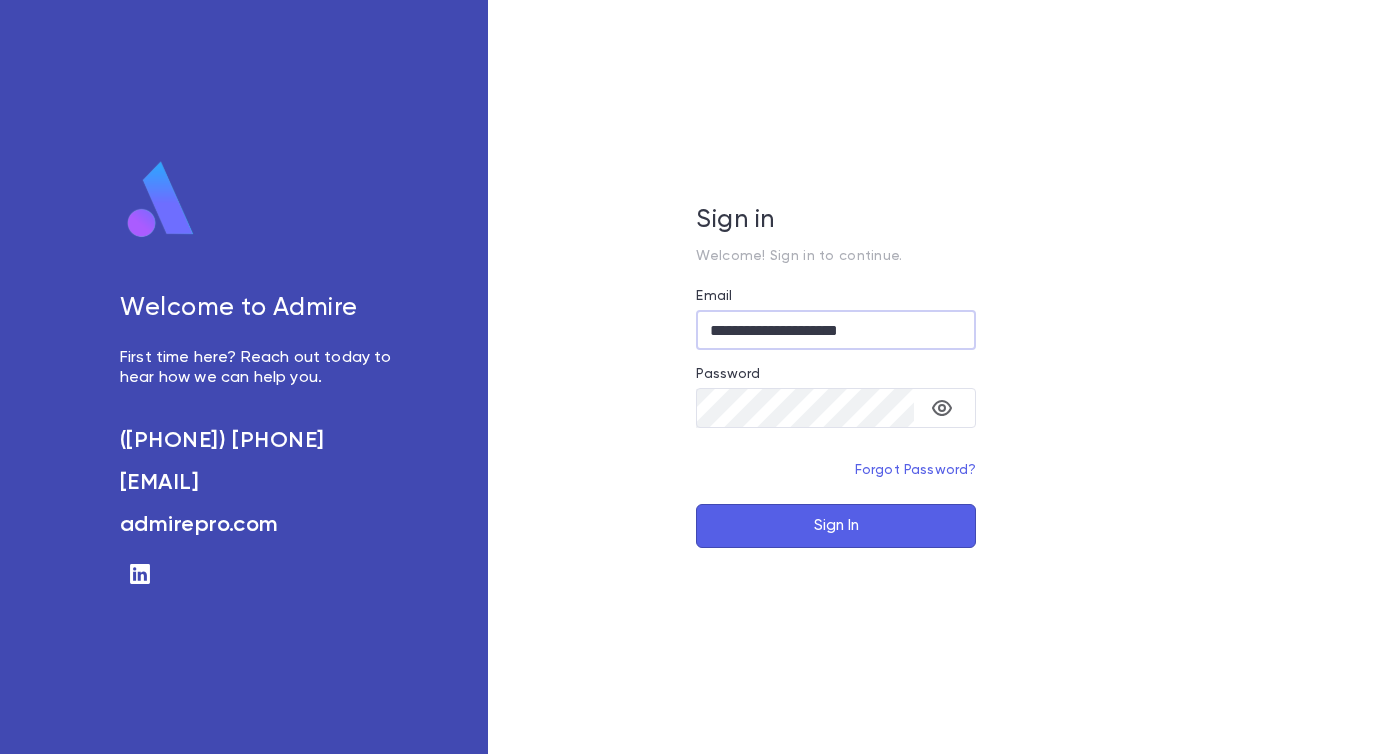 click on "Sign In" at bounding box center [836, 526] 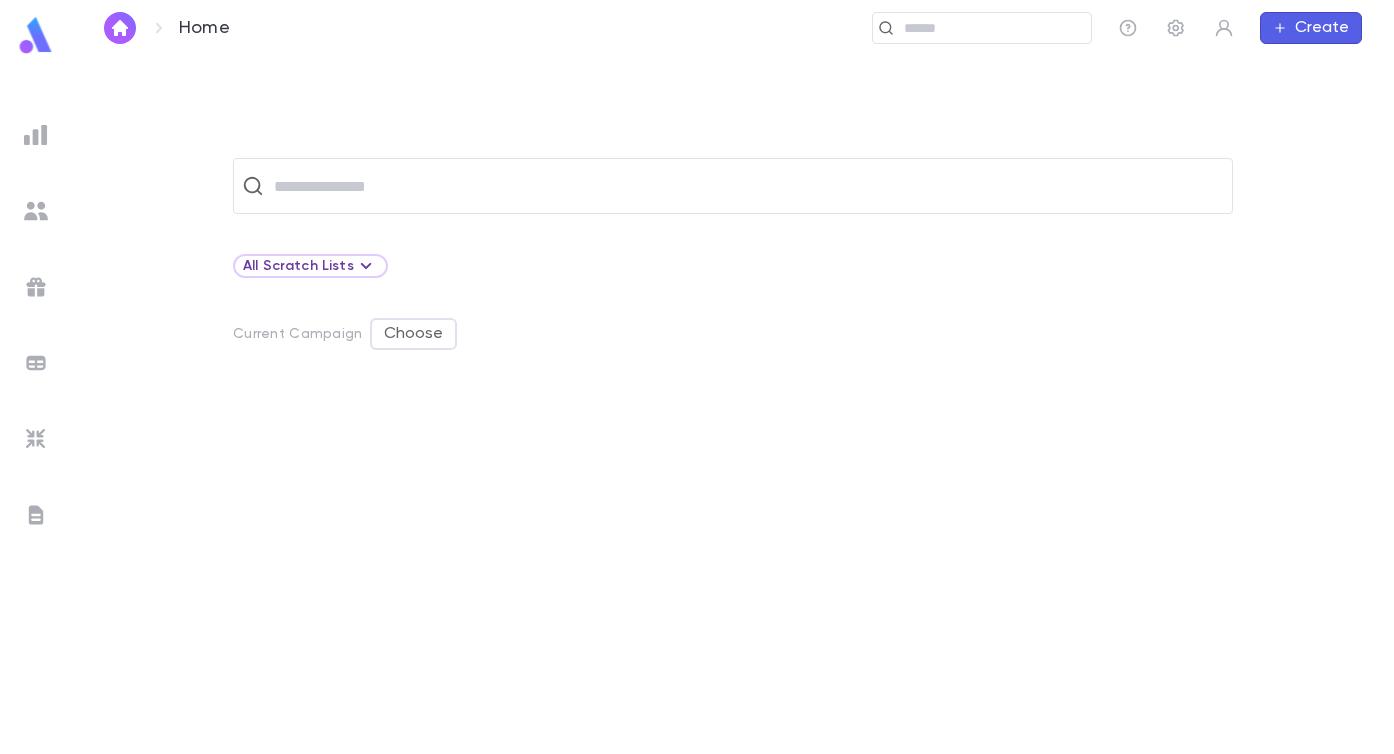 click at bounding box center (36, 135) 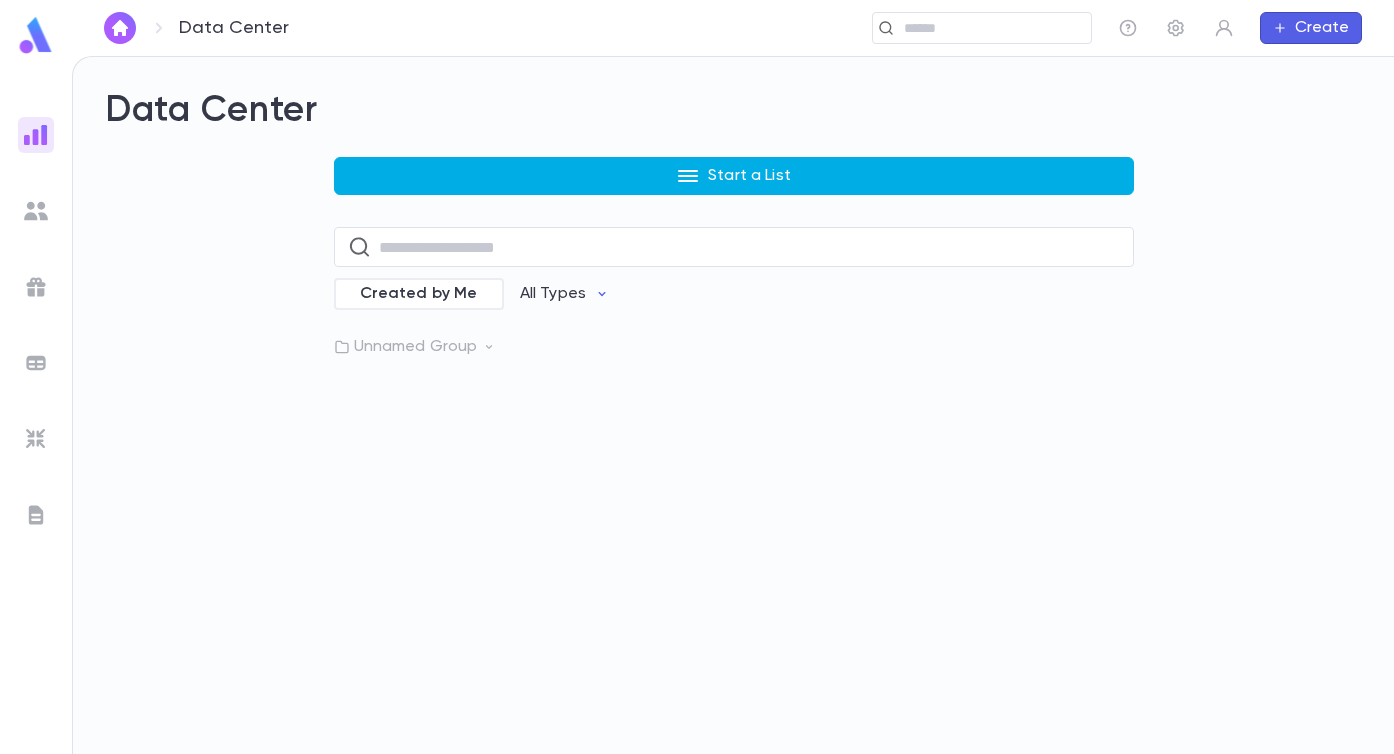 click on "Start a List" at bounding box center (734, 176) 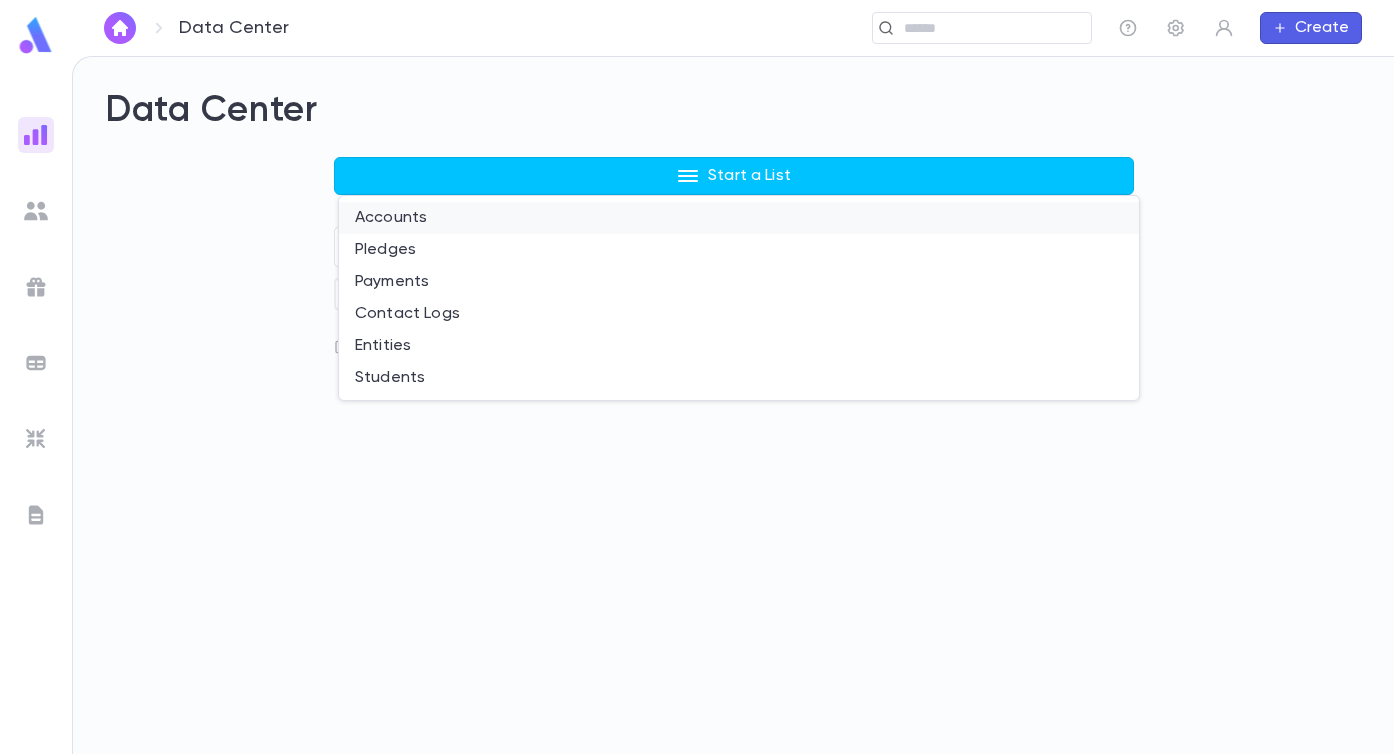 click on "Accounts" at bounding box center (739, 218) 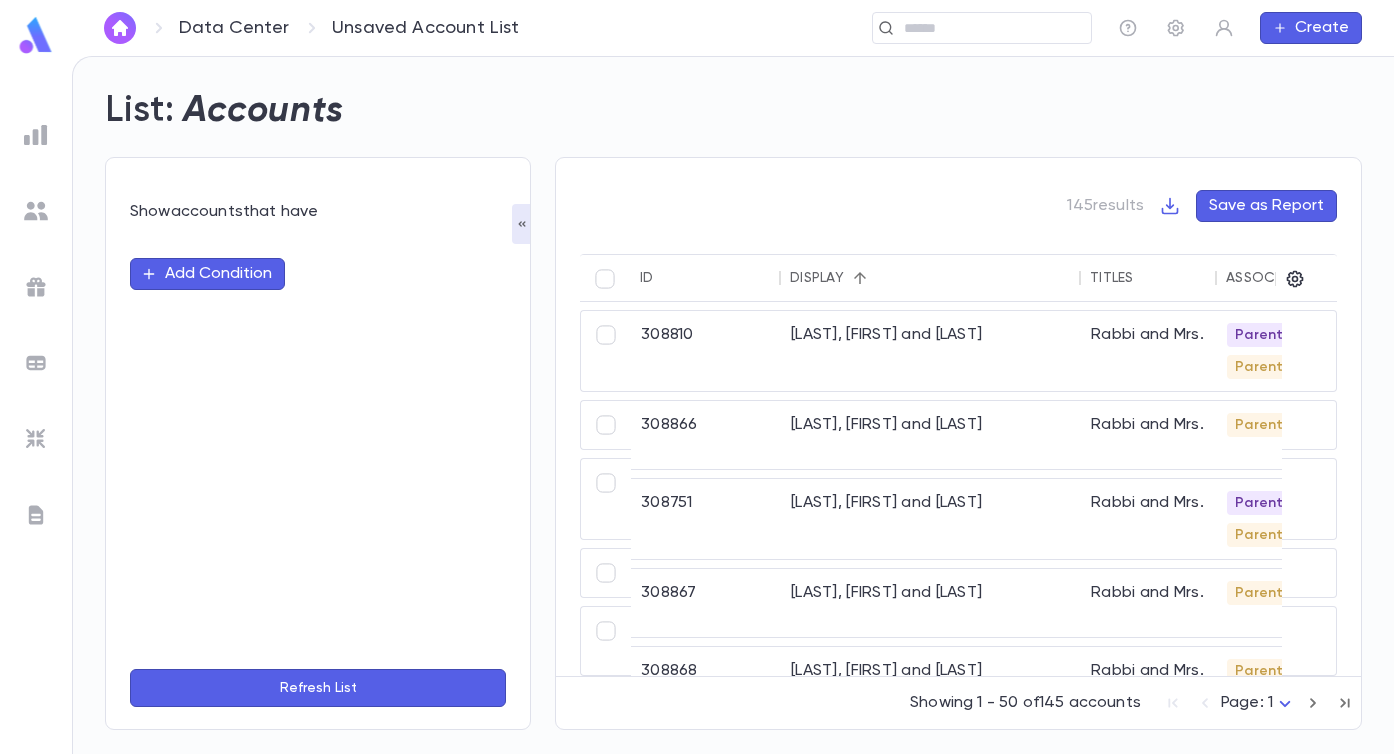 click at bounding box center (522, 224) 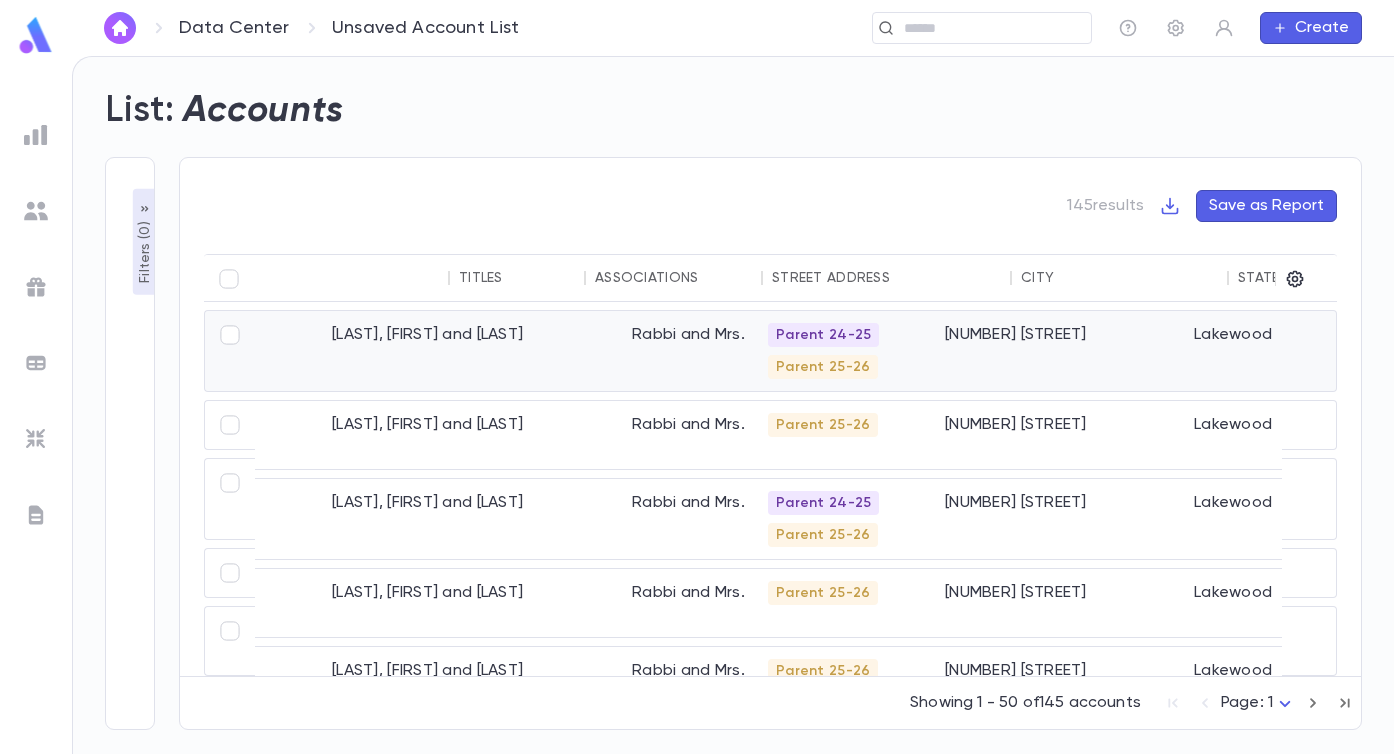 scroll, scrollTop: 0, scrollLeft: 0, axis: both 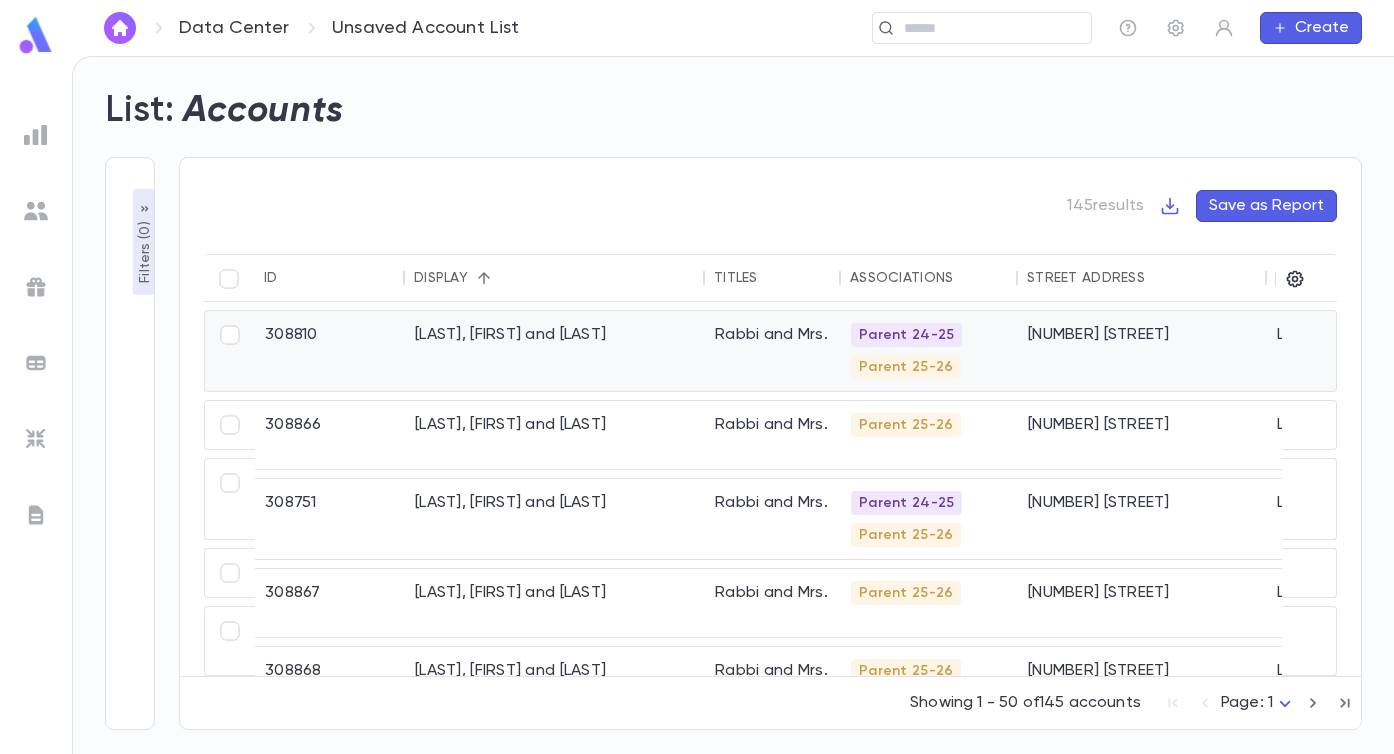 click on "[LAST], [FIRST] and [FIRST]" at bounding box center [555, 351] 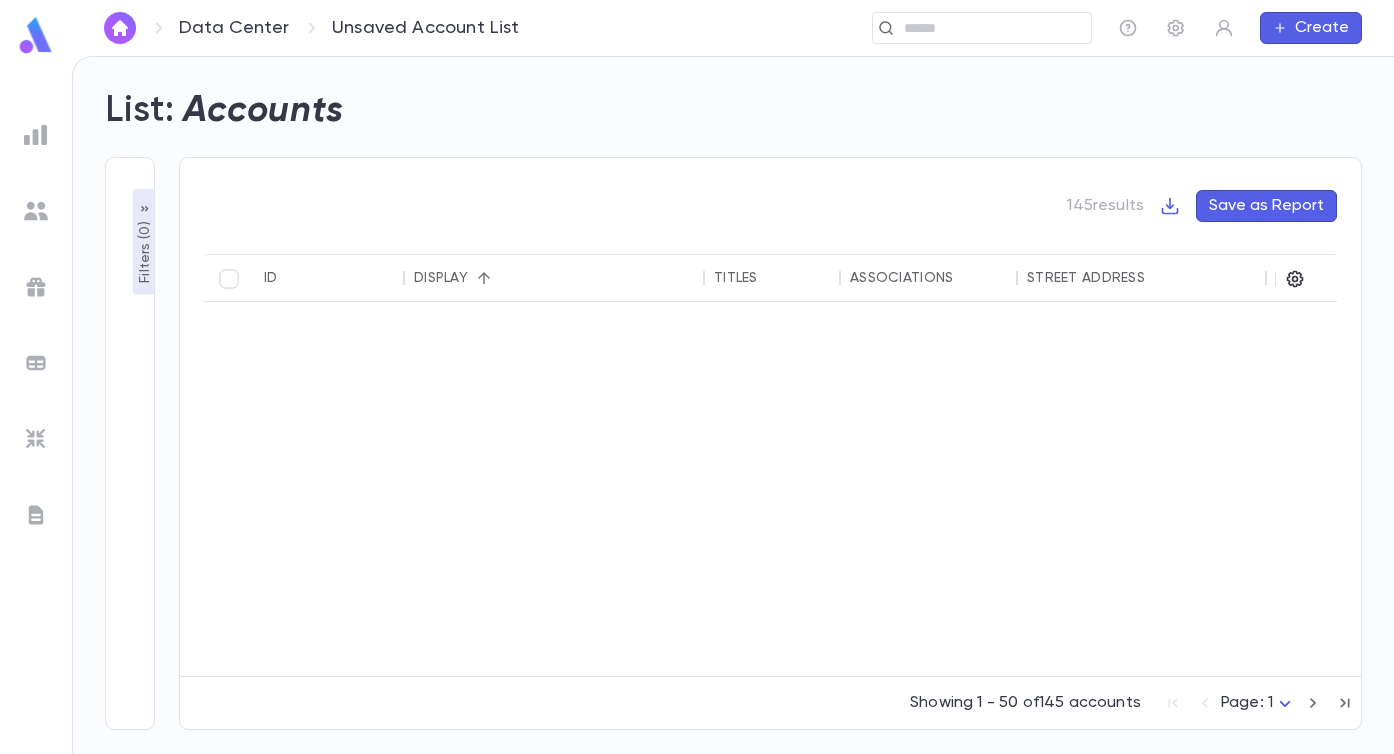 scroll, scrollTop: 0, scrollLeft: 0, axis: both 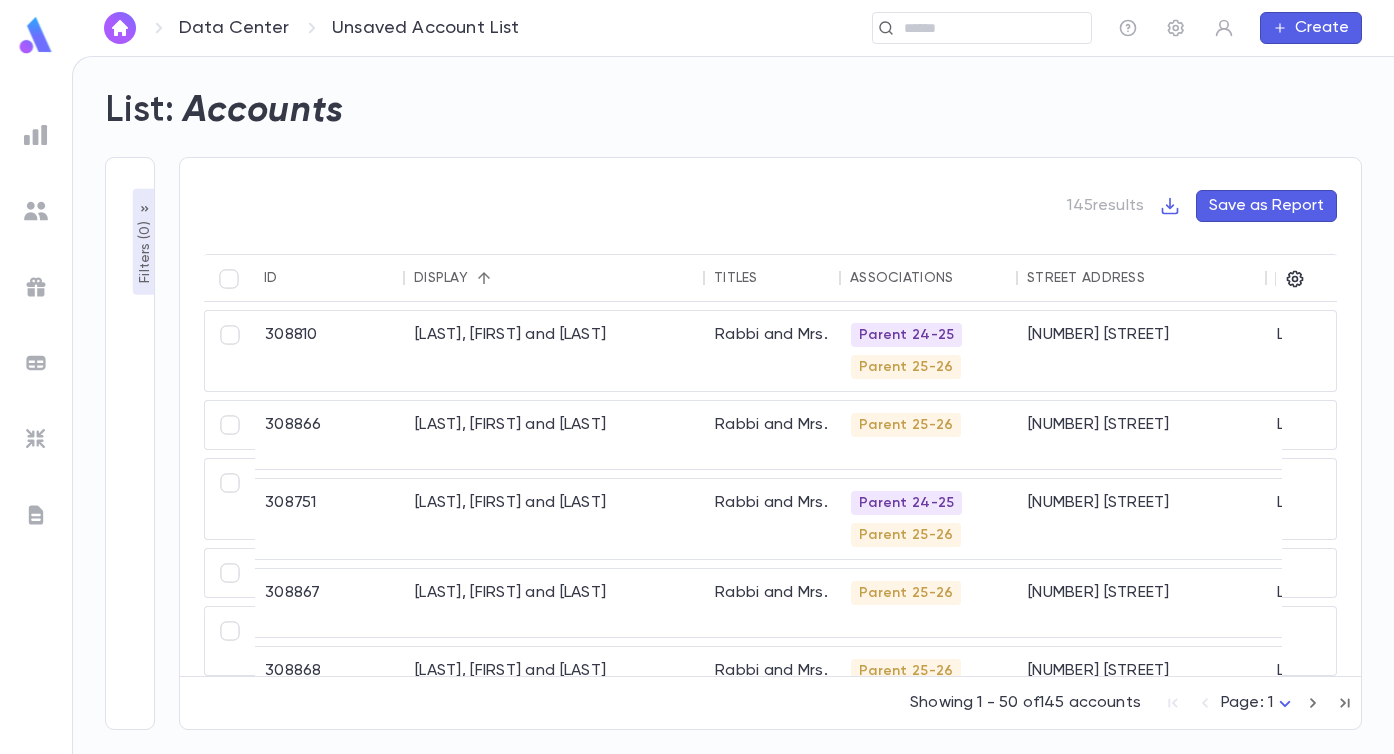 click on "Data Center" at bounding box center (234, 28) 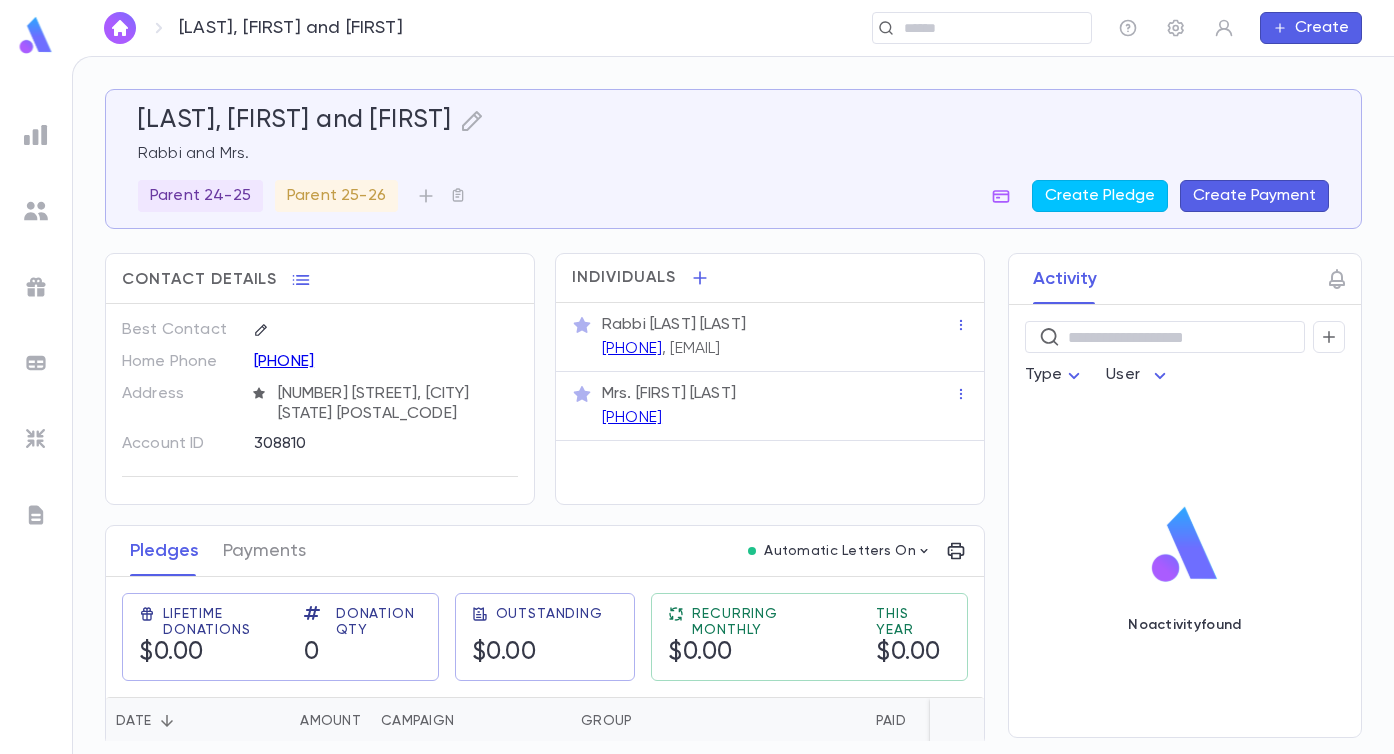 scroll, scrollTop: 0, scrollLeft: 0, axis: both 